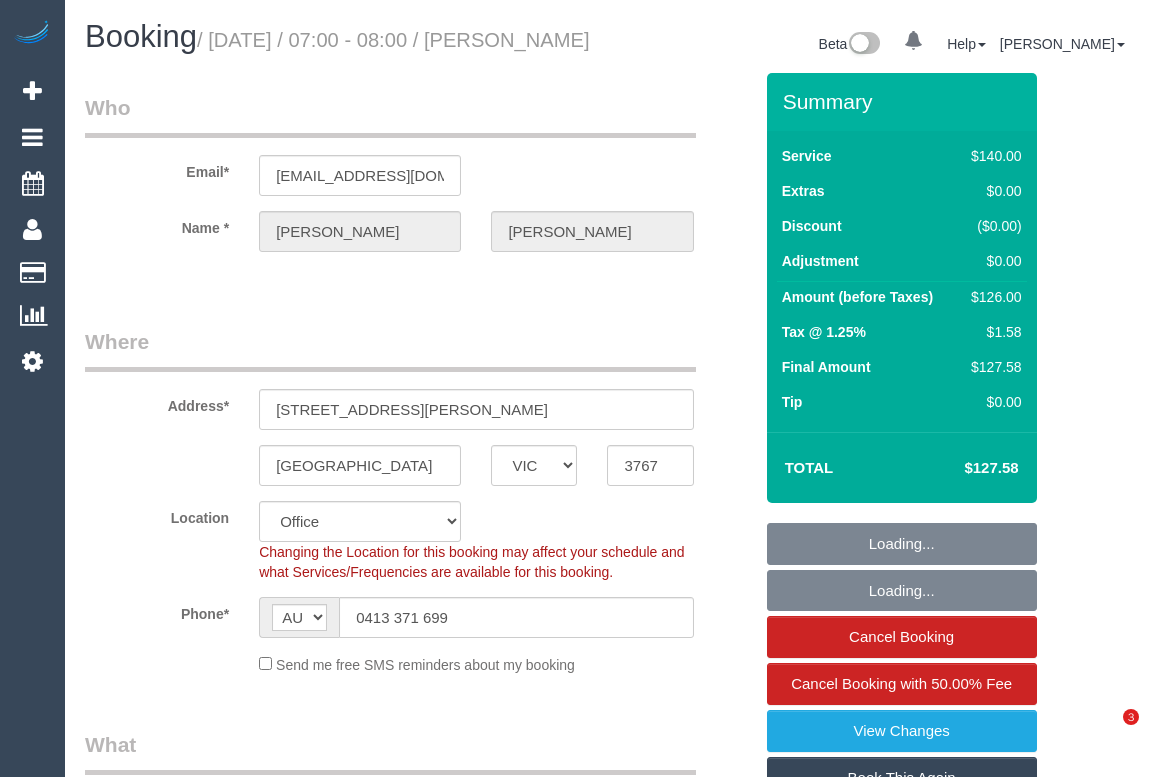 select on "VIC" 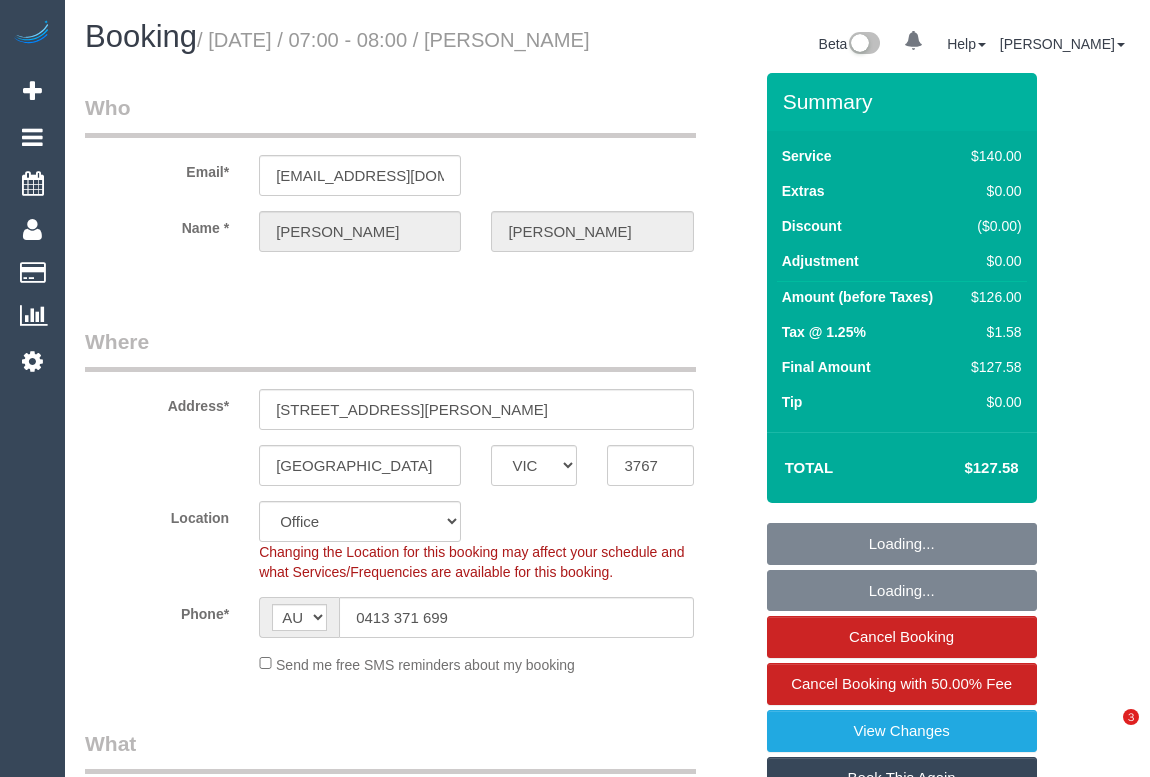 scroll, scrollTop: 0, scrollLeft: 0, axis: both 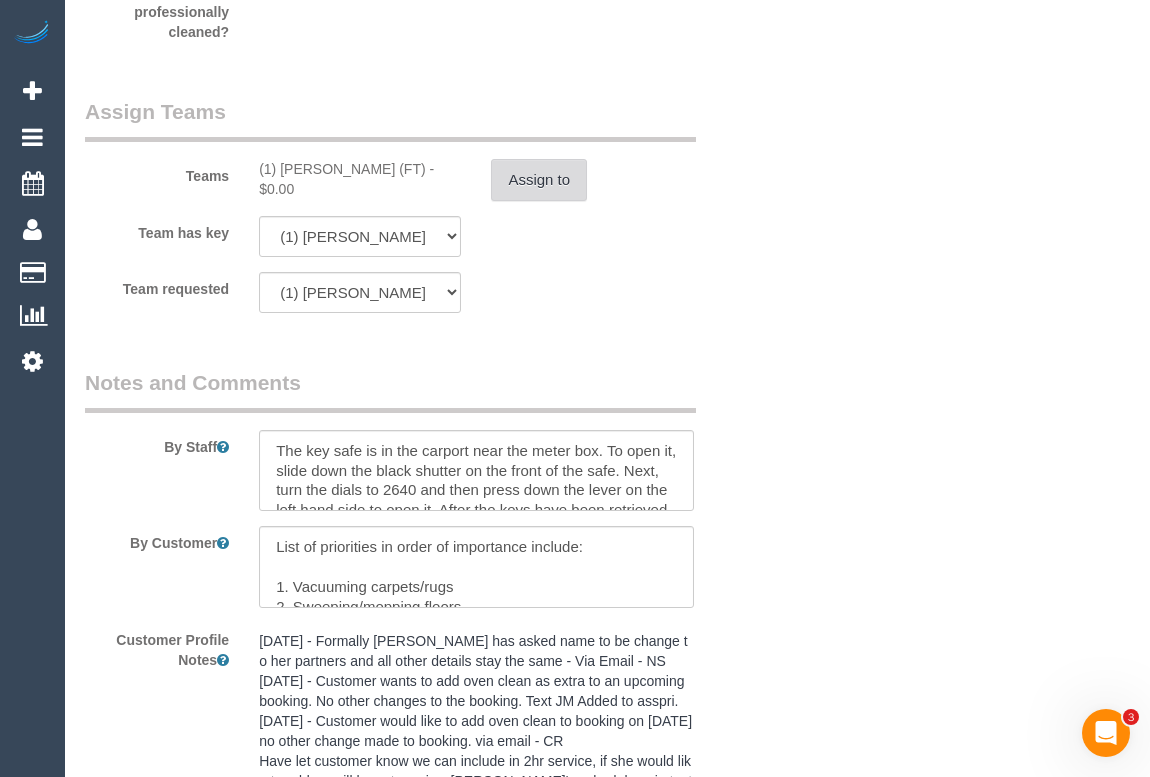 click on "Assign to" at bounding box center (539, 180) 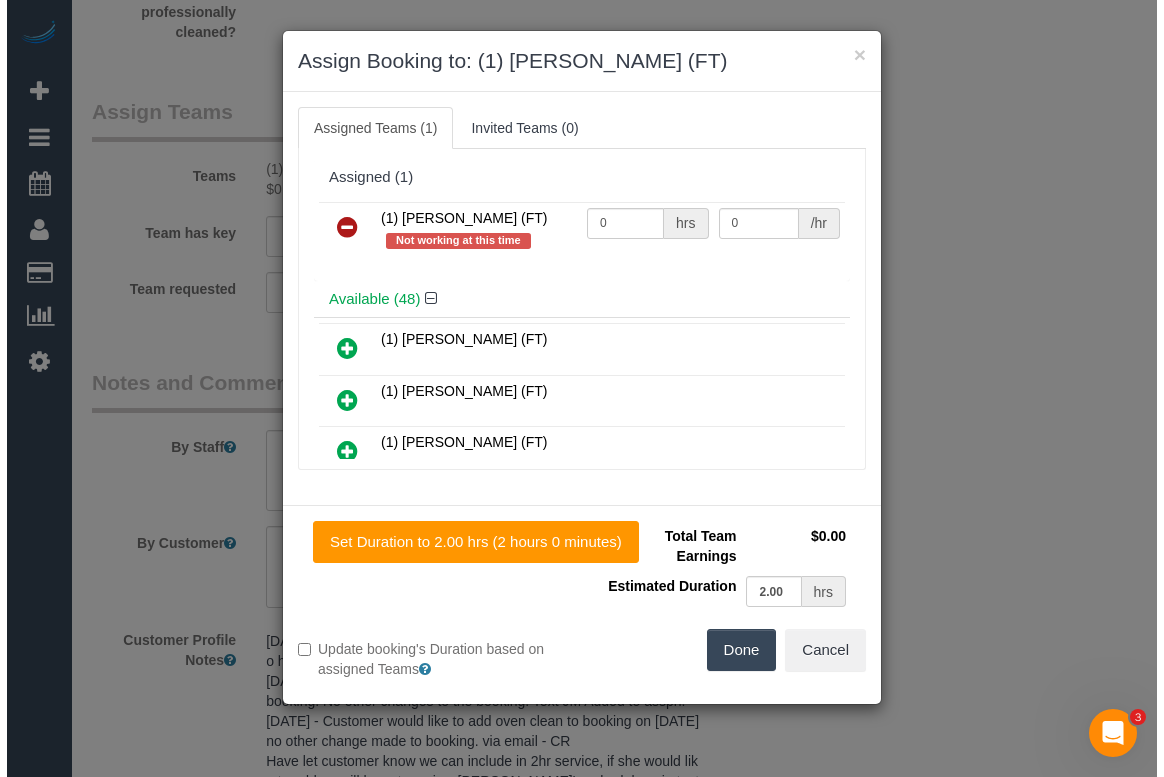 scroll, scrollTop: 3161, scrollLeft: 0, axis: vertical 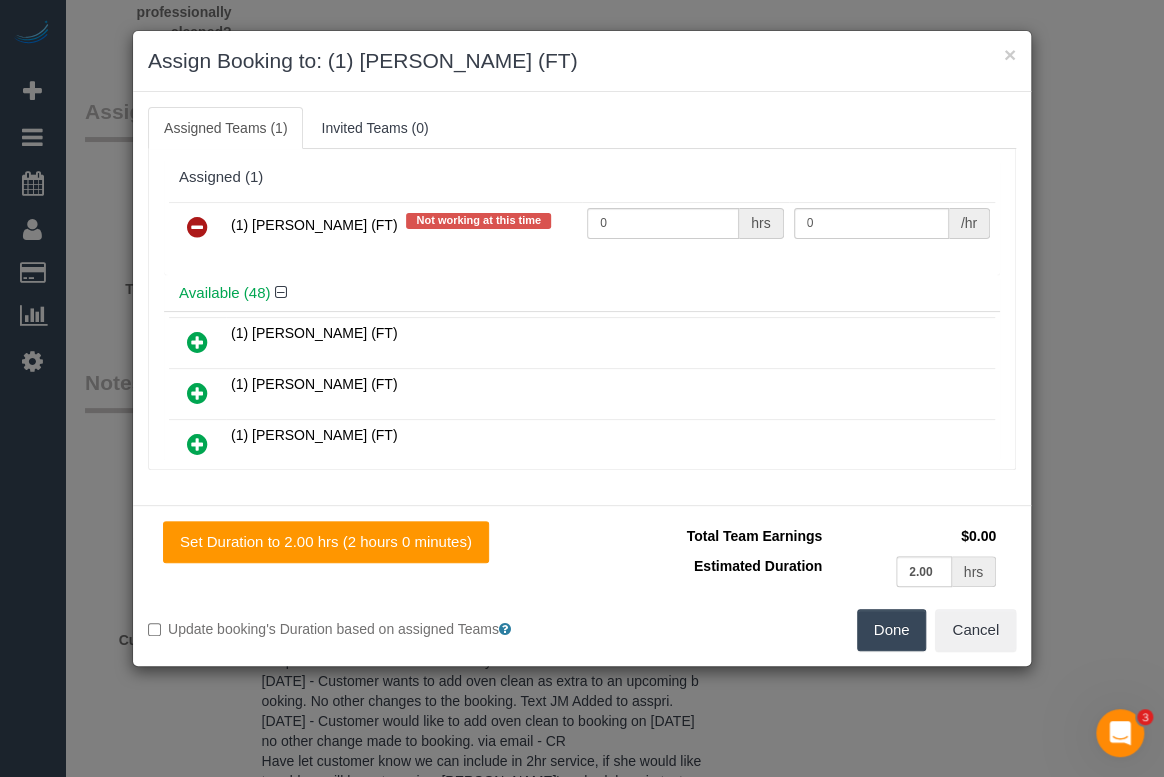 click at bounding box center (197, 227) 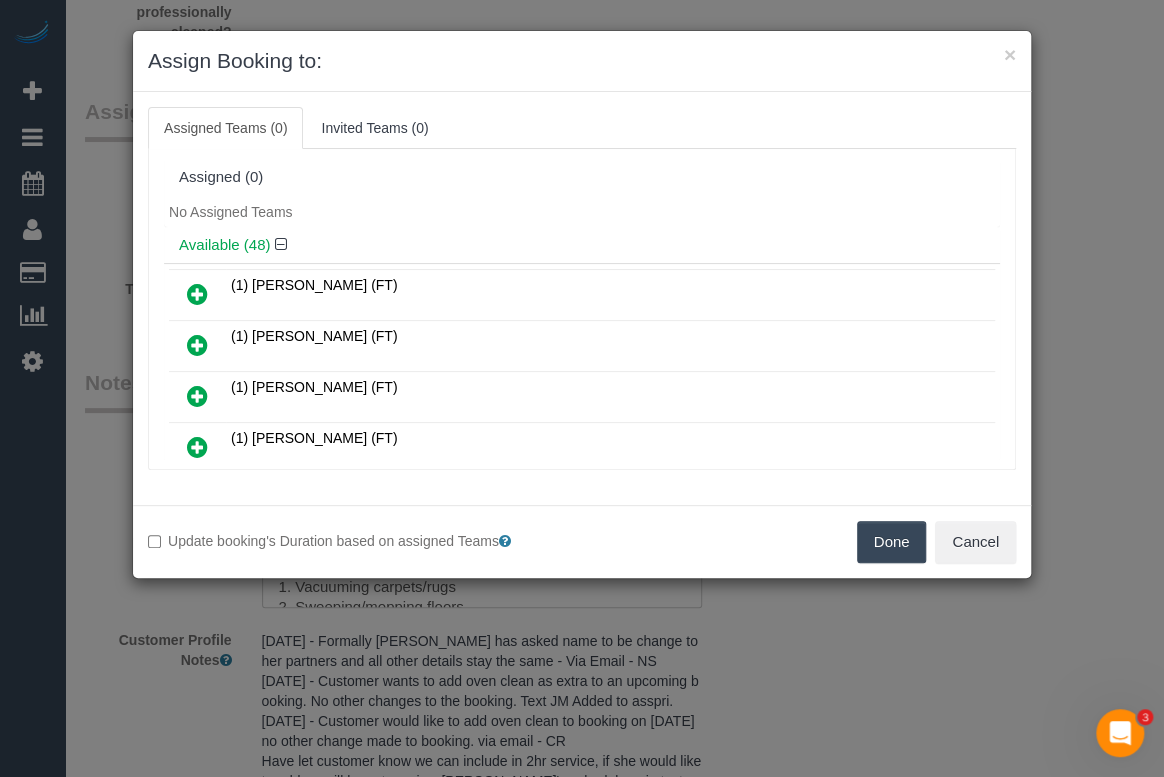 click on "Done" at bounding box center (892, 542) 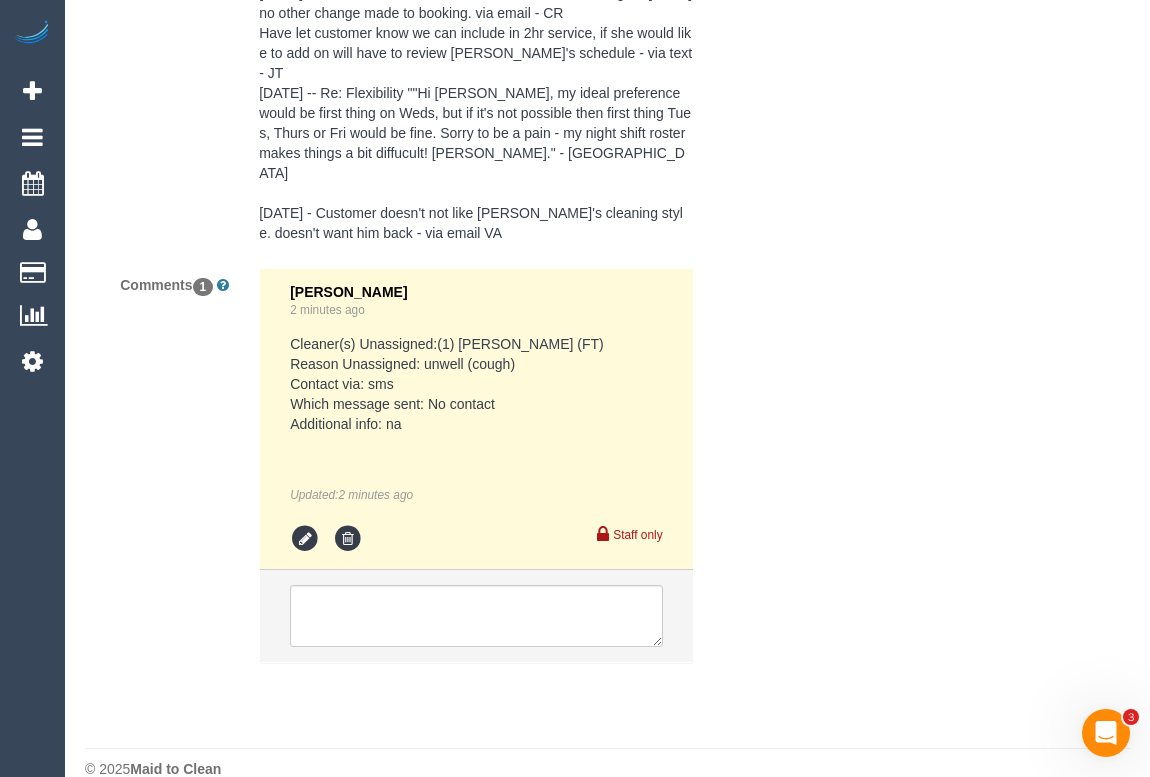 scroll, scrollTop: 3922, scrollLeft: 0, axis: vertical 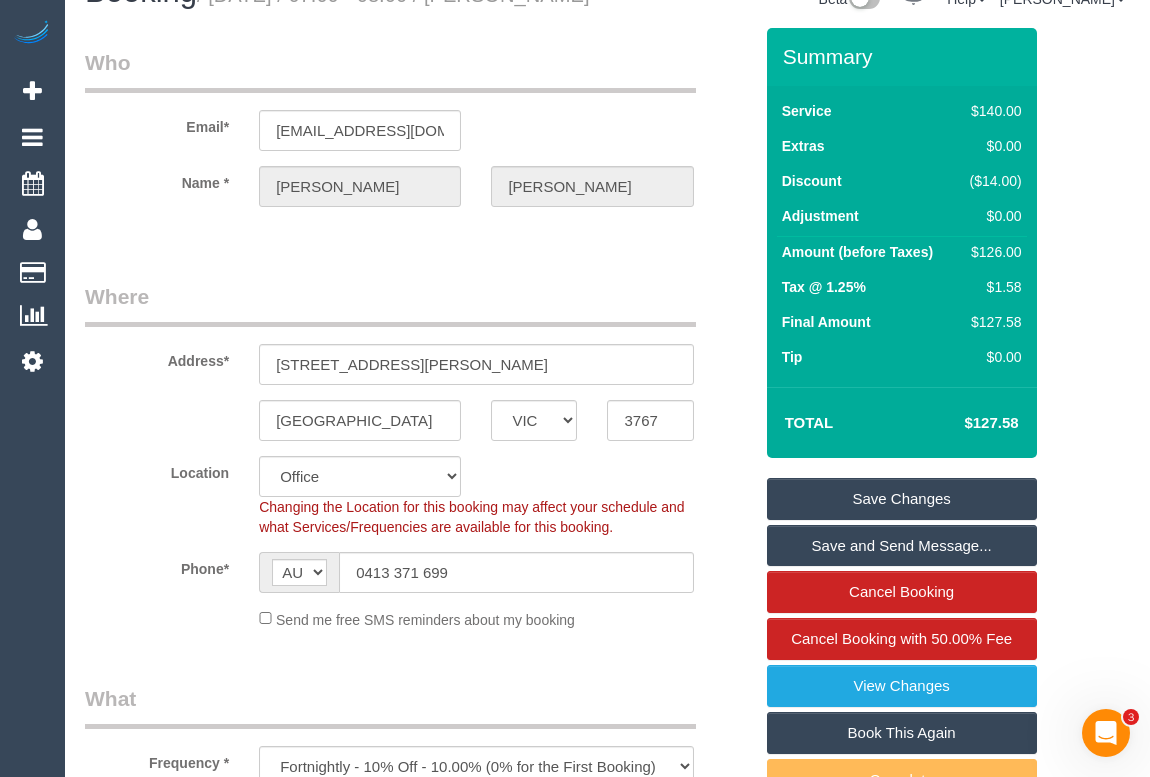 click on "Save Changes" at bounding box center (902, 499) 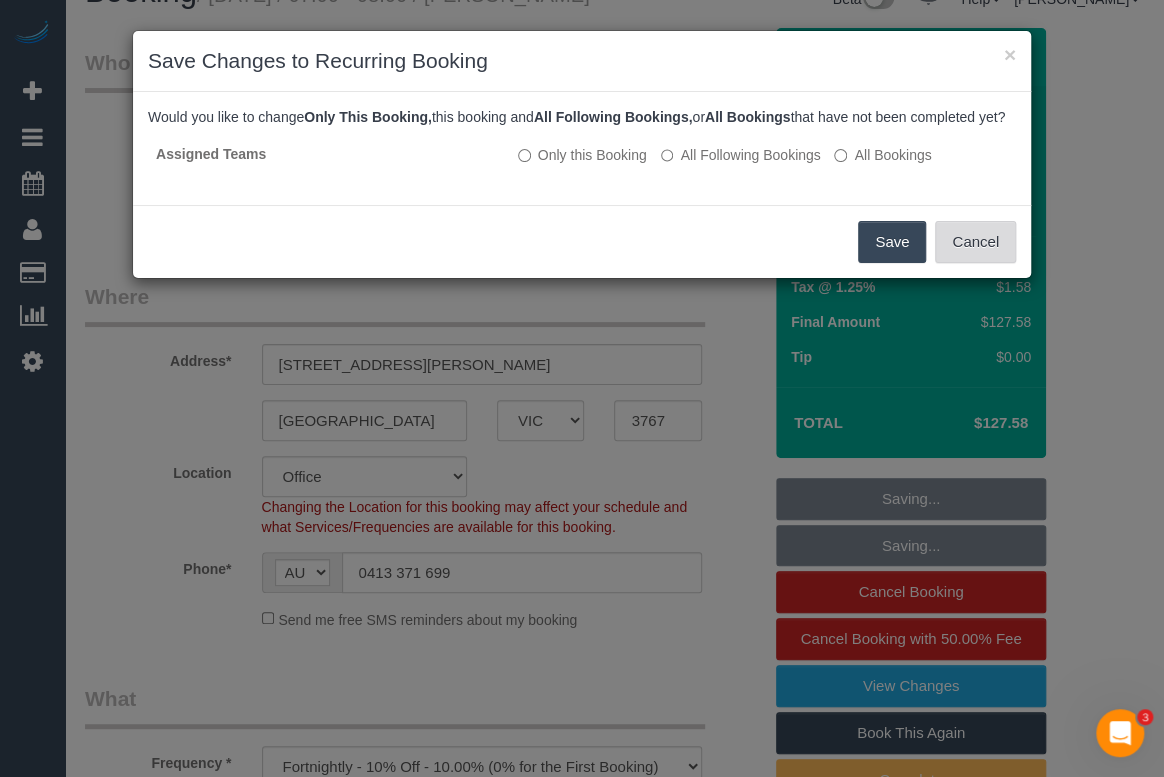 click on "Cancel" at bounding box center [975, 242] 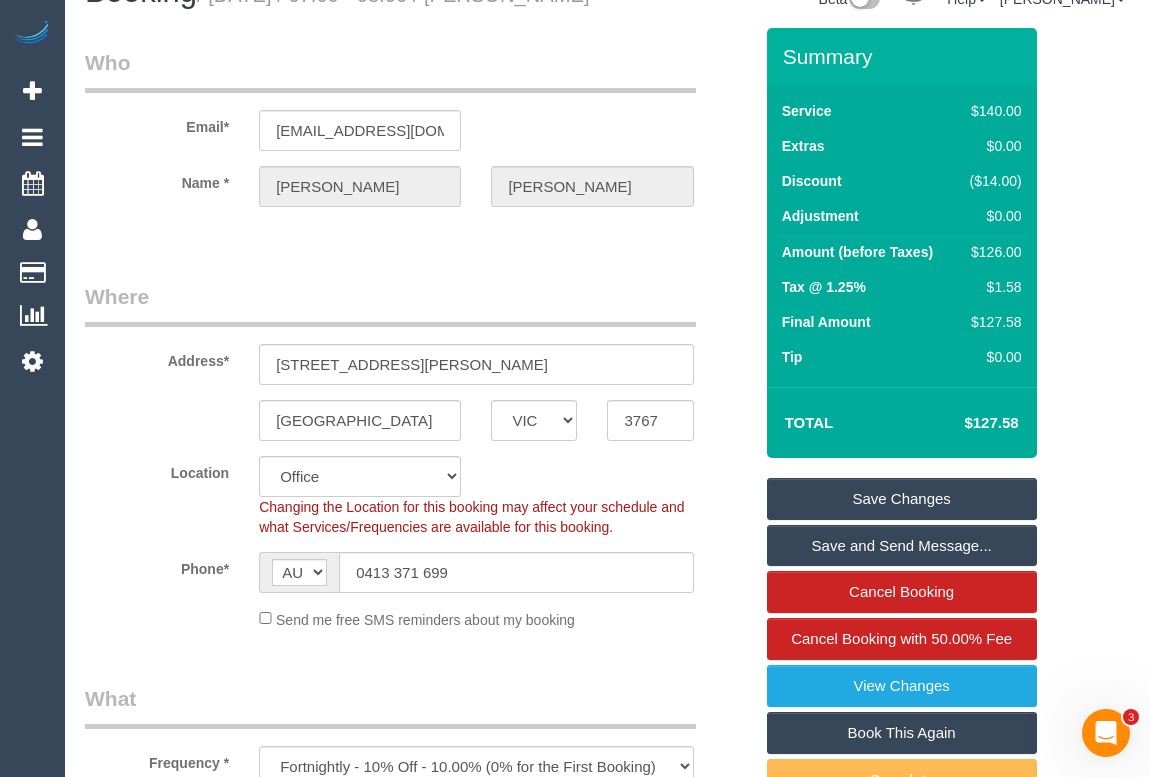 click on "Save Changes" at bounding box center [902, 499] 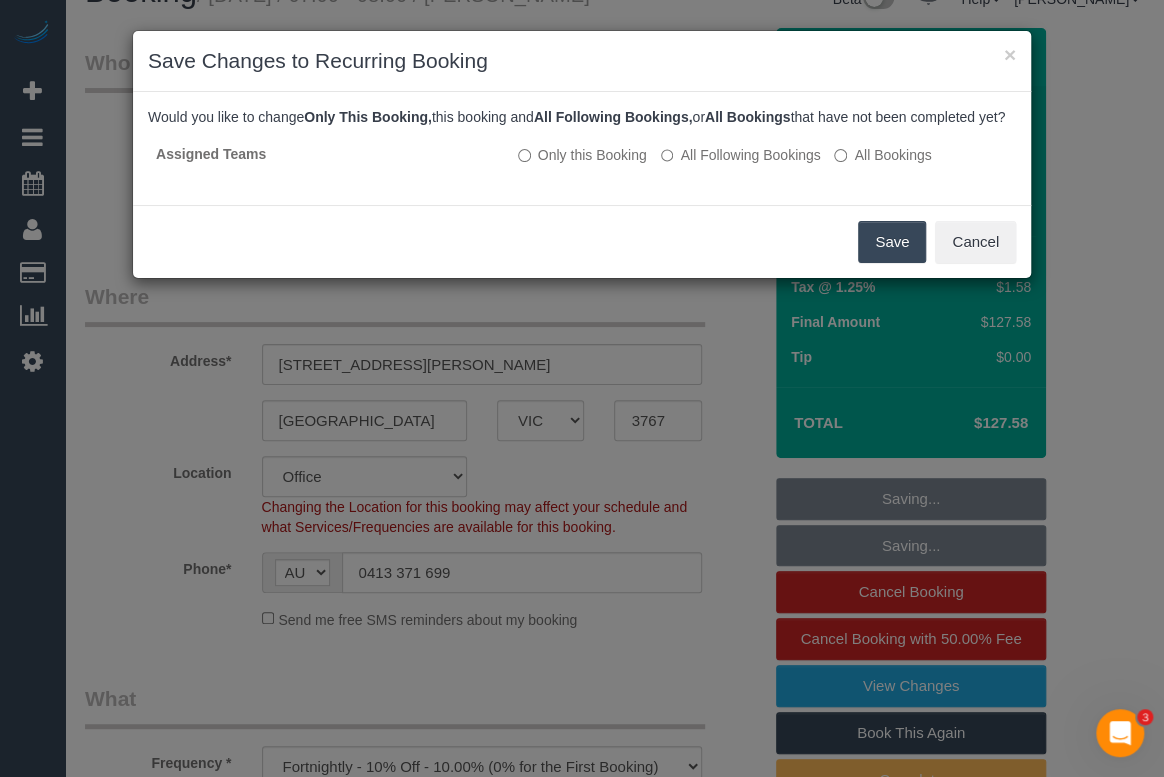 click on "Save" at bounding box center [892, 242] 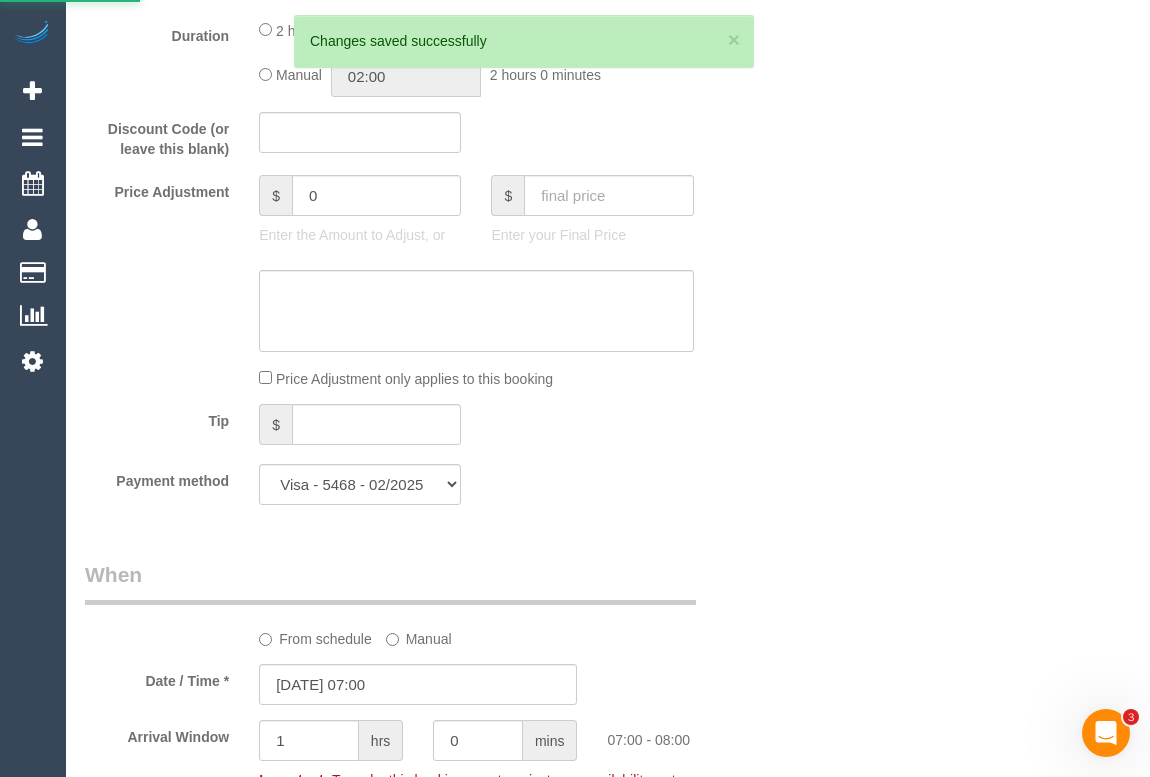 scroll, scrollTop: 1772, scrollLeft: 0, axis: vertical 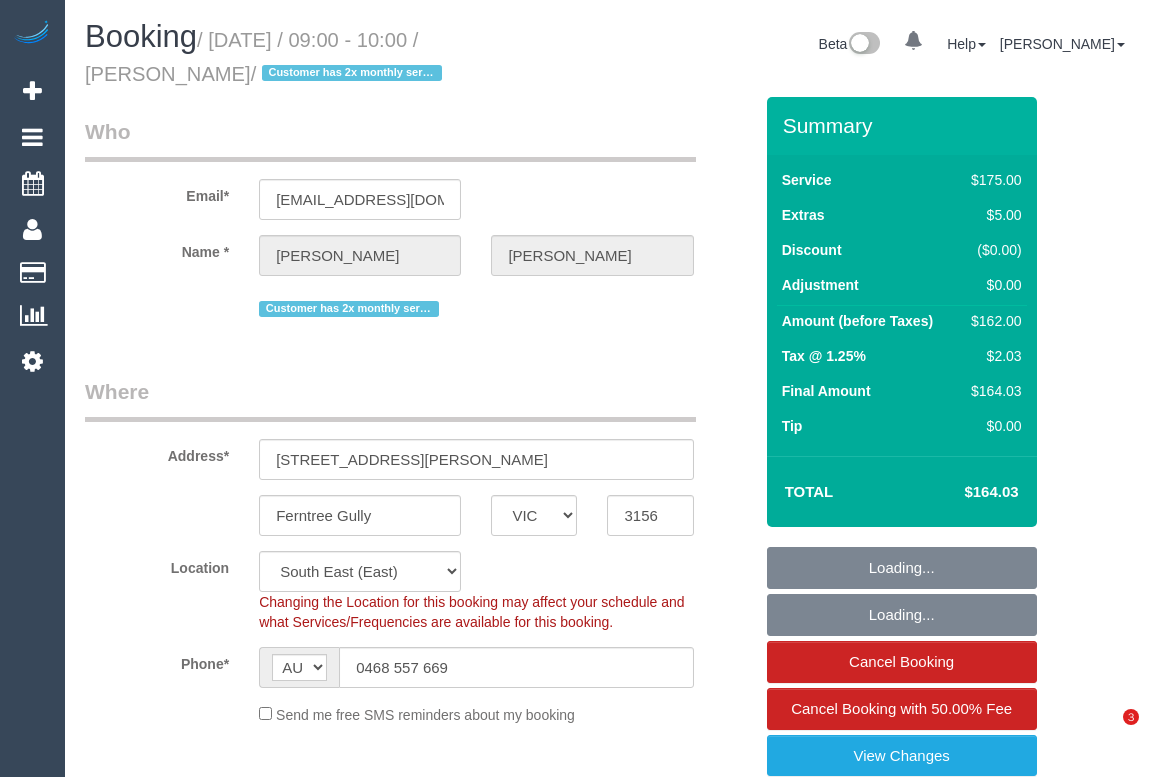 select on "VIC" 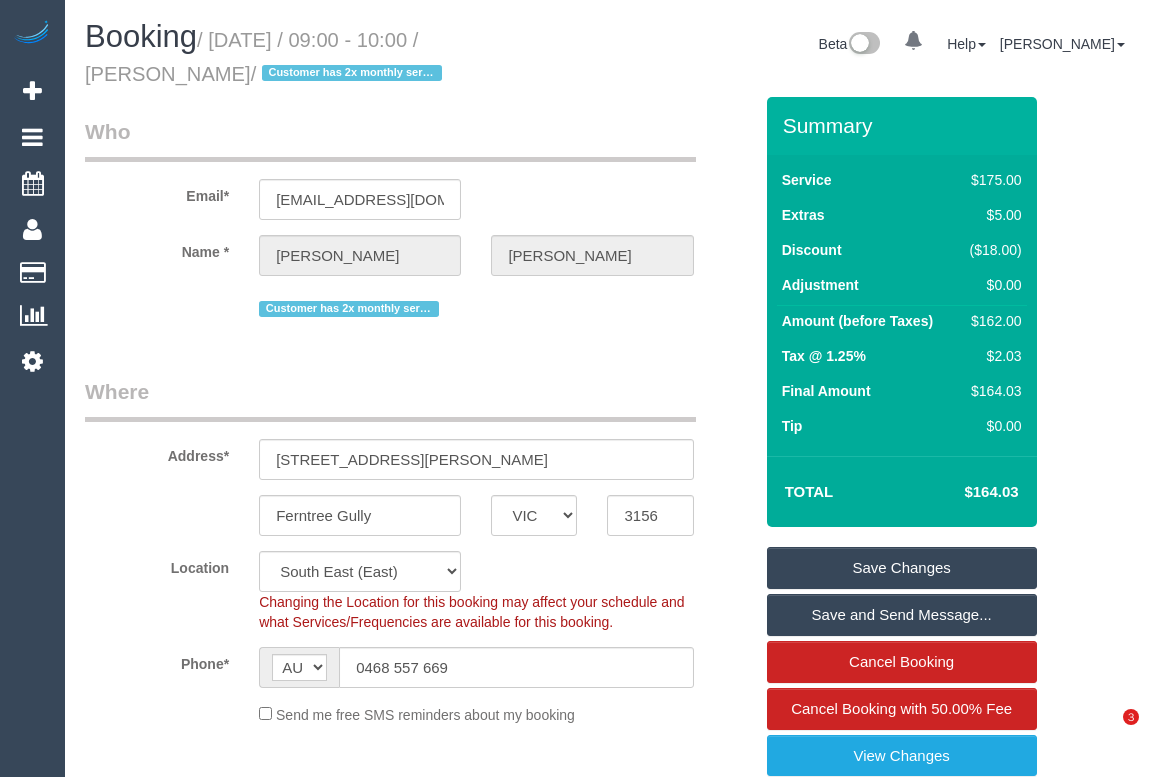 scroll, scrollTop: 0, scrollLeft: 0, axis: both 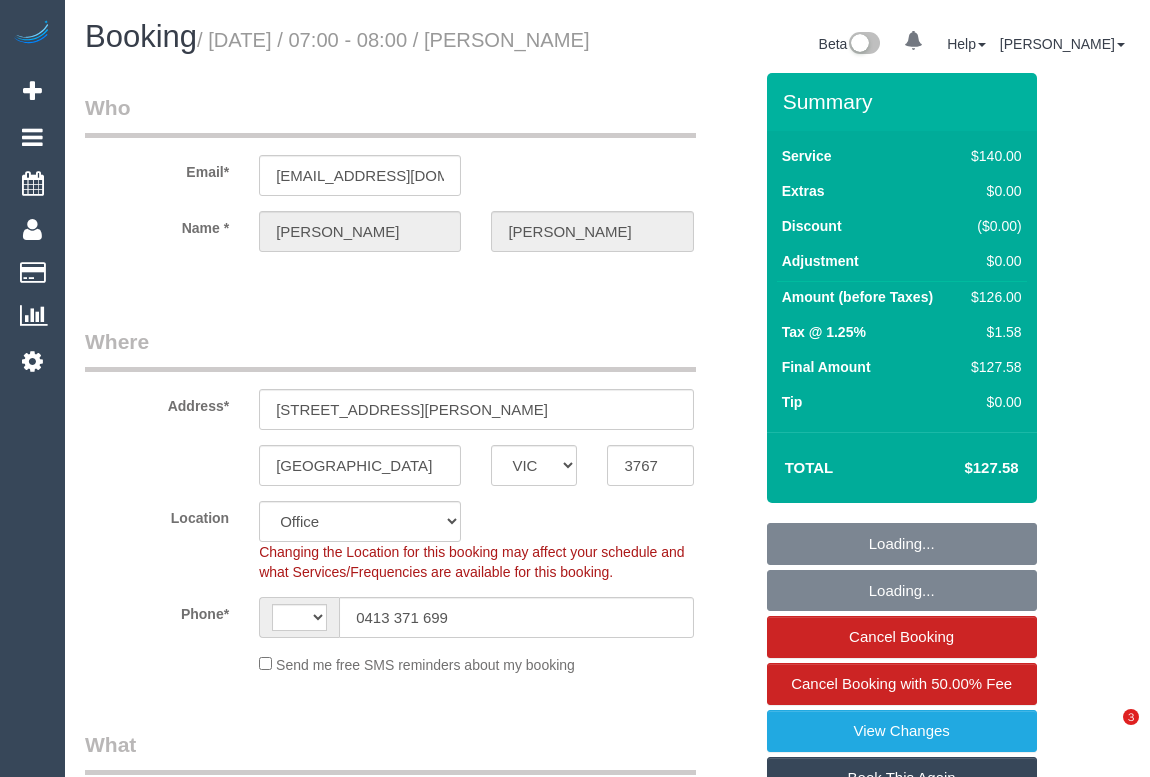 select on "VIC" 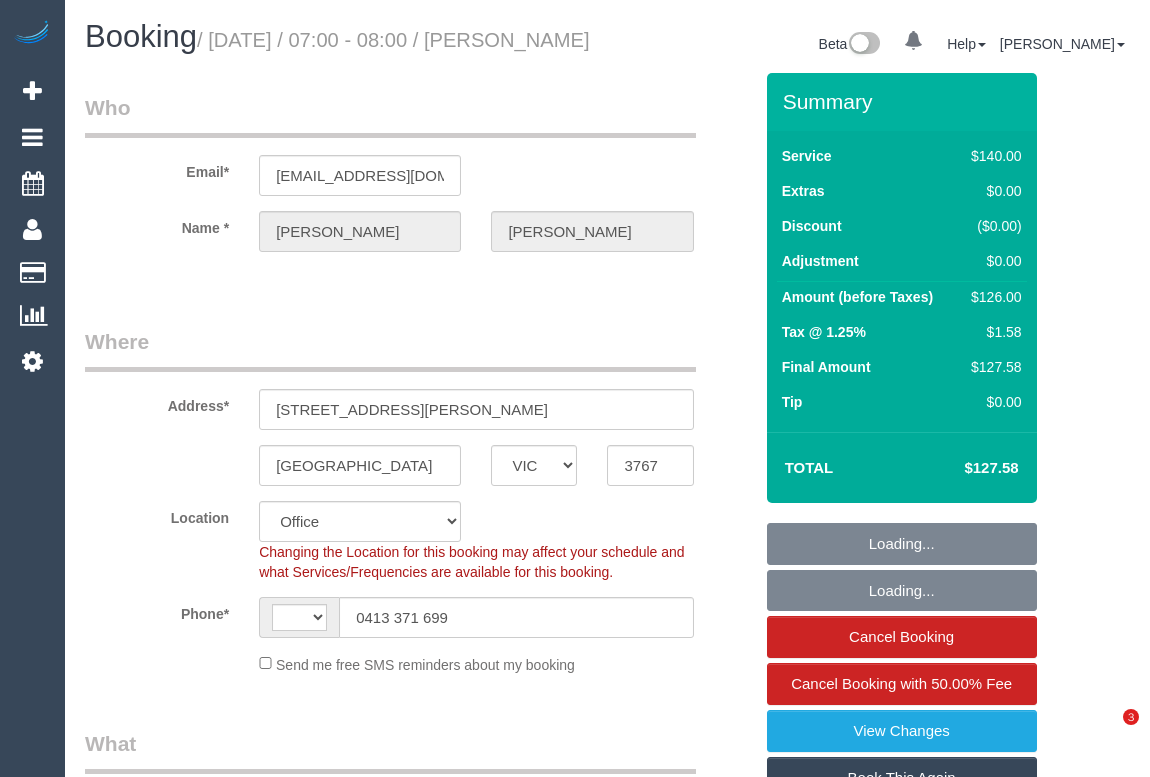 scroll, scrollTop: 2478, scrollLeft: 0, axis: vertical 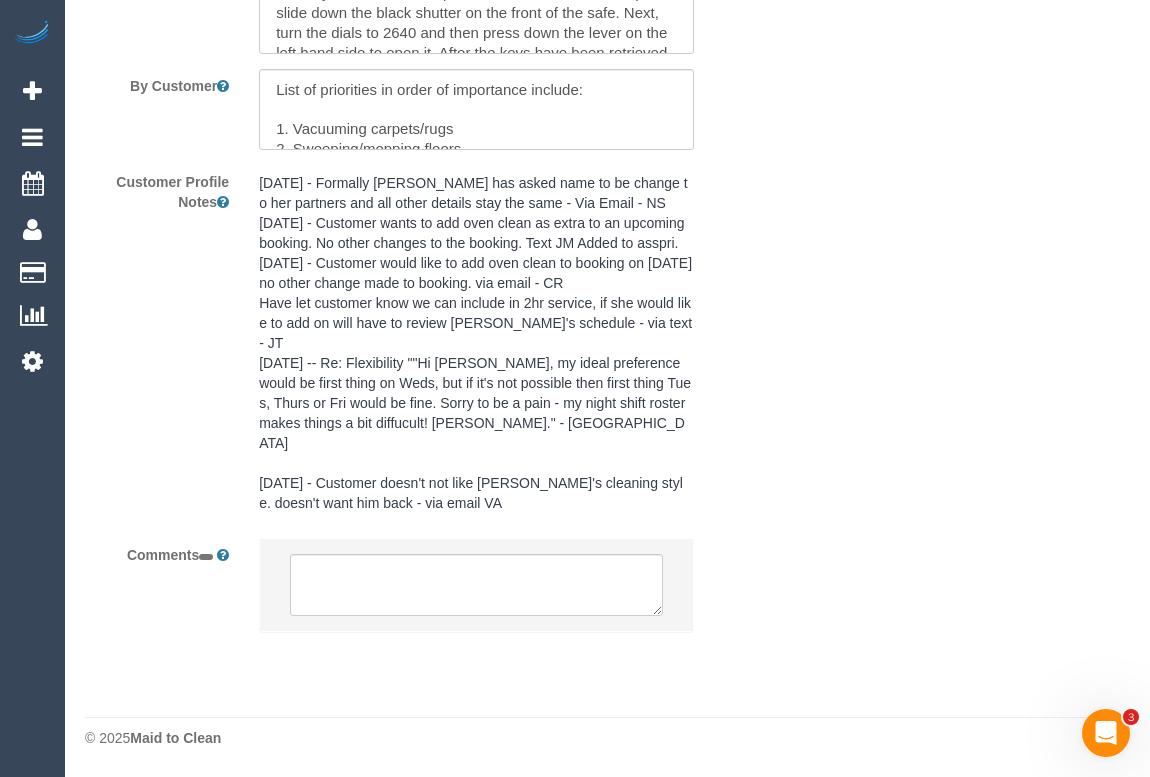 select on "object:867" 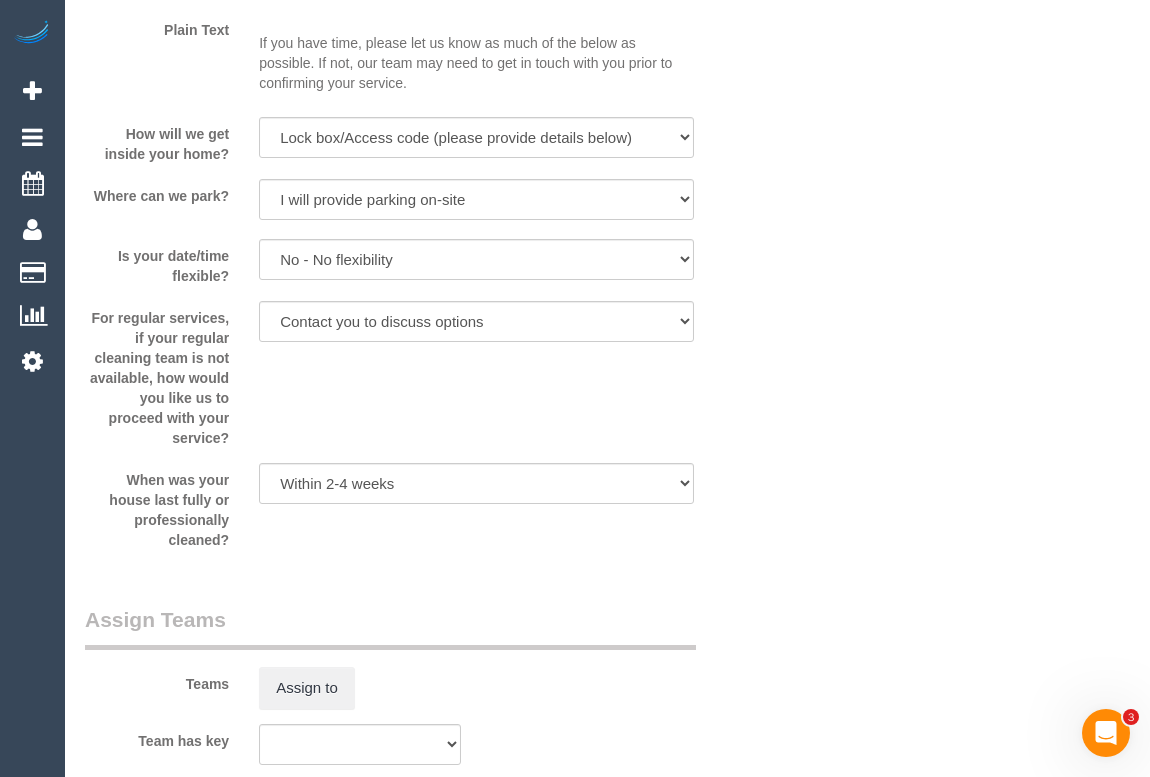 scroll, scrollTop: 3922, scrollLeft: 0, axis: vertical 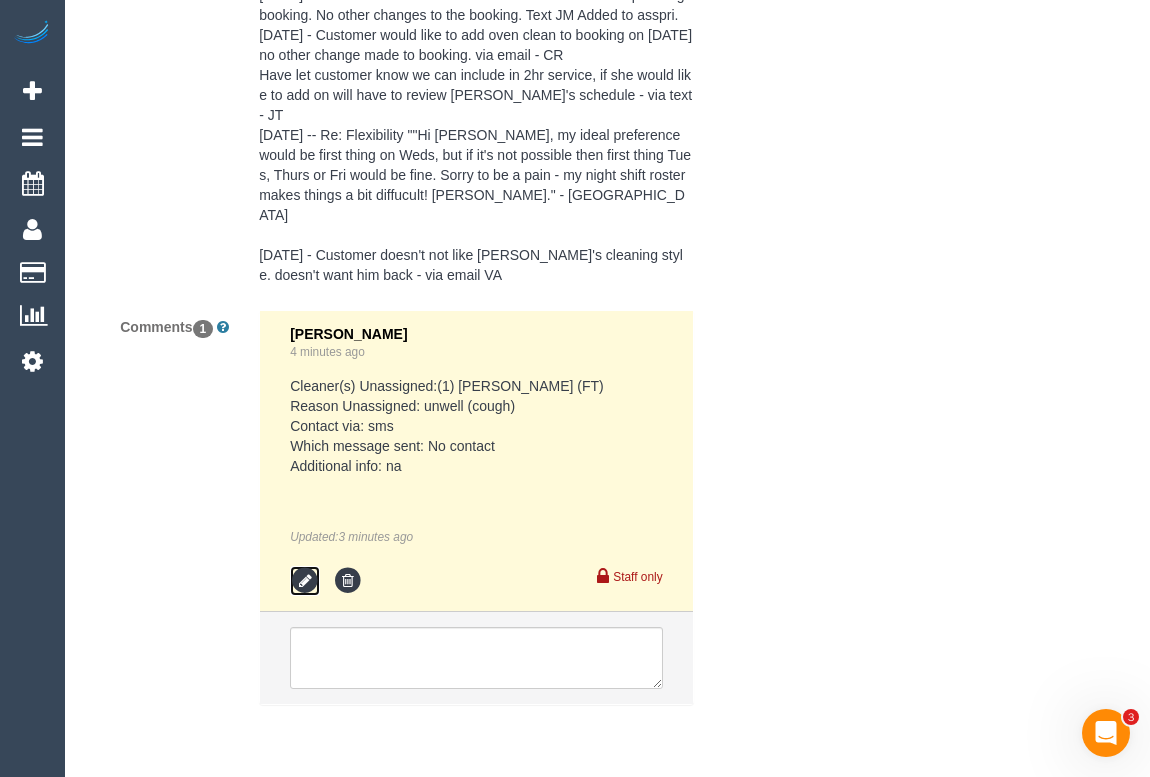 click at bounding box center [305, 581] 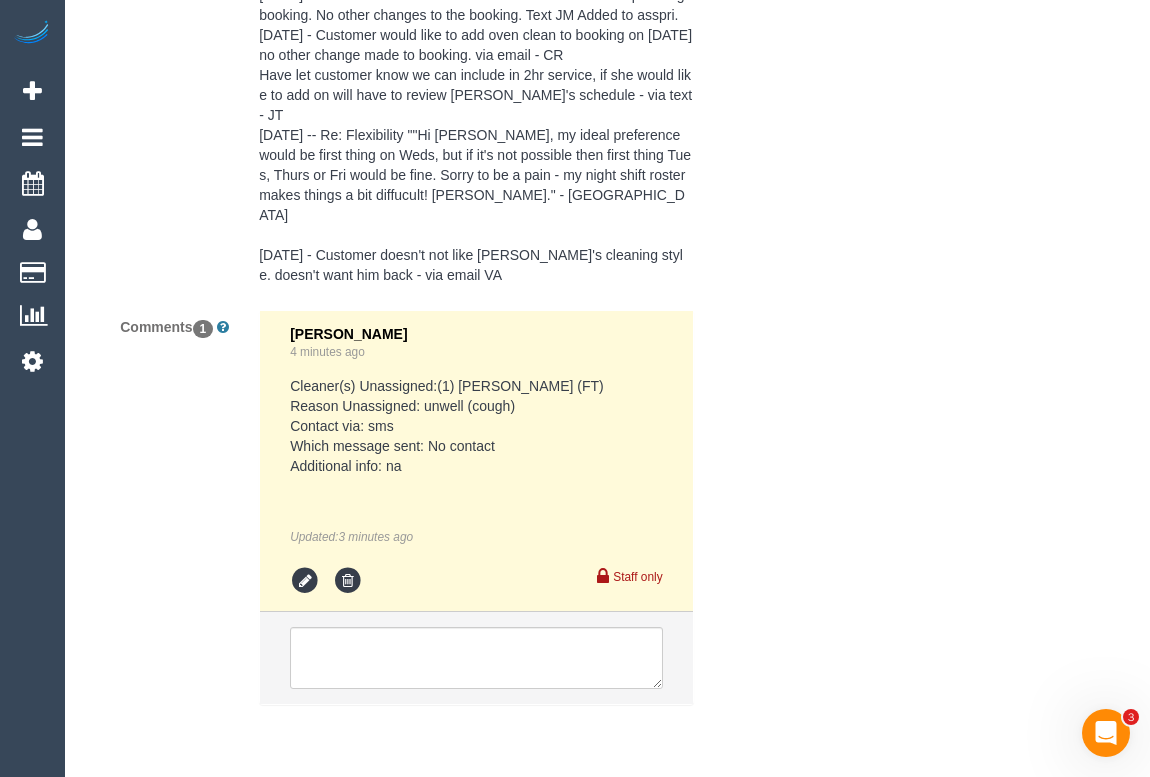 scroll, scrollTop: 3901, scrollLeft: 0, axis: vertical 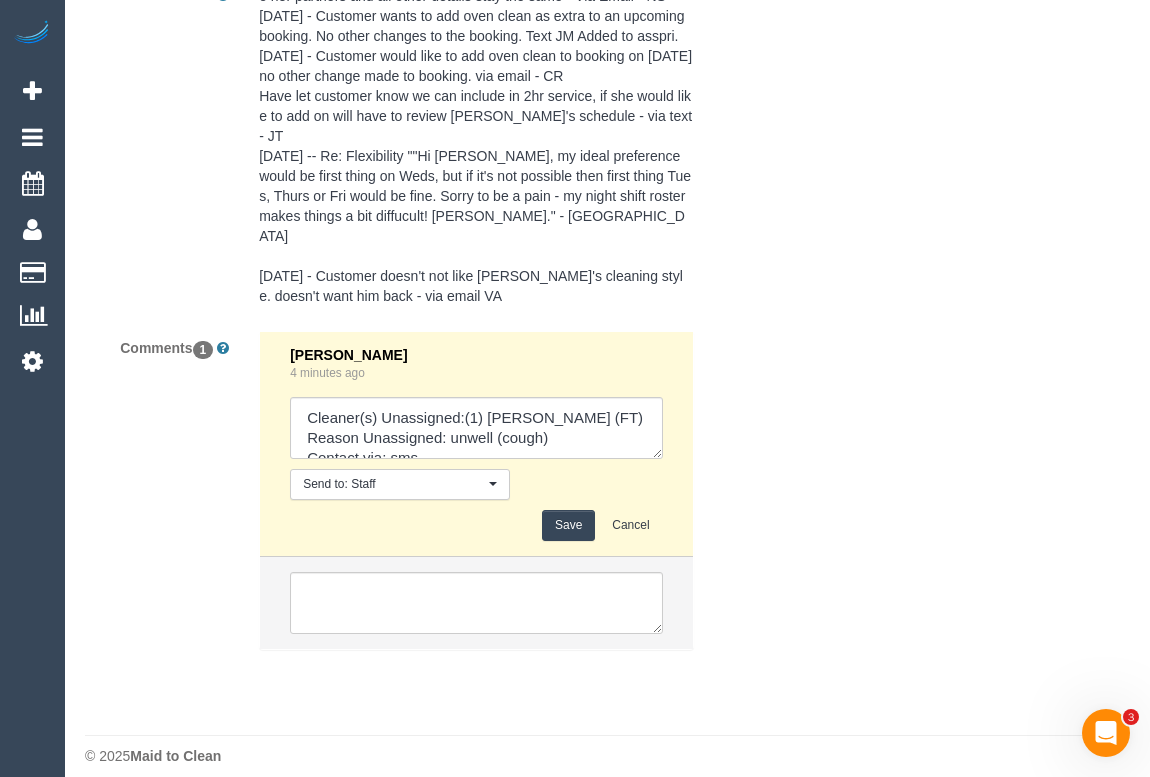 click at bounding box center (476, 428) 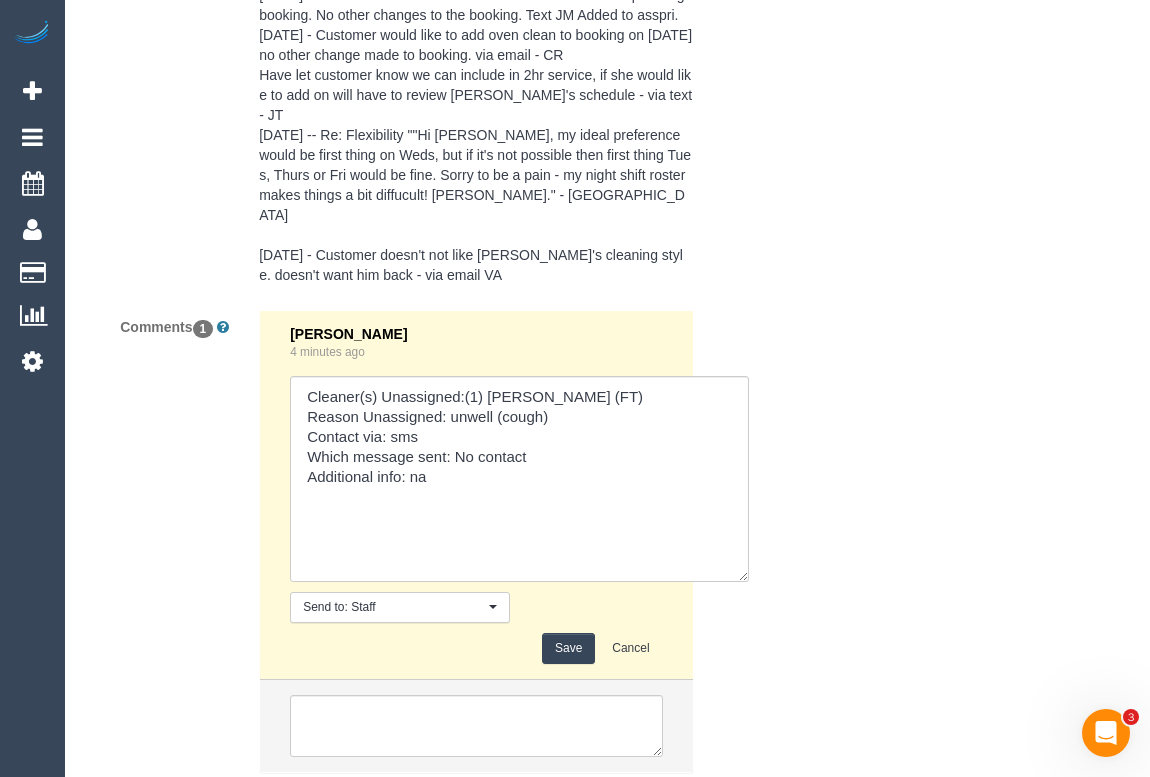 drag, startPoint x: 660, startPoint y: 437, endPoint x: 649, endPoint y: 520, distance: 83.725746 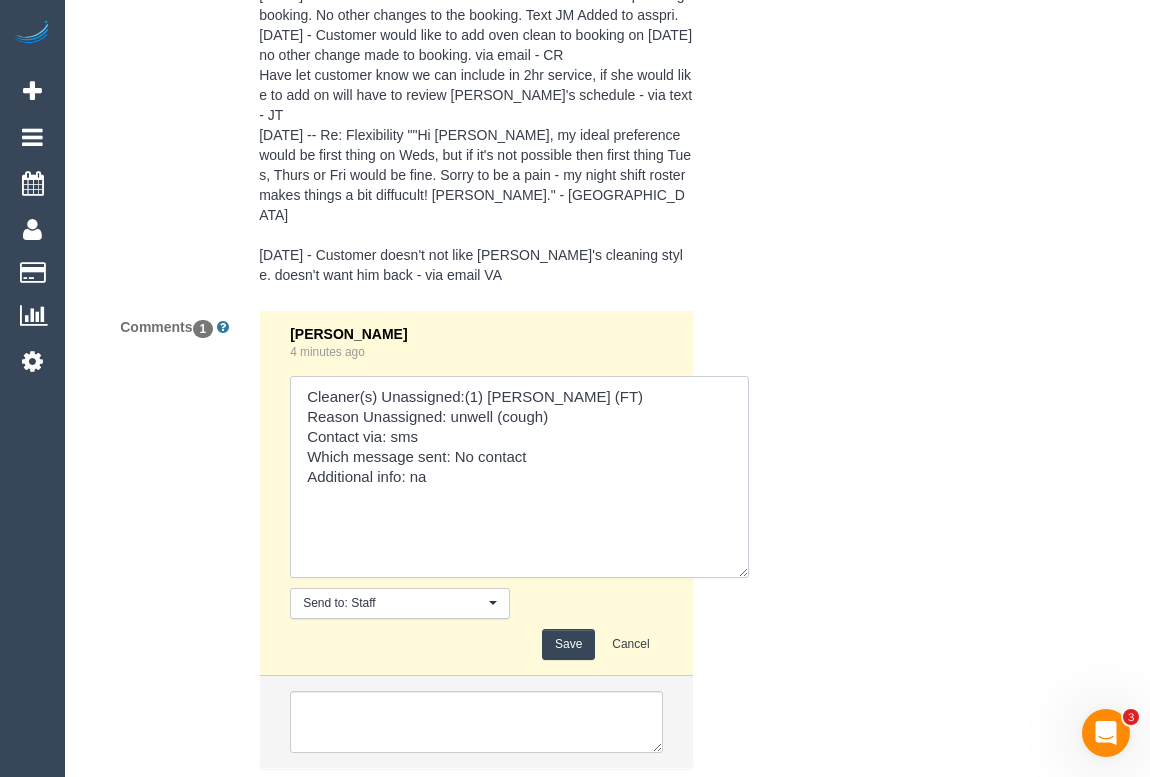drag, startPoint x: 459, startPoint y: 433, endPoint x: 527, endPoint y: 441, distance: 68.46897 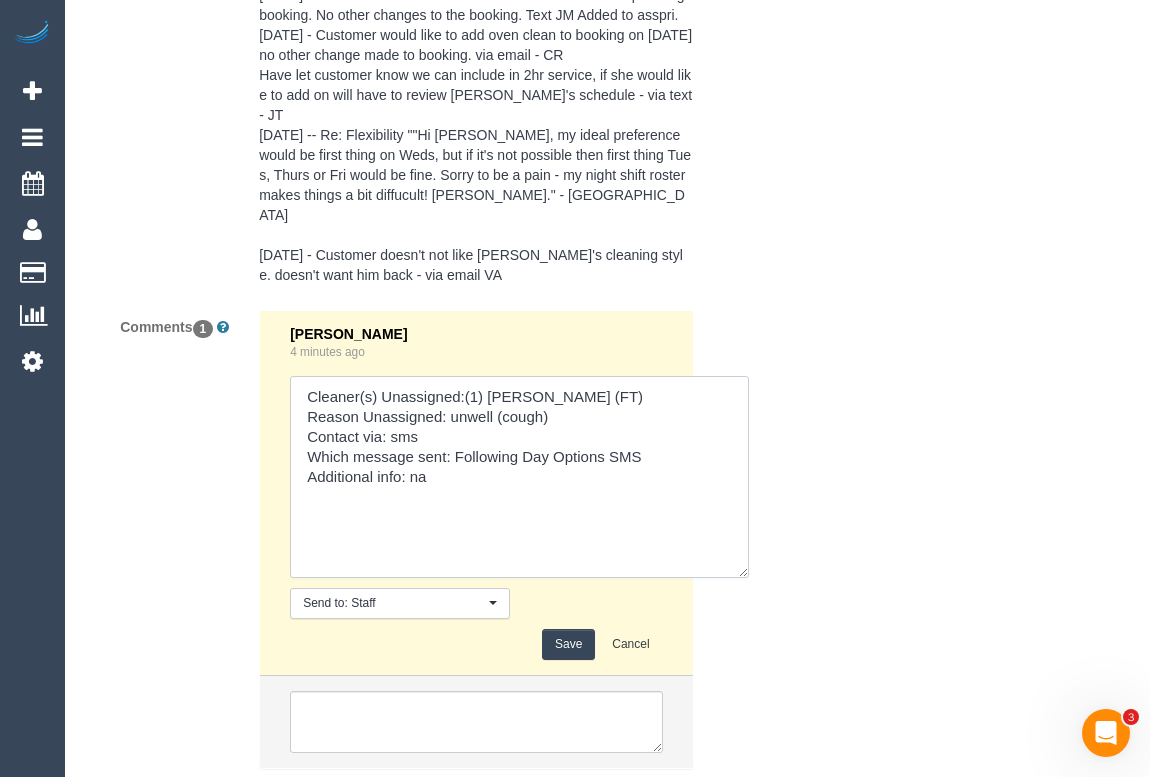 type on "Cleaner(s) Unassigned:(1) Helen Trickett (FT)
Reason Unassigned: unwell (cough)
Contact via: sms
Which message sent: Following Day Options SMS
Additional info: na" 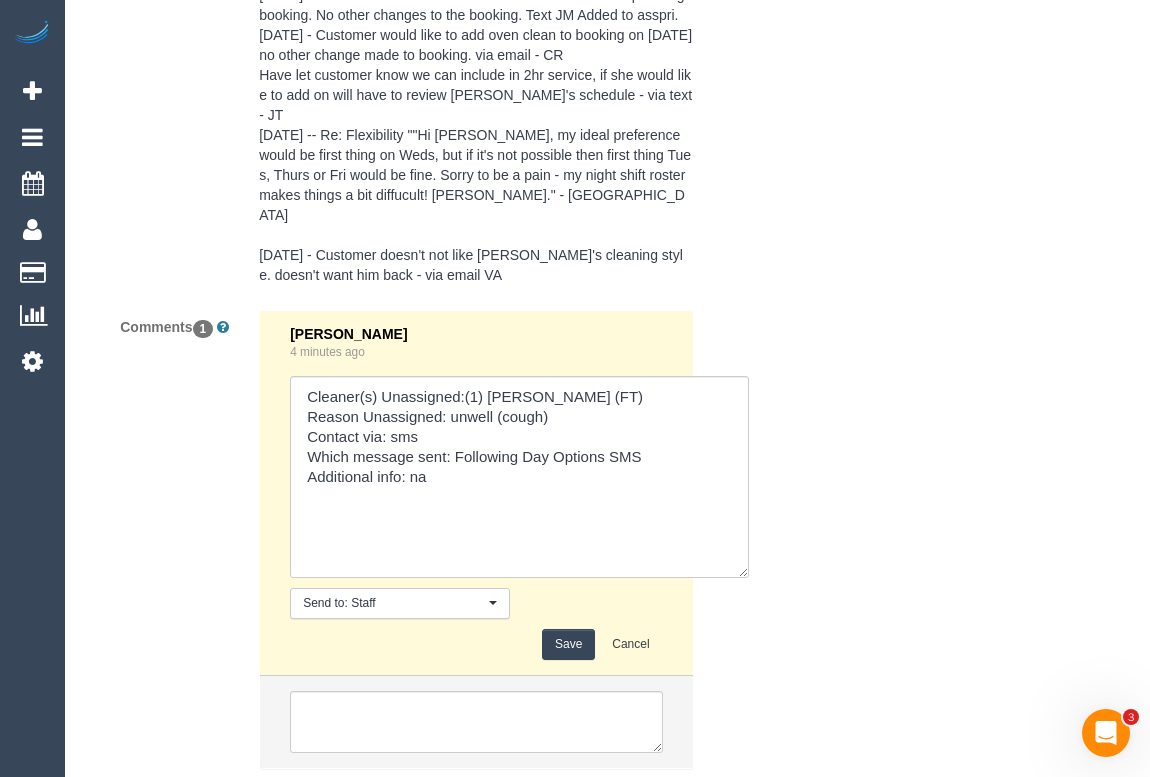 click on "Save" at bounding box center (568, 644) 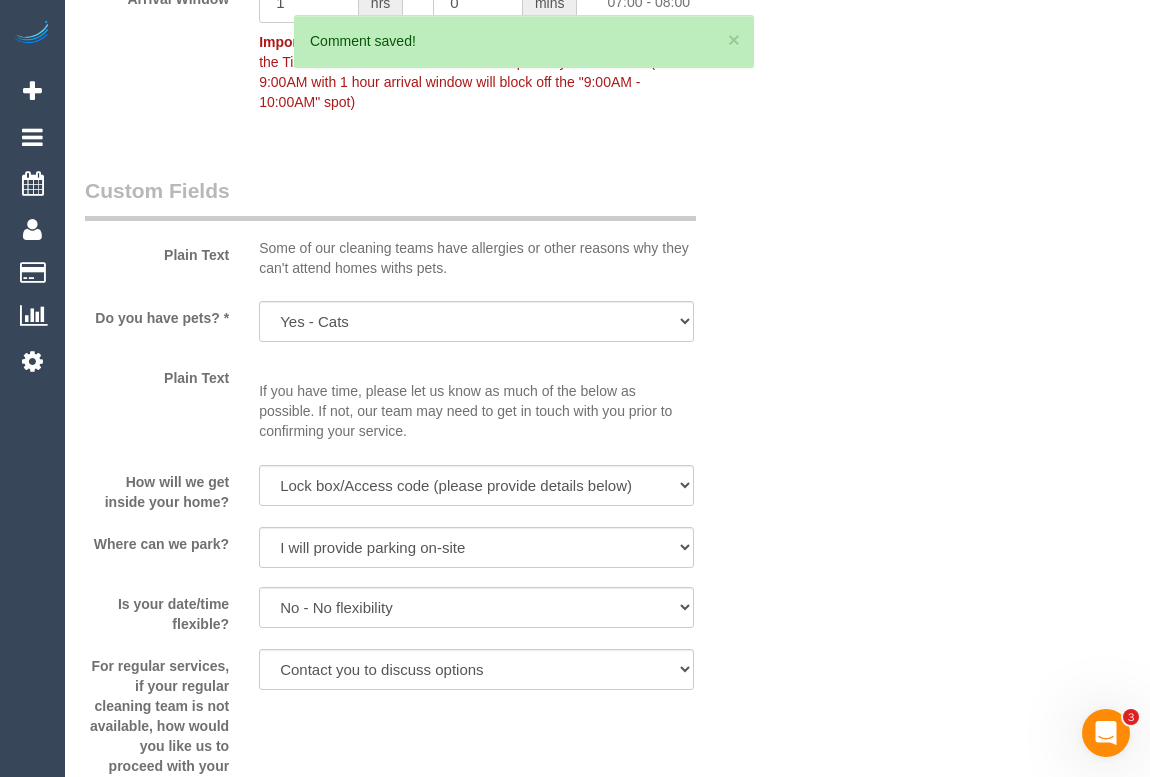 scroll, scrollTop: 2195, scrollLeft: 0, axis: vertical 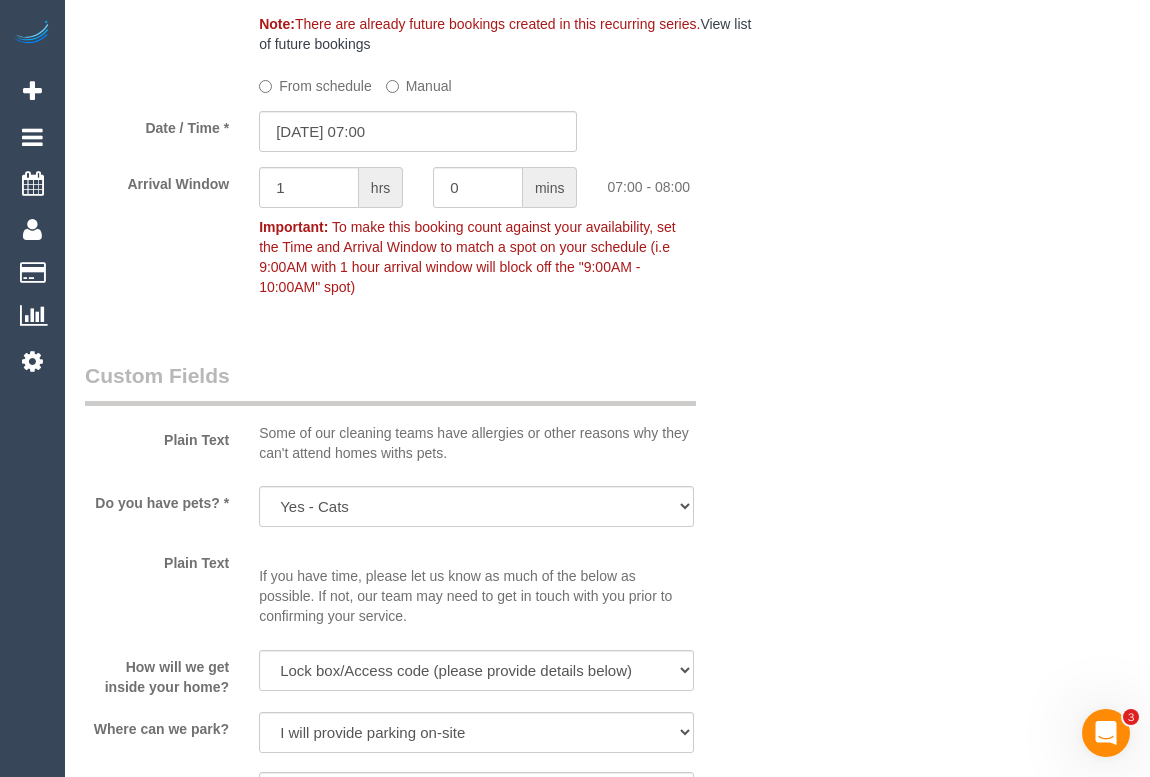 drag, startPoint x: 949, startPoint y: 370, endPoint x: 931, endPoint y: 366, distance: 18.439089 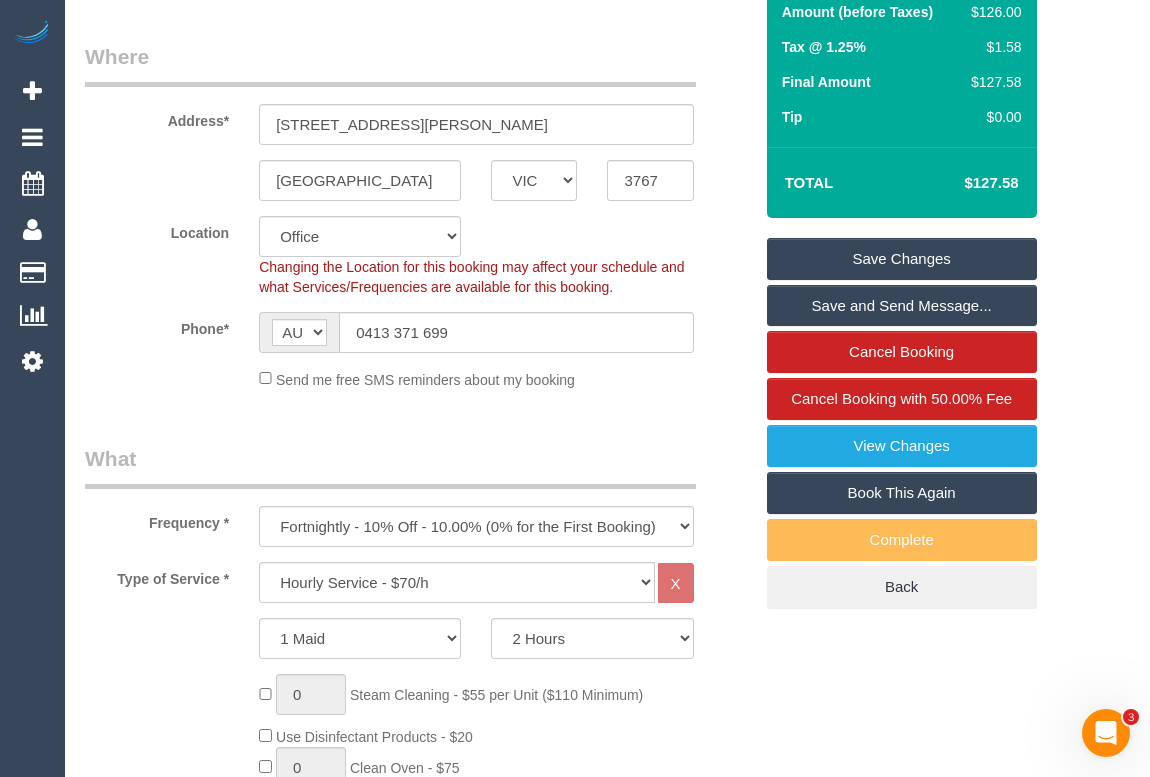 scroll, scrollTop: 0, scrollLeft: 0, axis: both 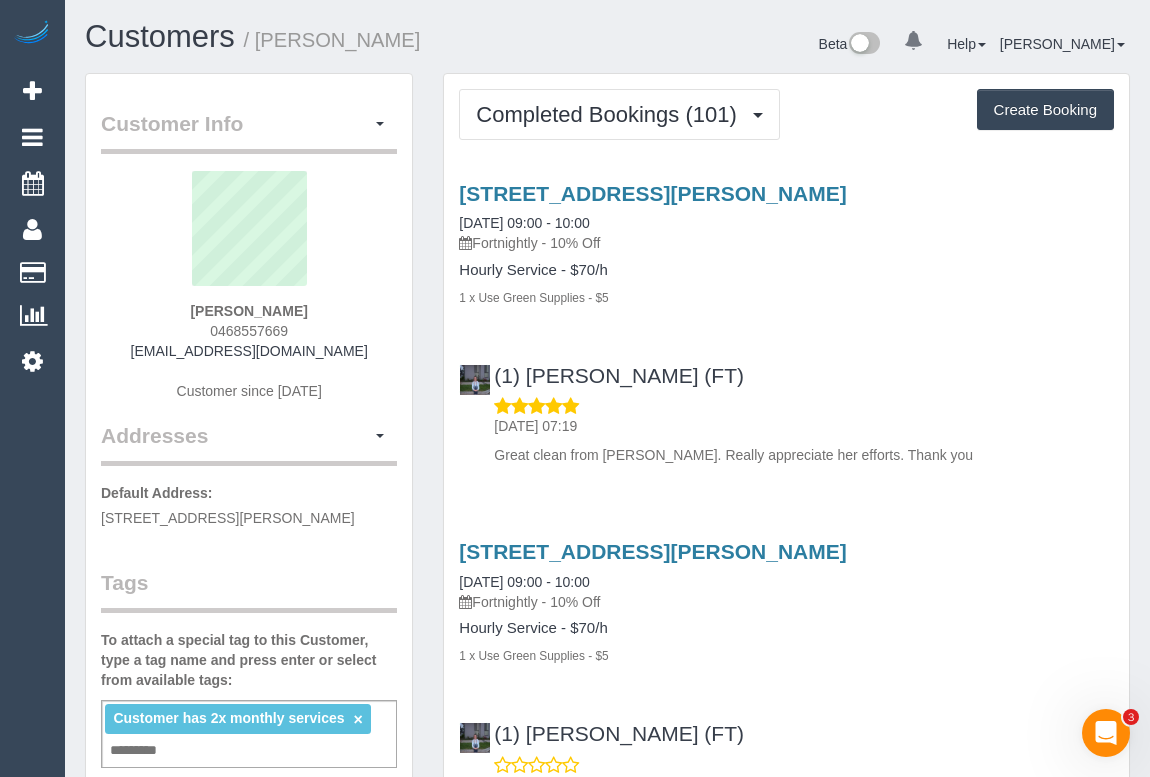 click on "(1) [PERSON_NAME] (FT)
[DATE] 07:19
Great clean from [PERSON_NAME]. Really appreciate her efforts. Thank you" at bounding box center (786, 406) 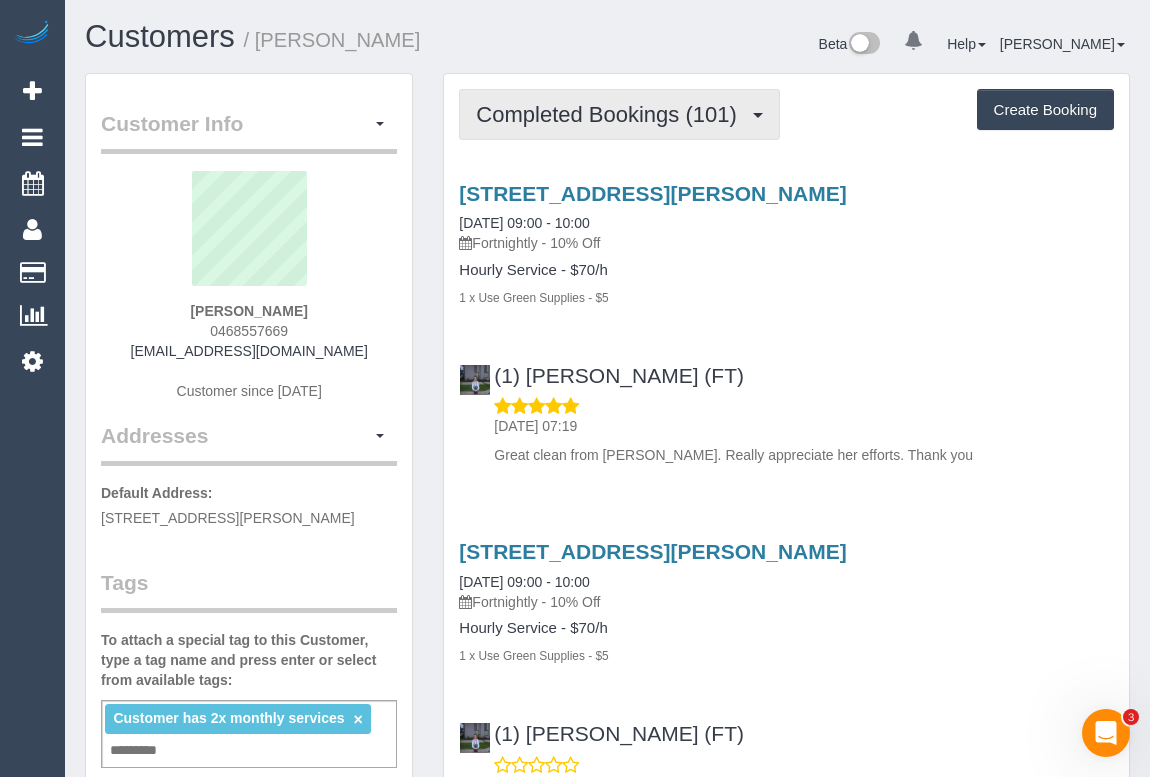 click on "Completed Bookings (101)" at bounding box center (611, 114) 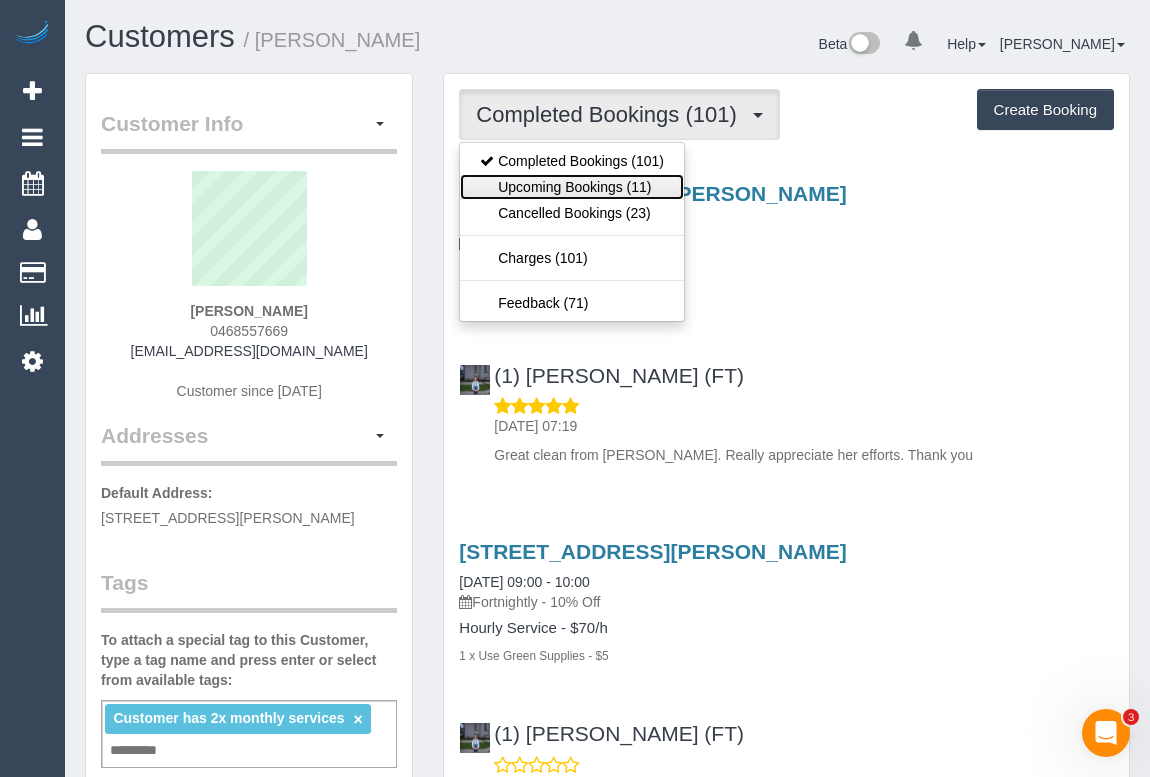 click on "Upcoming Bookings (11)" at bounding box center [572, 187] 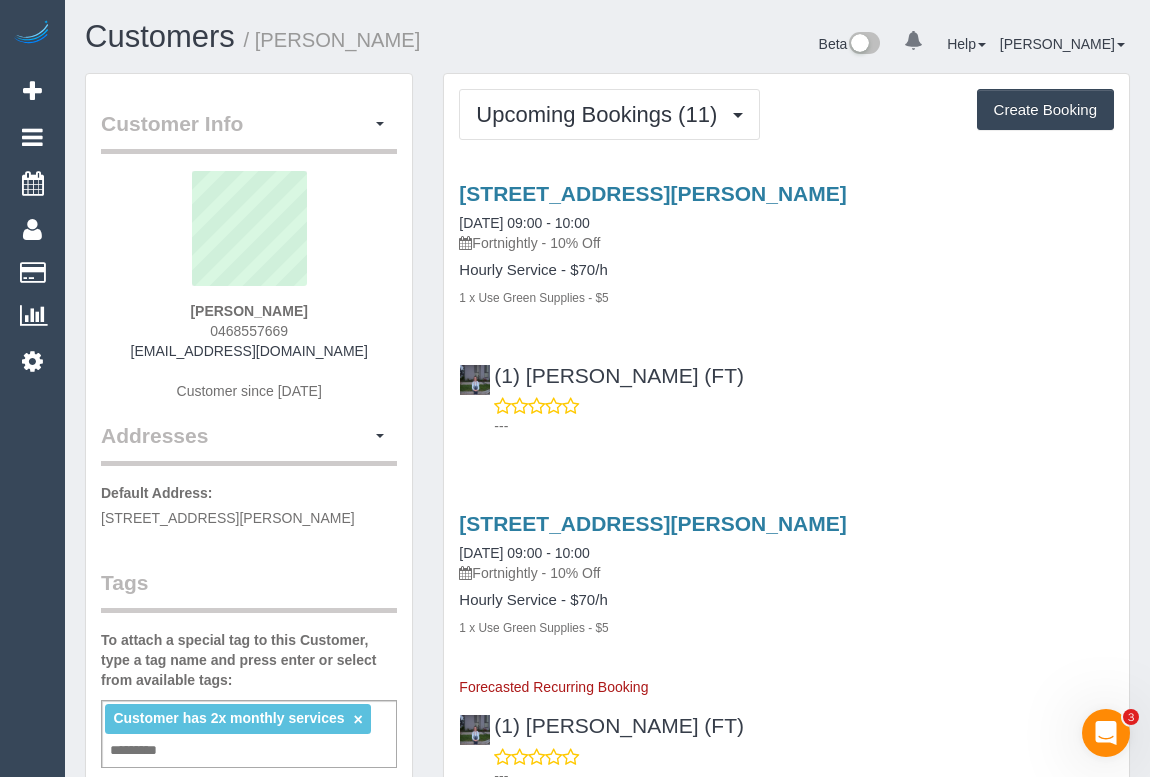 click on "(1) Helen Trickett (FT)
---" at bounding box center (786, 392) 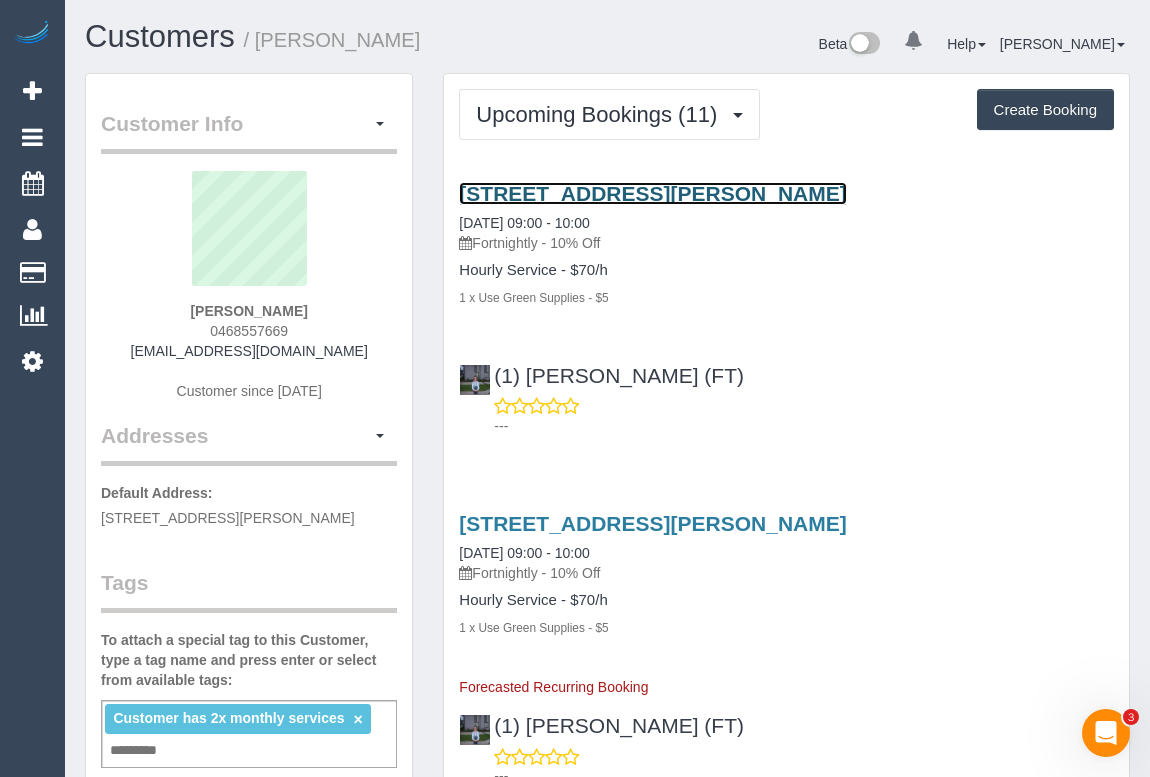 click on "2/17 Mciver Street, Ferntree Gully, VIC 3156" at bounding box center [652, 193] 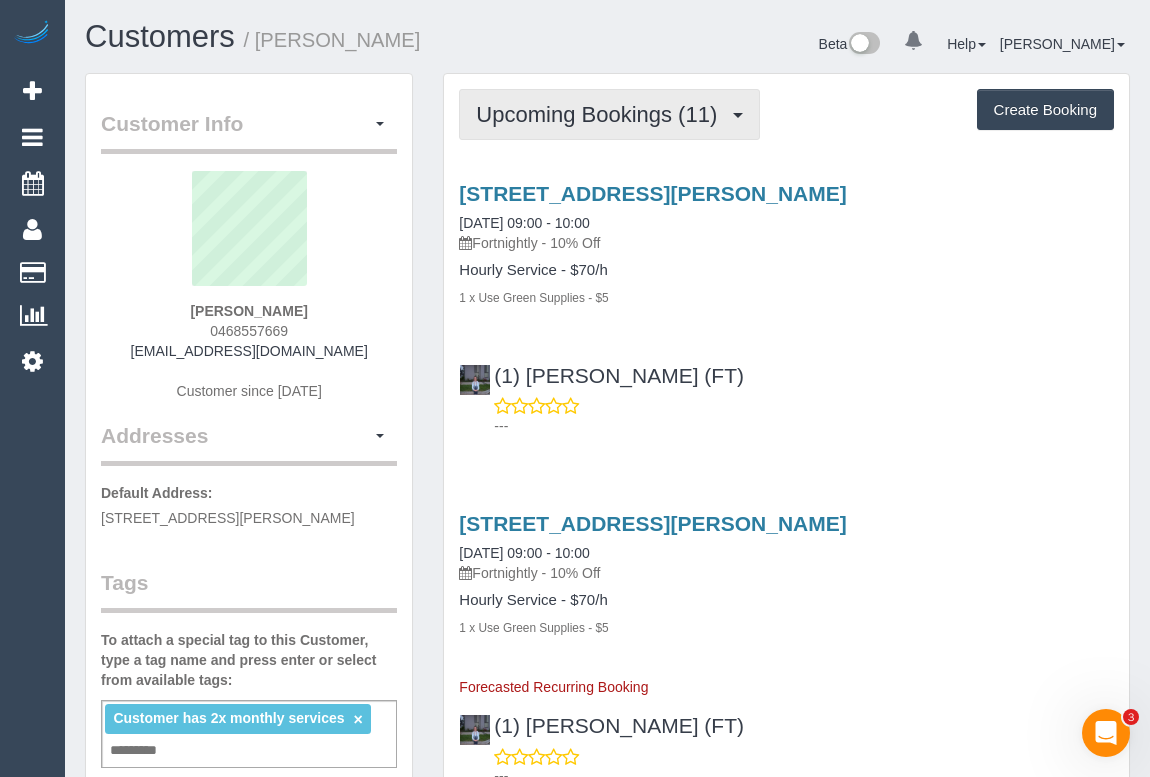 click on "Upcoming Bookings (11)" at bounding box center [601, 114] 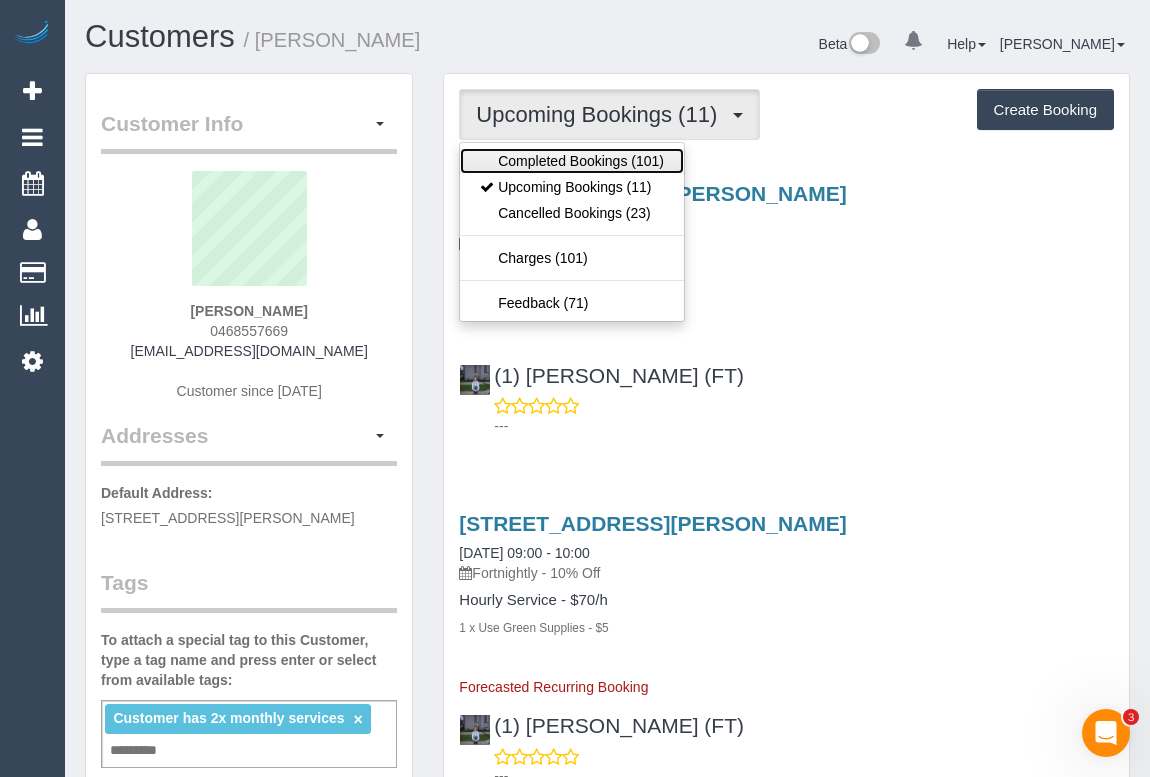 click on "Completed Bookings (101)" at bounding box center (572, 161) 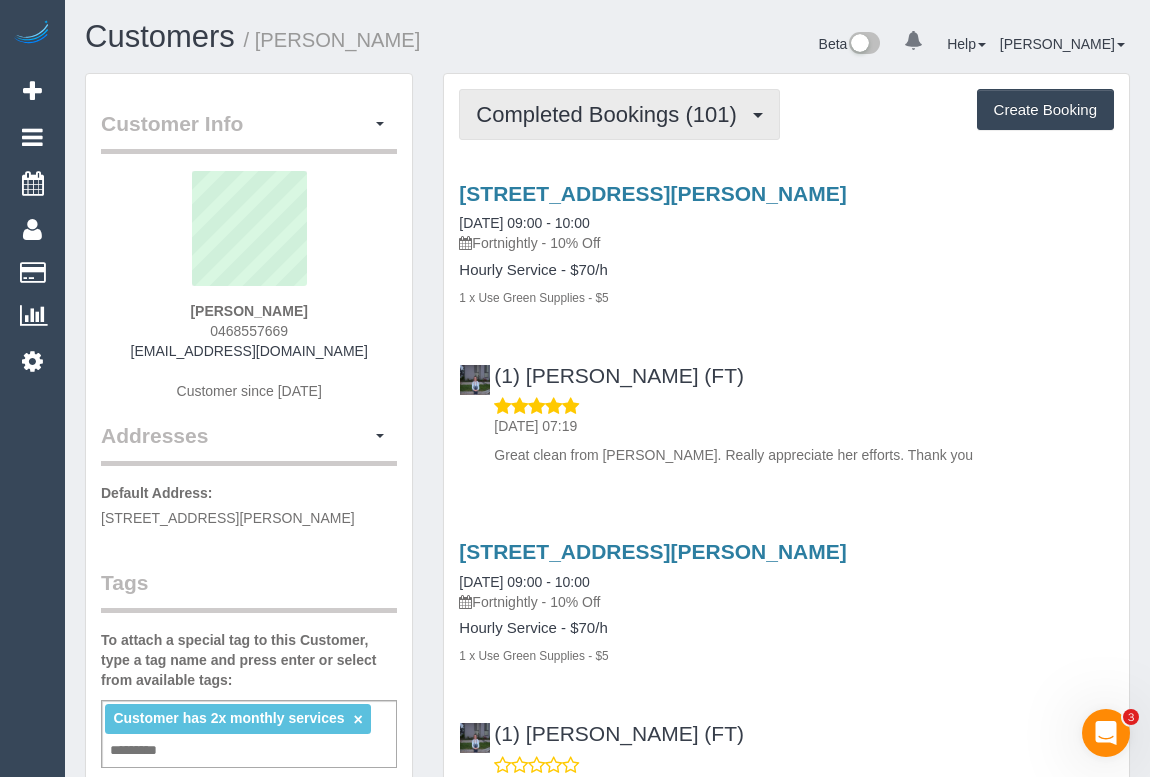 click on "Completed Bookings (101)" at bounding box center (611, 114) 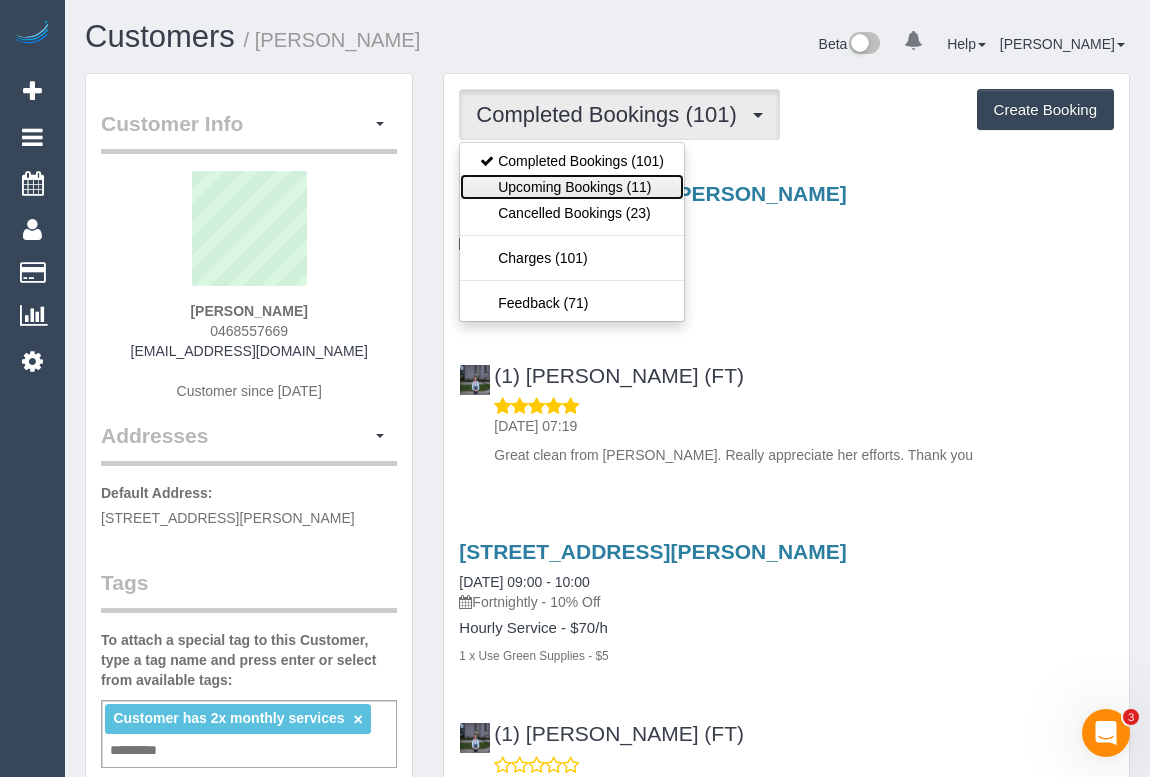 click on "Upcoming Bookings (11)" at bounding box center [572, 187] 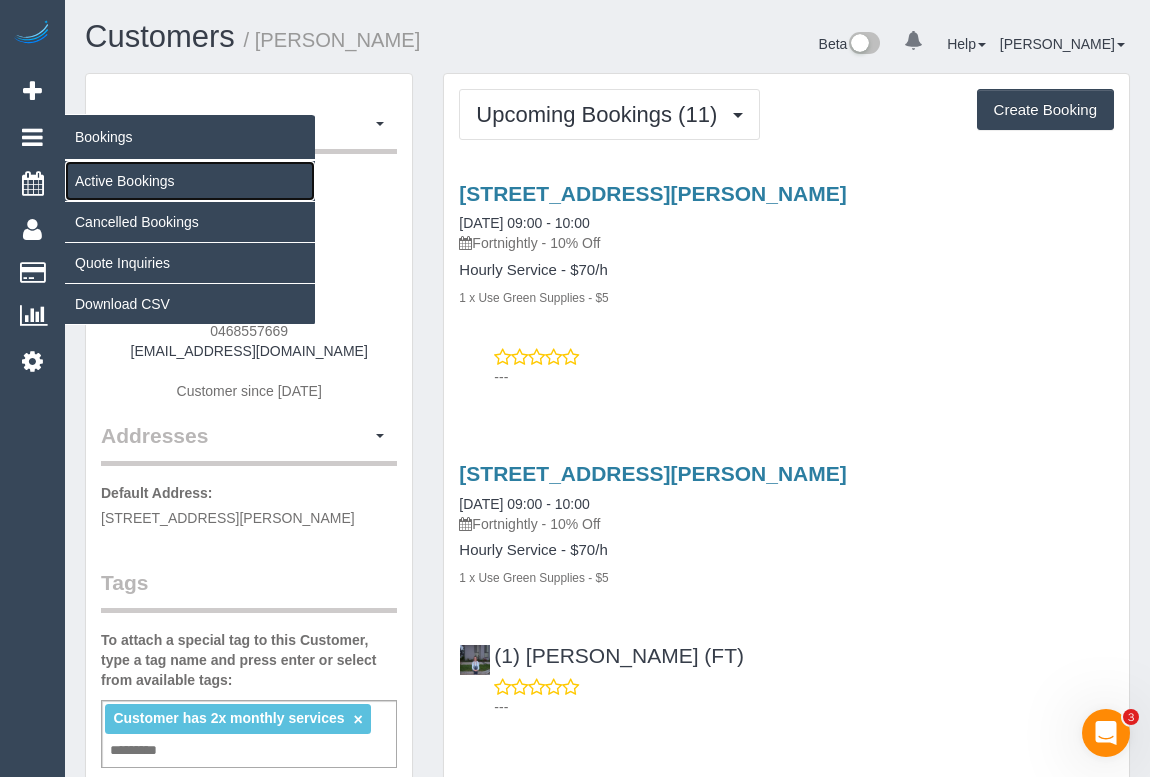 click on "Active Bookings" at bounding box center [190, 181] 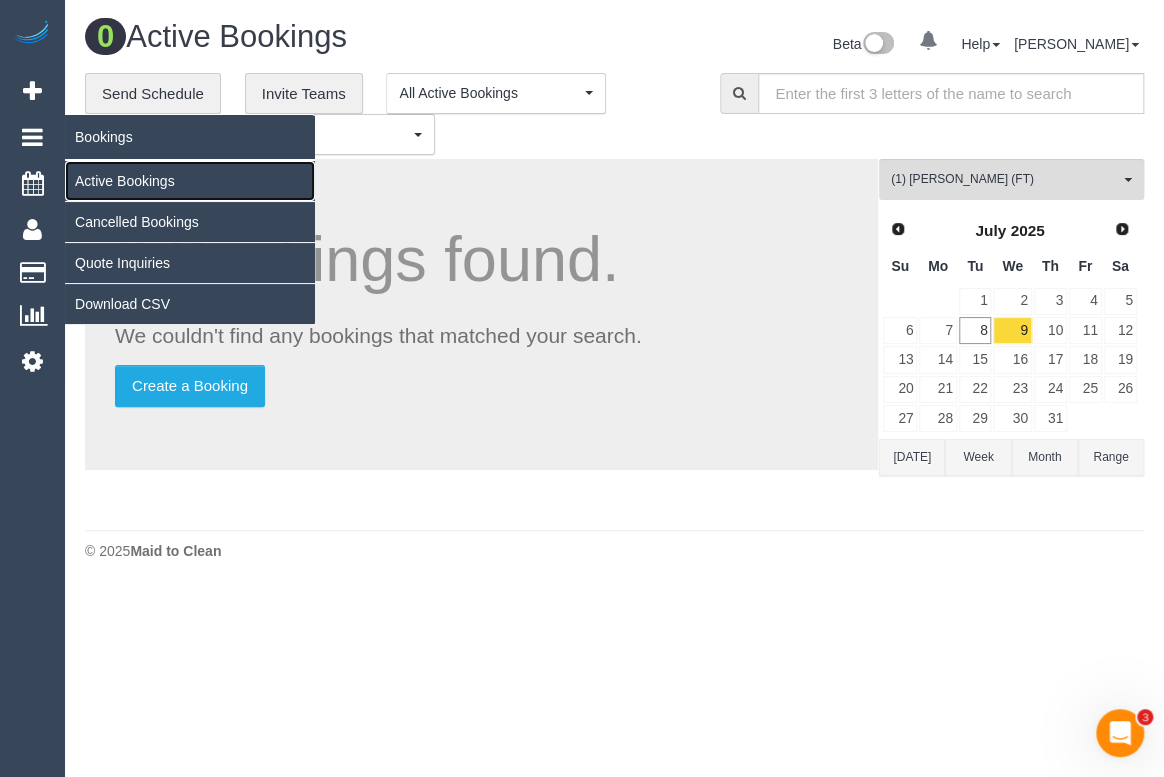 click on "Active Bookings" at bounding box center [190, 181] 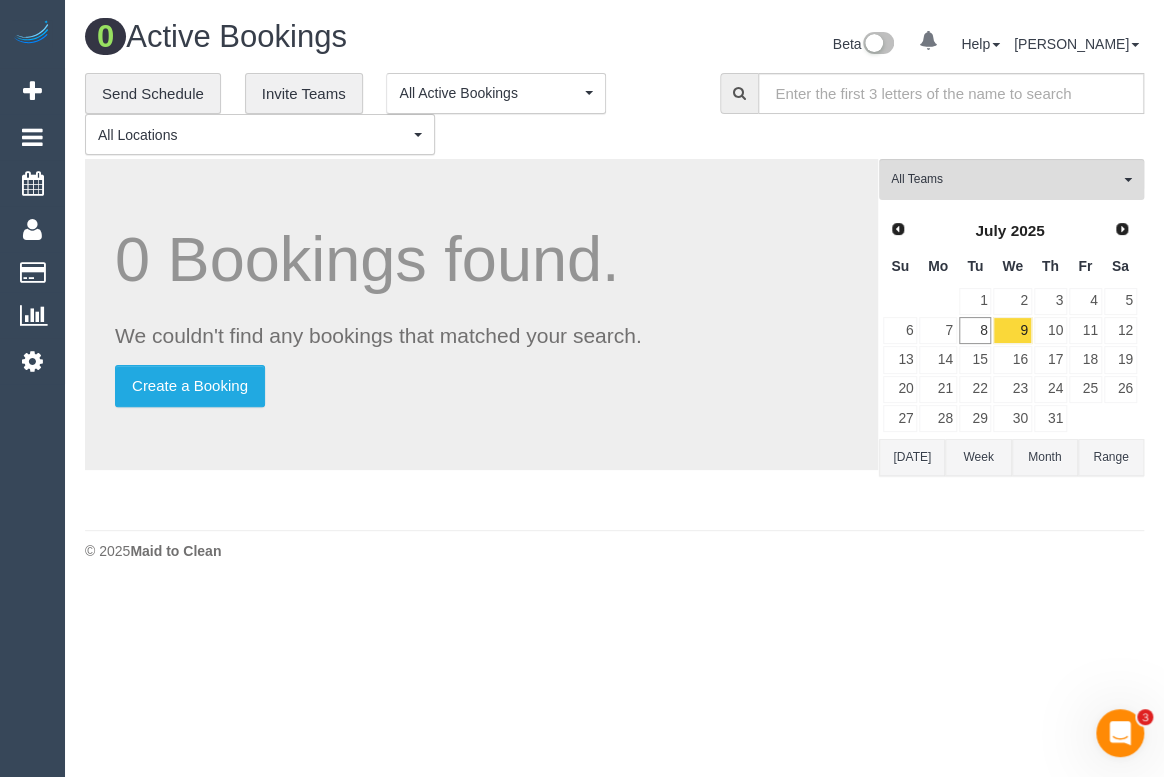 click on "**********" at bounding box center (387, 114) 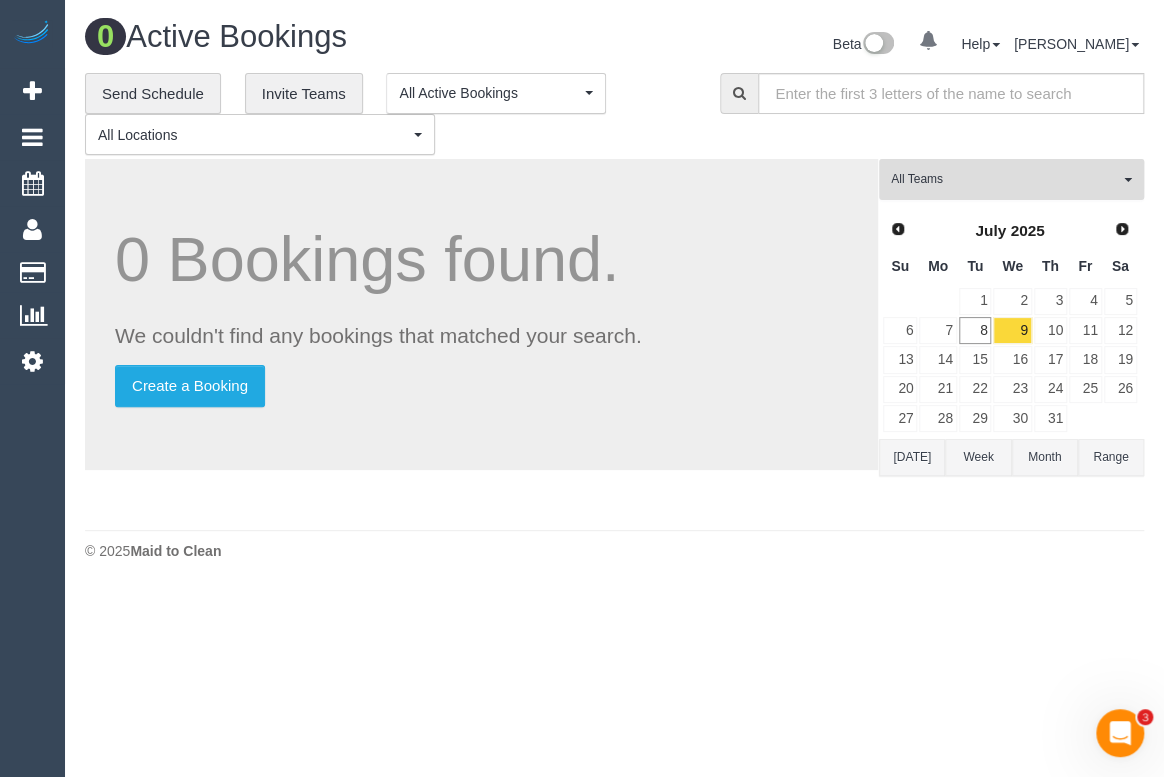 click on "All Teams" at bounding box center [1005, 179] 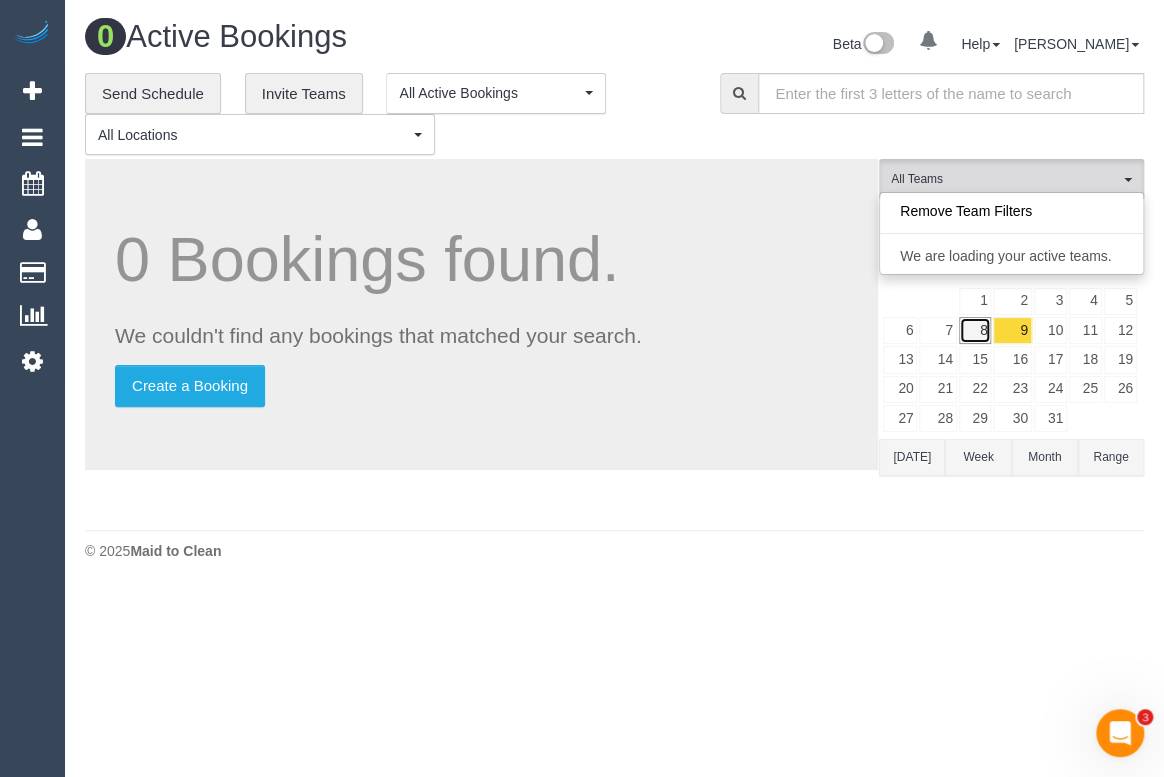 click on "8" at bounding box center [975, 330] 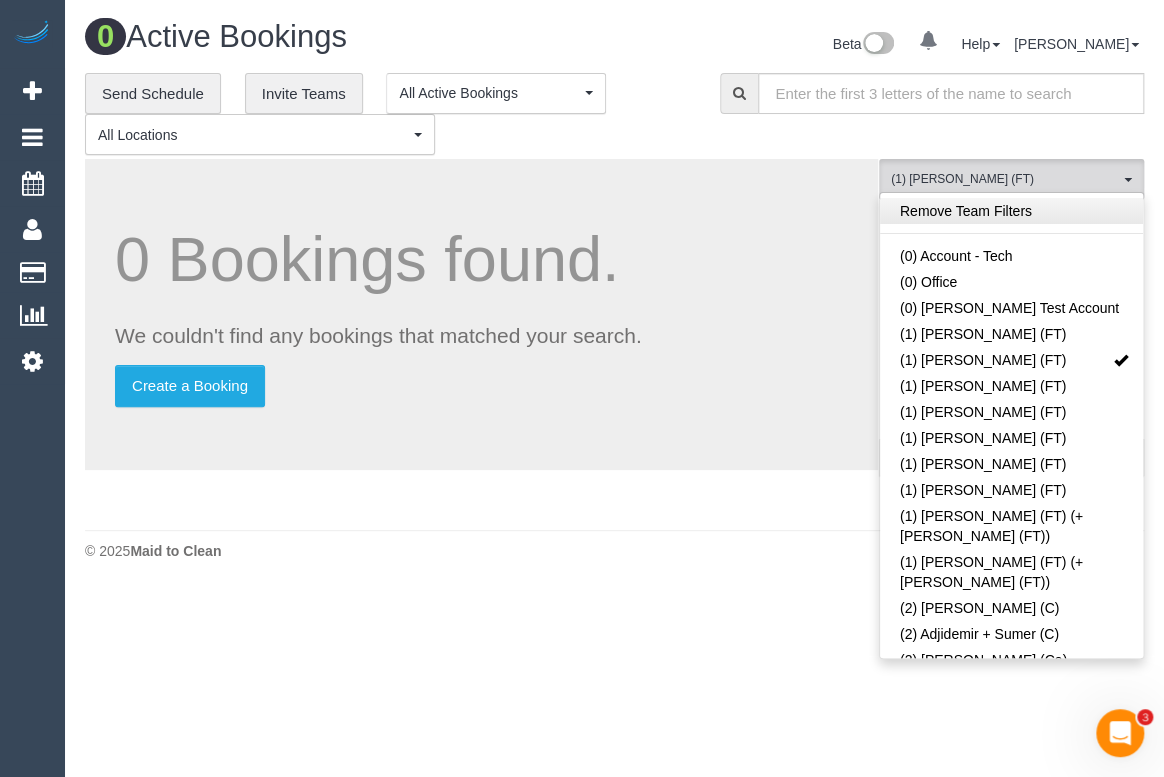 click on "Remove Team Filters" at bounding box center [1011, 211] 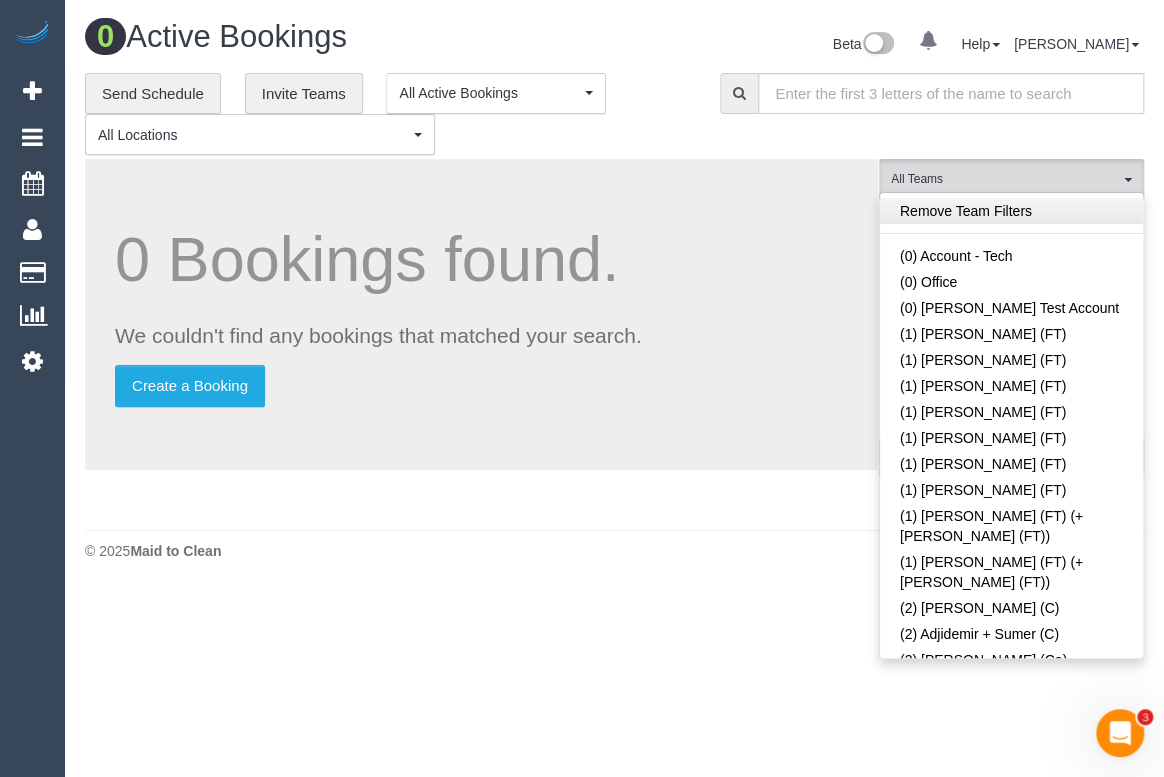 click on "Remove Team Filters" at bounding box center (1011, 211) 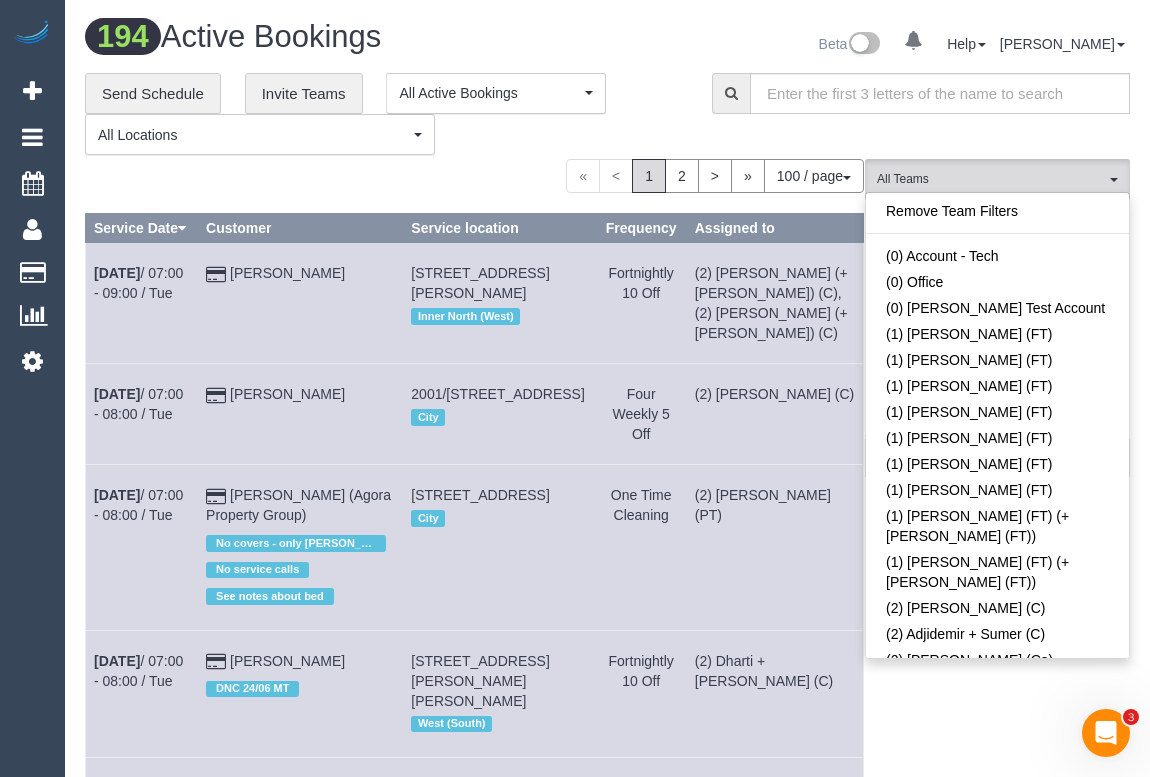scroll, scrollTop: 6120, scrollLeft: 0, axis: vertical 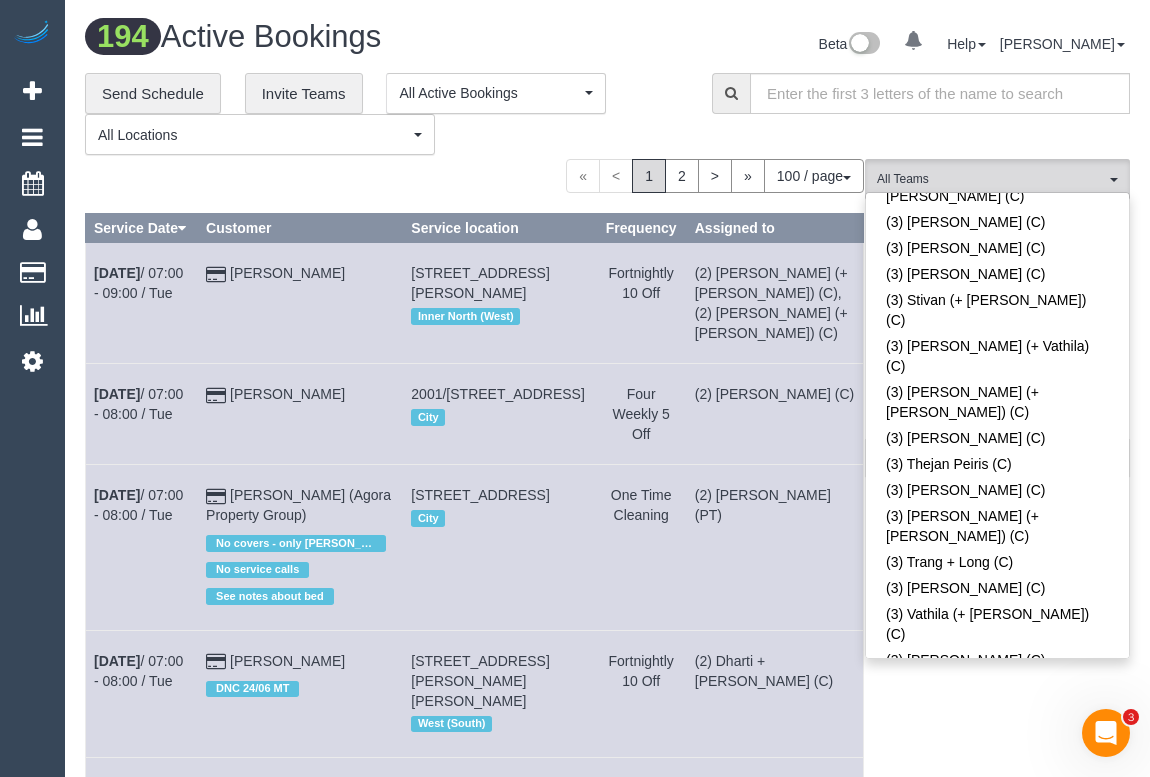click on "(M2) [PERSON_NAME] (C)" at bounding box center [997, 1888] 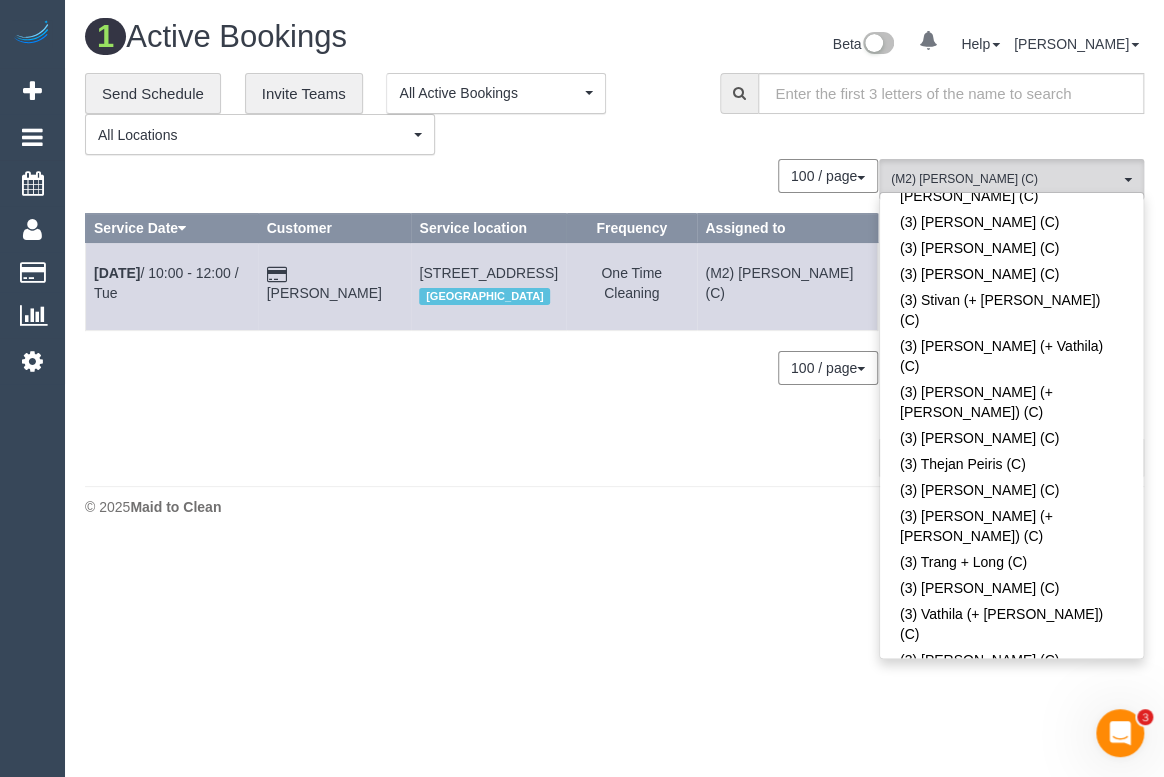 click on "0 Bookings found.
We couldn't find any bookings that matched your search.
Create a Booking
100 / page
10 / page
20 / page
30 / page
40 / page
50 / page
100 / page
Service Date
Customer
Service location
Frequency
Assigned to
Jul 8th
/ 10:00 - 12:00 / Tue
Jenna Klinkhammer" at bounding box center [482, 317] 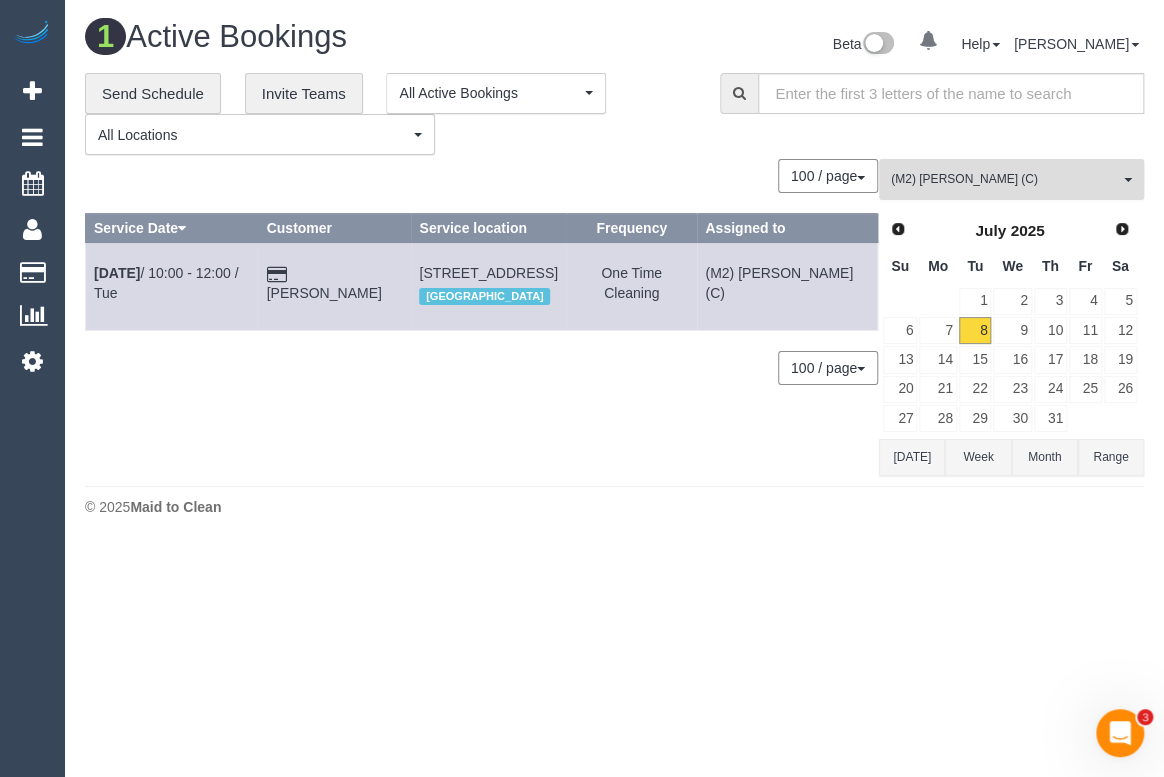 click on "(M2) [PERSON_NAME] (C)" at bounding box center [1005, 179] 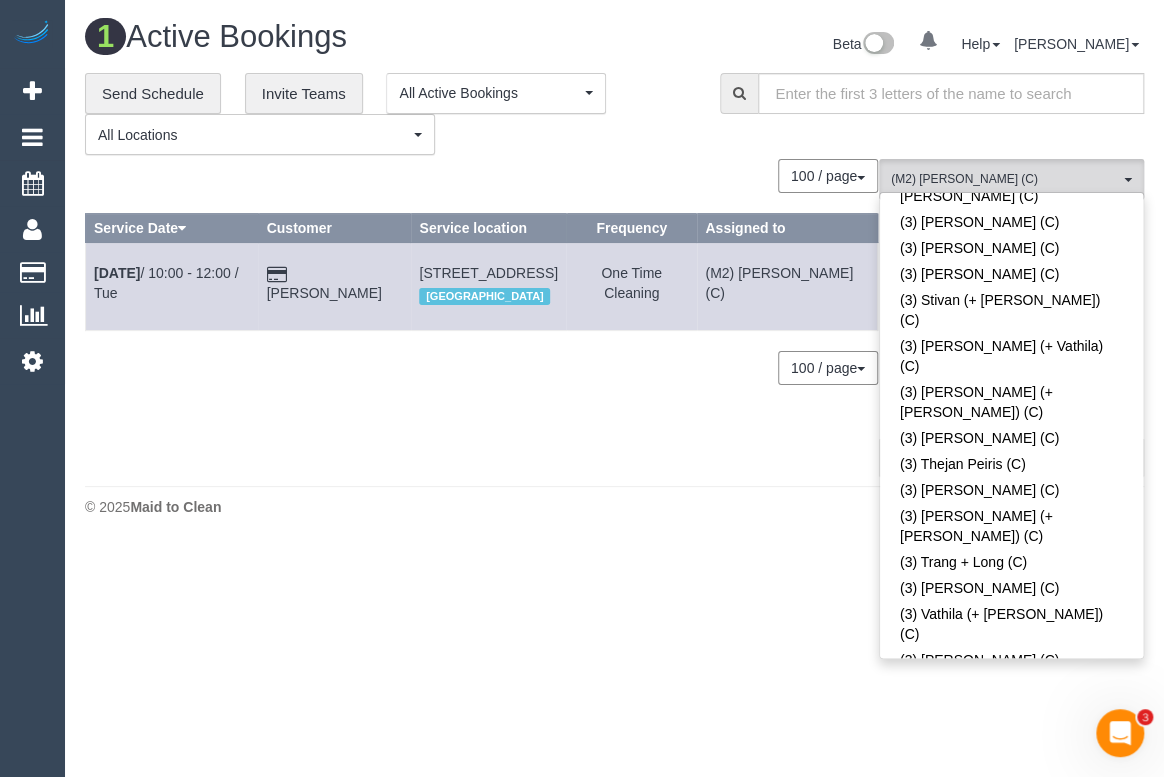click on "(M2) [PERSON_NAME] (C)" at bounding box center [1011, 1888] 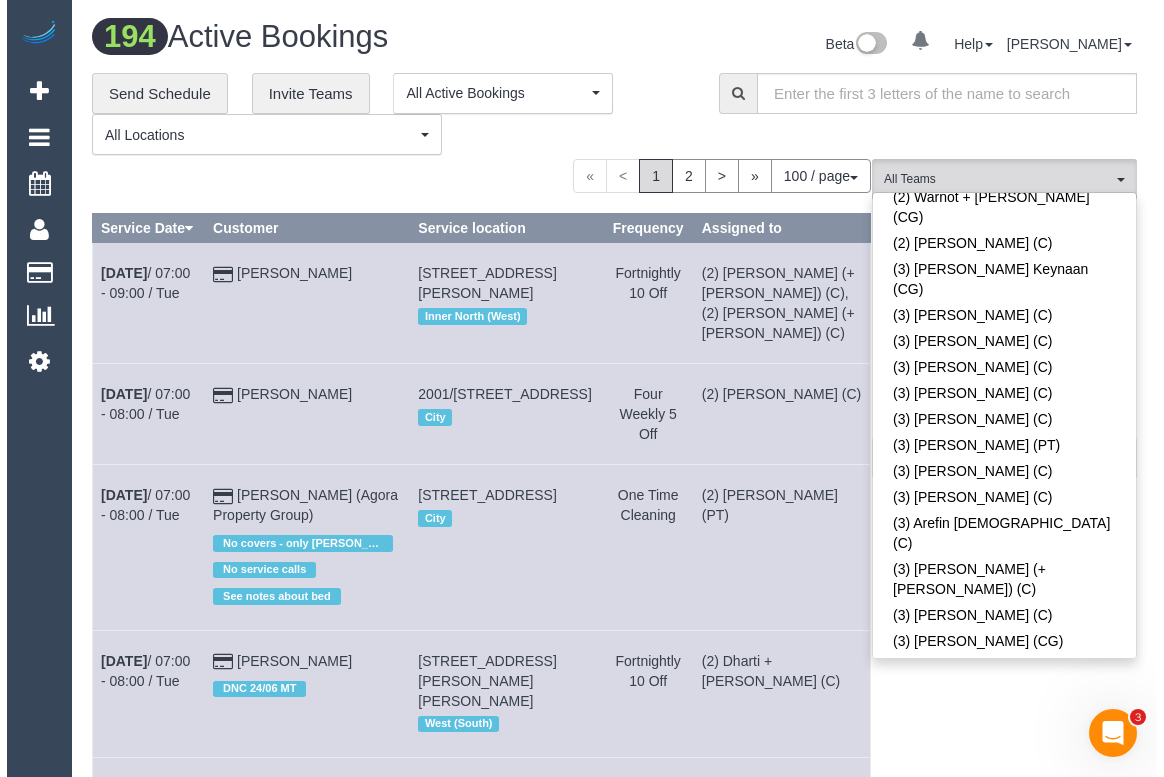 scroll, scrollTop: 4274, scrollLeft: 0, axis: vertical 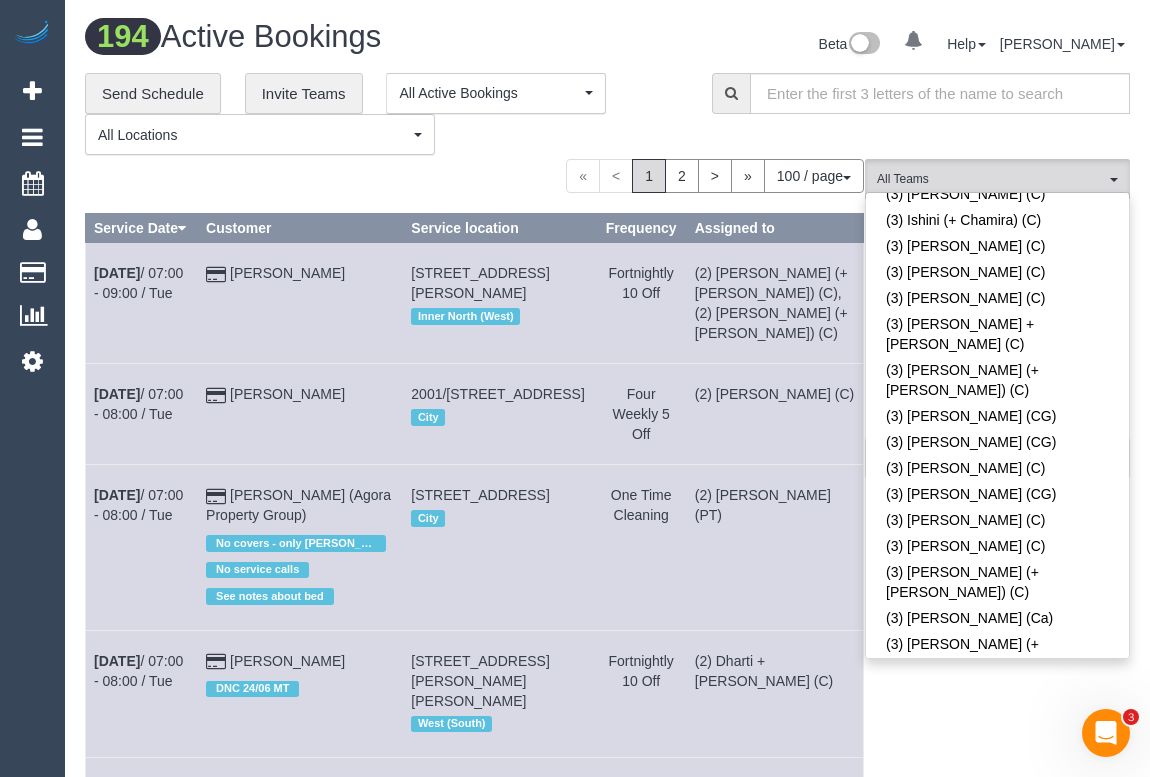 click on "(3) [PERSON_NAME] (+ [PERSON_NAME]) (C)" at bounding box center [997, 1378] 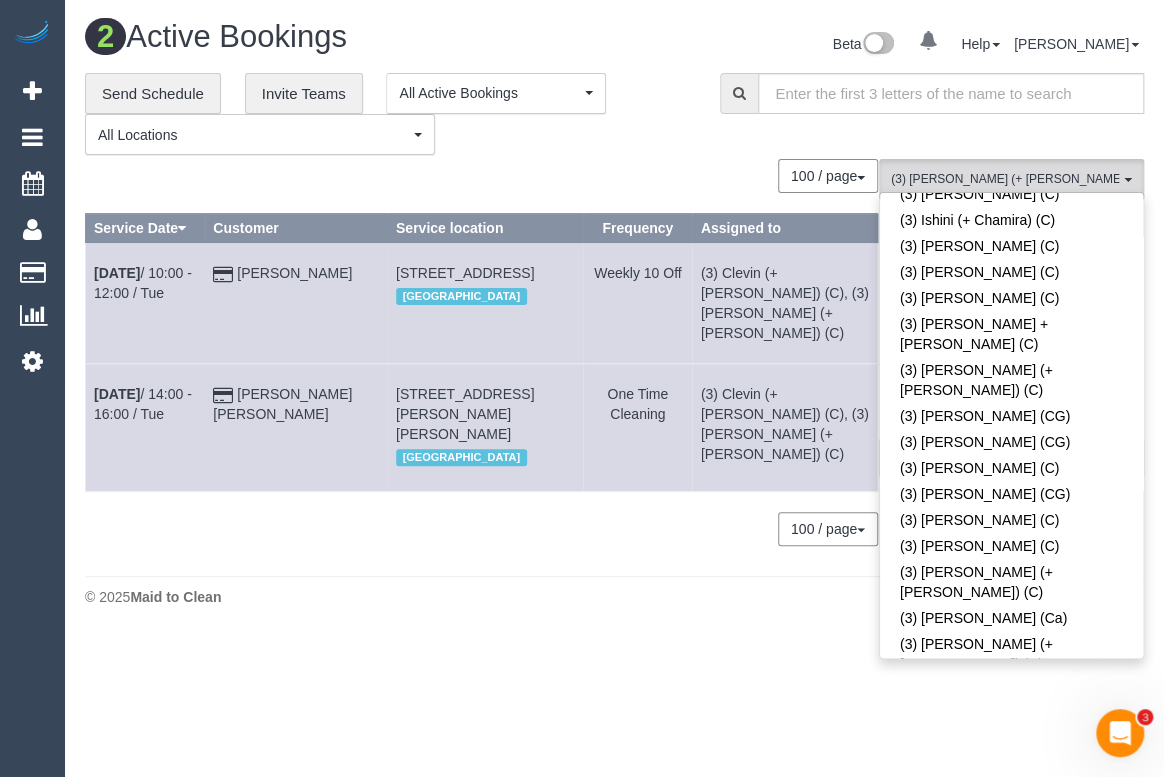 click on "100 / page
10 / page
20 / page
30 / page
40 / page
50 / page
100 / page" at bounding box center (481, 529) 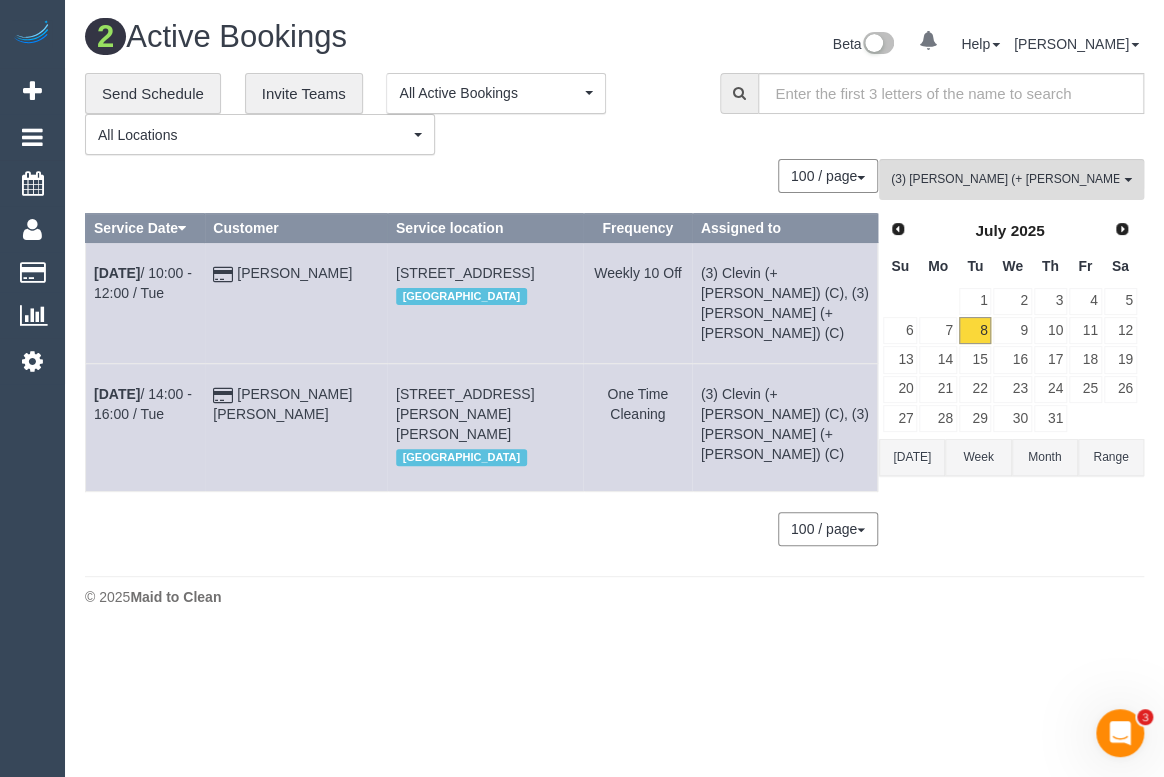 drag, startPoint x: 321, startPoint y: 404, endPoint x: 279, endPoint y: 390, distance: 44.27189 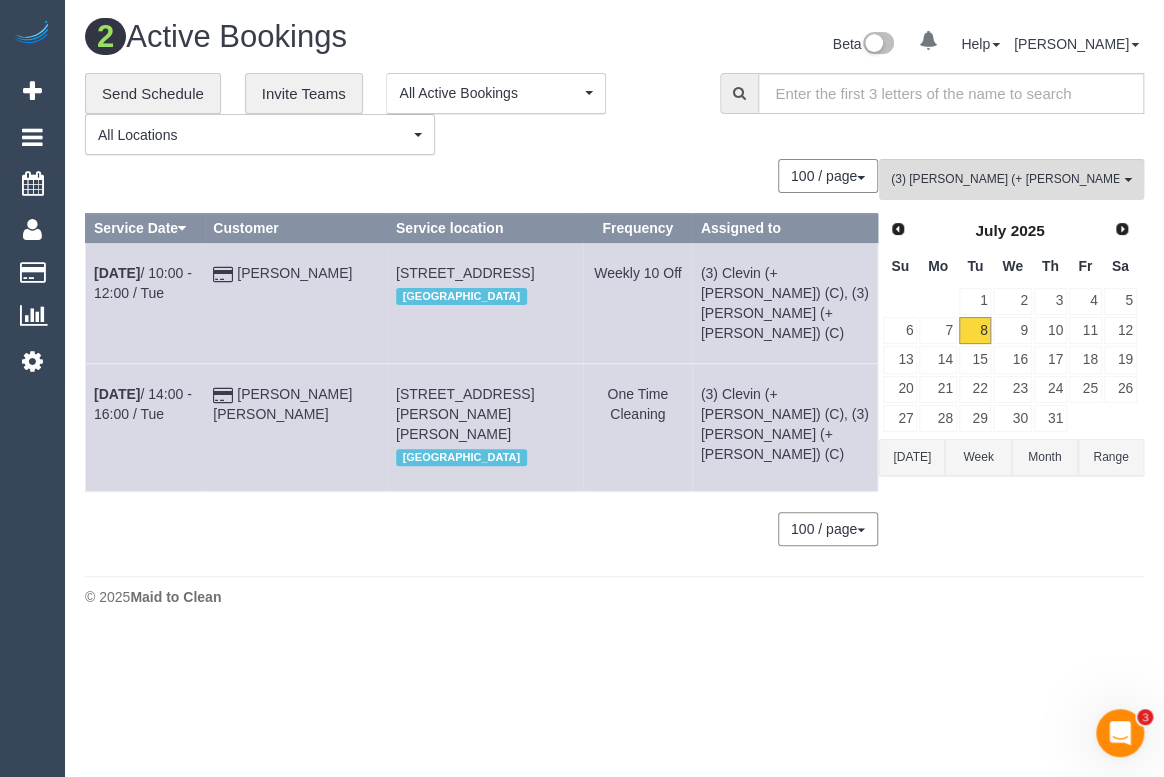click on "0
Beta
Your Notifications
You have 0 alerts
Add Booking
Bookings
Active Bookings
Cancelled Bookings
Quote Inquiries
Download CSV
Scheduler
Customers" at bounding box center [582, 388] 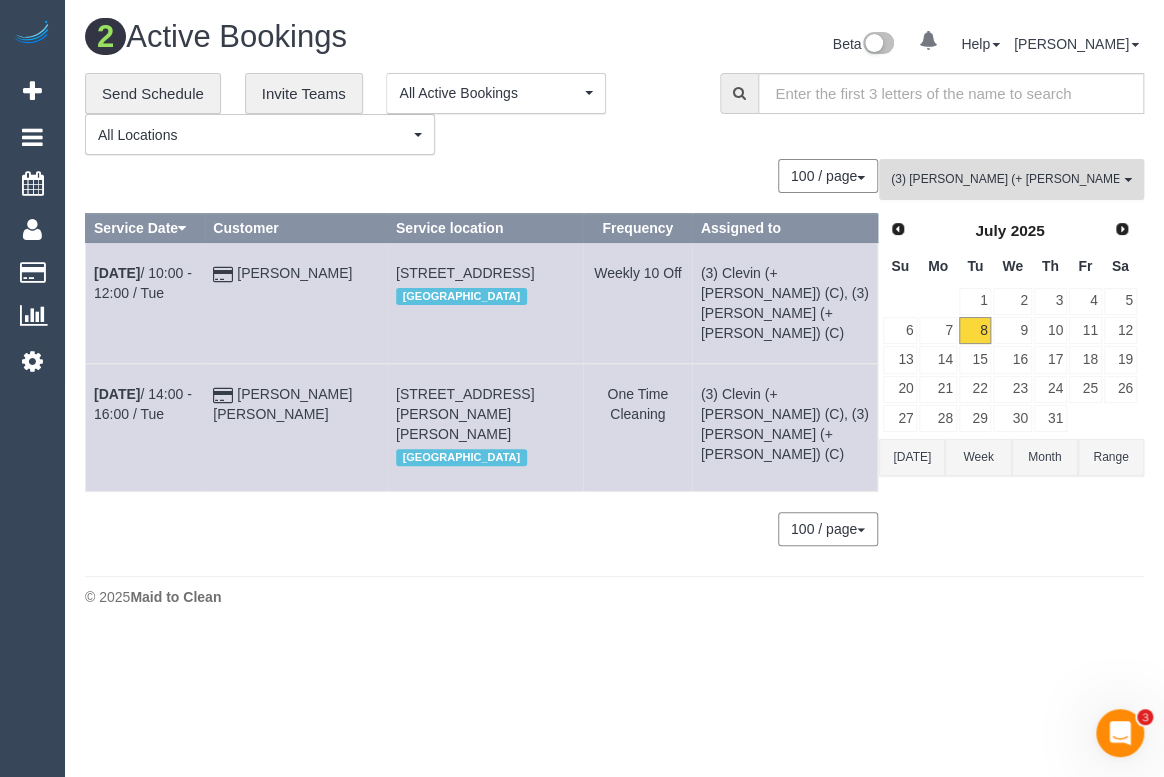 drag, startPoint x: 1032, startPoint y: 171, endPoint x: 968, endPoint y: 356, distance: 195.7575 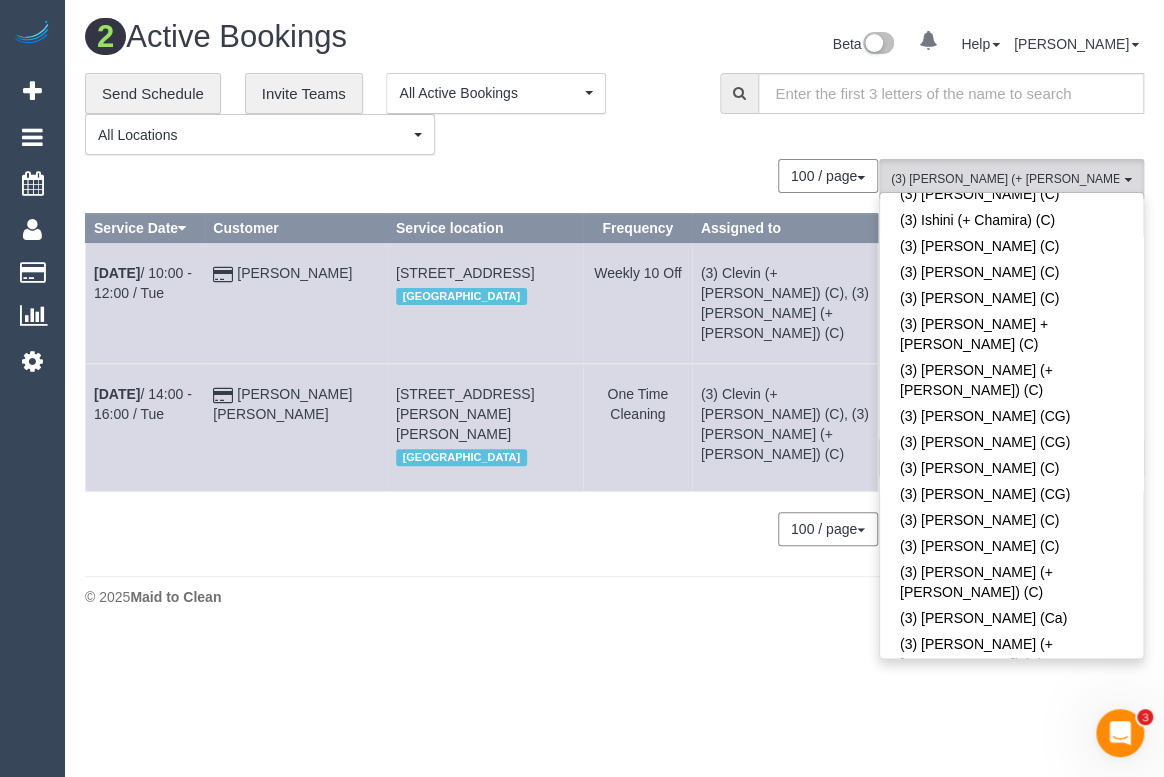 click at bounding box center (1121, 1368) 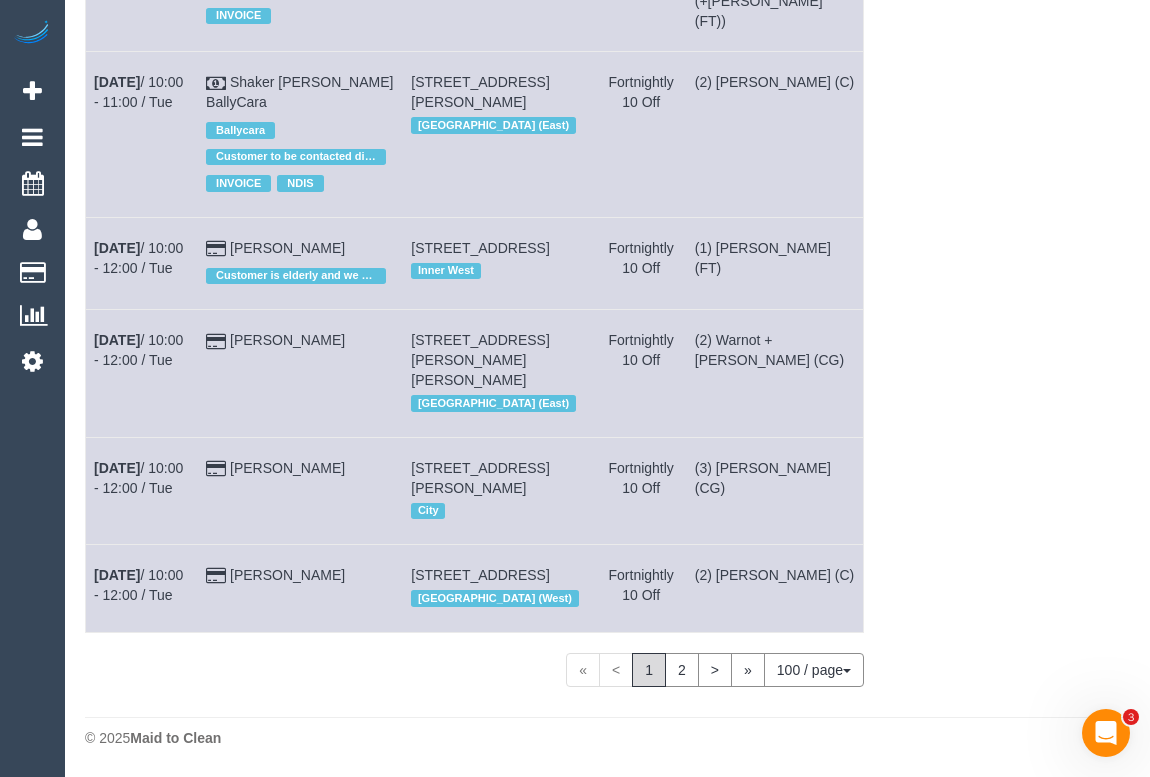 scroll, scrollTop: 0, scrollLeft: 0, axis: both 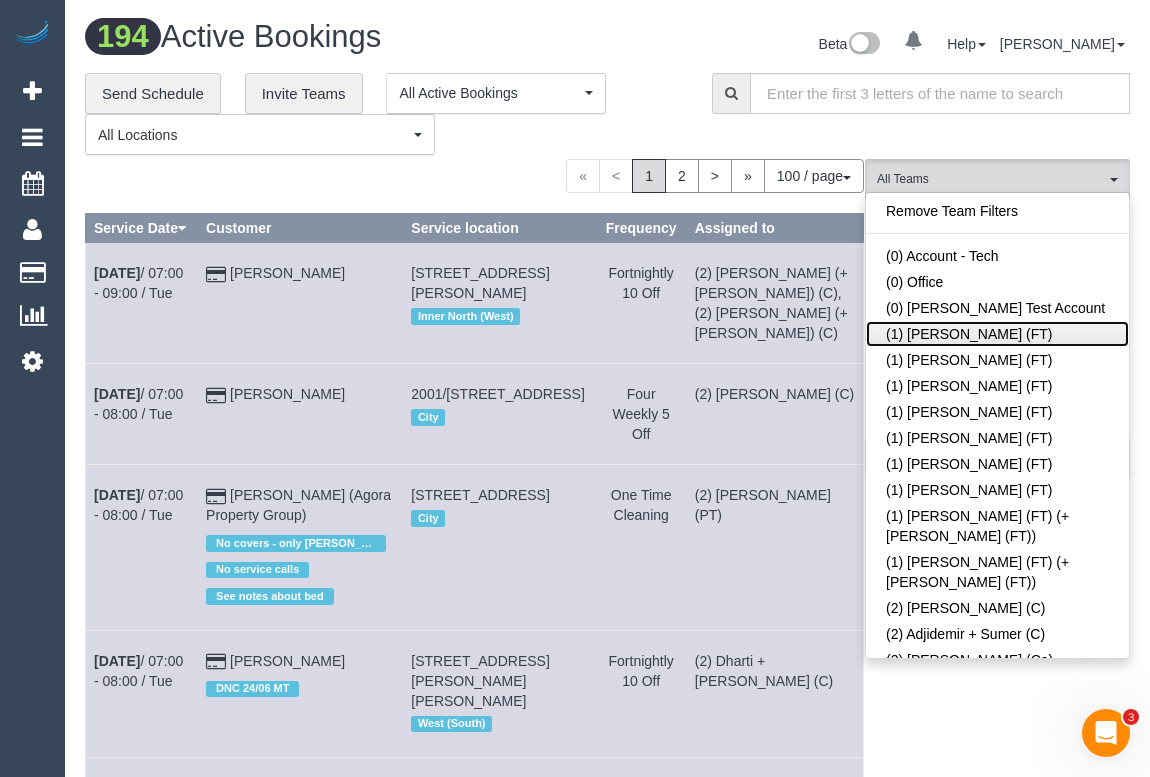 click on "(1) Debbie Brodjanac (FT)" at bounding box center (997, 334) 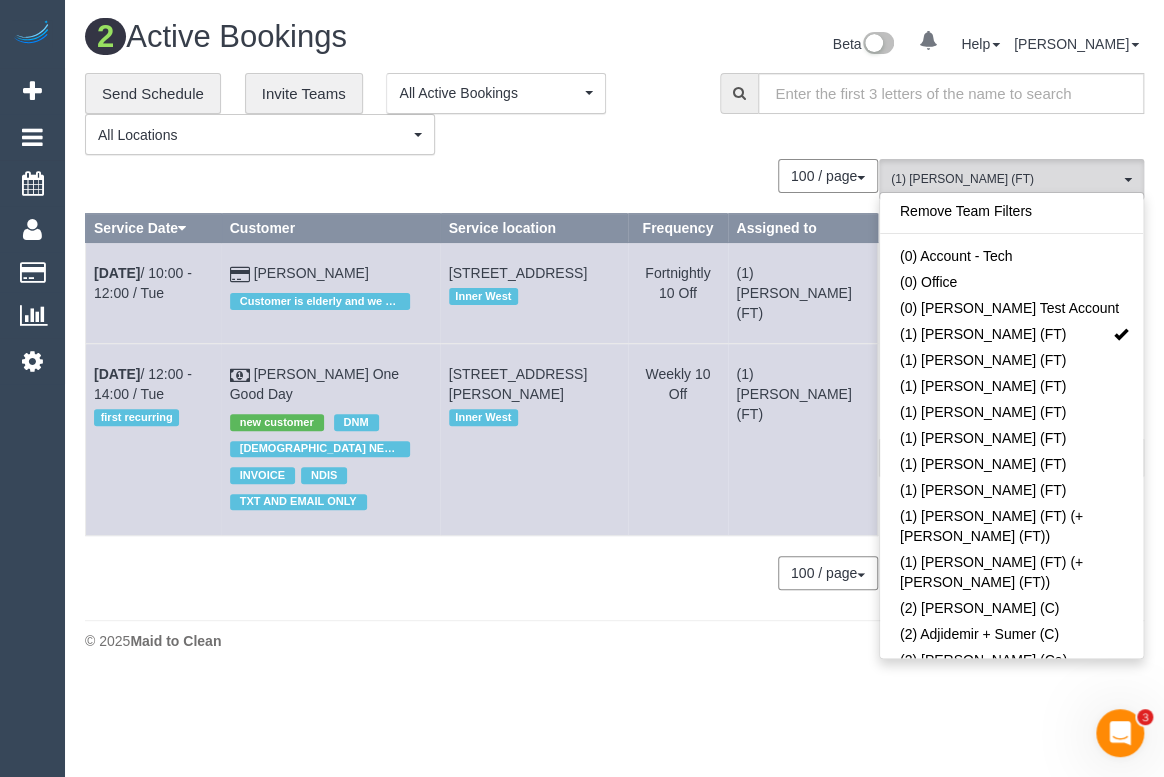 click on "0 Bookings found.
We couldn't find any bookings that matched your search.
Create a Booking
100 / page
10 / page
20 / page
30 / page
40 / page
50 / page
100 / page
Service Date
Customer
Service location
Frequency
Assigned to
Jul 8th
/ 10:00 - 12:00 / Tue
Nancy De Pasquale" at bounding box center (482, 384) 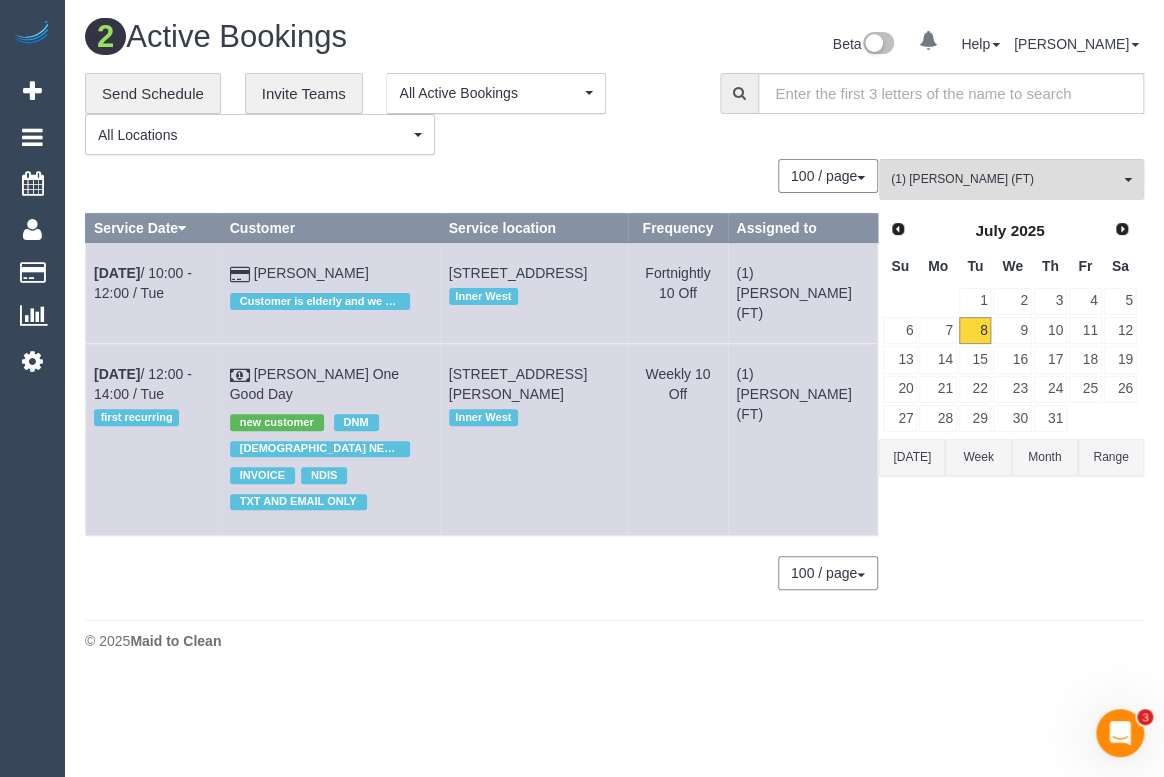 click on "(1) Debbie Brodjanac (FT)
All Teams
Remove Team Filters
(0) Account - Tech
(0) Office
(0) Raunak Test Account
(1) Debbie Brodjanac (FT)
(1) Helen Trickett (FT)
(1) Jeremy Law (FT)
(1) Justin Edsall (FT)
(1) Karen Cruz (FT)
(1) Kumpee R (FT)
(1) Sarah Slattery (FT)
(1) Tina (FT) (+Tony (FT))
(1) Tony (FT) (+Tina (FT))
(2) Abdul Janif (C)
(2) Adjidemir + Sumer (C)
(2) Aisha Houssenali (Ca)
(2) Alejandro (+ Alexa) (C)
(2) Alexa (+ Alejandro) (C)" at bounding box center (1011, 384) 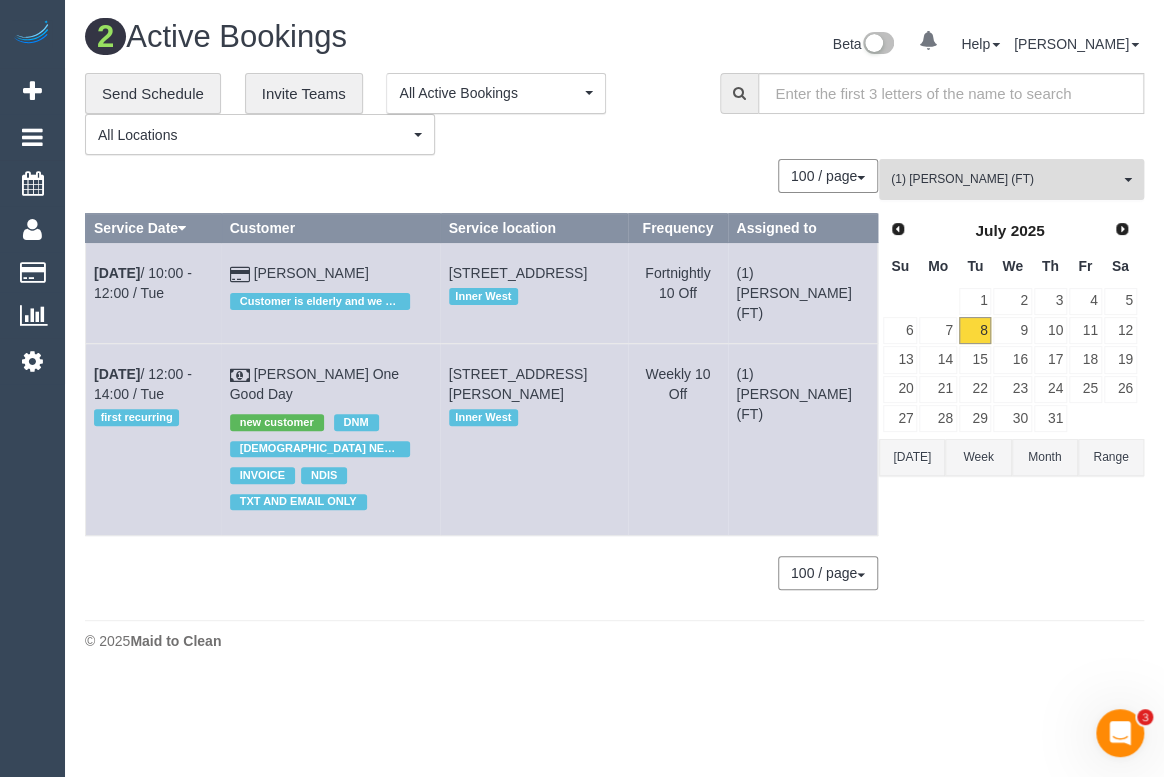 click on "(1) Debbie Brodjanac (FT)" at bounding box center (1005, 179) 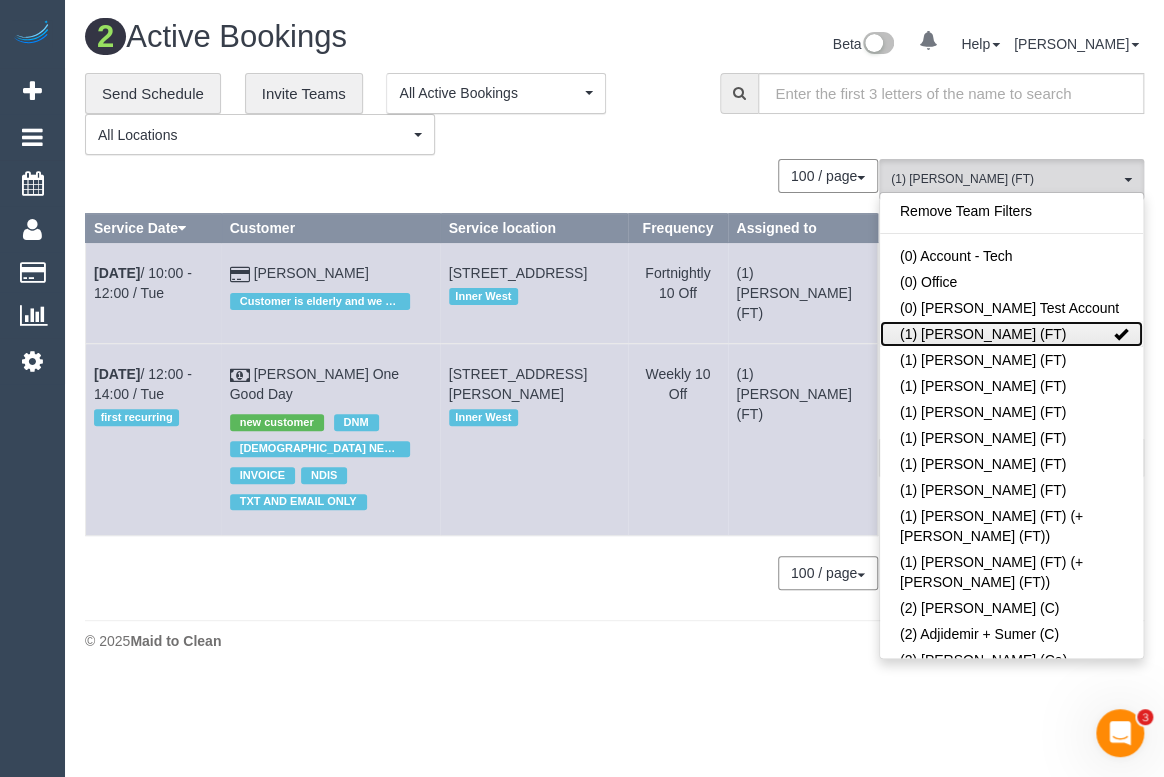 click at bounding box center (1121, 334) 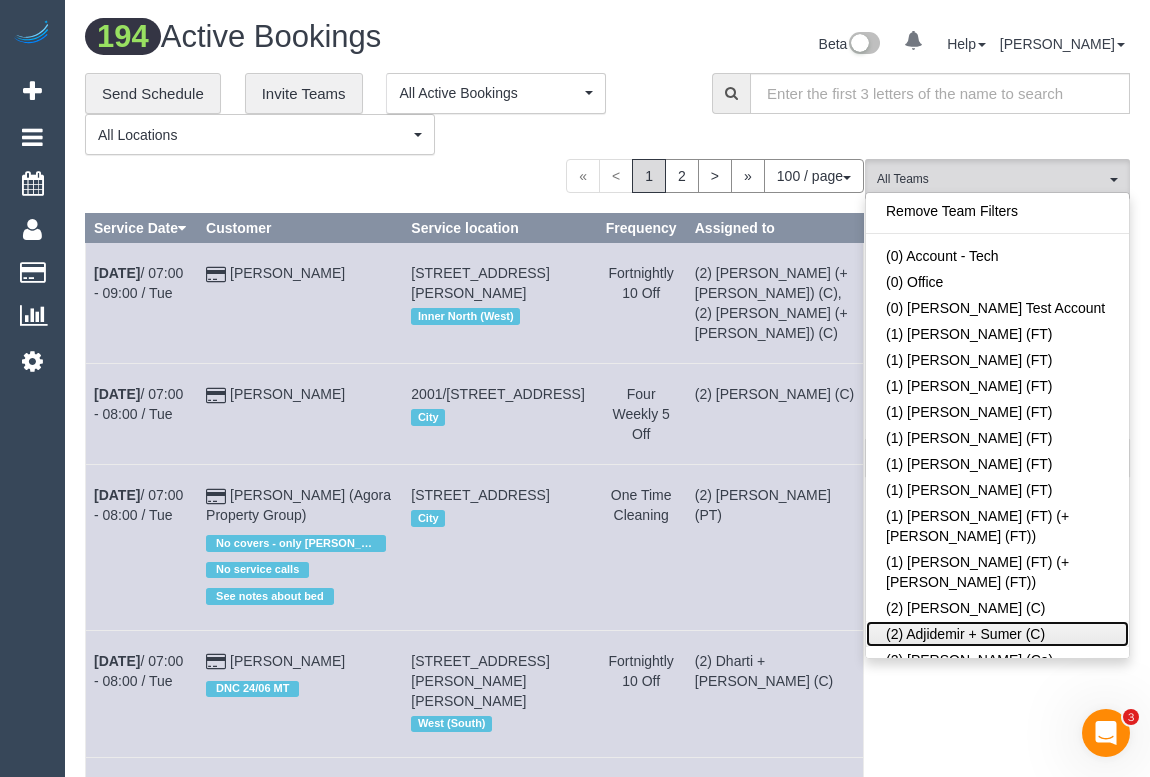 click on "(2) Adjidemir + Sumer (C)" at bounding box center (997, 634) 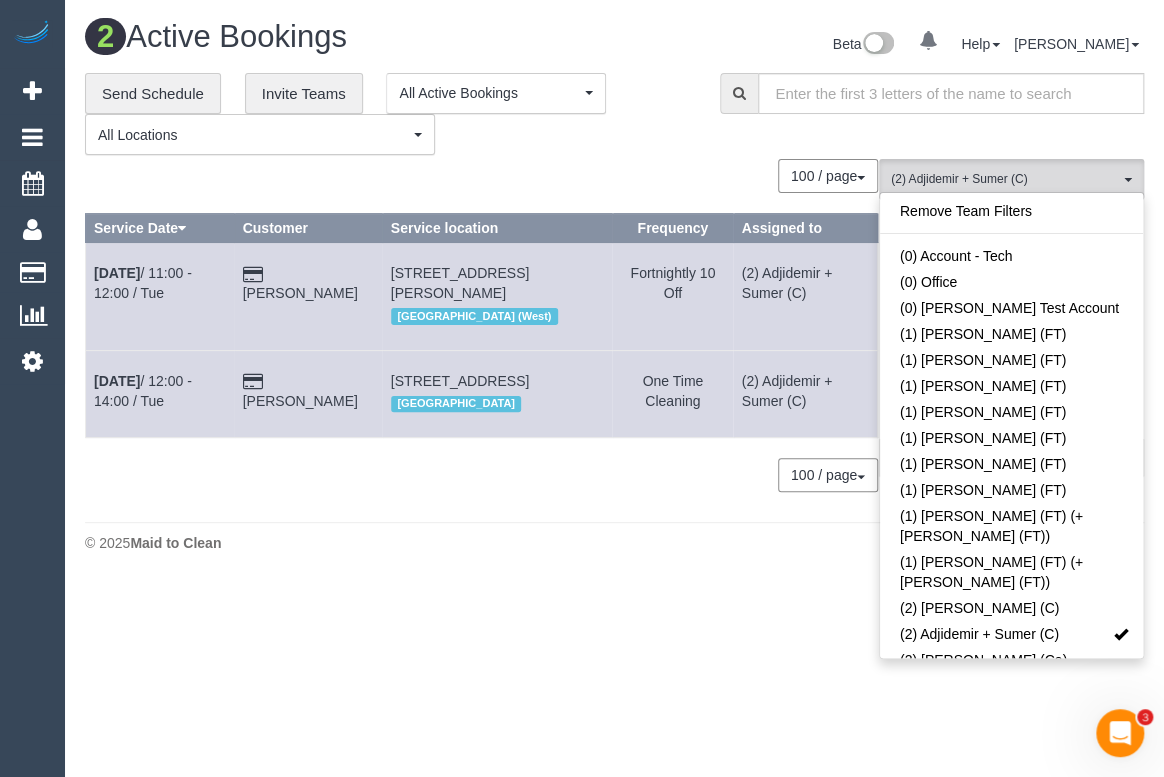 click on "0 Bookings found.
We couldn't find any bookings that matched your search.
Create a Booking
100 / page
10 / page
20 / page
30 / page
40 / page
50 / page
100 / page
Service Date
Customer
Service location
Frequency
Assigned to
Jul 8th
/ 11:00 - 12:00 / Tue
Jenna Szymanski" at bounding box center (482, 335) 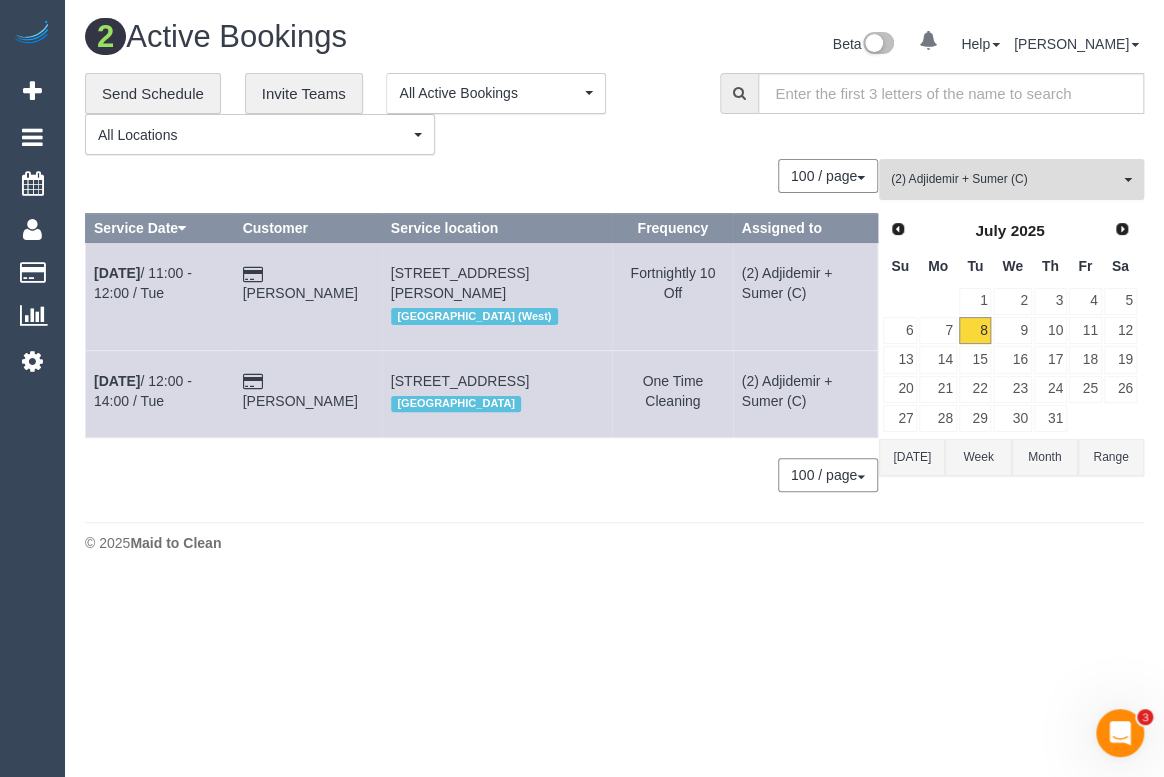 click on "(2) Adjidemir + Sumer (C)" at bounding box center [1005, 179] 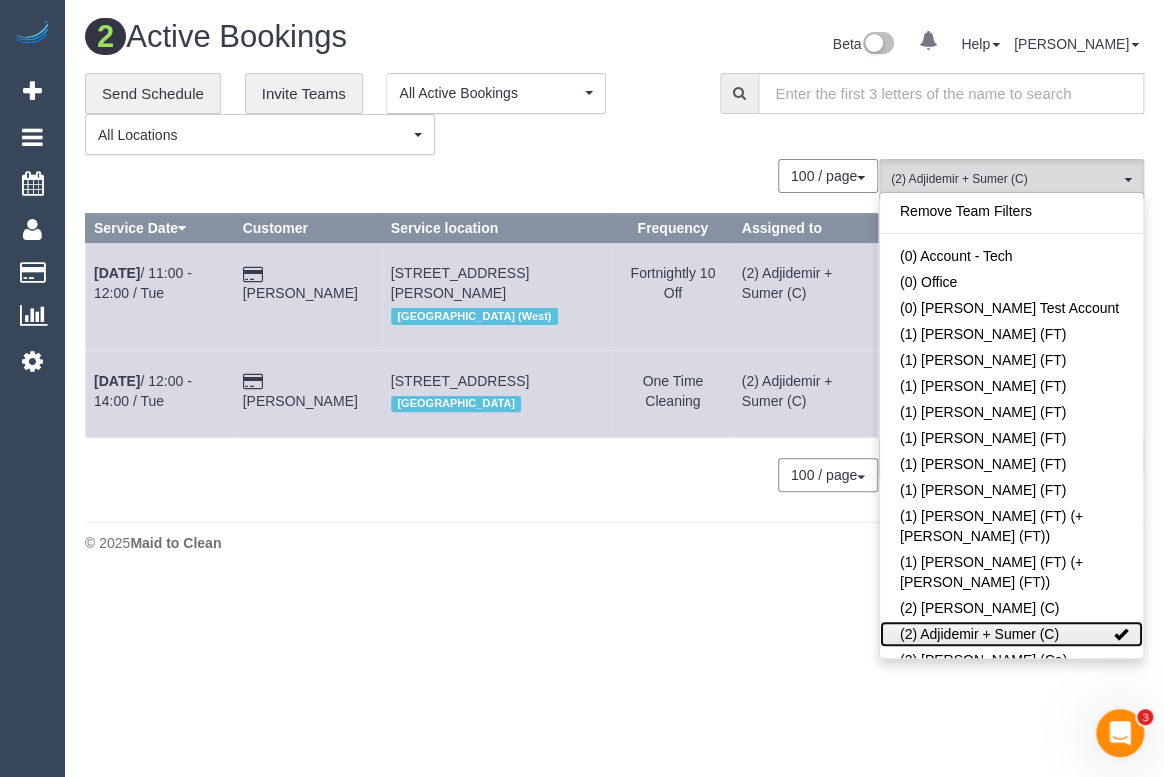 click at bounding box center [1121, 634] 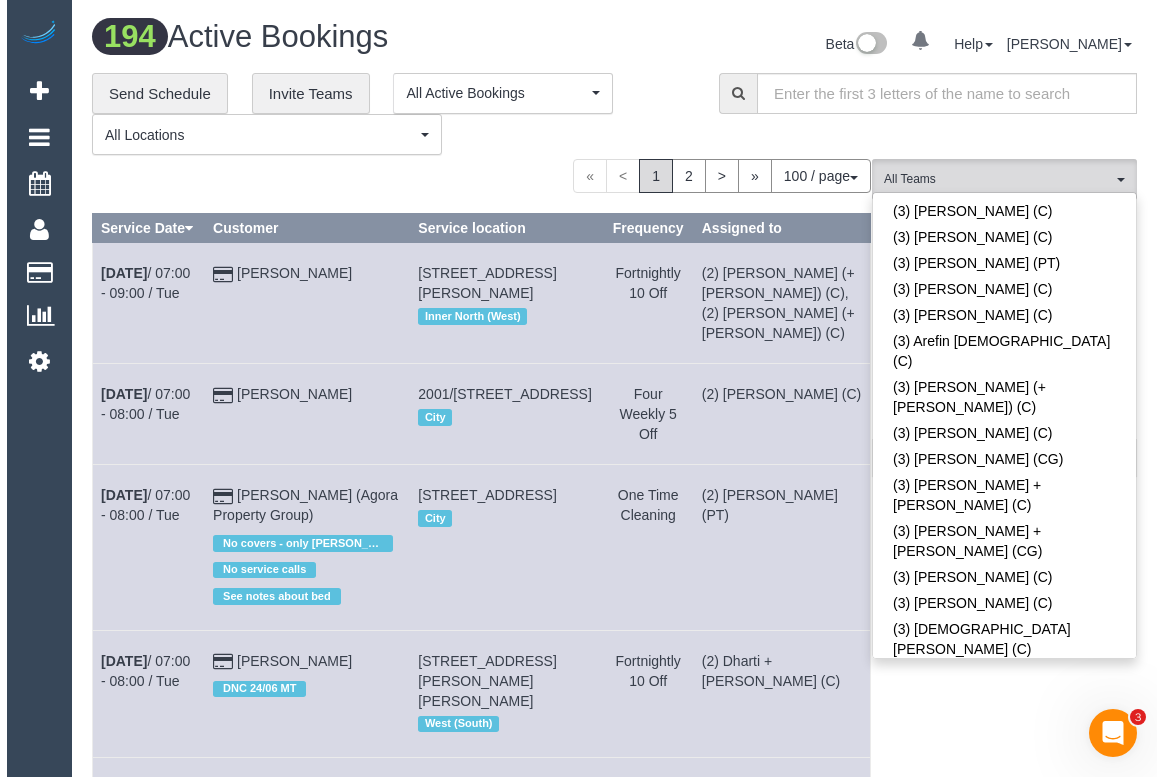 scroll, scrollTop: 5496, scrollLeft: 0, axis: vertical 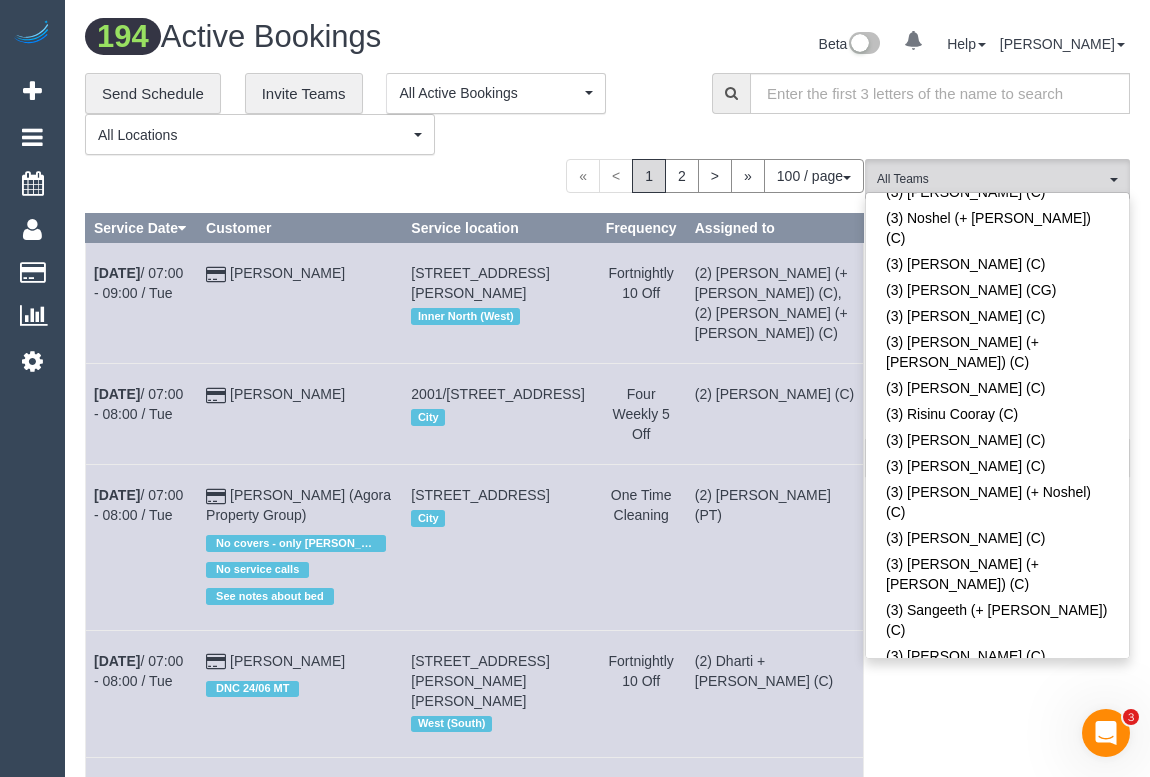 click on "(CF) Dhanusha S (C)" at bounding box center (997, 1728) 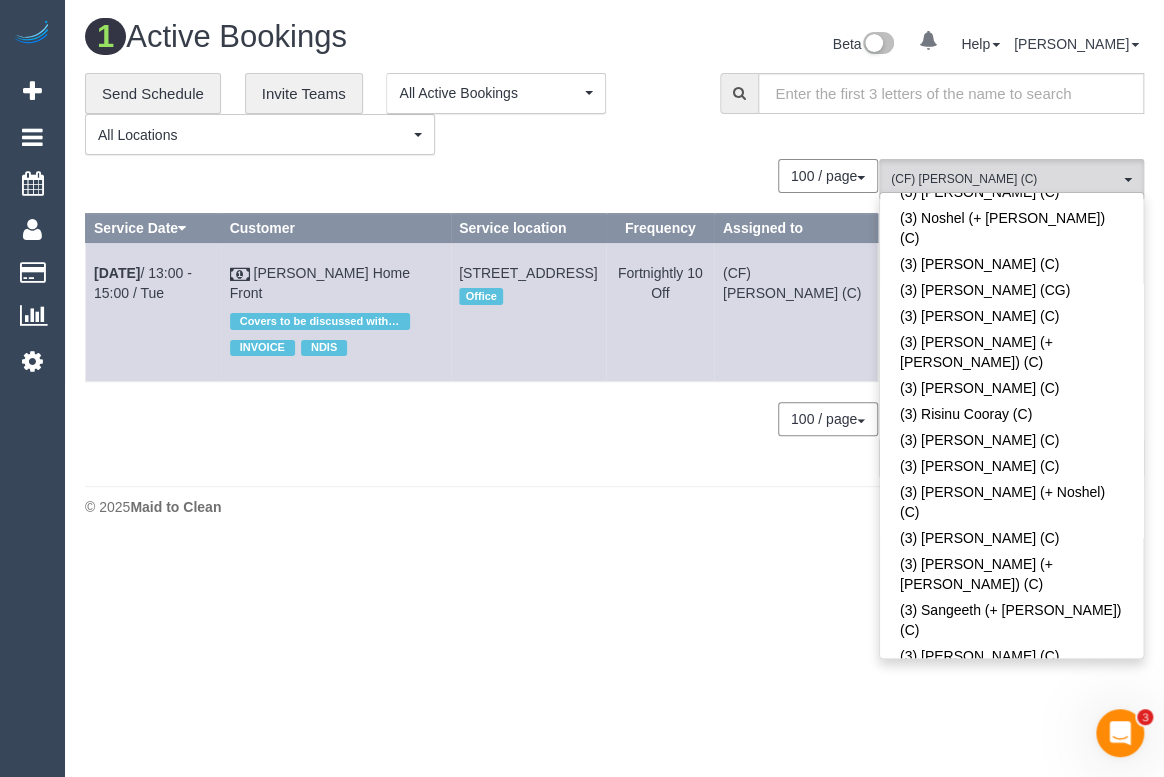 click on "1  Active Bookings
Beta
0
Your Notifications
You have 0 alerts
Help
Help Docs
Take a Tour
Contact Support
Odelle Marie
My Account
Change Password
Email Preferences
Community
Log Out" at bounding box center [614, 273] 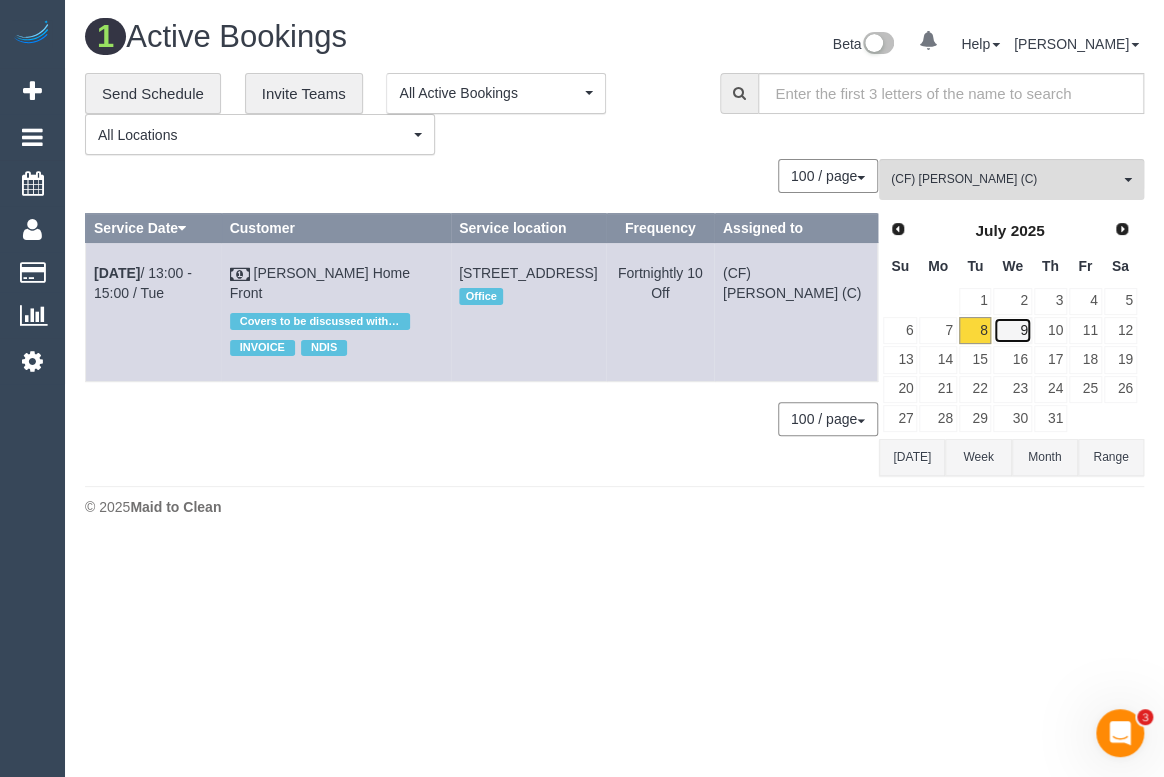click on "9" at bounding box center (1012, 330) 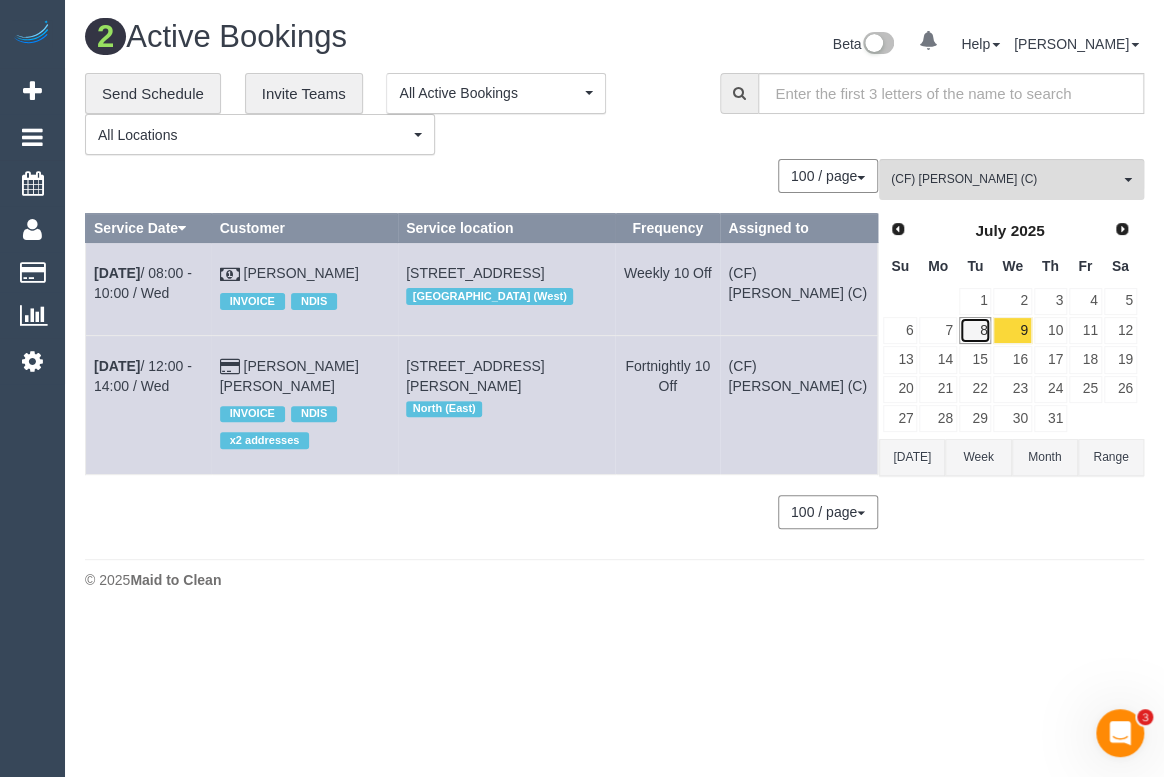 click on "8" at bounding box center (975, 330) 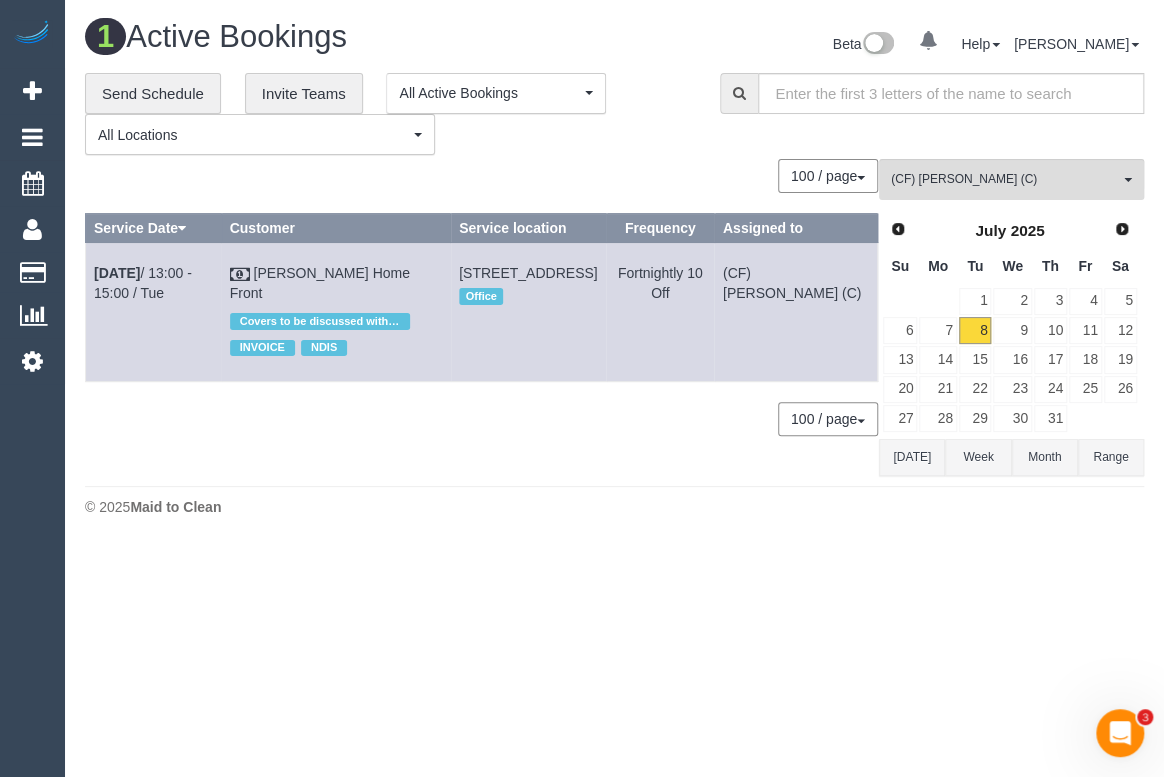 click on "1  Active Bookings
Beta
0
Your Notifications
You have 0 alerts
Help
Help Docs
Take a Tour
Contact Support
Odelle Marie
My Account
Change Password
Email Preferences
Community
Log Out" at bounding box center (614, 273) 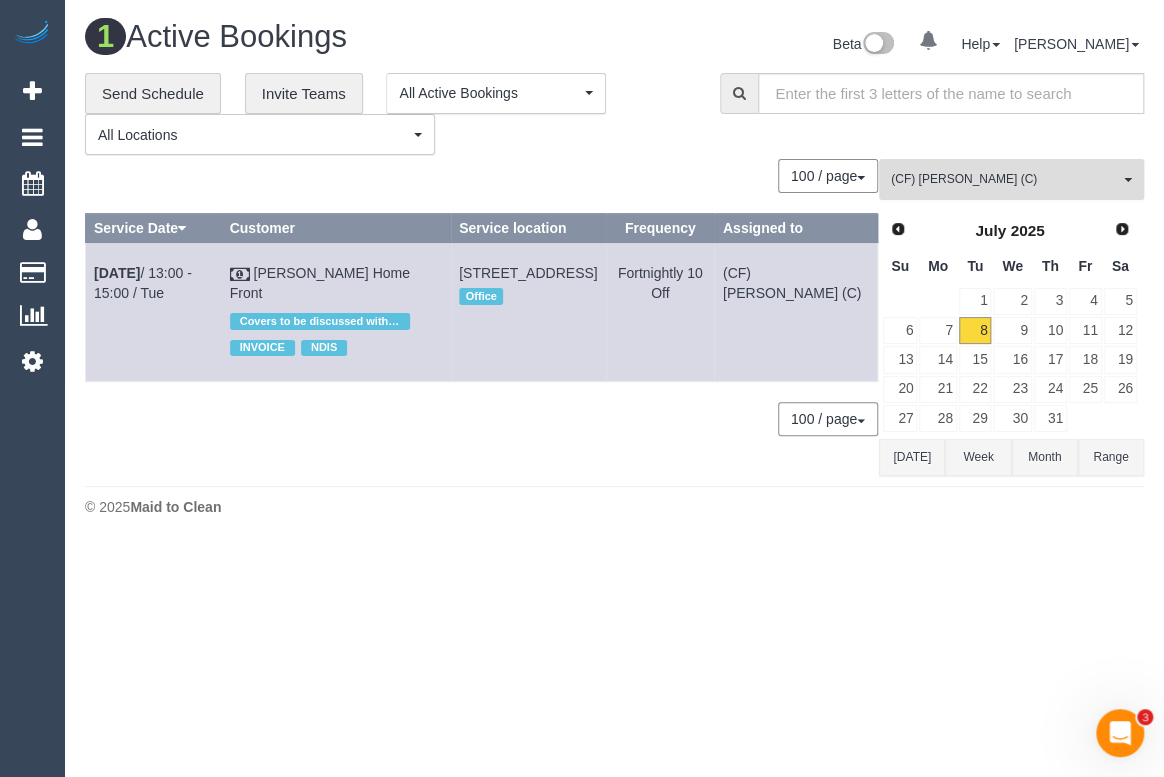 click on "(CF) [PERSON_NAME] (C)" at bounding box center [1005, 179] 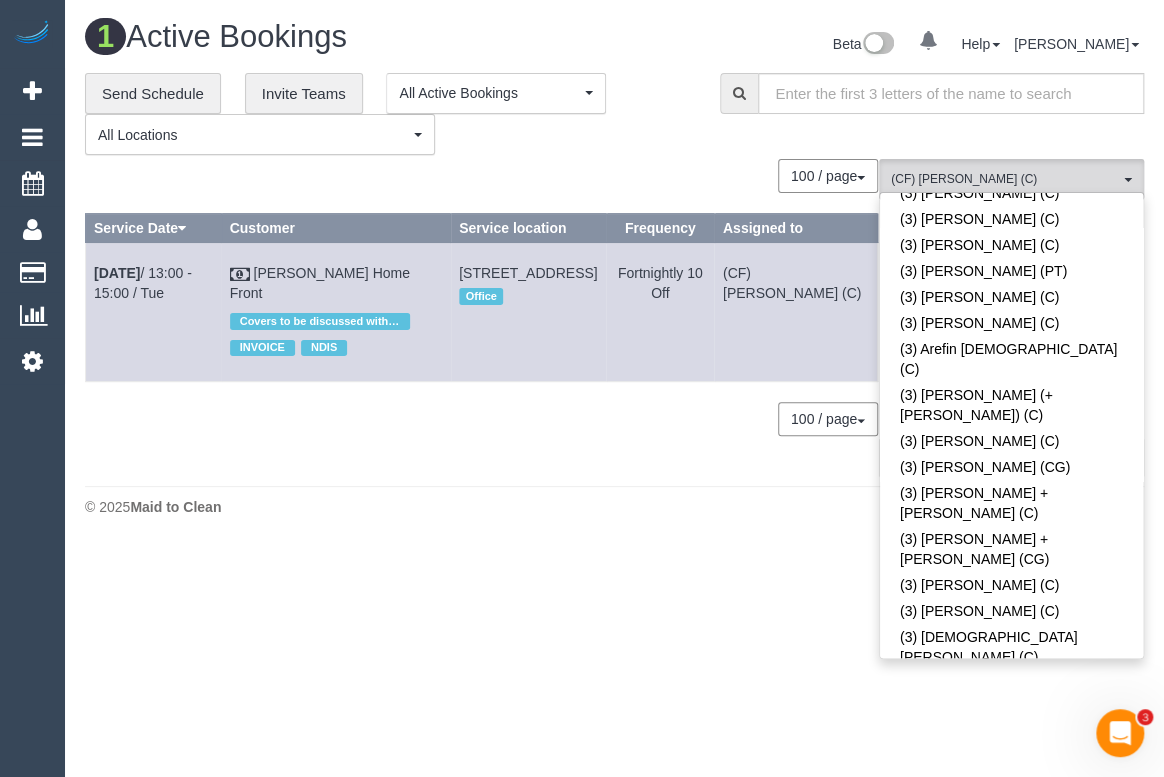 scroll, scrollTop: 2769, scrollLeft: 0, axis: vertical 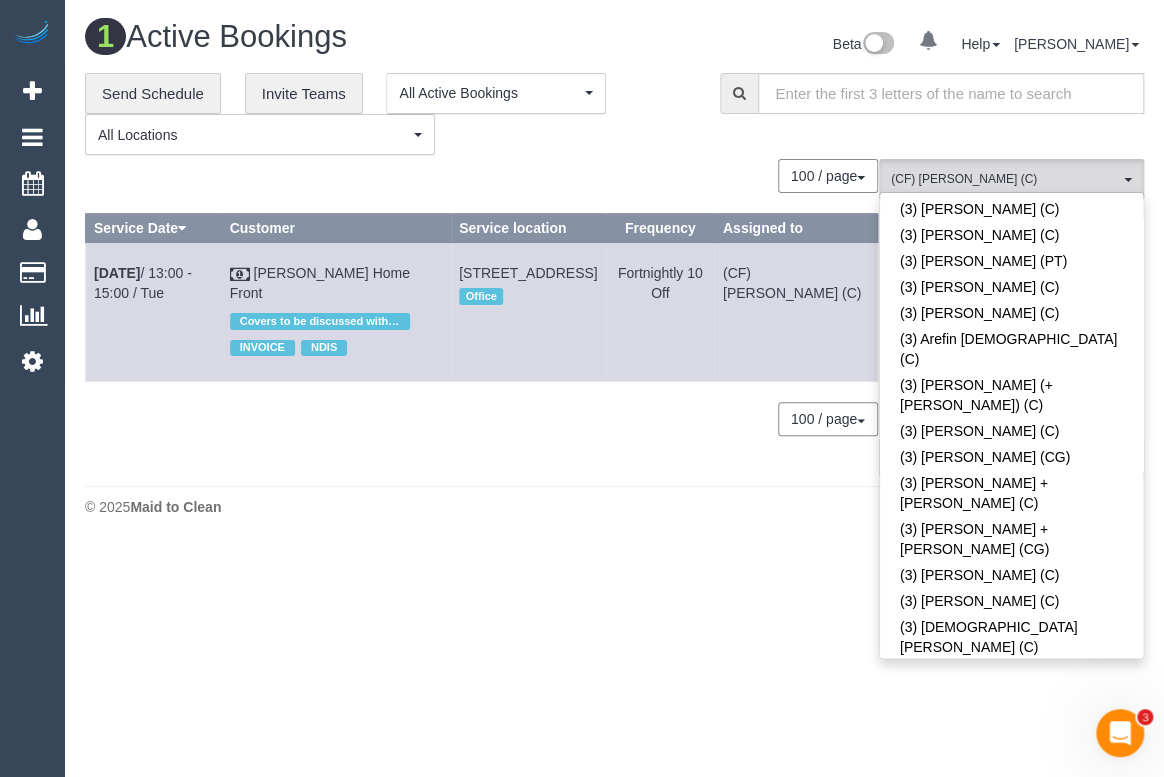 click on "(3) [PERSON_NAME] (C)" at bounding box center (1011, 1071) 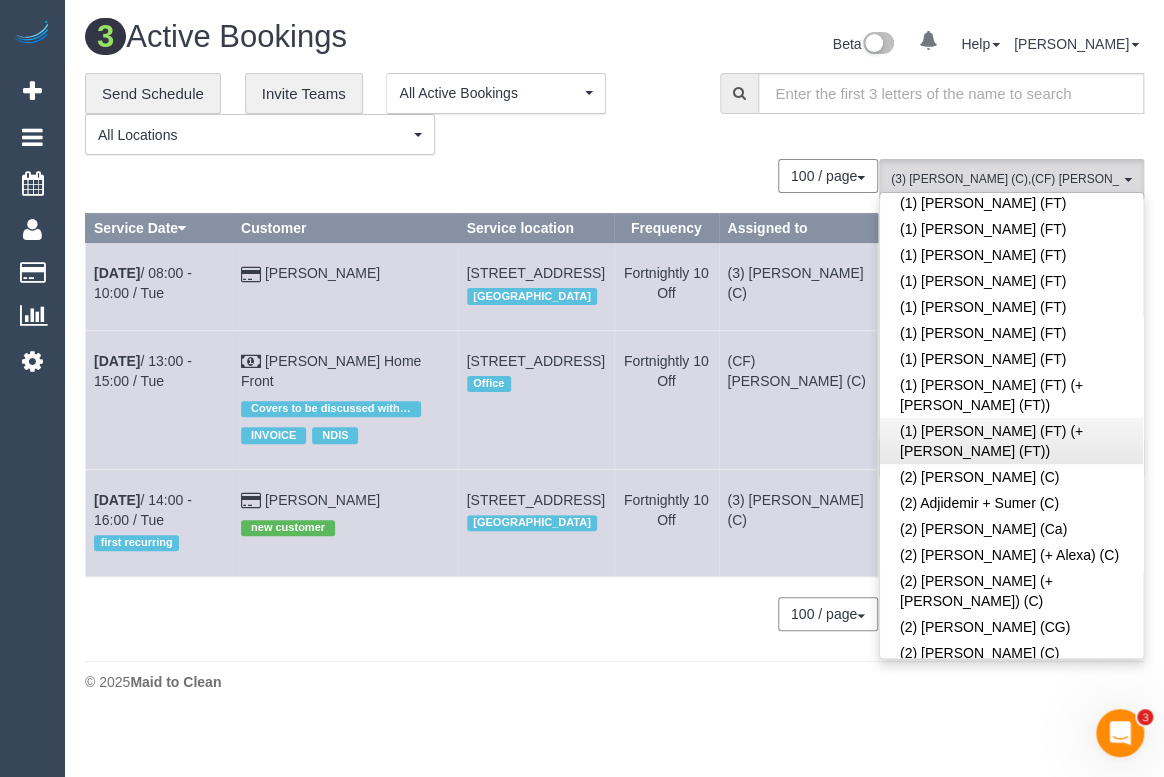 scroll, scrollTop: 0, scrollLeft: 0, axis: both 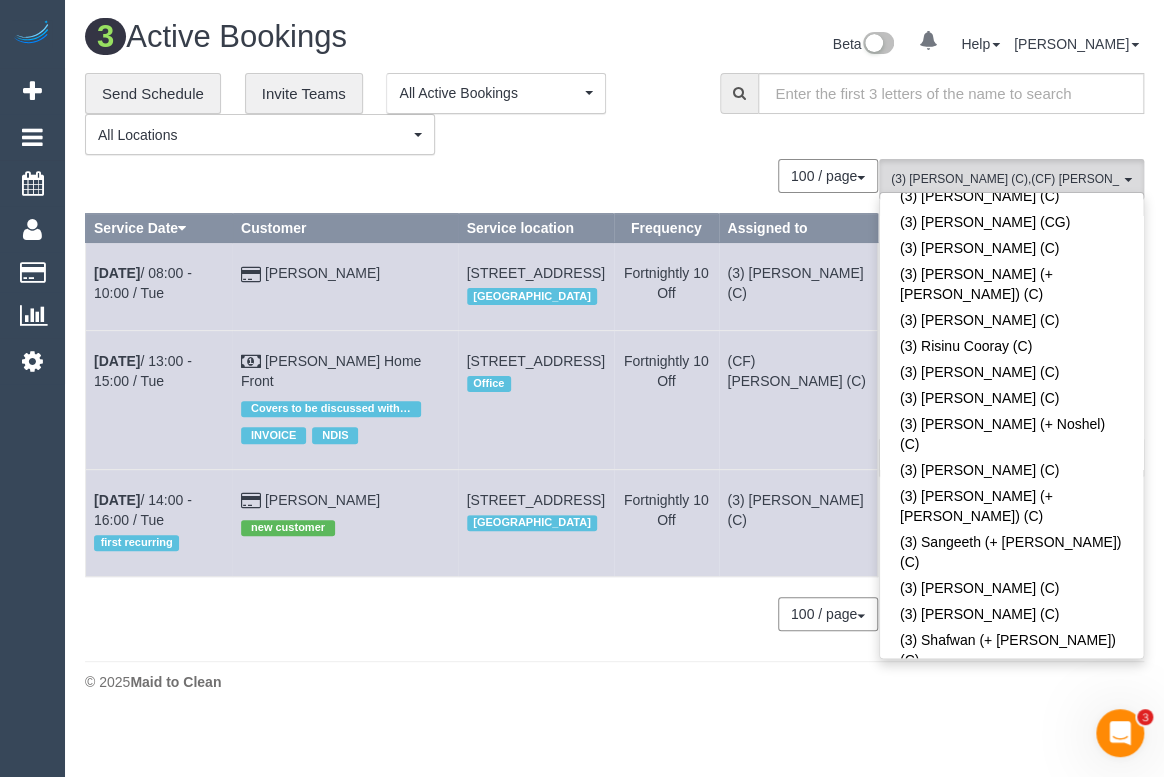 click at bounding box center (1121, 1660) 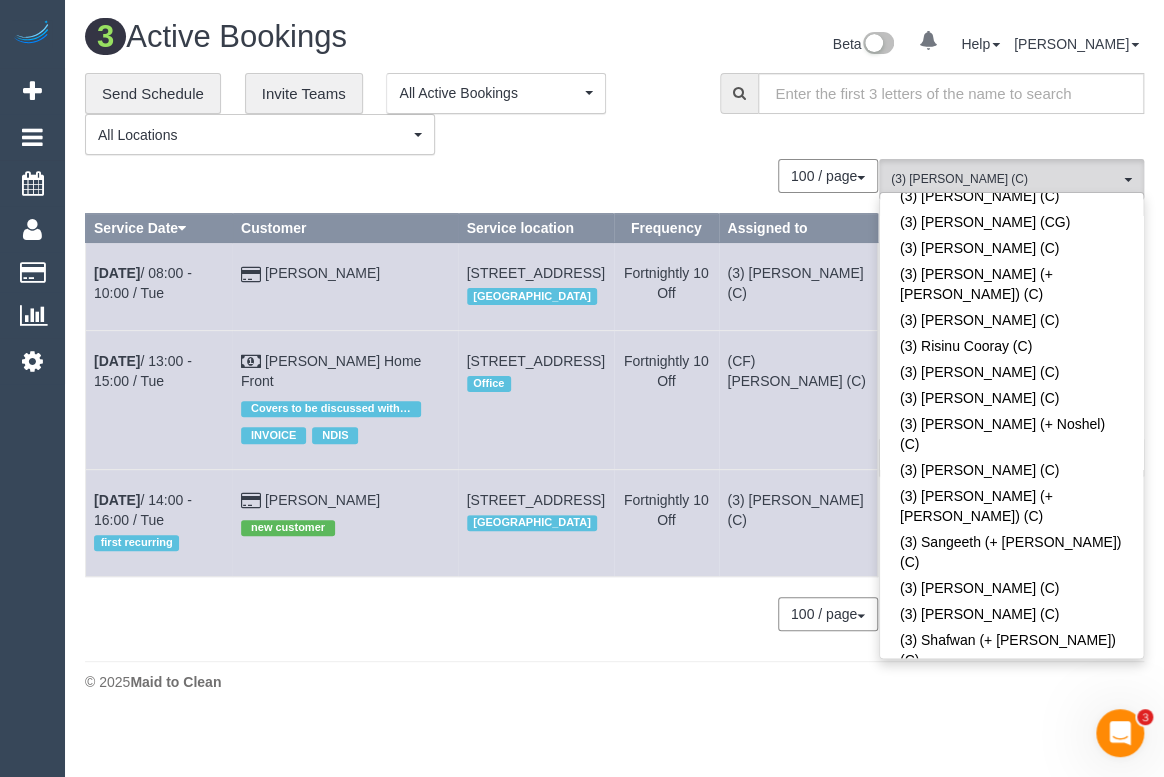 click on "0
Beta
Your Notifications
You have 0 alerts
Add Booking
Bookings
Active Bookings
Cancelled Bookings
Quote Inquiries
Download CSV
Scheduler
Customers" at bounding box center (582, 388) 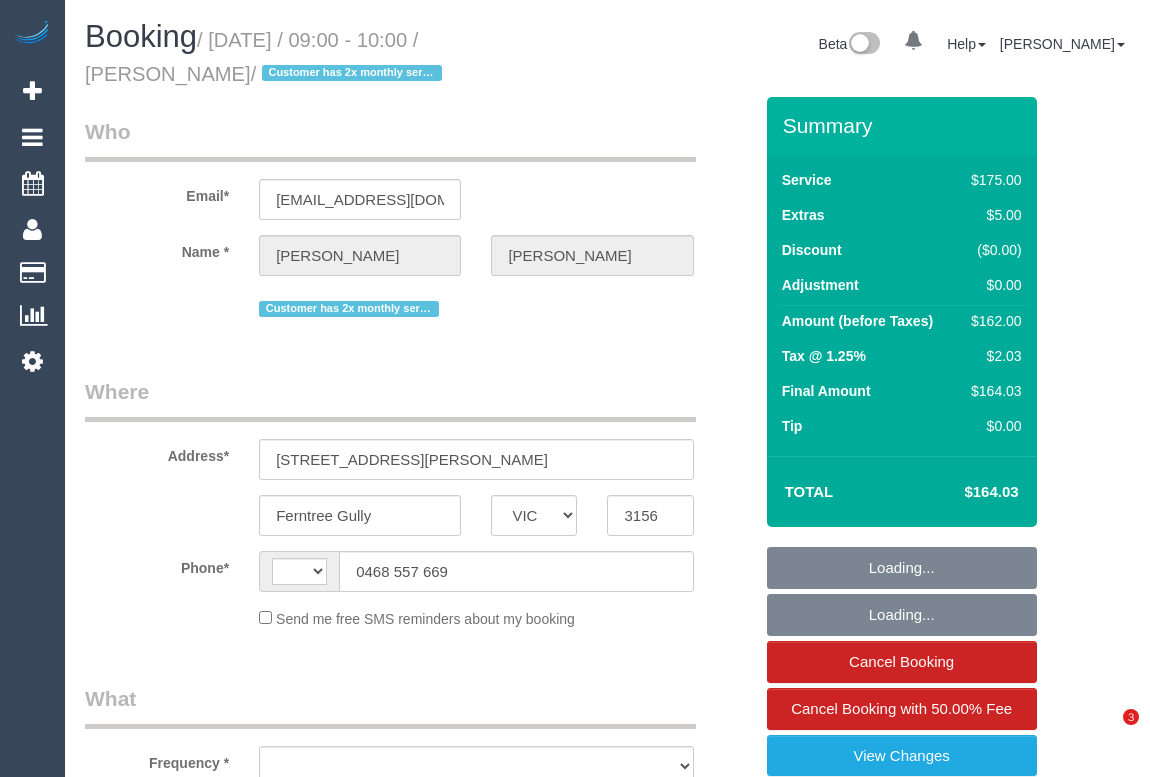 select on "VIC" 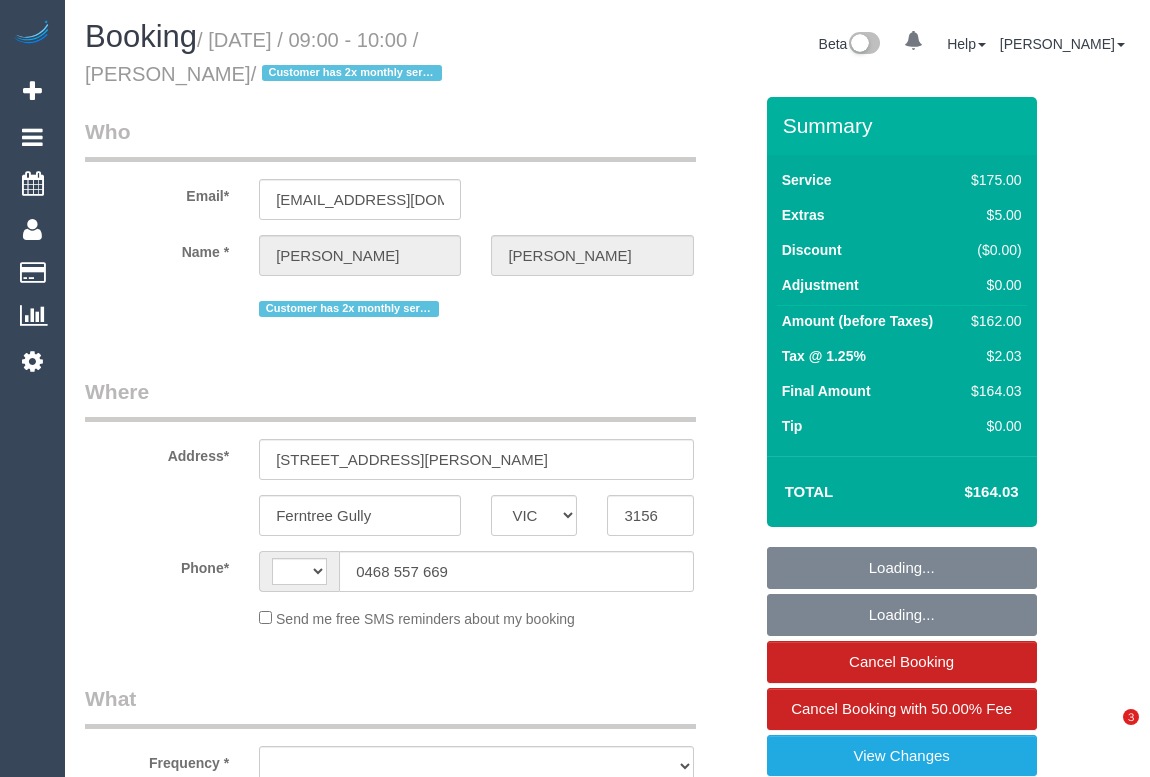 scroll, scrollTop: 0, scrollLeft: 0, axis: both 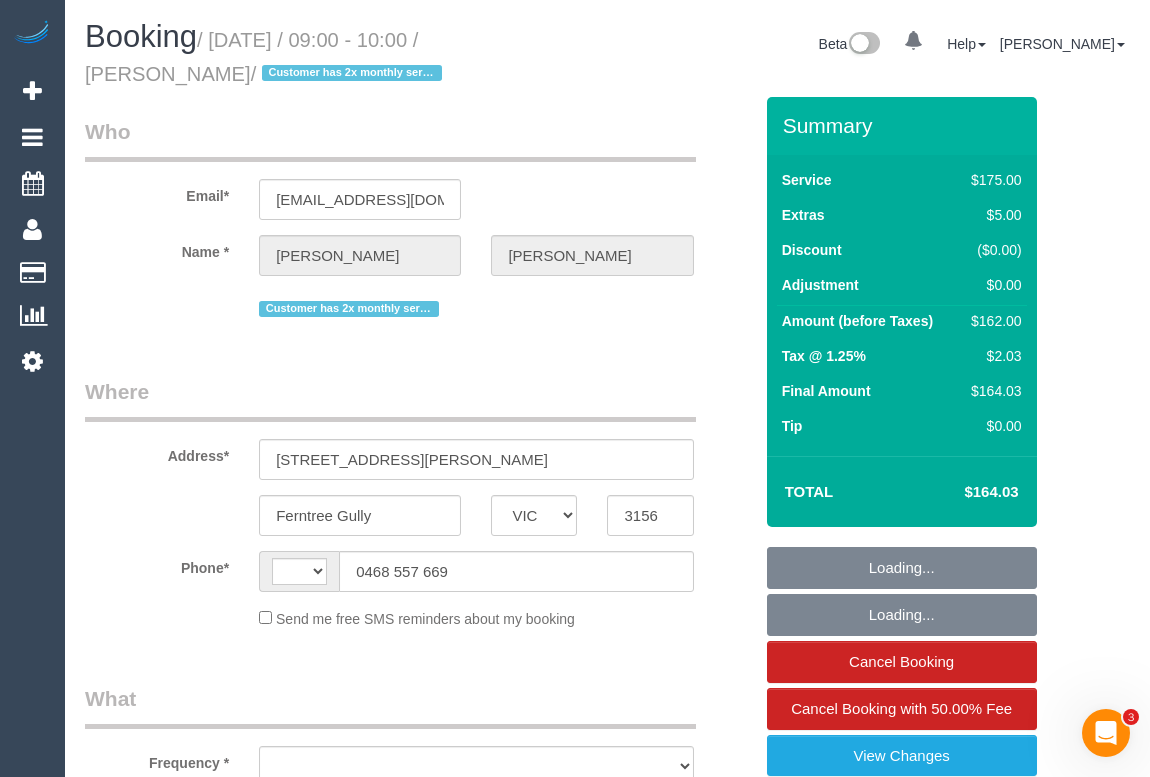 select on "string:AU" 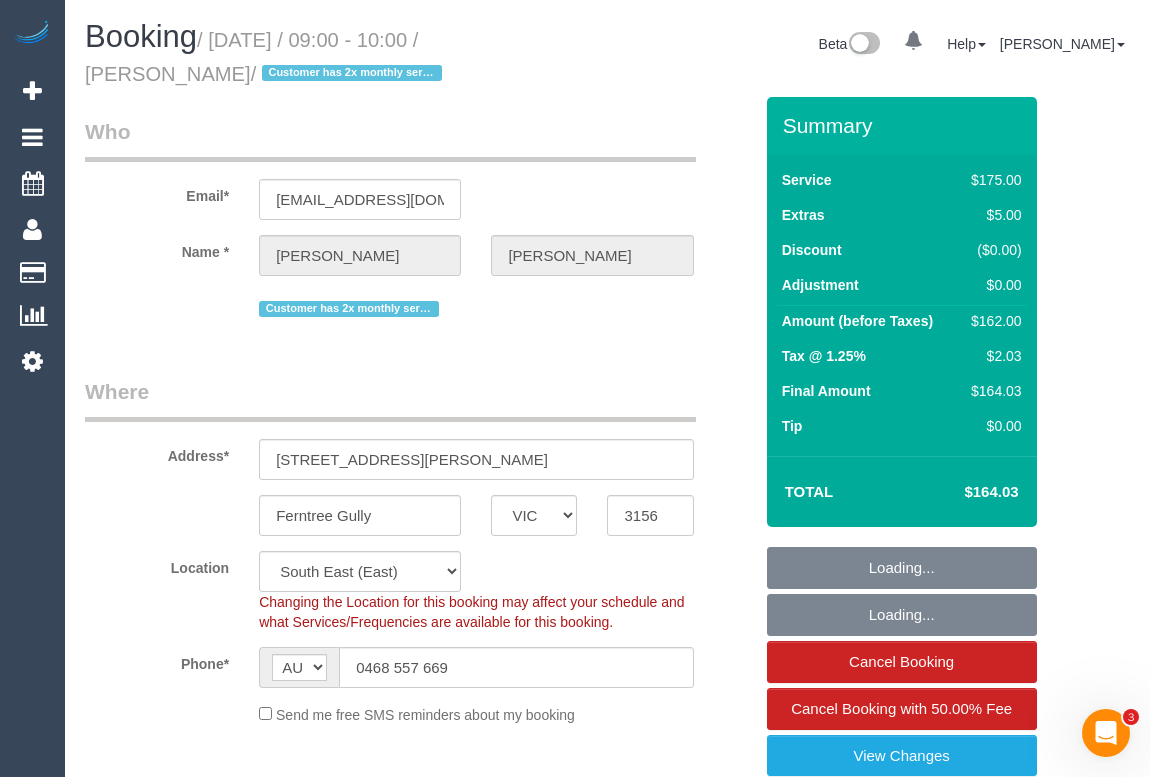 select on "object:709" 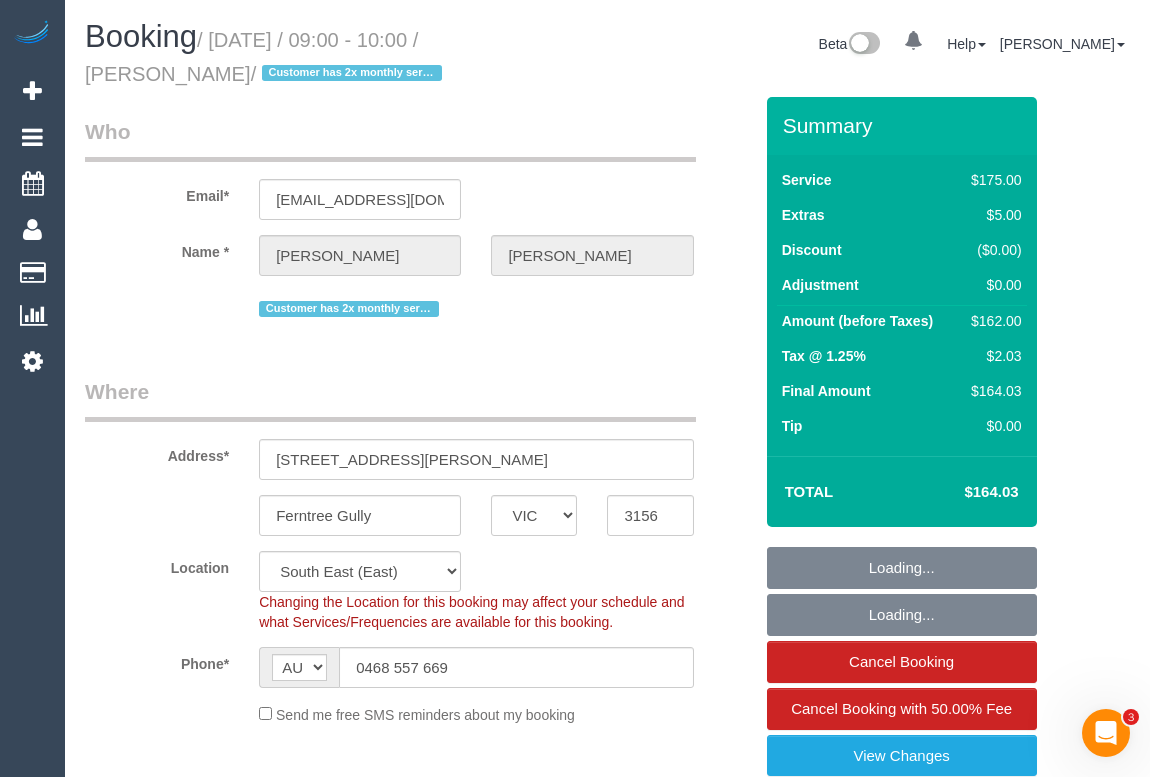 select on "string:stripe-pm_1NBxcV2GScqysDRVaL948daV" 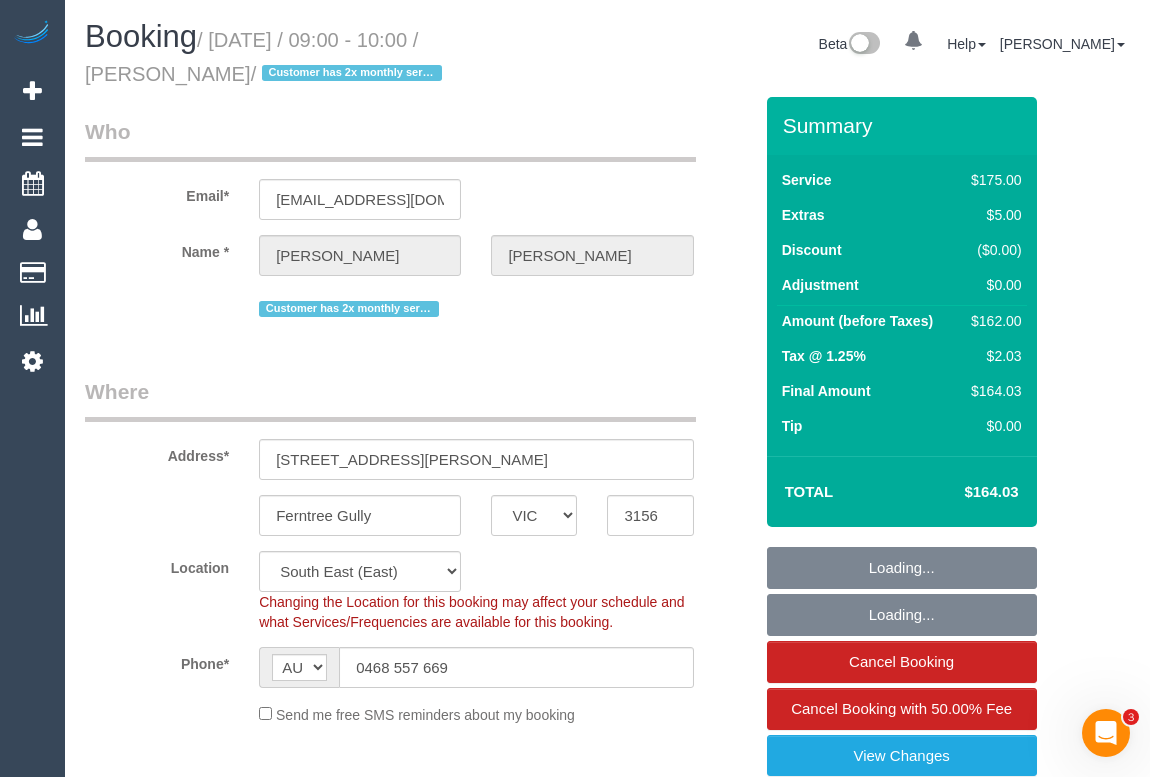 select on "object:860" 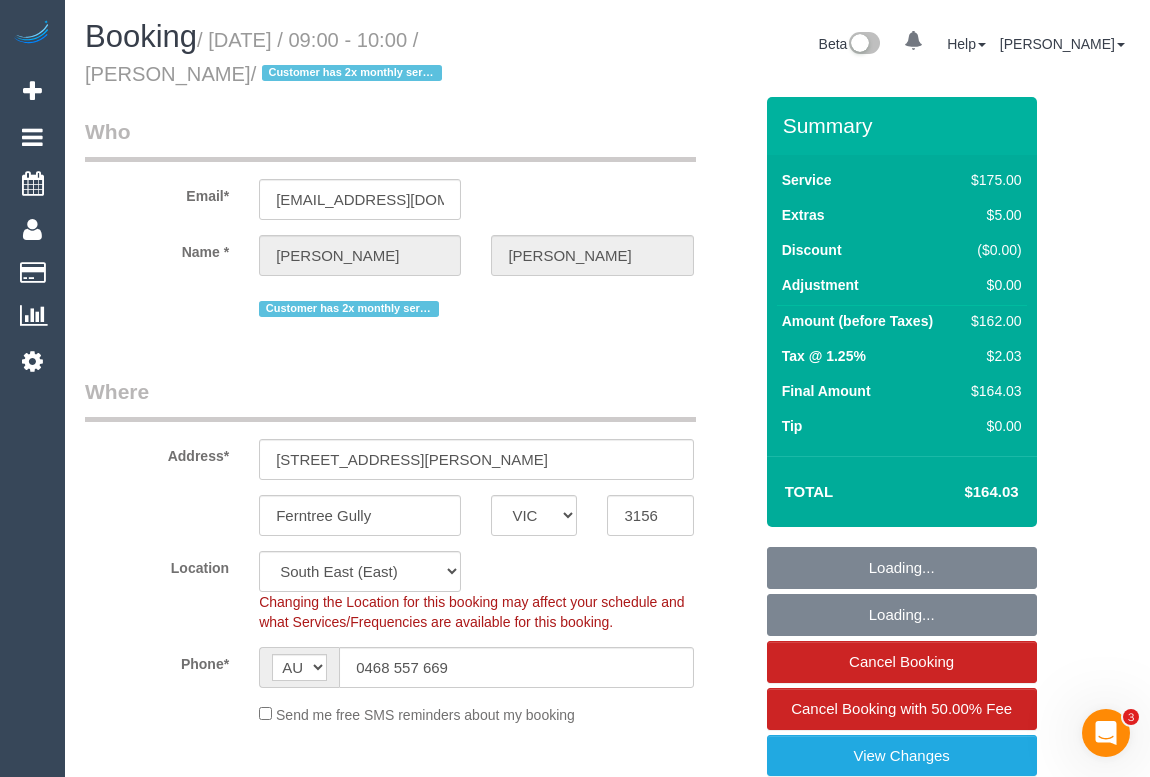 select on "number:27" 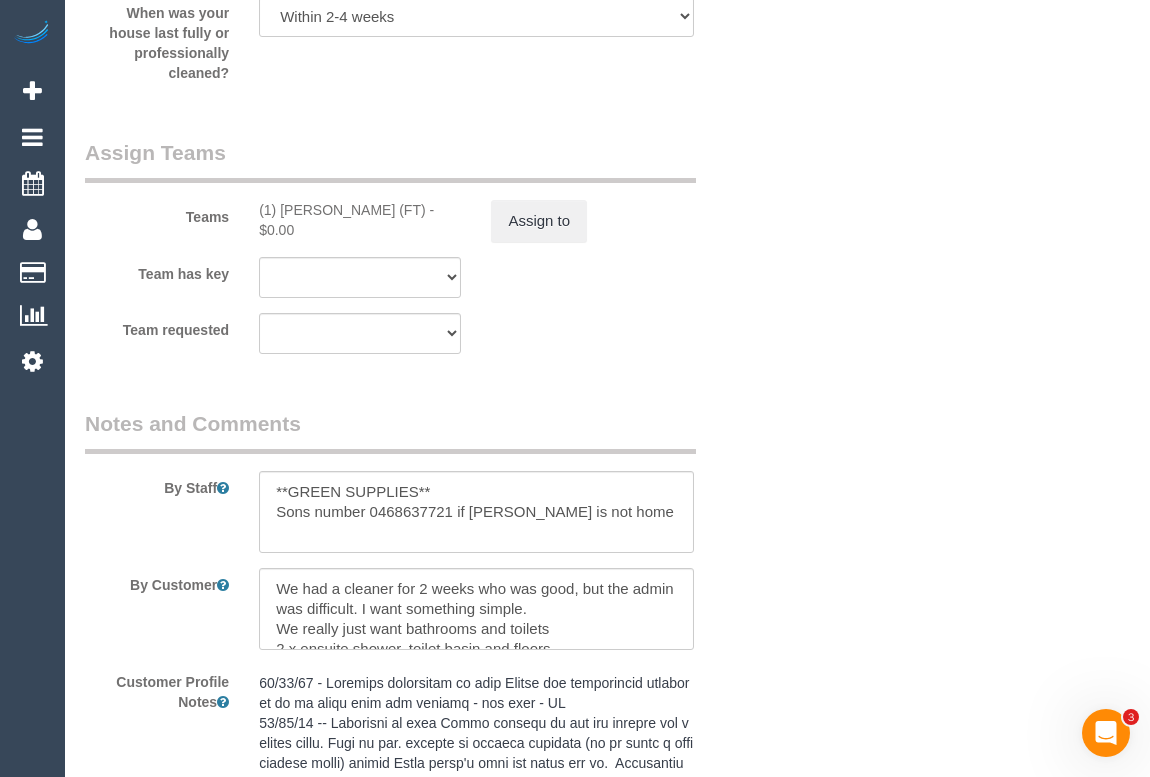 scroll, scrollTop: 3181, scrollLeft: 0, axis: vertical 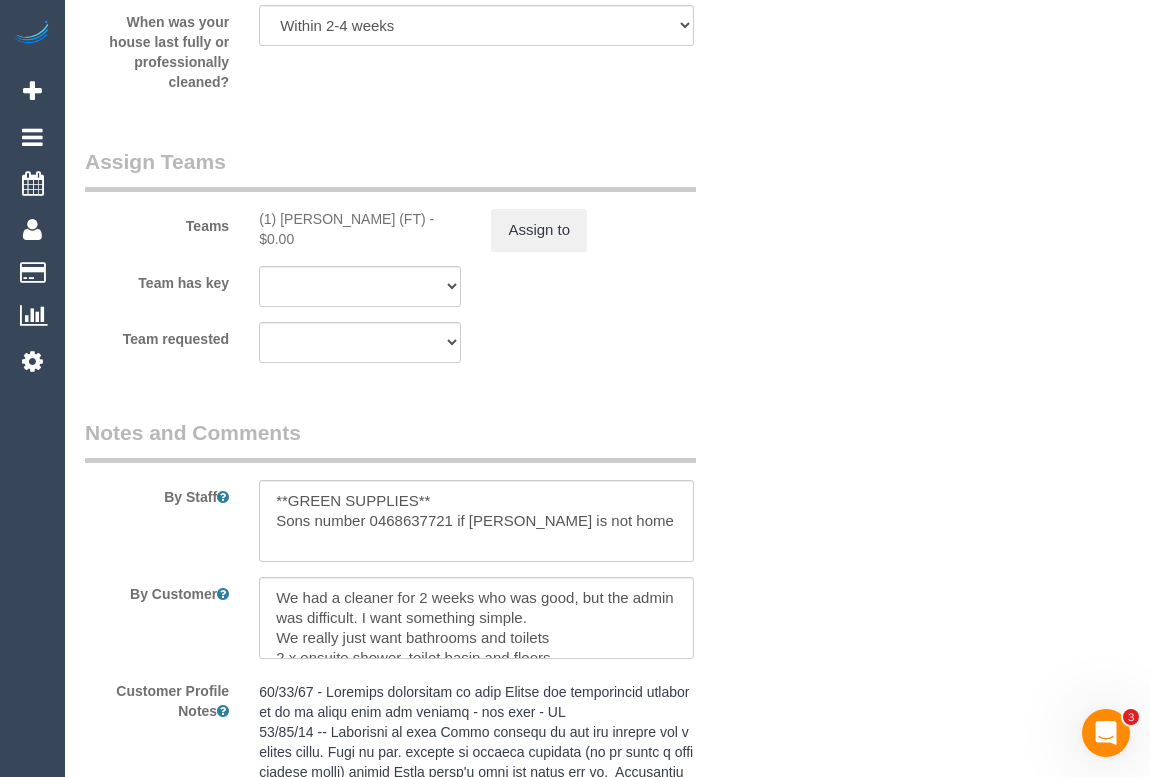 drag, startPoint x: 251, startPoint y: 212, endPoint x: 395, endPoint y: 214, distance: 144.01389 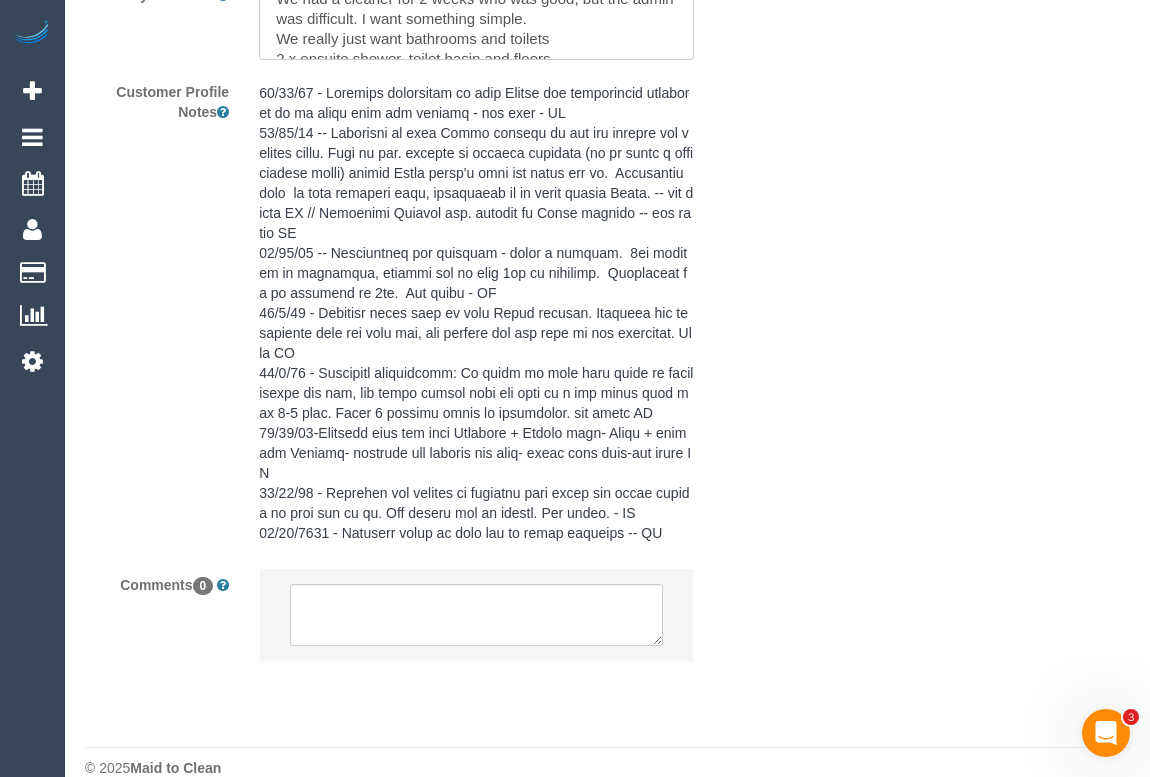 scroll, scrollTop: 3809, scrollLeft: 0, axis: vertical 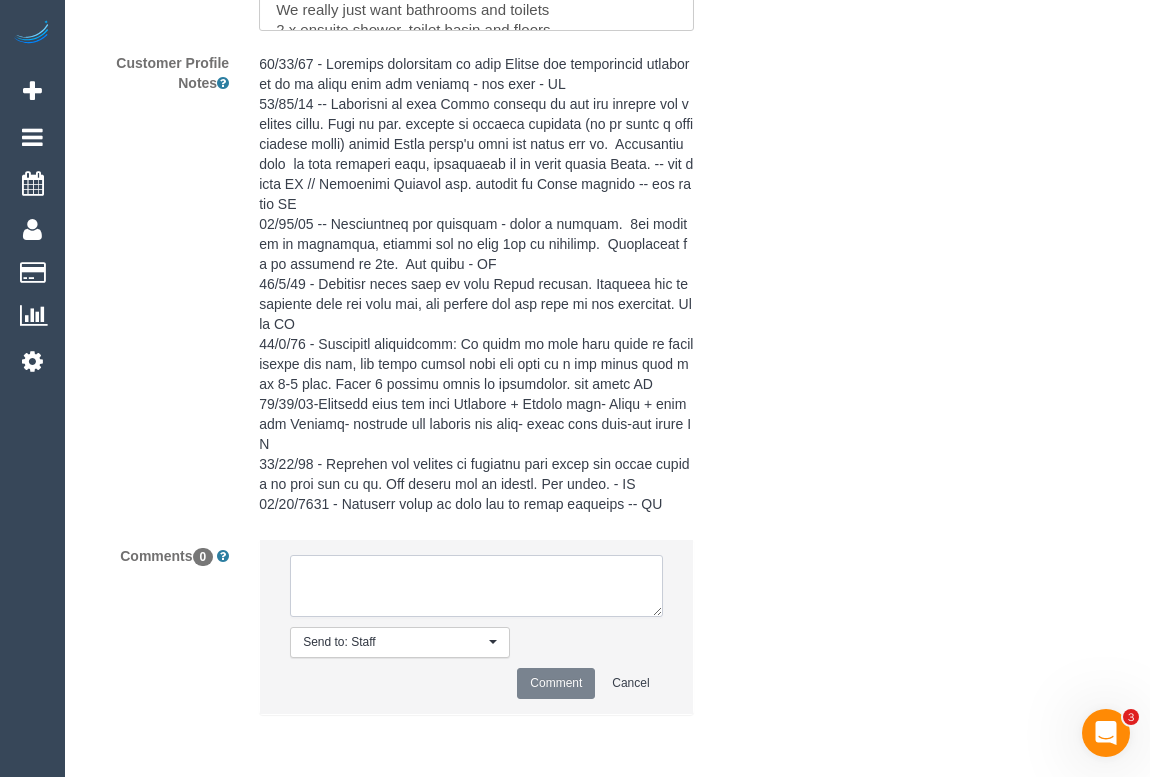 click at bounding box center (476, 586) 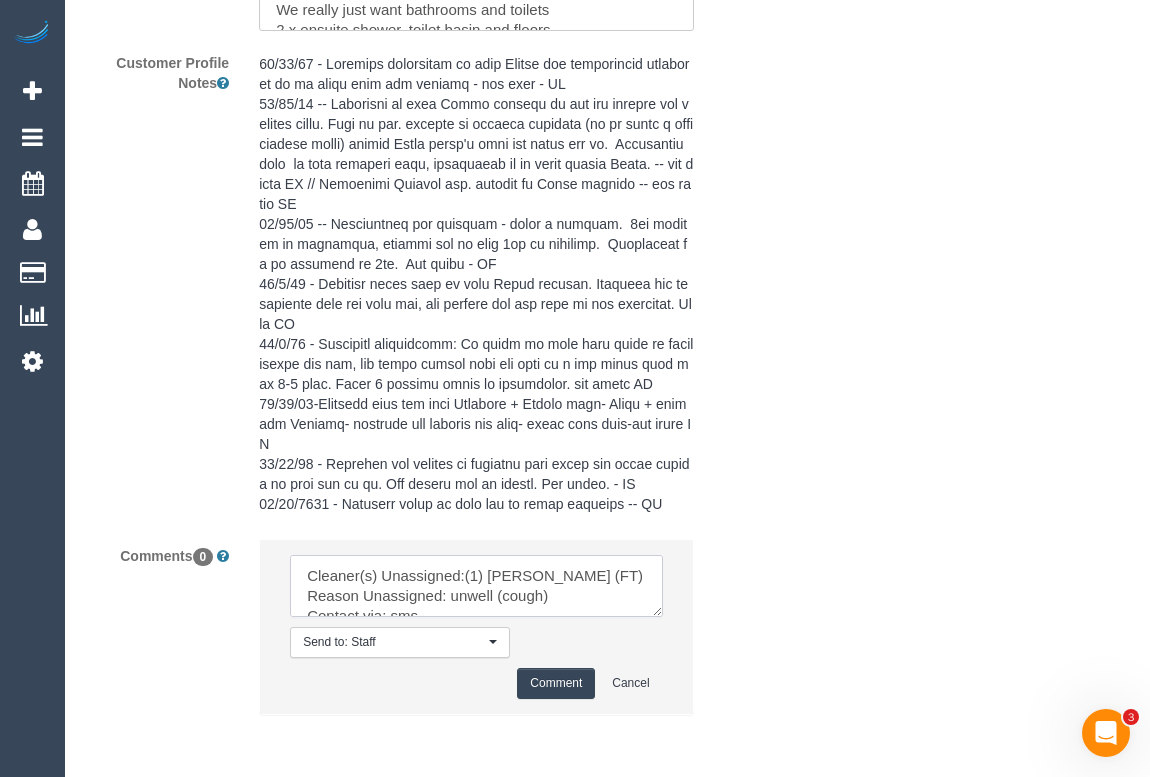 scroll, scrollTop: 68, scrollLeft: 0, axis: vertical 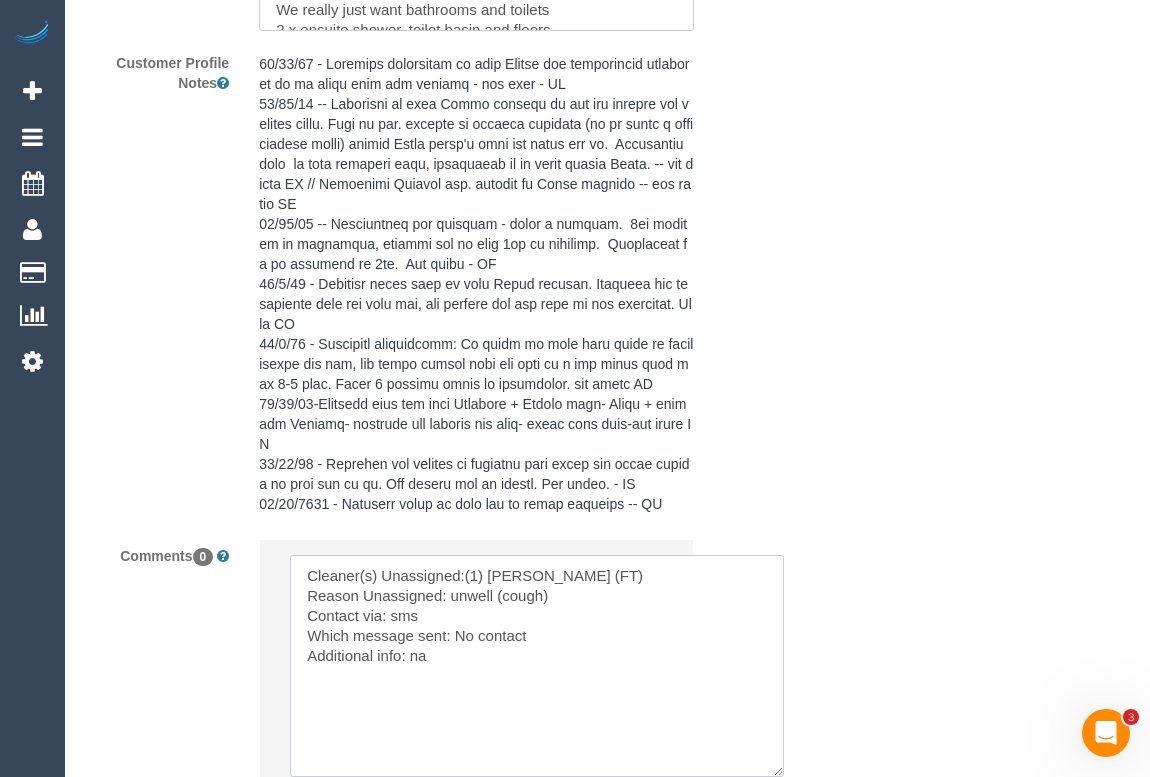 drag, startPoint x: 657, startPoint y: 612, endPoint x: 575, endPoint y: 701, distance: 121.016525 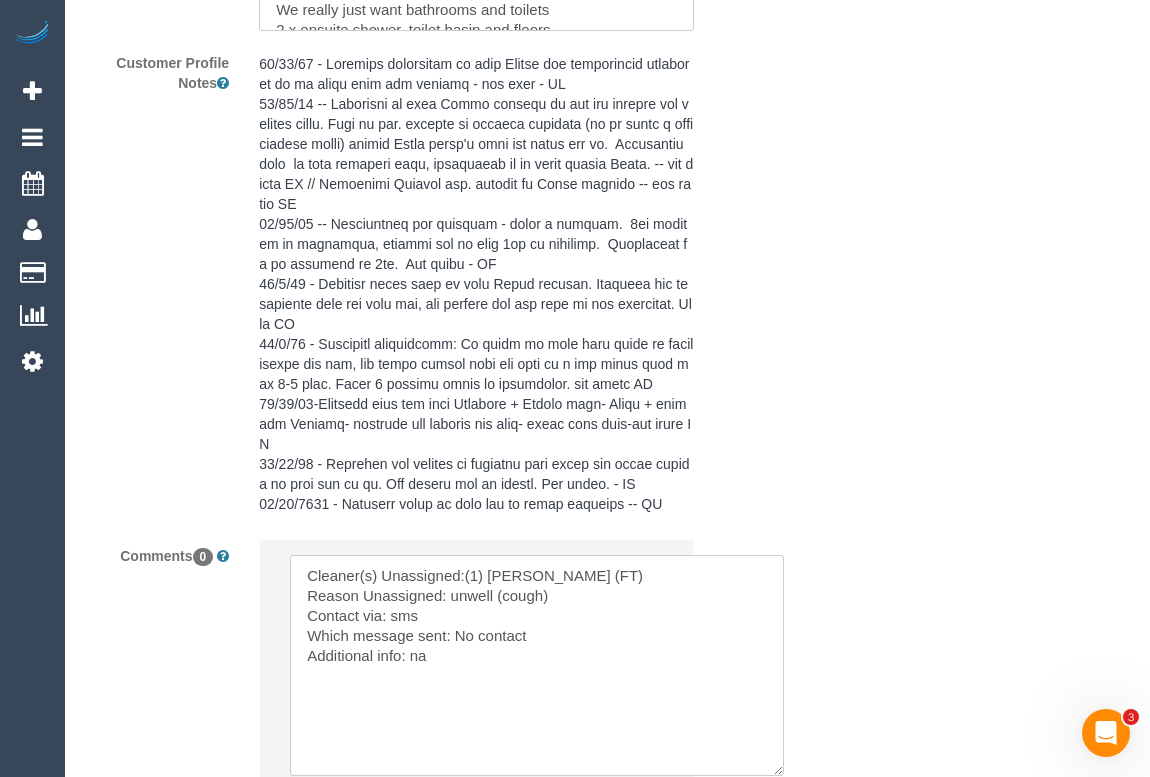 click at bounding box center (537, 665) 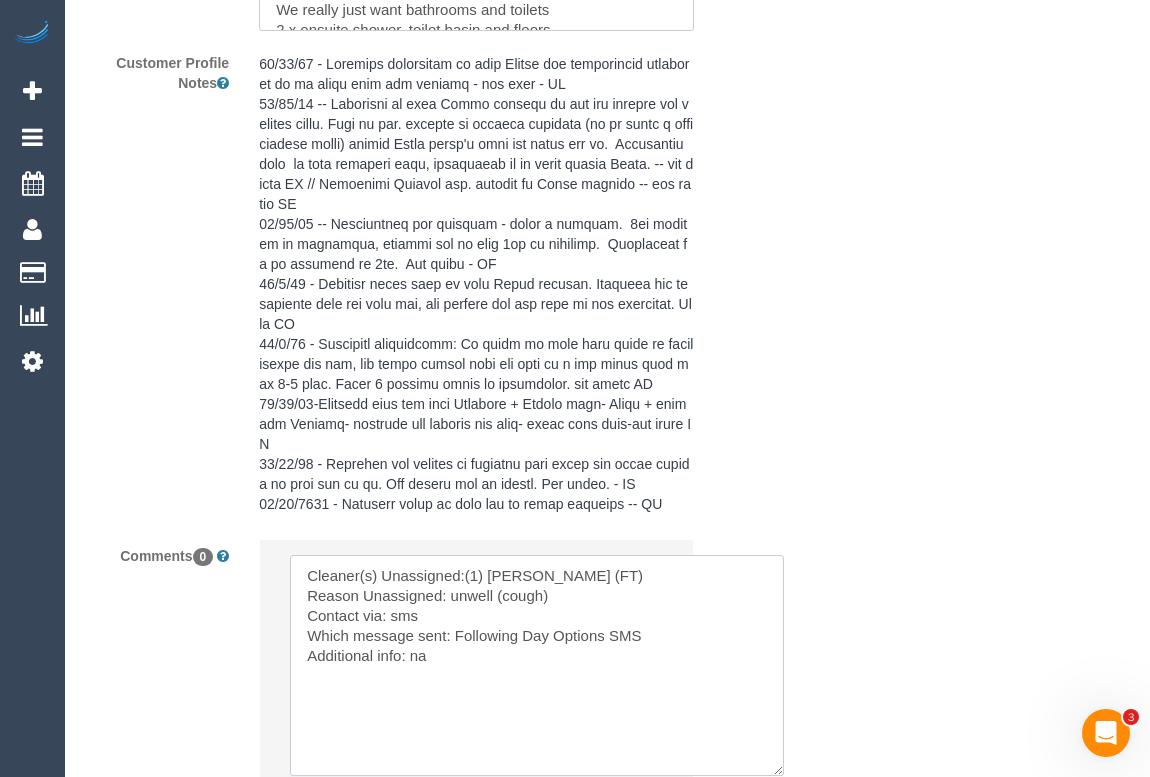 type on "Cleaner(s) Unassigned:(1) Helen Trickett (FT)
Reason Unassigned: unwell (cough)
Contact via: sms
Which message sent: Following Day Options SMS
Additional info: na" 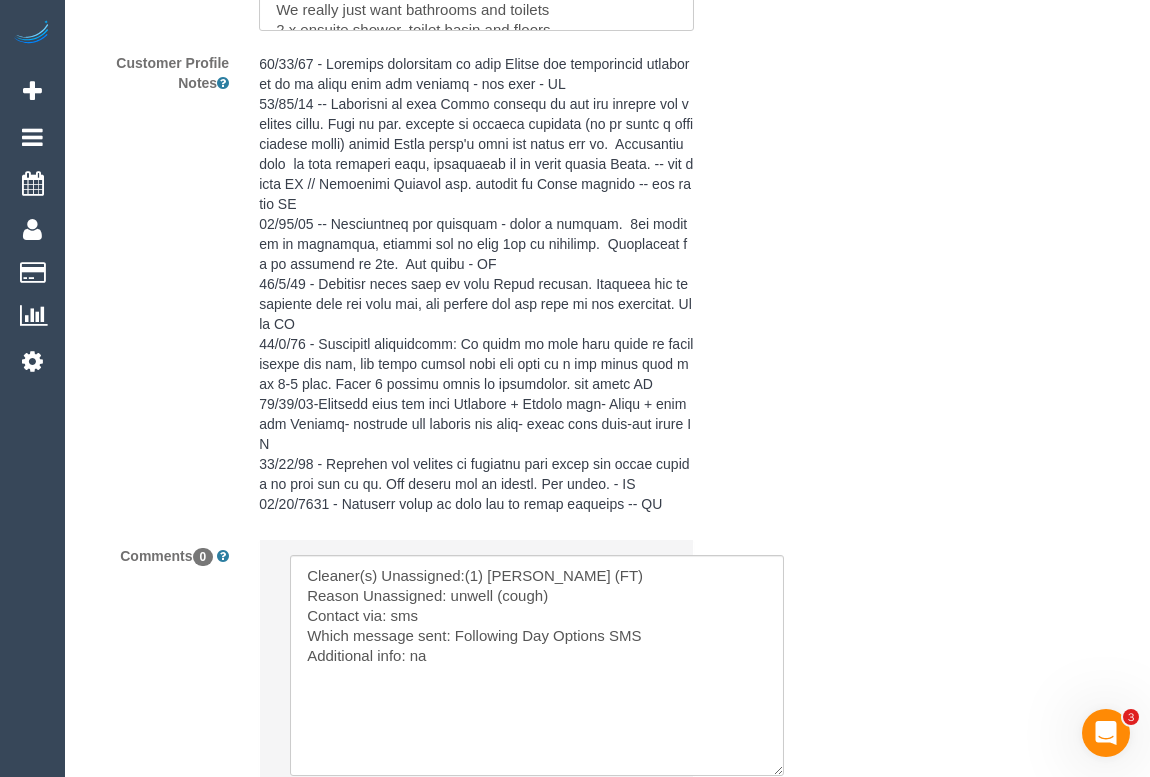 click on "Who
Email*
nfjwebb@gmail.com
Name *
Neil
Webb
Customer has 2x monthly services
Where
Address*
2/17 McIver Street
Ferntree Gully
ACT
NSW
NT
QLD
SA
TAS
VIC
WA
3156
Location
Office City East (North) East (South) Inner East Inner North (East) Inner North (West) Inner South East Inner West North (East) North (West) Outer East Outer North (East) Outer North (West) Outer South East Outer West South East (East) South East (West) West (North) West (South) ZG - Central ZG - East" at bounding box center [607, -1381] 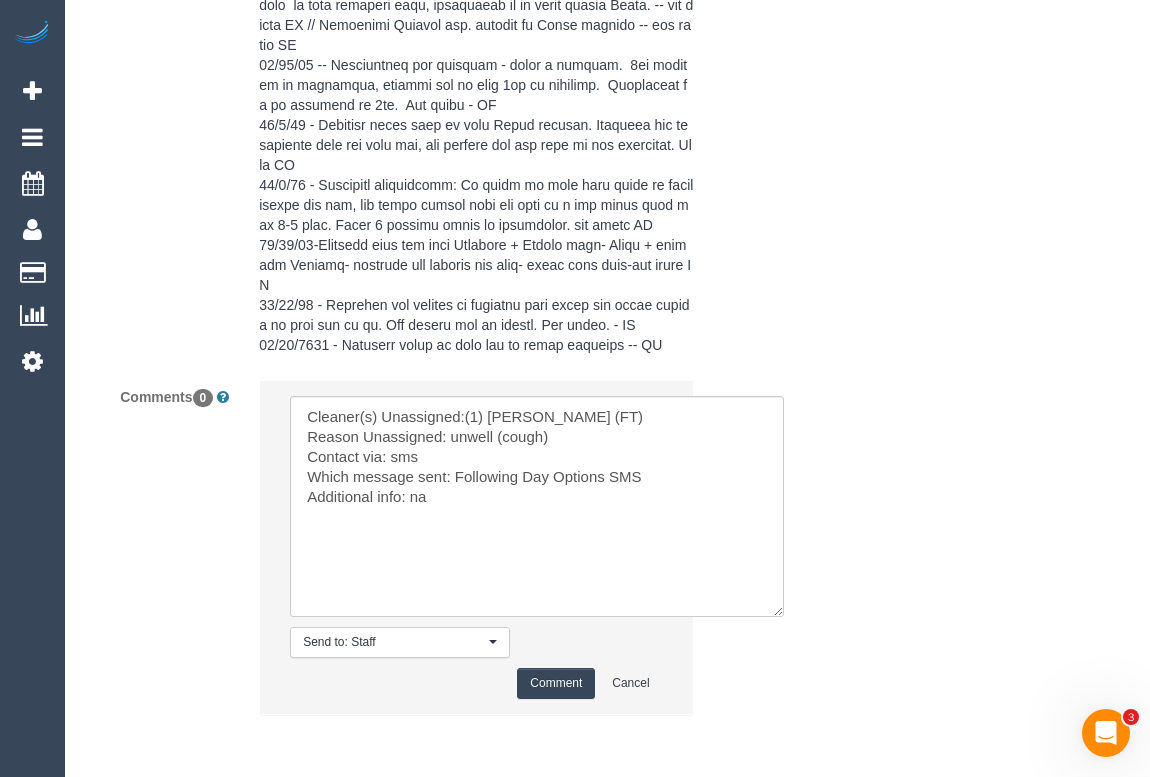 scroll, scrollTop: 4050, scrollLeft: 0, axis: vertical 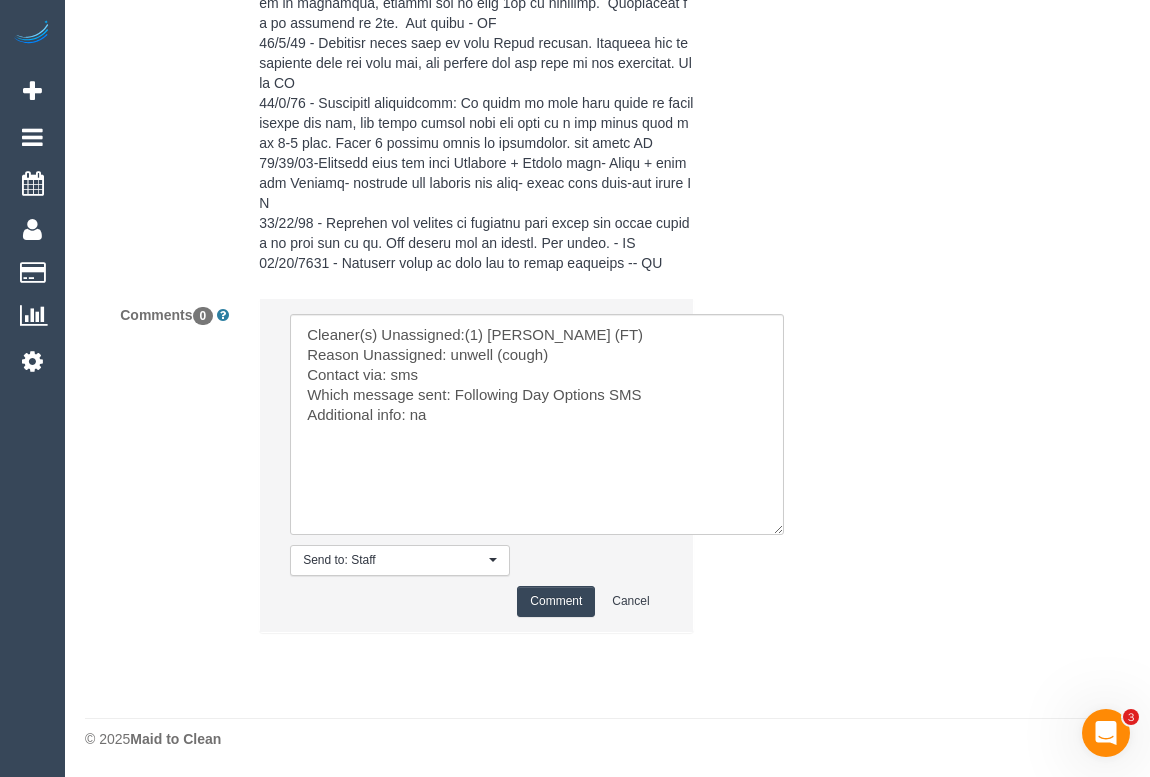 click on "Comment" at bounding box center [556, 601] 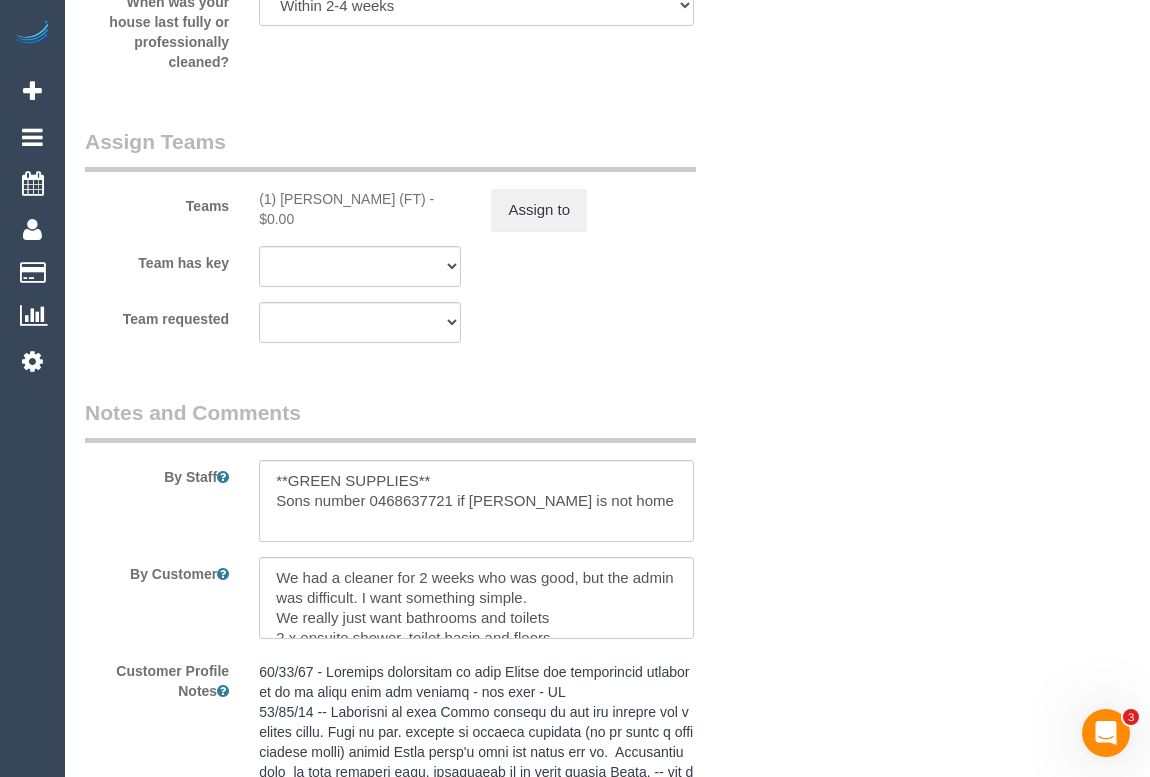 scroll, scrollTop: 3050, scrollLeft: 0, axis: vertical 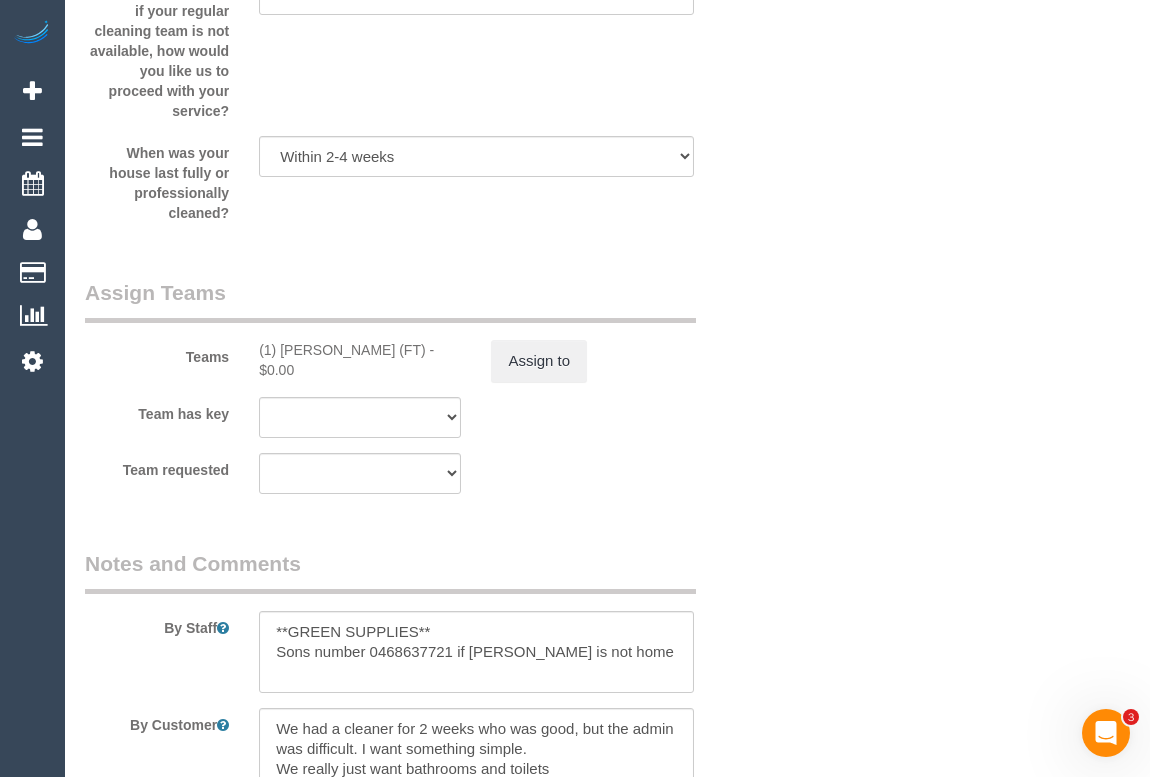 type 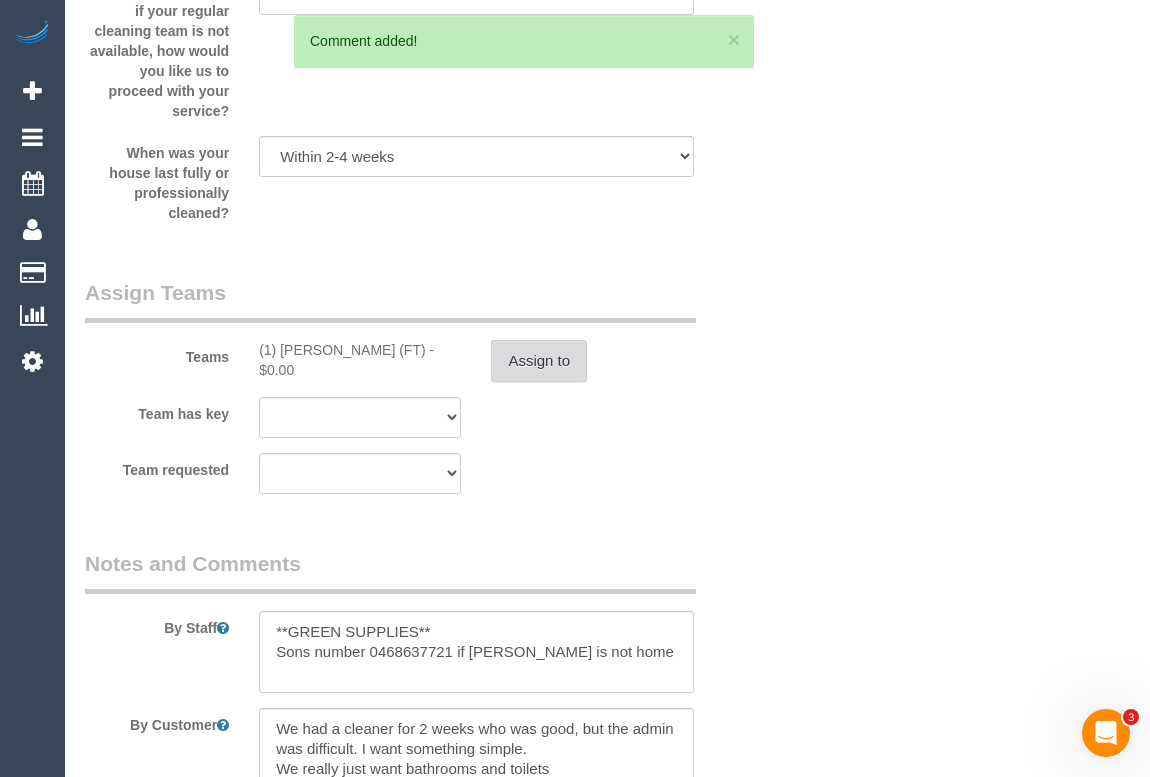 drag, startPoint x: 238, startPoint y: 347, endPoint x: 510, endPoint y: 364, distance: 272.53073 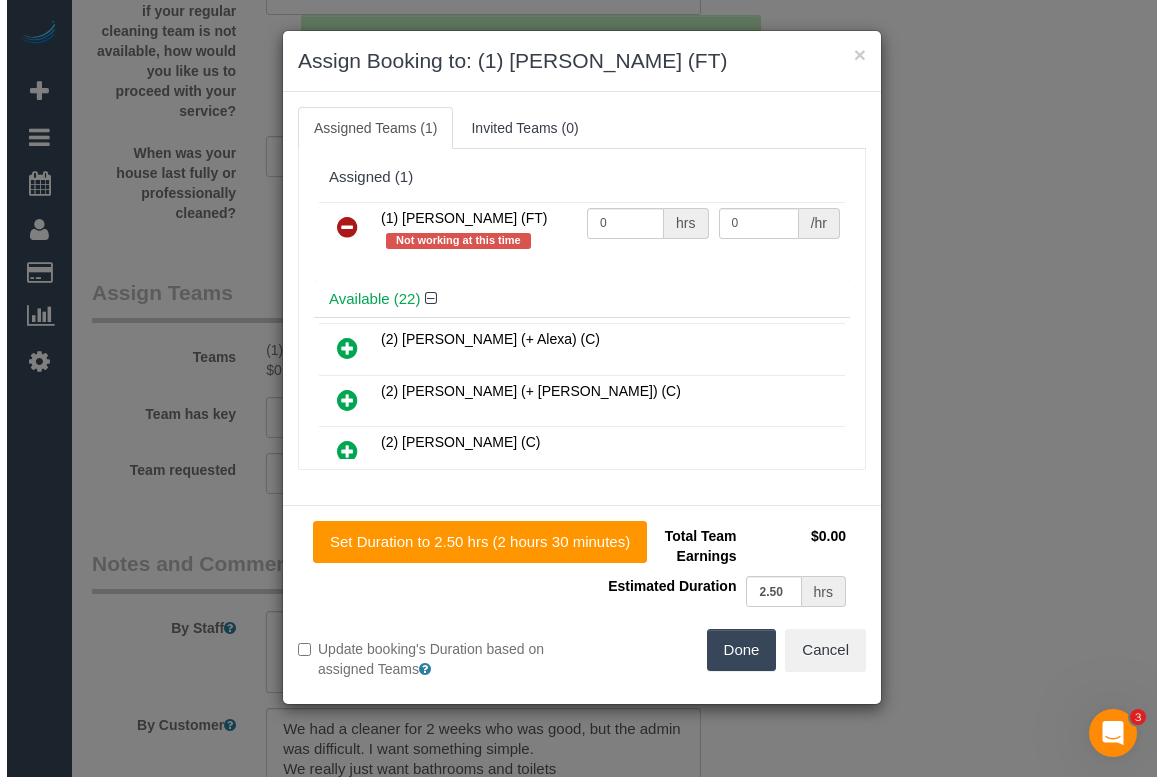scroll, scrollTop: 3030, scrollLeft: 0, axis: vertical 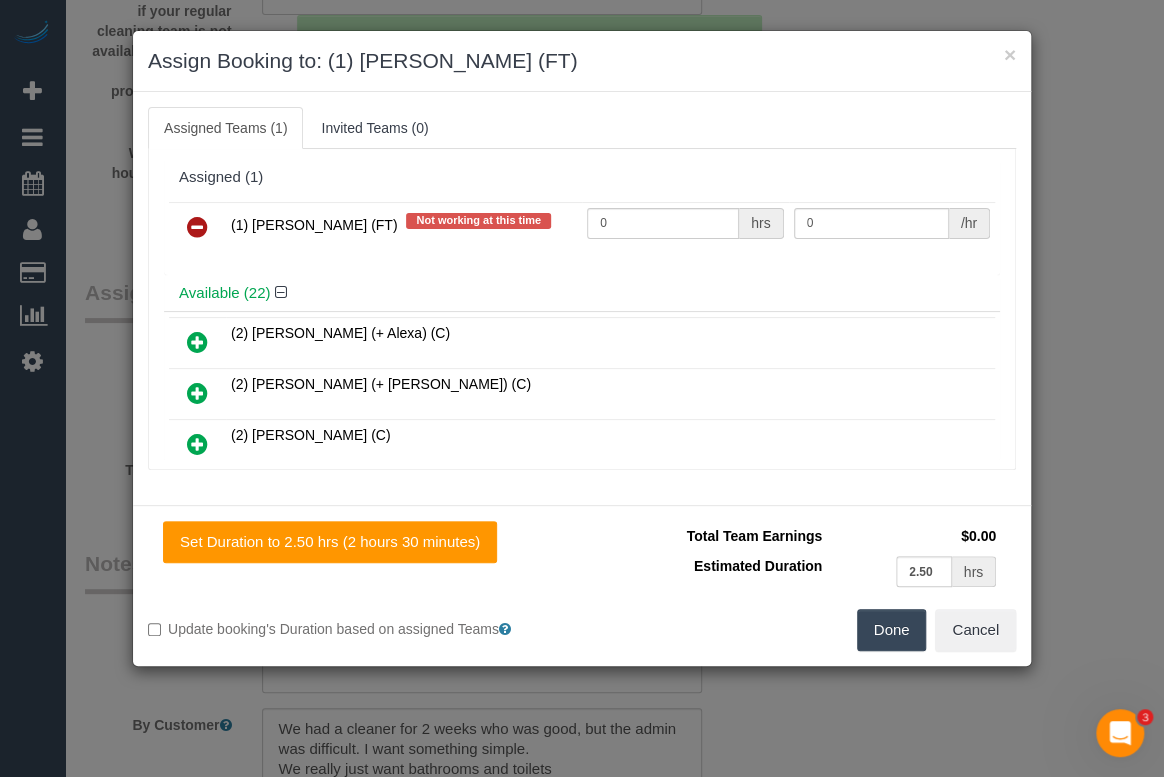 click at bounding box center (197, 227) 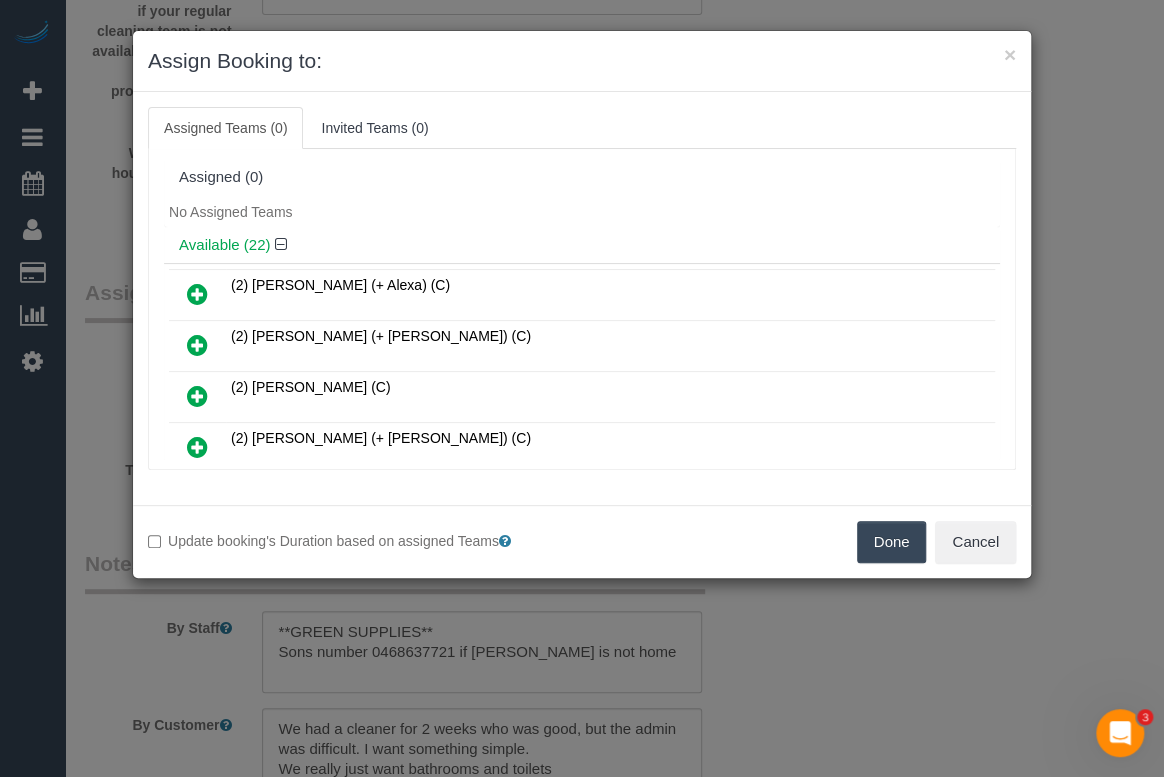 click on "Done" at bounding box center [892, 542] 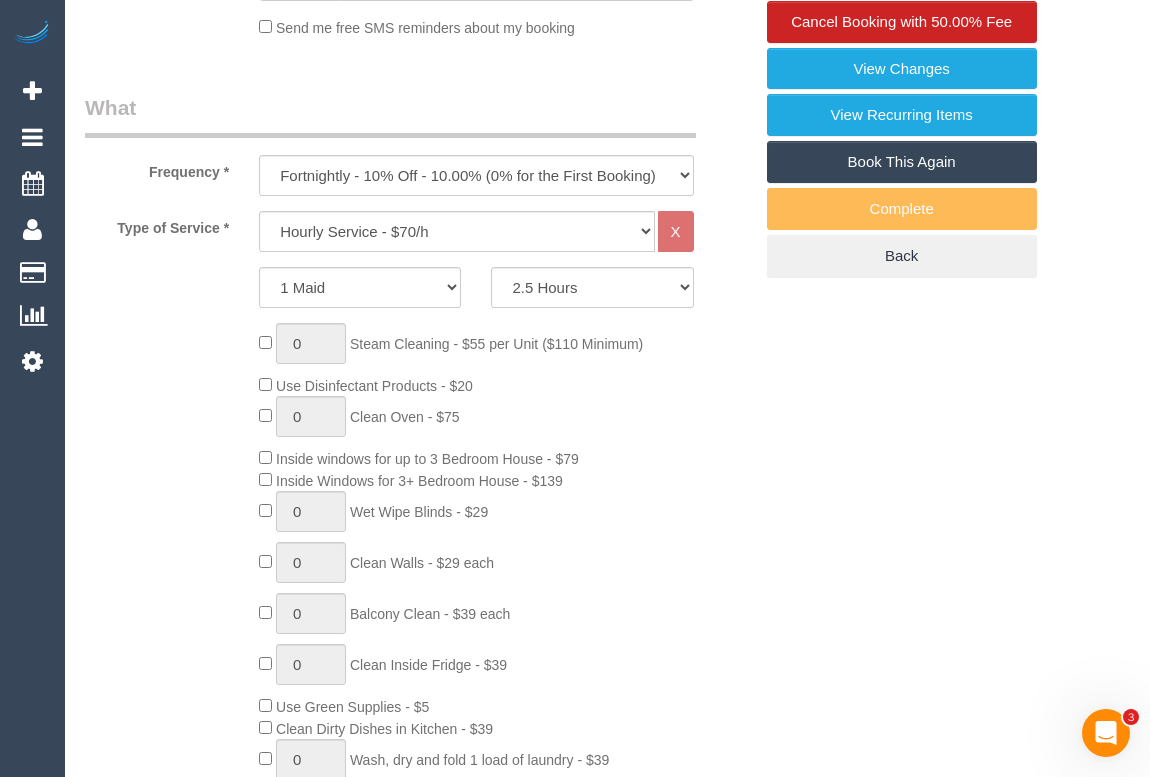scroll, scrollTop: 141, scrollLeft: 0, axis: vertical 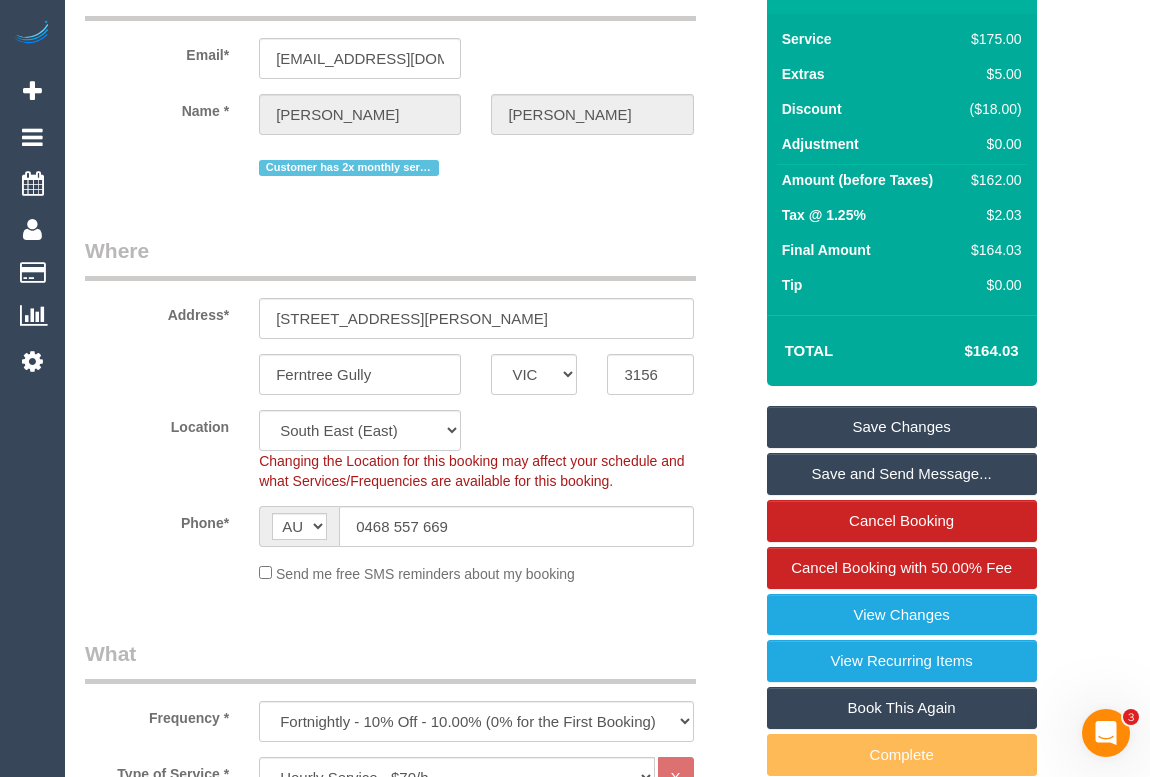 click on "Save Changes" at bounding box center (902, 427) 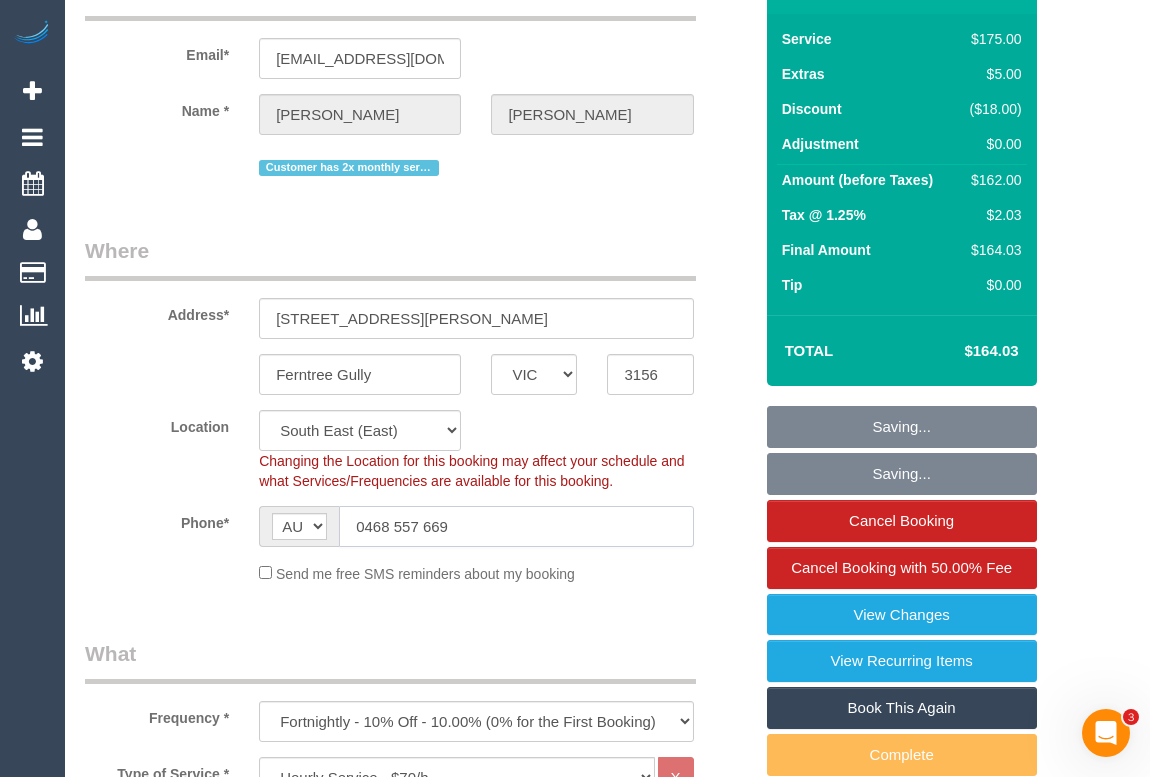 drag, startPoint x: 470, startPoint y: 520, endPoint x: 336, endPoint y: 529, distance: 134.3019 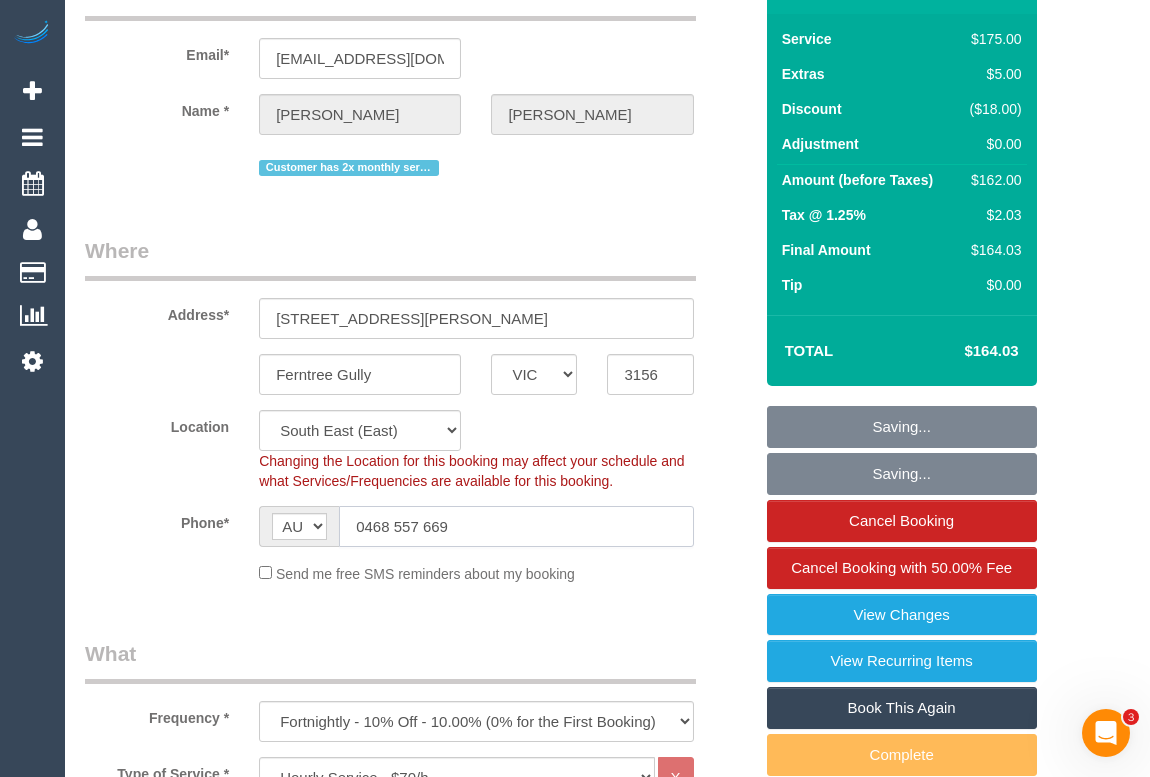 click on "AF AL DZ AD AO AI AQ AG AR AM AW AU AT AZ BS BH BD BB BY BE BZ BJ BM BT BO BA BW BR GB IO BN BG BF BI KH CM CA CV BQ KY CF TD CL CN CX CC CO KM CD CG CK CR HR CU CW CY CZ CI DK DJ DM DO TL EC EG SV GQ ER EE ET FK FO FJ FI FR GF PF TF GA GM GE DE GH GI GR GL GD GP GU GT GG GN GW GY HT HN HK HU IS IN ID IR IQ IE IM IL IT JM JP JE JO KZ KE KI KP KR KW KG LA LV LB LS LR LY LI LT LU MO MK MG MW MY MV ML MT MH MQ MR MU YT MX FM MD MC MN ME MS MA MZ MM NA NR NP NL NC NZ NI NE NG NU NF MP NO OM PK PW PS PA PG PY PE PH PN PL PT PR QA RO RU RW RE AS WS SM ST SA SN RS SC SL SG SK SI SB SO ZA GS SS ES LK BL SH KN LC SX MF PM VC SD SR SJ SZ SE CH SY TW TJ TZ TH TG TK TO TT TN TR TM TC TV UM UG UA AE US UY UZ VU VA VE VN VG VI WF EH YE ZM ZW AX
0468 557 669" 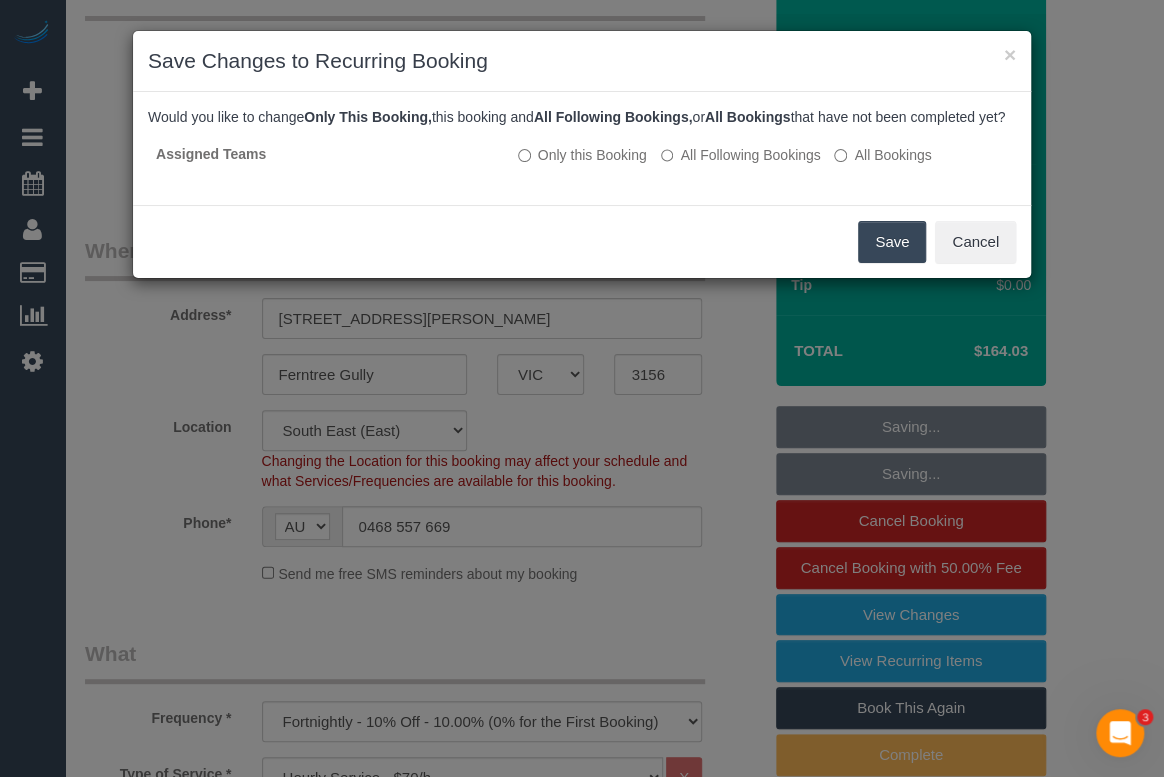 click on "Save" at bounding box center [892, 242] 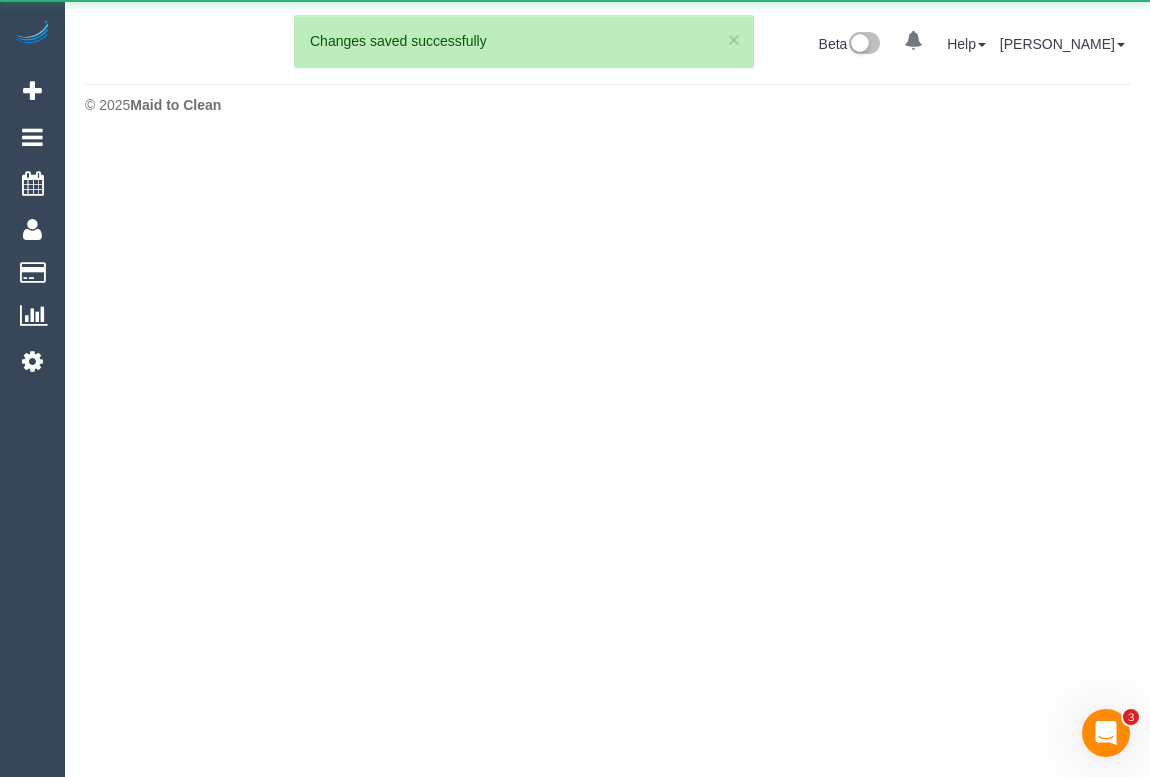 scroll, scrollTop: 0, scrollLeft: 0, axis: both 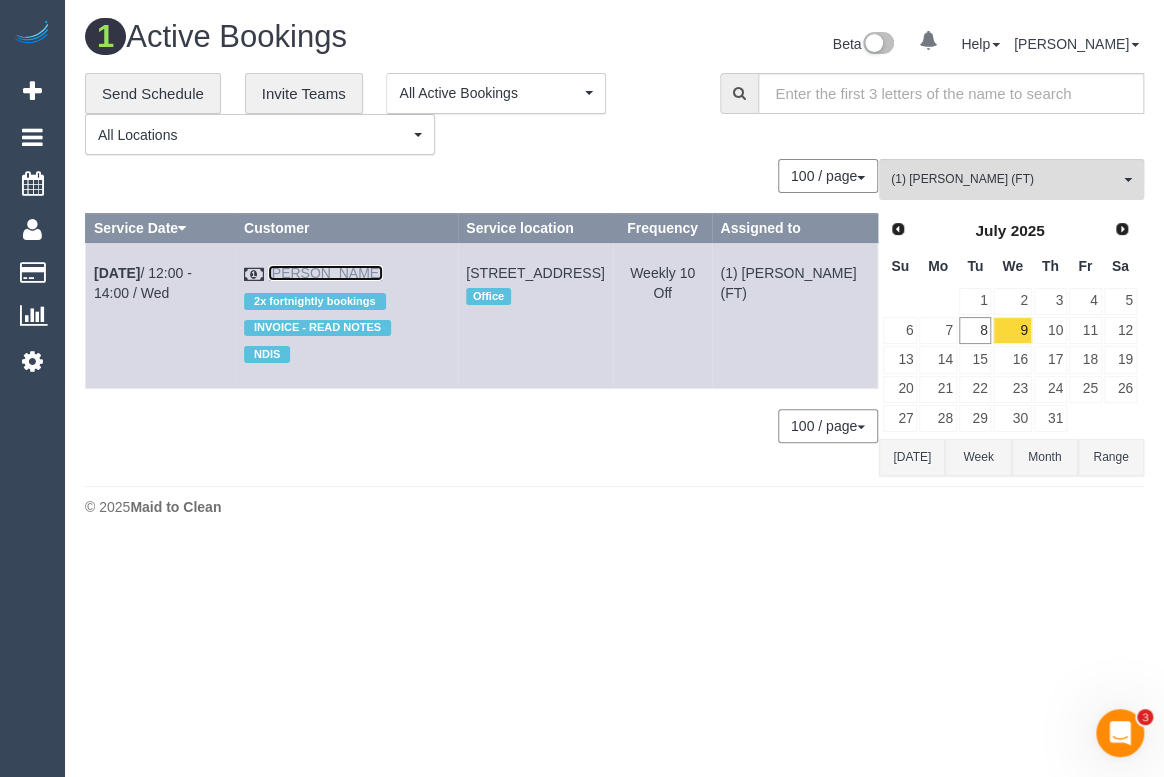 click on "Taryn Hinton" at bounding box center (325, 273) 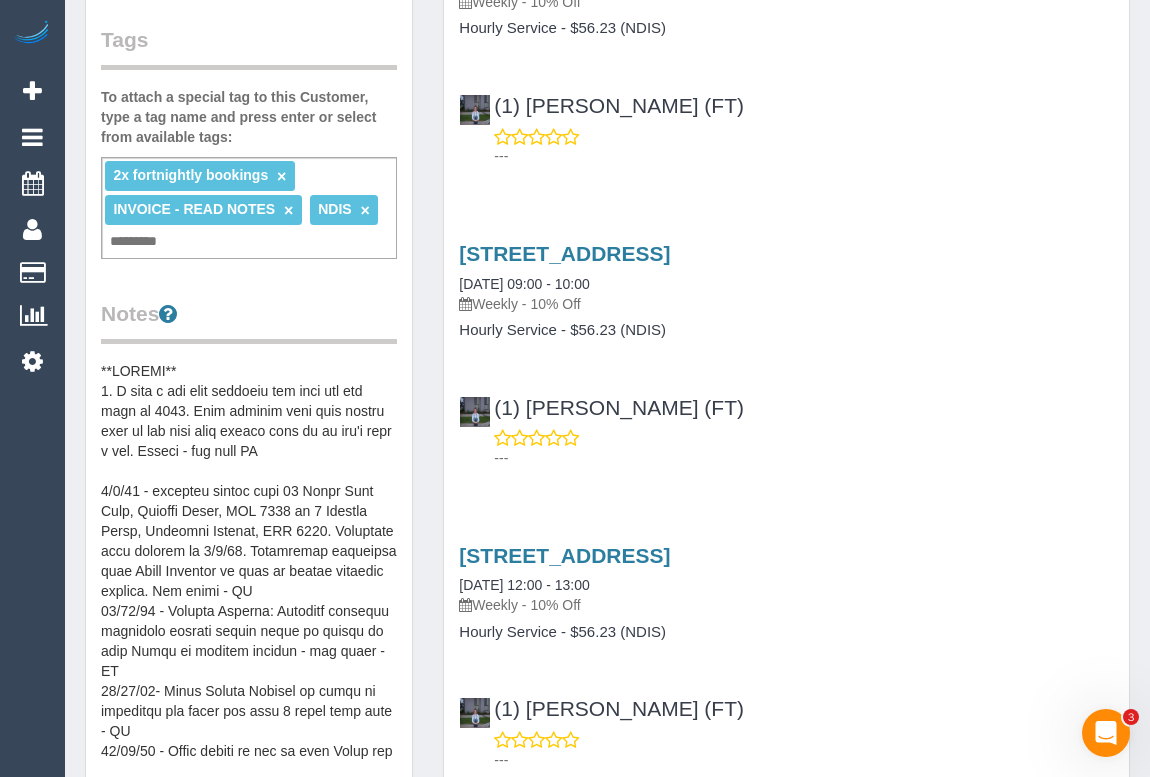 scroll, scrollTop: 545, scrollLeft: 0, axis: vertical 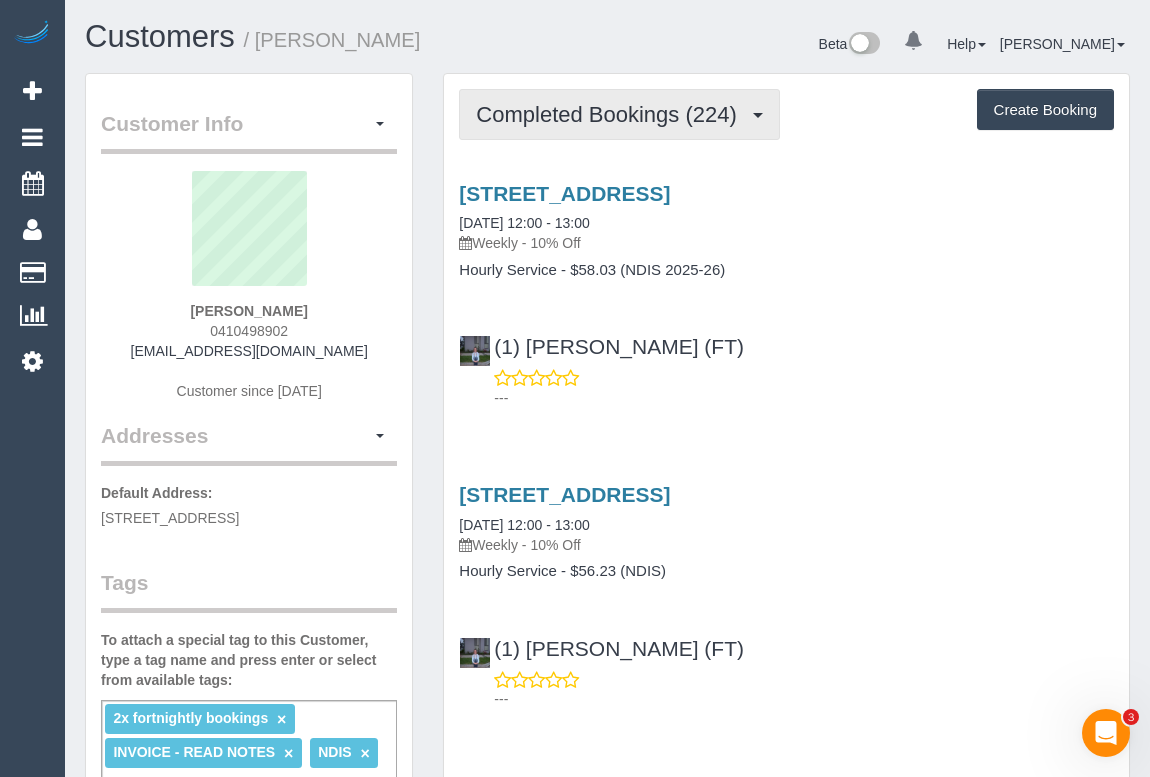 click on "Completed Bookings (224)" at bounding box center (611, 114) 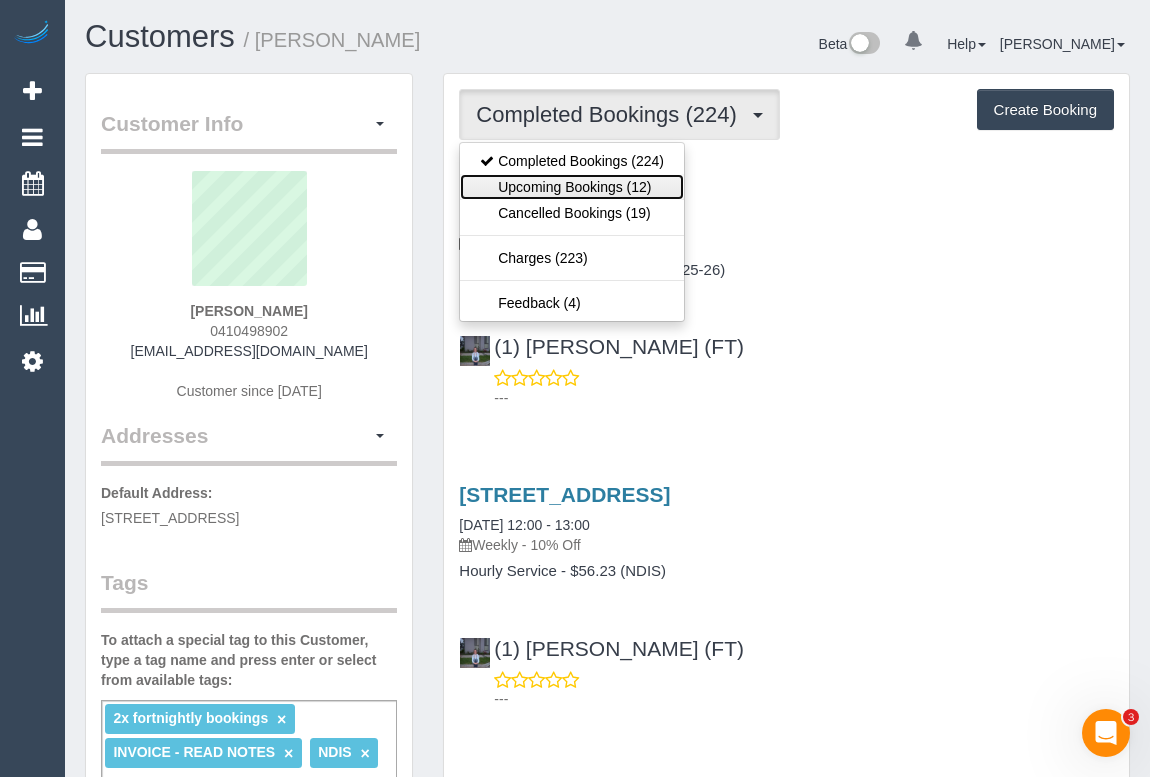 click on "Upcoming Bookings (12)" at bounding box center (572, 187) 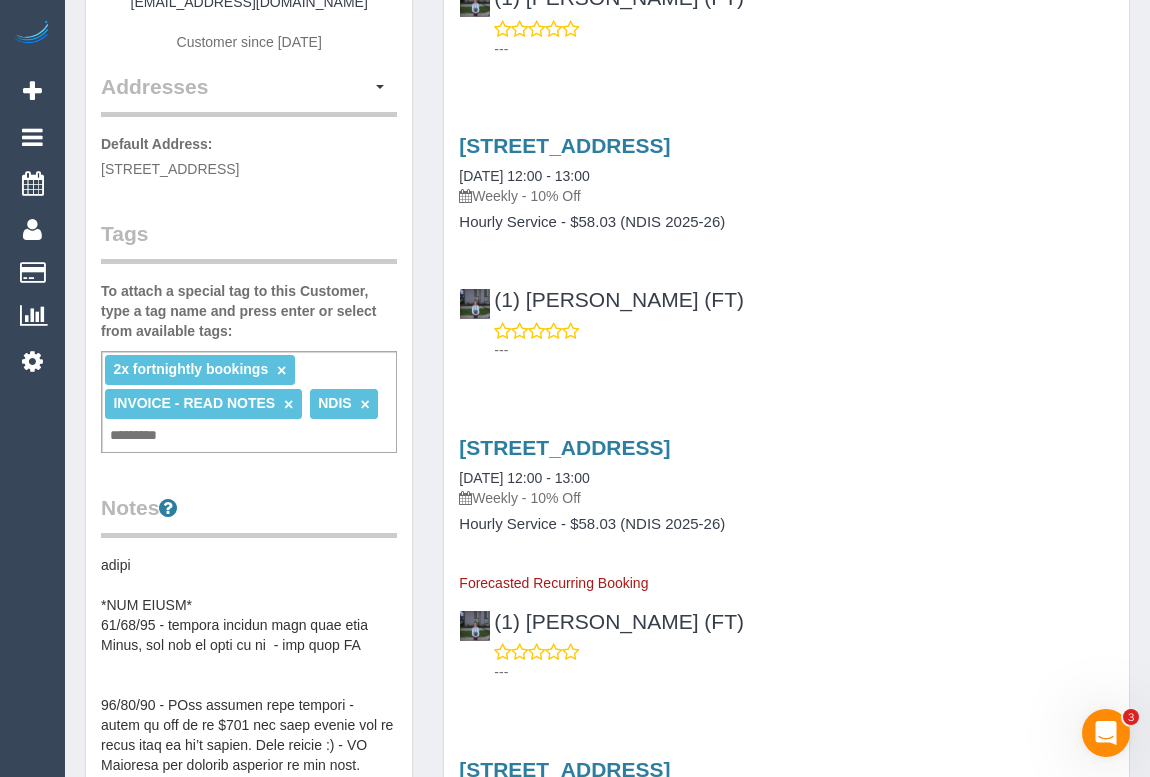 scroll, scrollTop: 0, scrollLeft: 0, axis: both 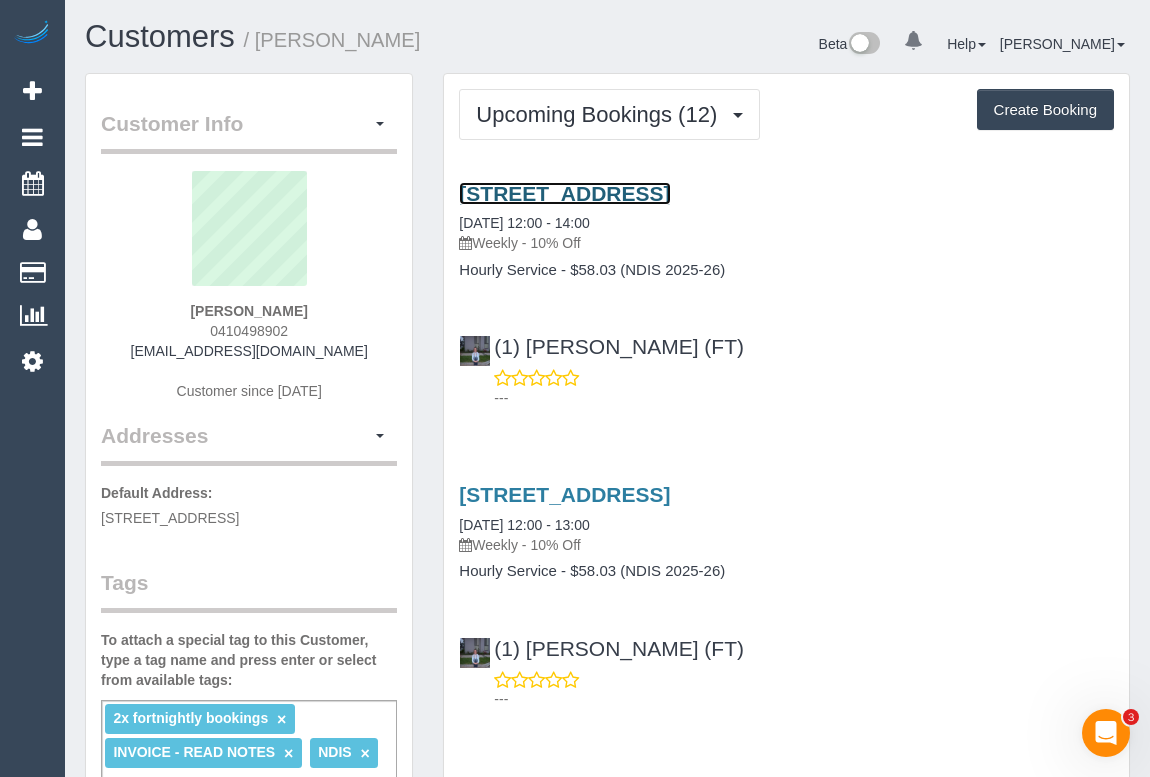 click on "3 Gumtree Grove, Belgrave Heights, VIC 3160" at bounding box center [564, 193] 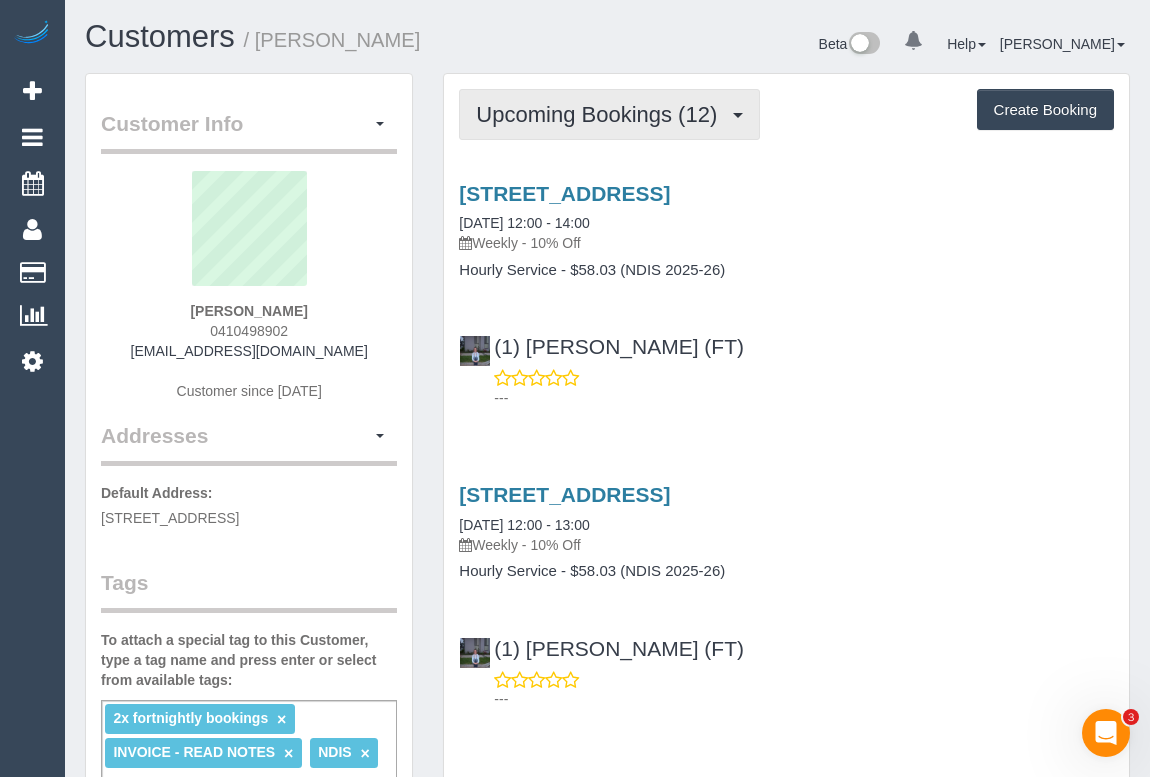 click on "Upcoming Bookings (12)" at bounding box center [601, 114] 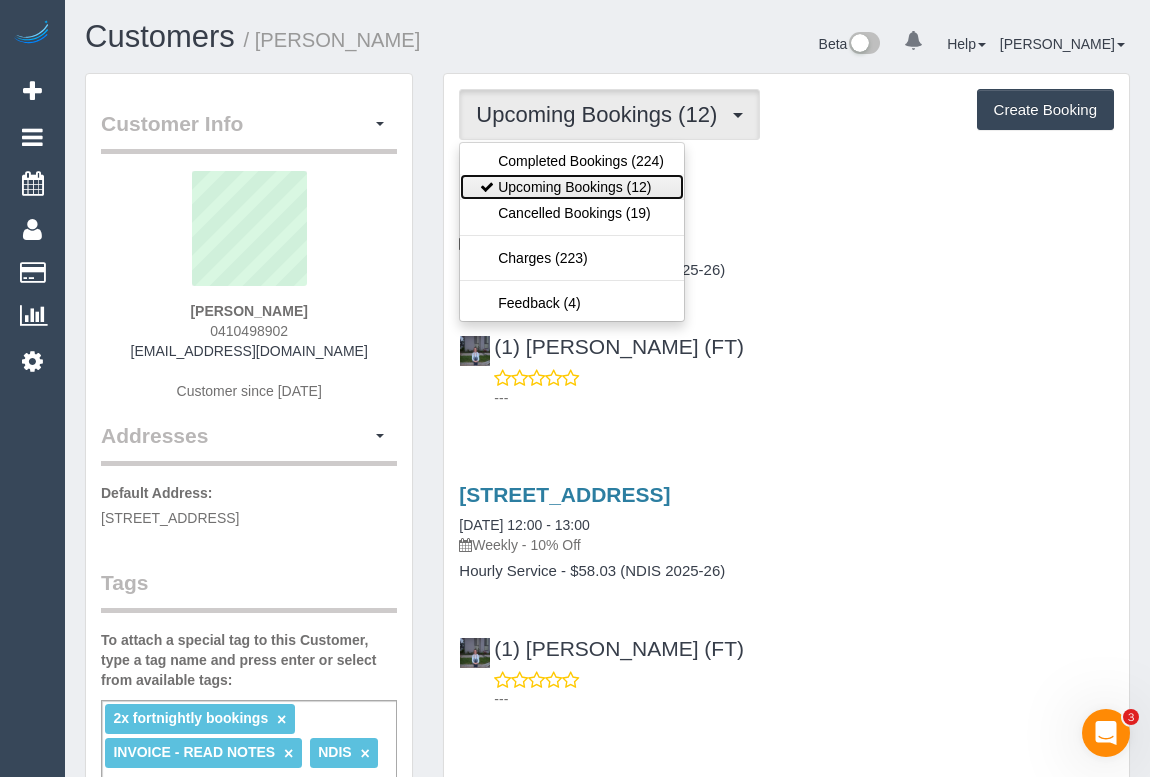 click on "Upcoming Bookings (12)" at bounding box center [572, 187] 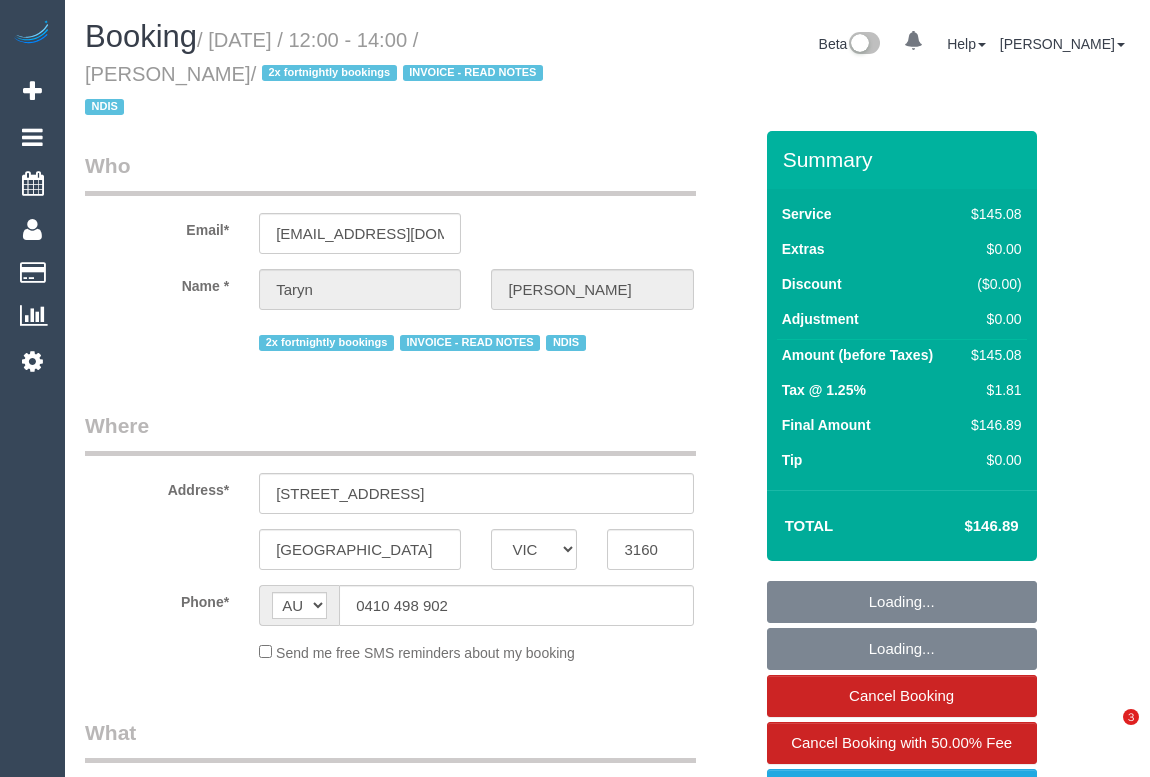 select on "VIC" 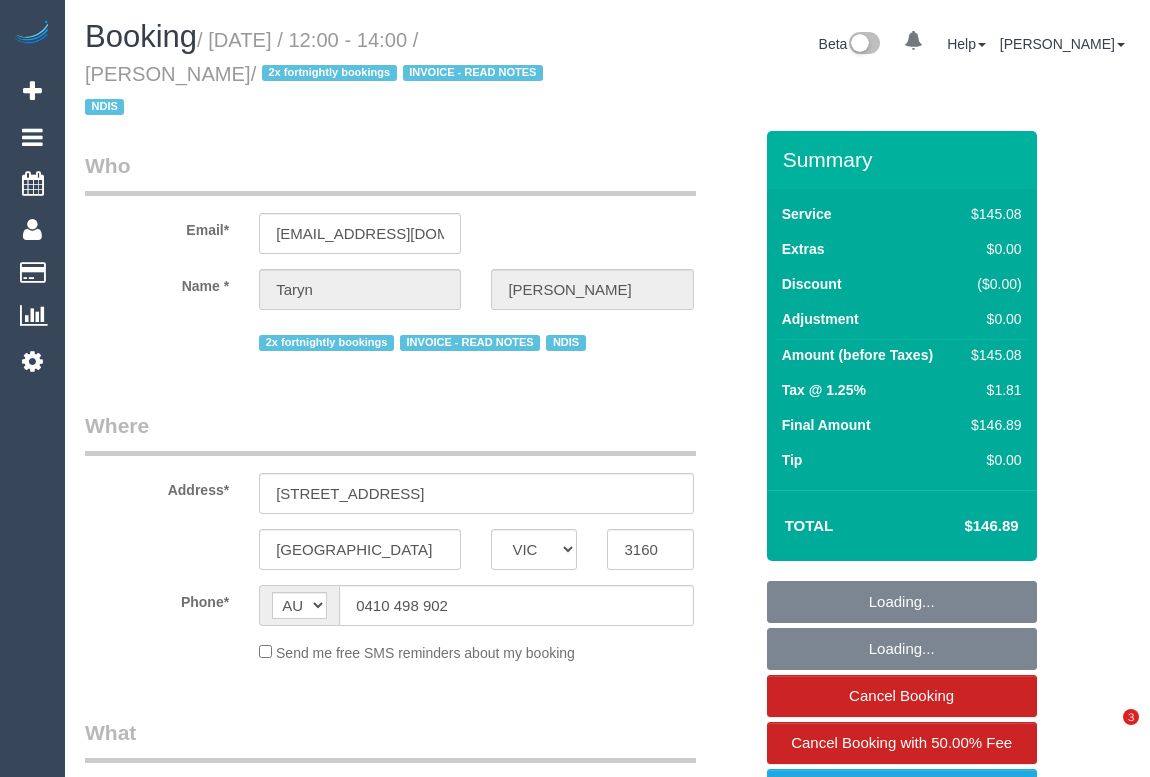 scroll, scrollTop: 0, scrollLeft: 0, axis: both 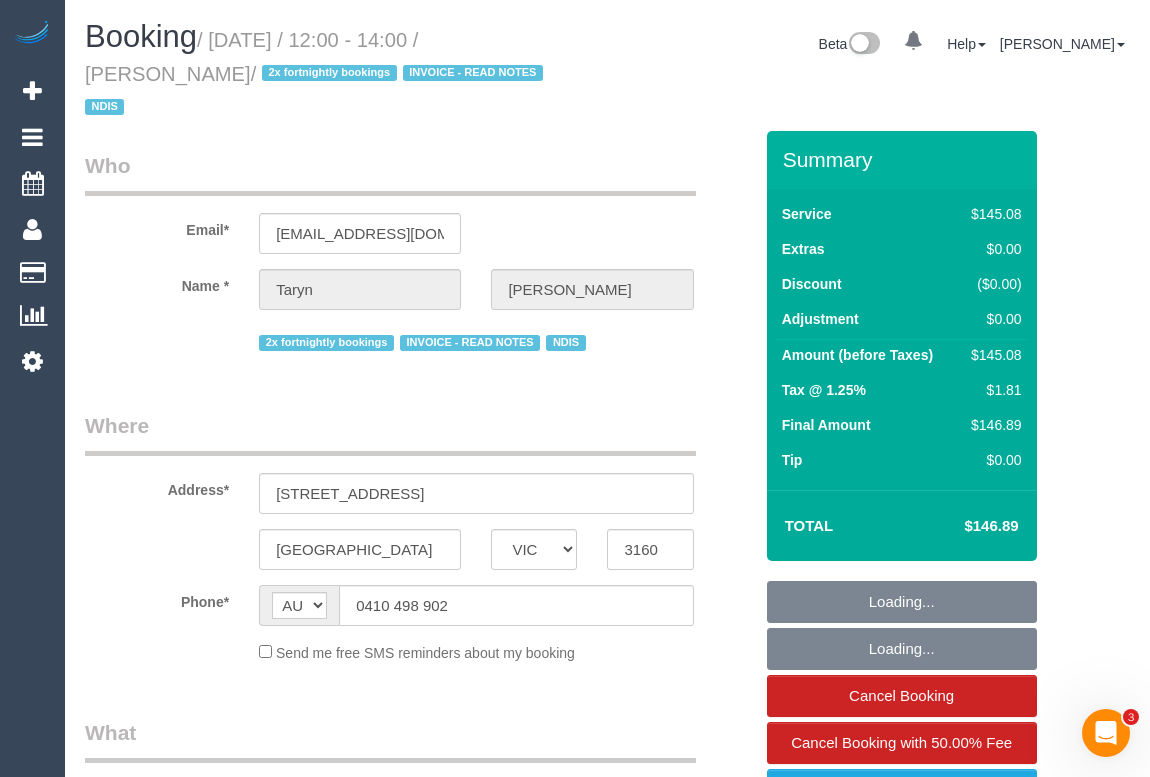 select on "number:28" 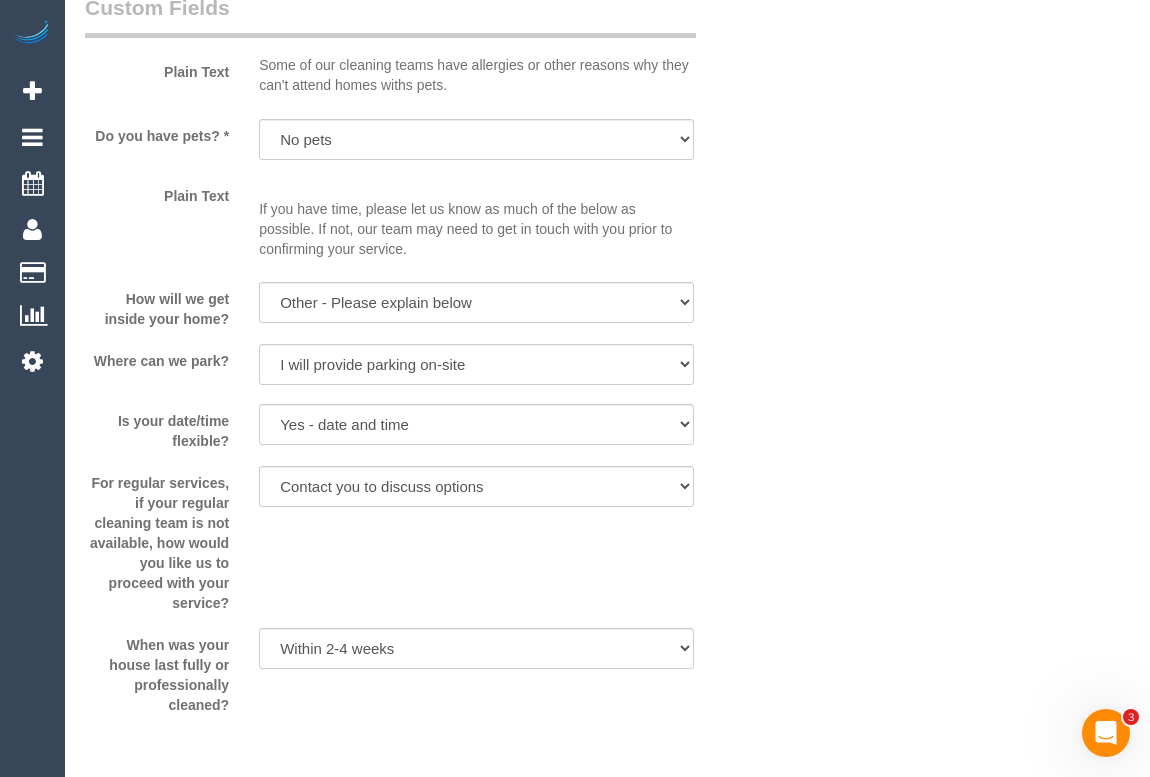 select on "150" 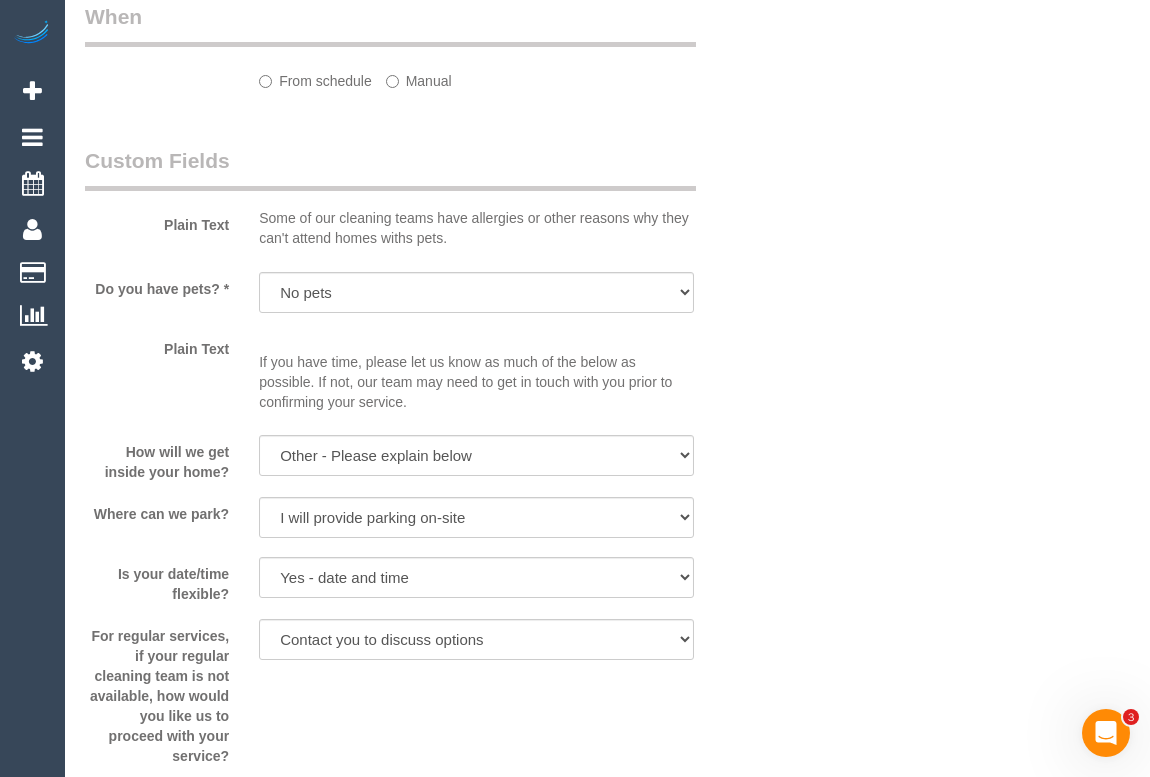 select on "object:823" 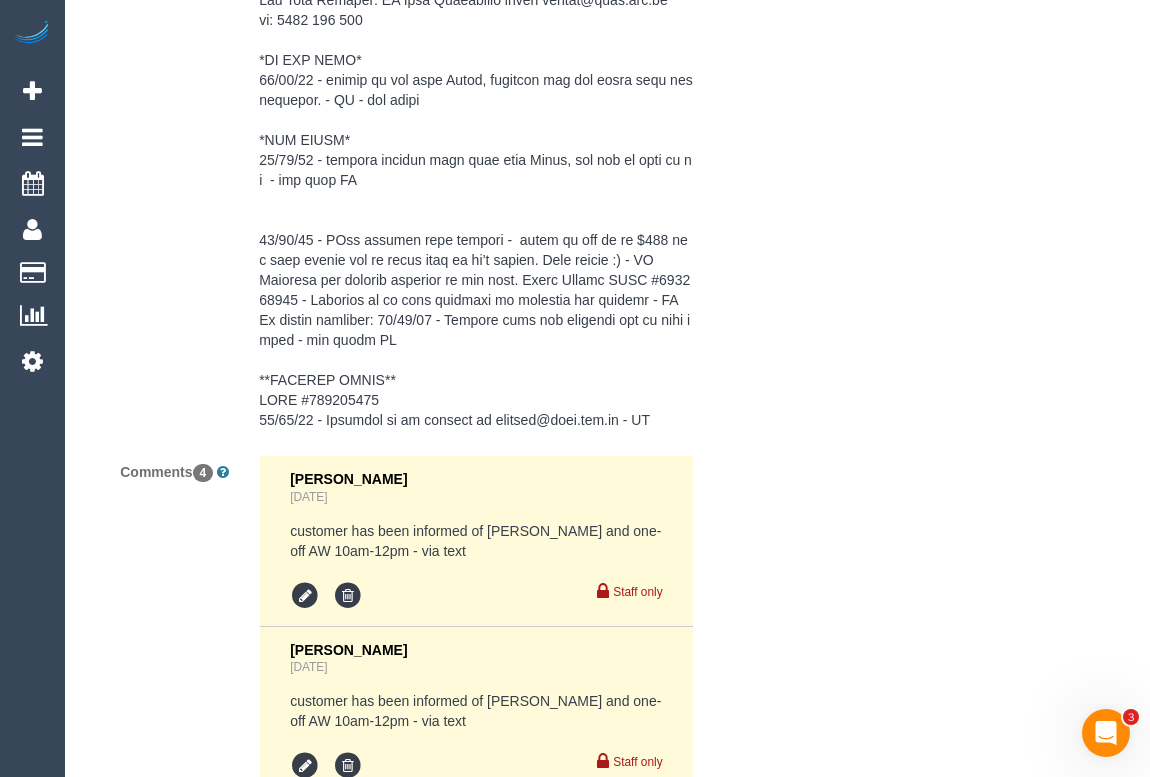 scroll, scrollTop: 4150, scrollLeft: 0, axis: vertical 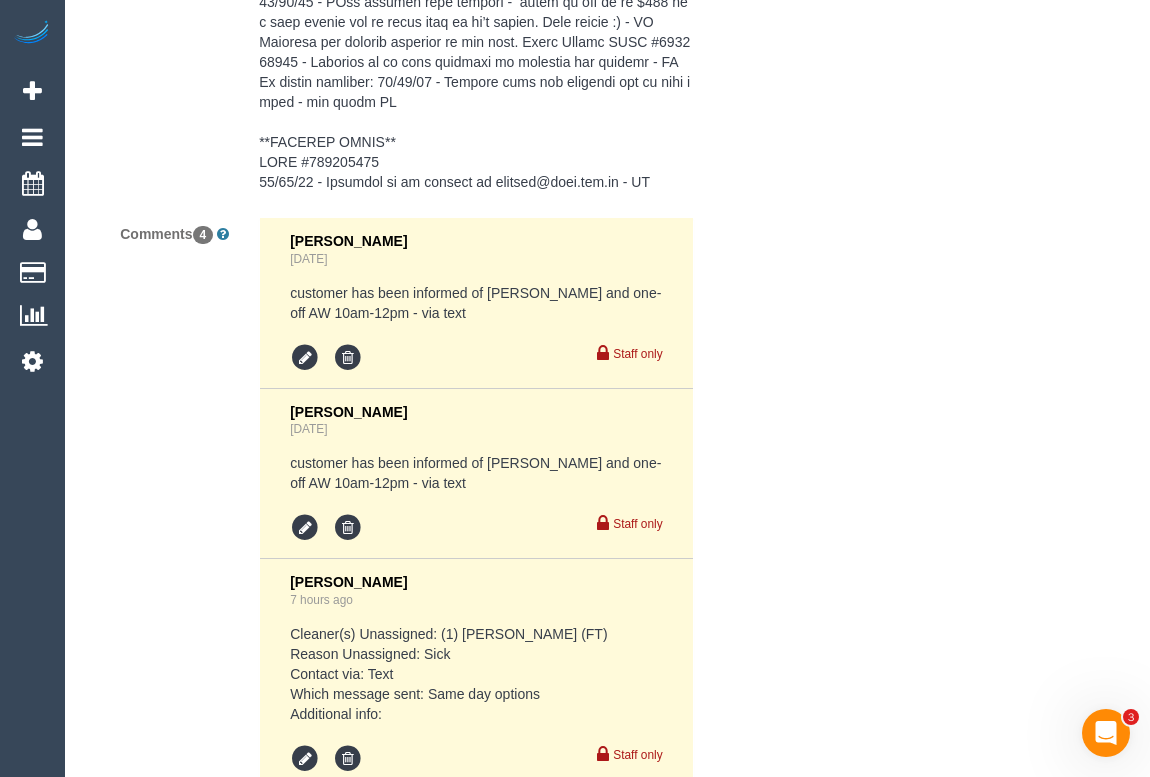 click on "[PERSON_NAME]
7 hours ago
Cleaner(s) Unassigned: (1) [PERSON_NAME] (FT)
Reason Unassigned: Sick
Contact via: Text
Which message sent: Same day options
Additional info:
Staff only" at bounding box center [476, 674] 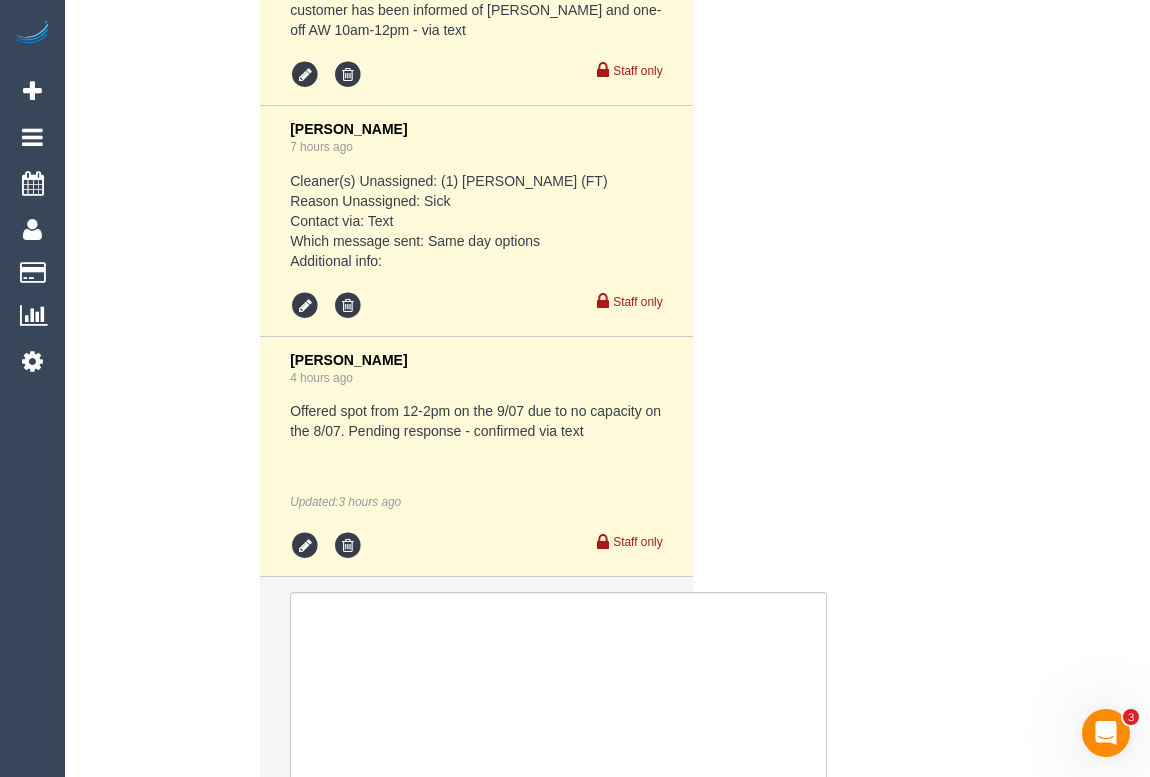 drag, startPoint x: 657, startPoint y: 611, endPoint x: 685, endPoint y: 670, distance: 65.30697 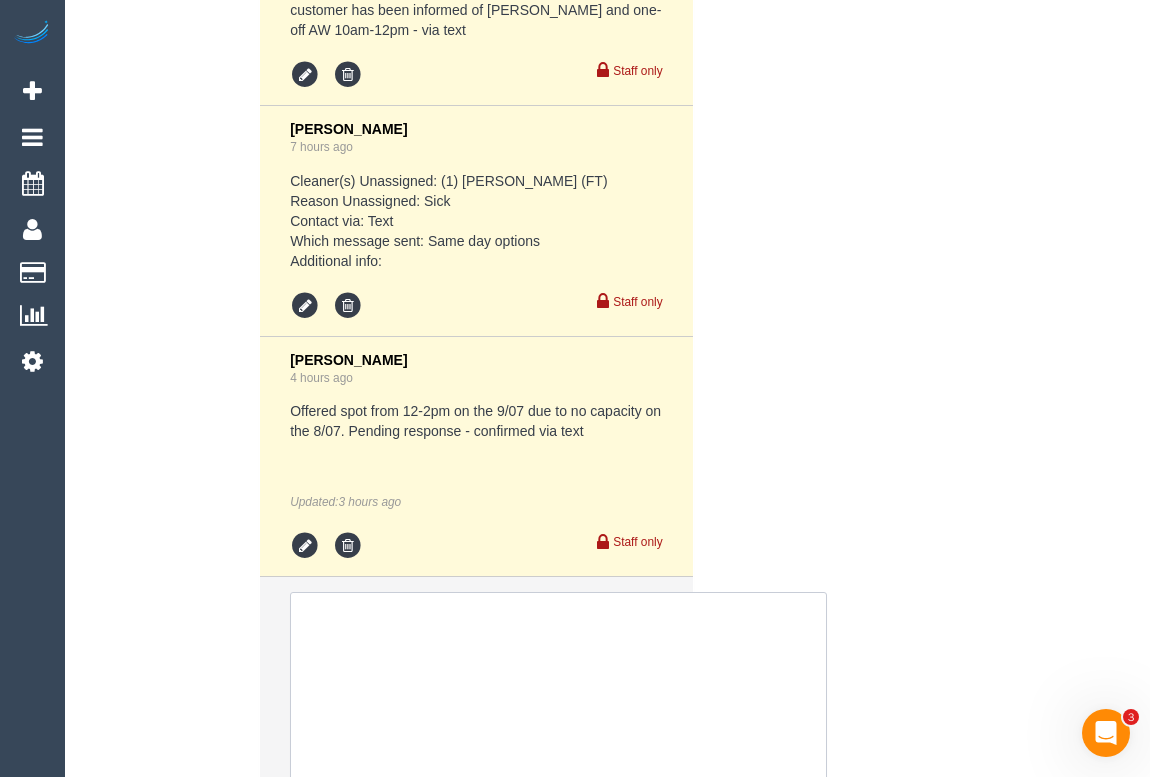 click at bounding box center [558, 701] 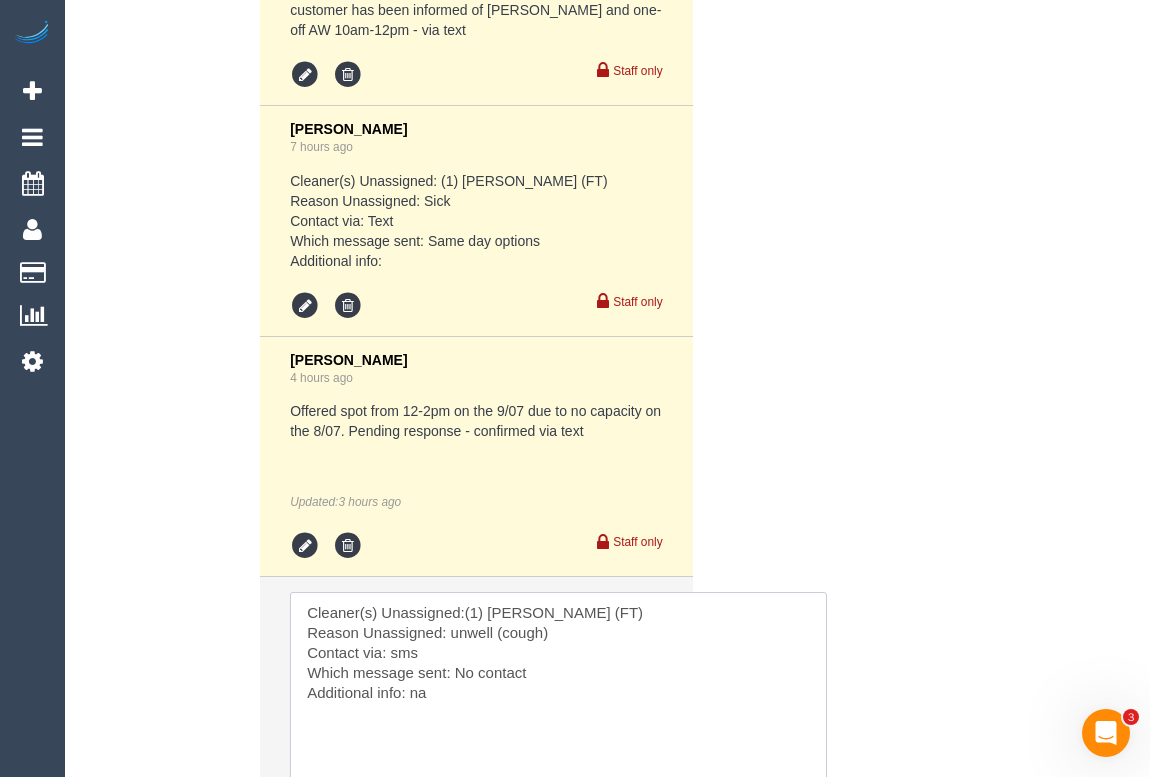 drag, startPoint x: 458, startPoint y: 631, endPoint x: 594, endPoint y: 633, distance: 136.01471 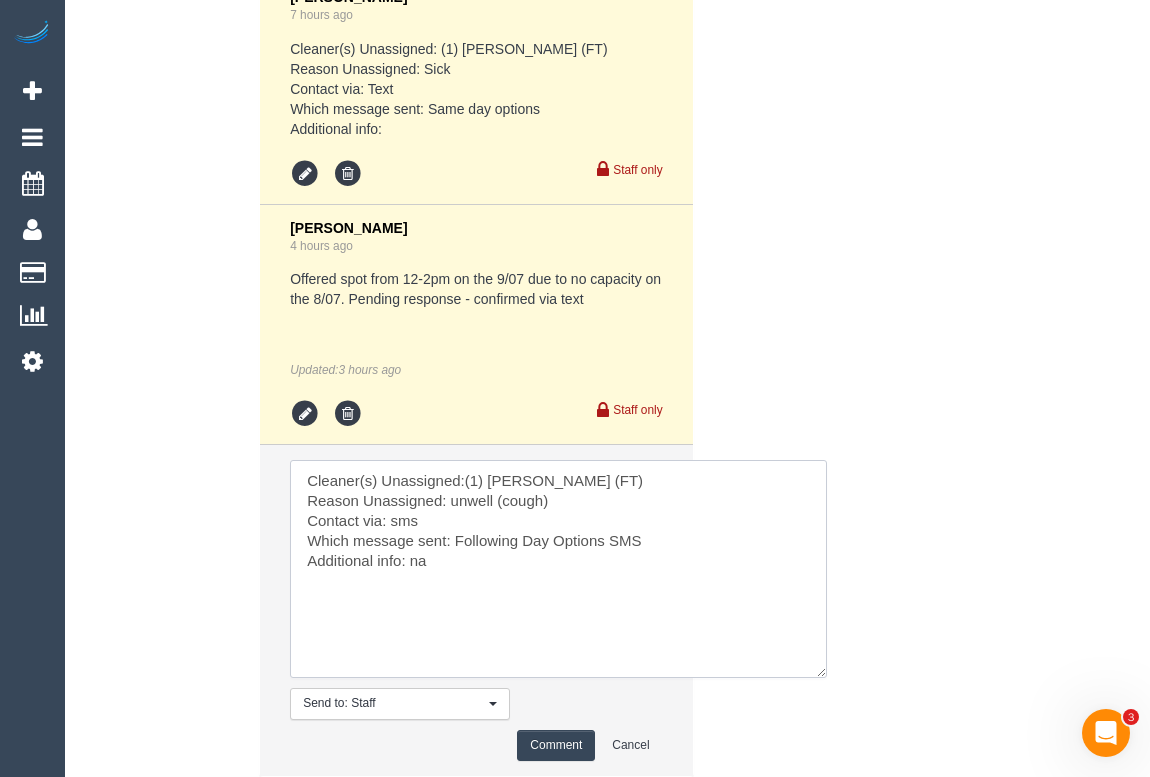 scroll, scrollTop: 4841, scrollLeft: 0, axis: vertical 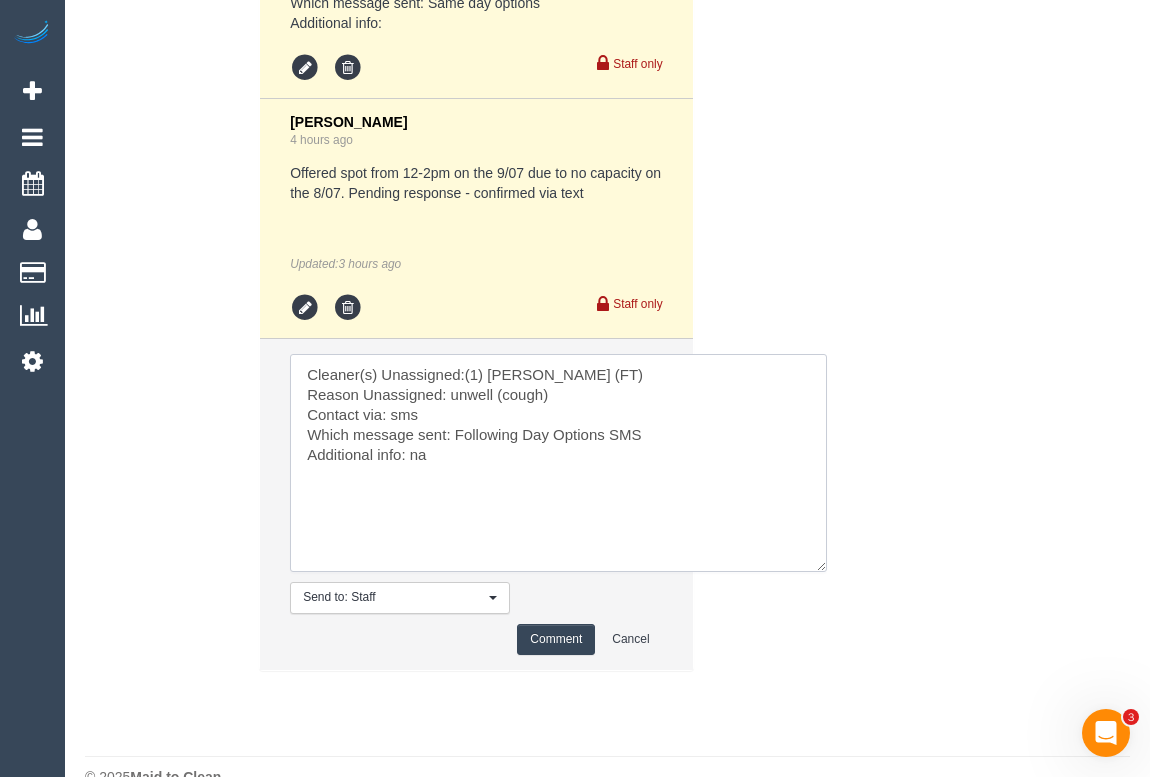 type on "Cleaner(s) Unassigned:(1) Helen Trickett (FT)
Reason Unassigned: unwell (cough)
Contact via: sms
Which message sent: Following Day Options SMS
Additional info: na" 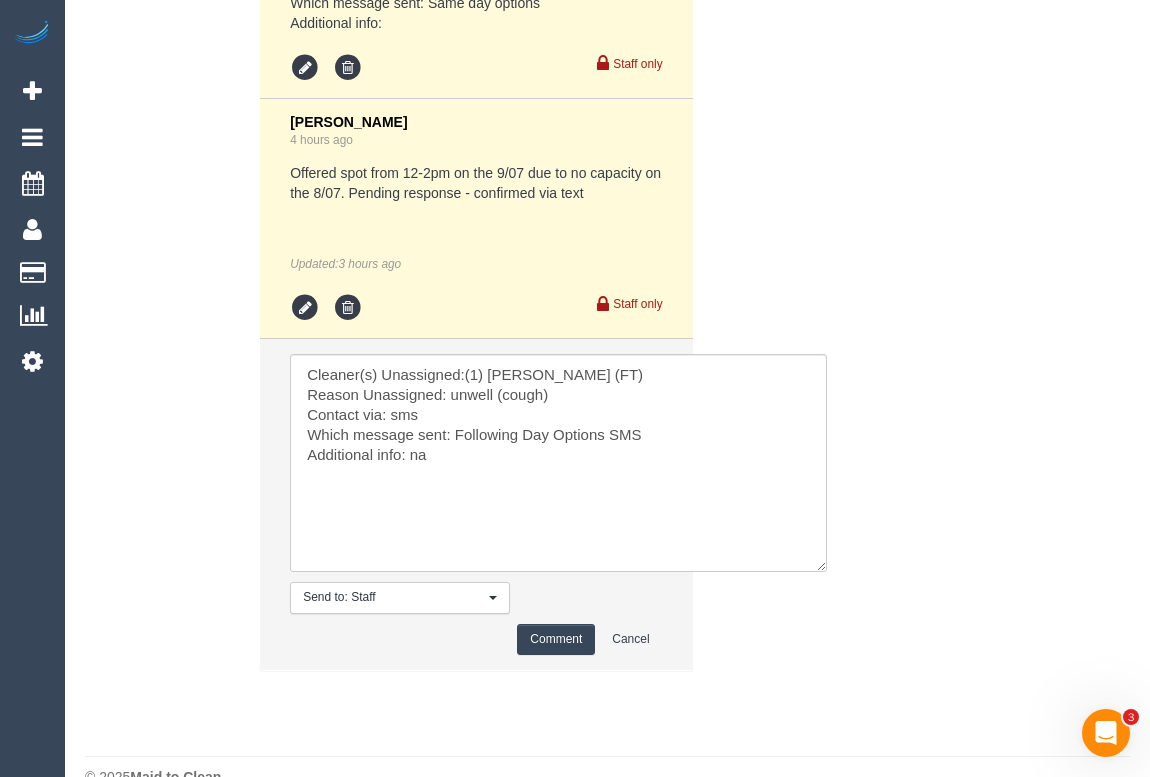 click on "Comment" at bounding box center (556, 639) 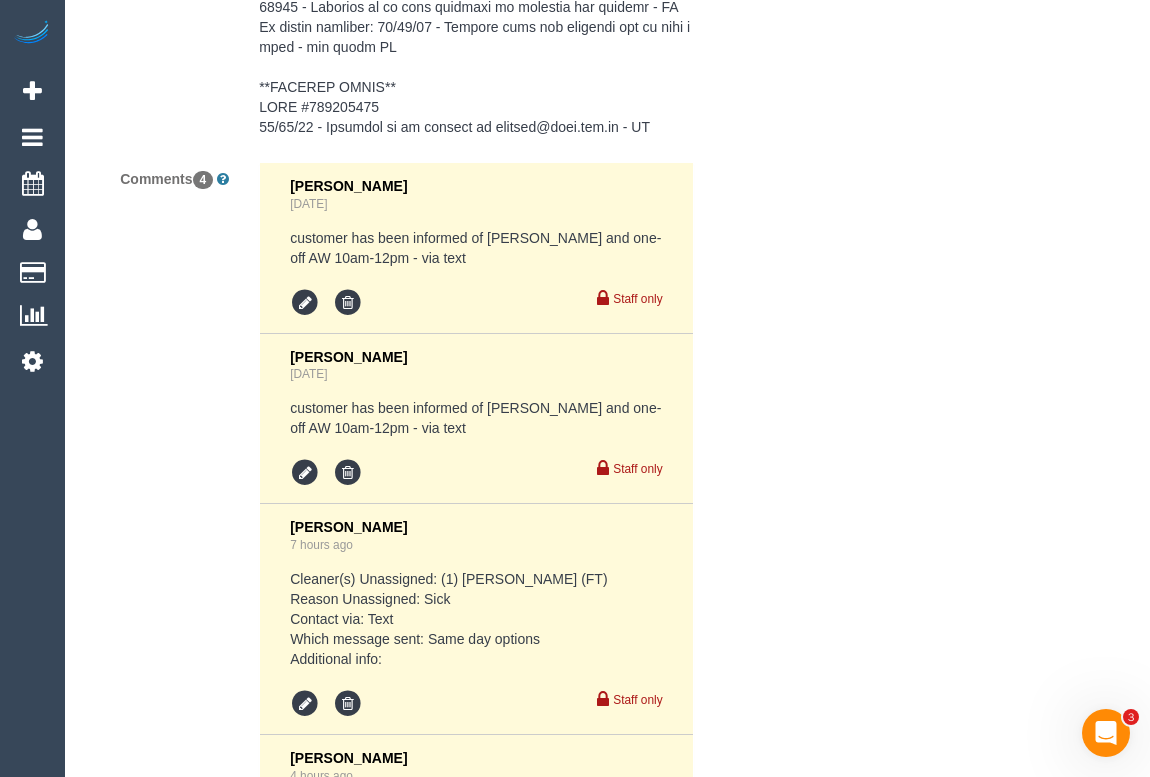 type 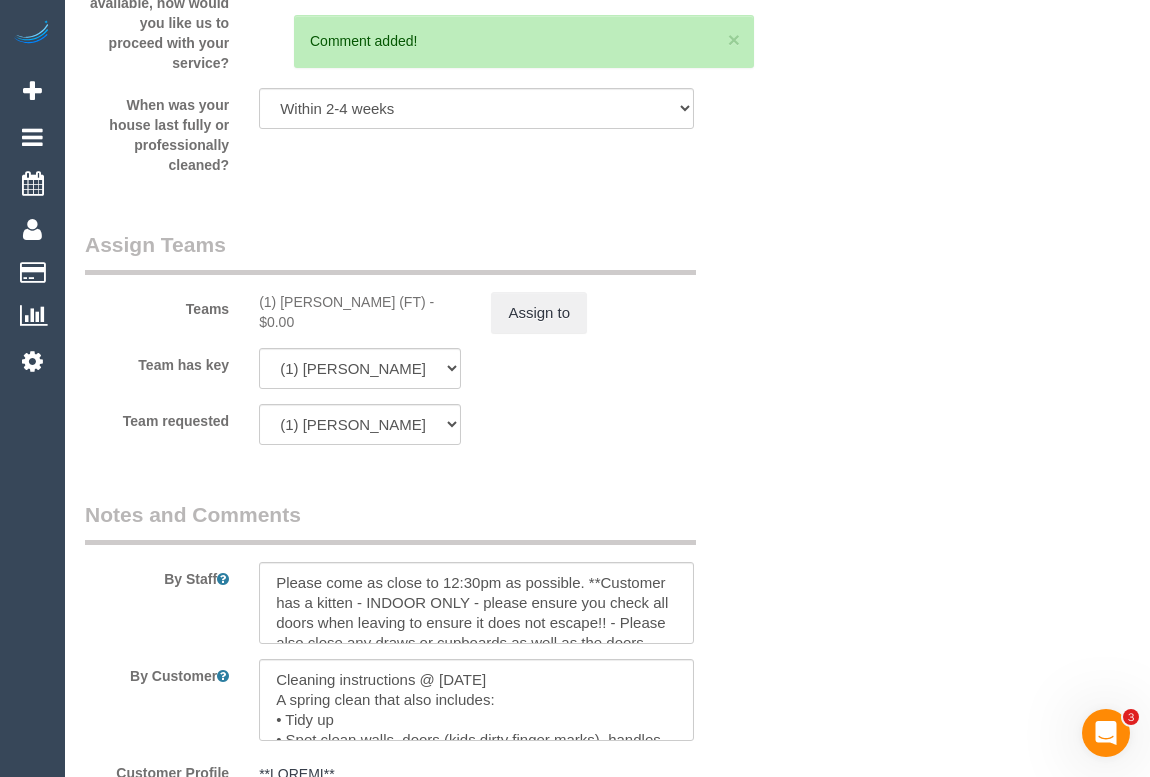 scroll, scrollTop: 2478, scrollLeft: 0, axis: vertical 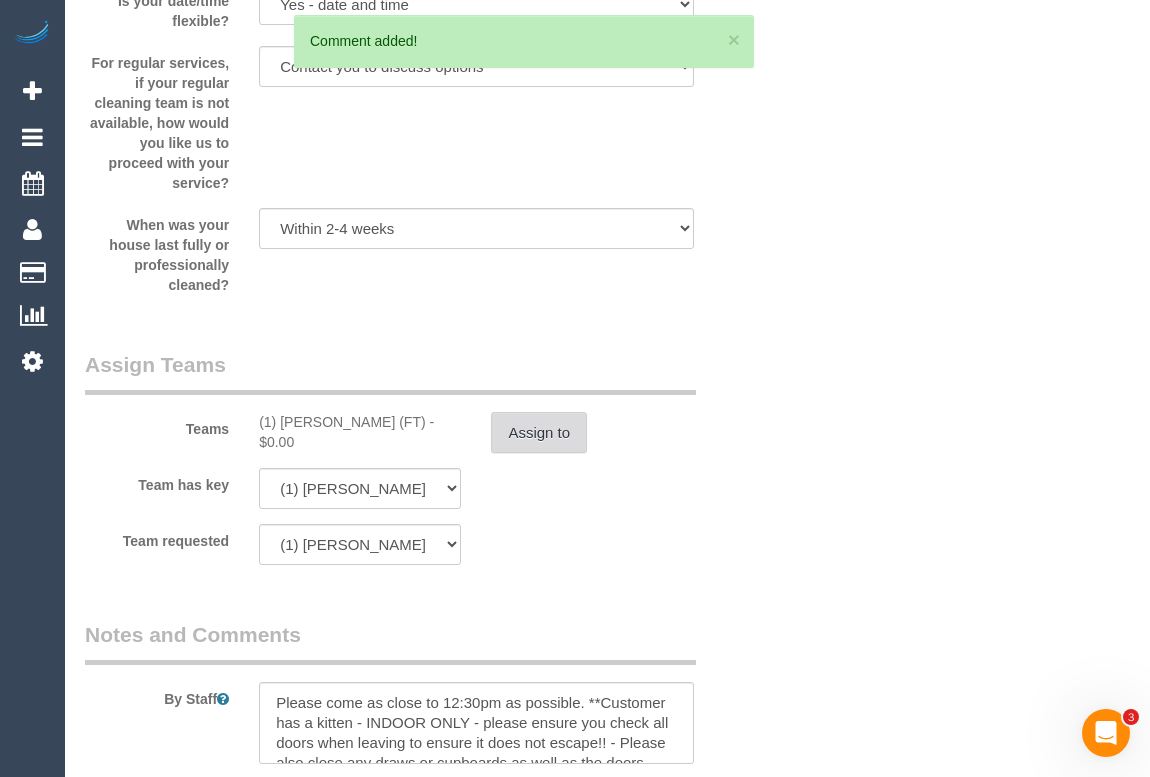 click on "Assign to" at bounding box center [539, 433] 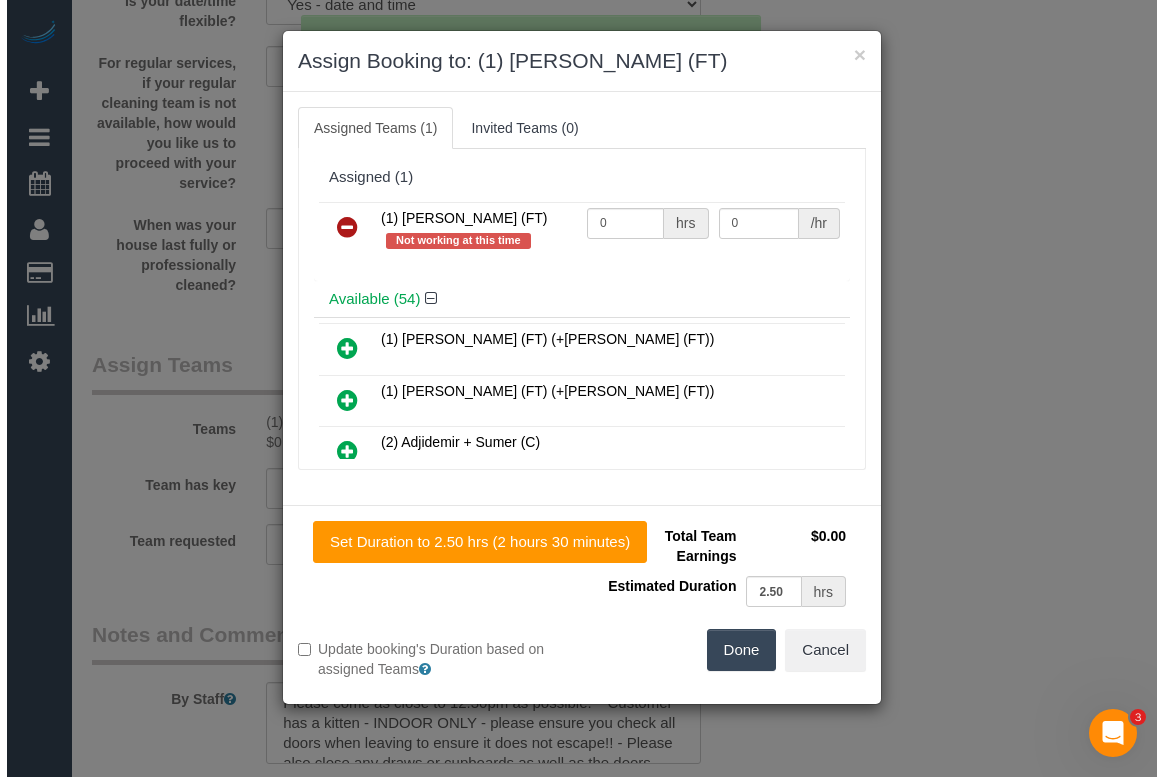 scroll, scrollTop: 2458, scrollLeft: 0, axis: vertical 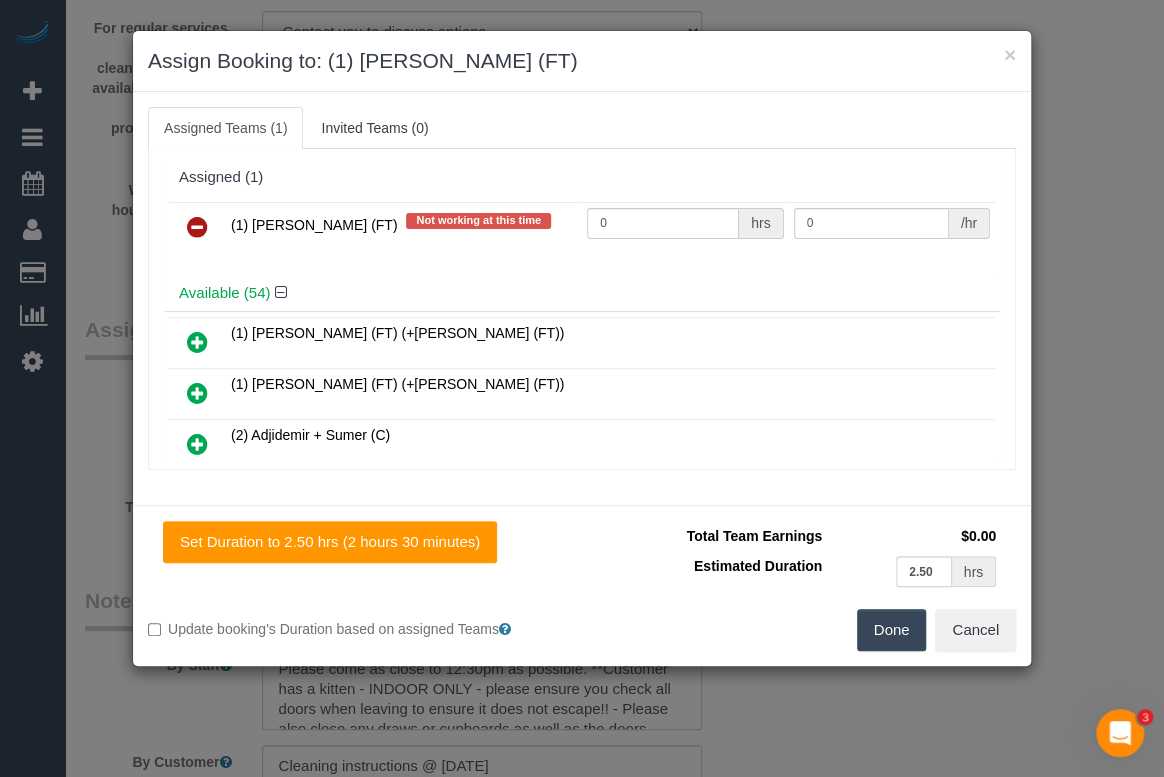 drag, startPoint x: 203, startPoint y: 227, endPoint x: 325, endPoint y: 302, distance: 143.20964 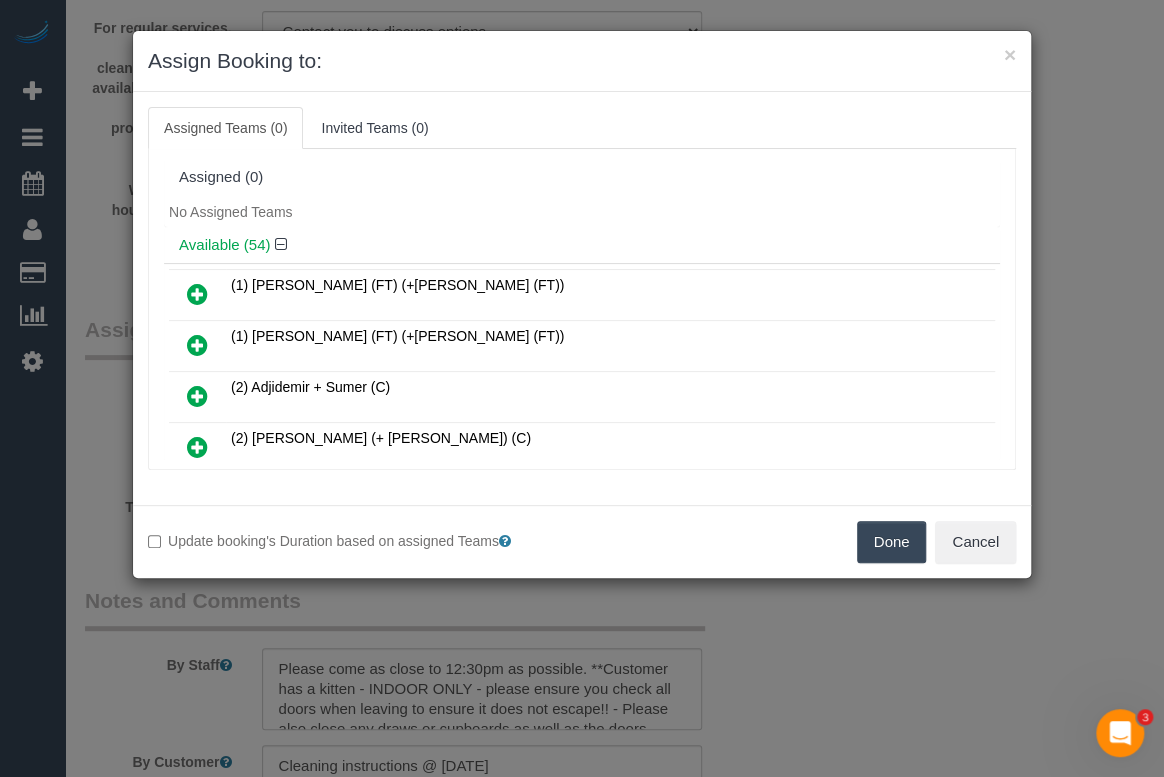click on "Done" at bounding box center (892, 542) 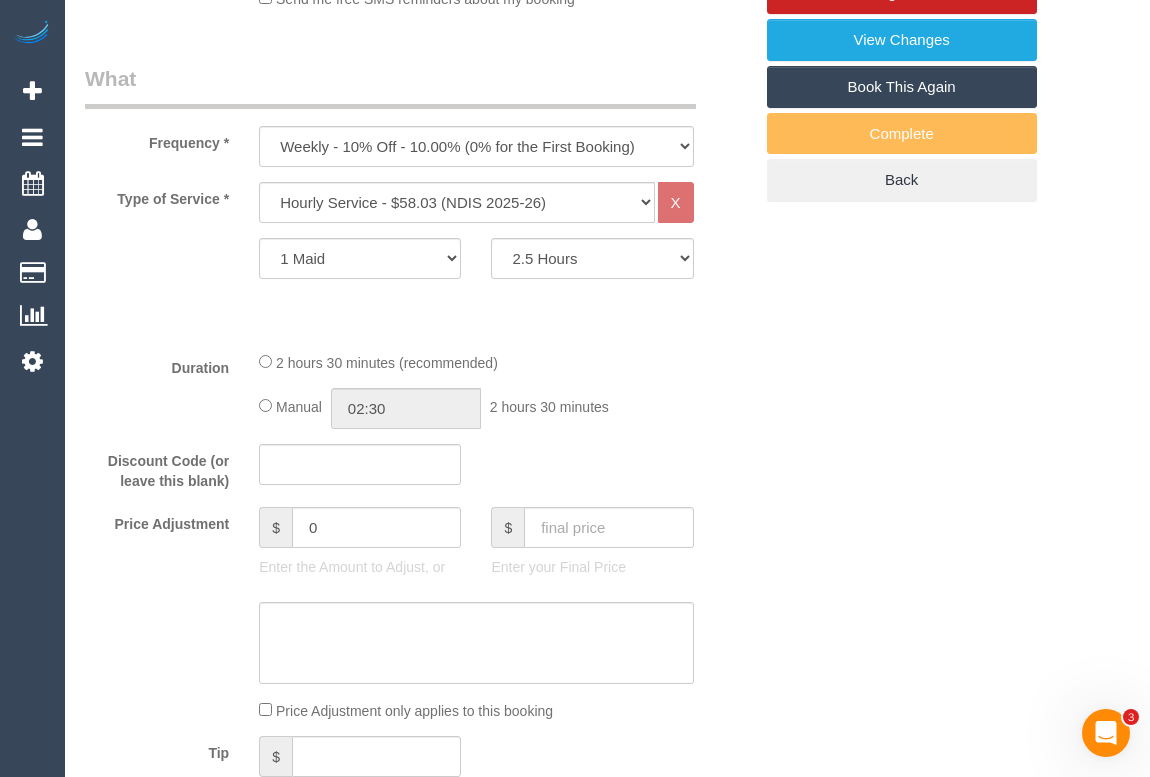 scroll, scrollTop: 114, scrollLeft: 0, axis: vertical 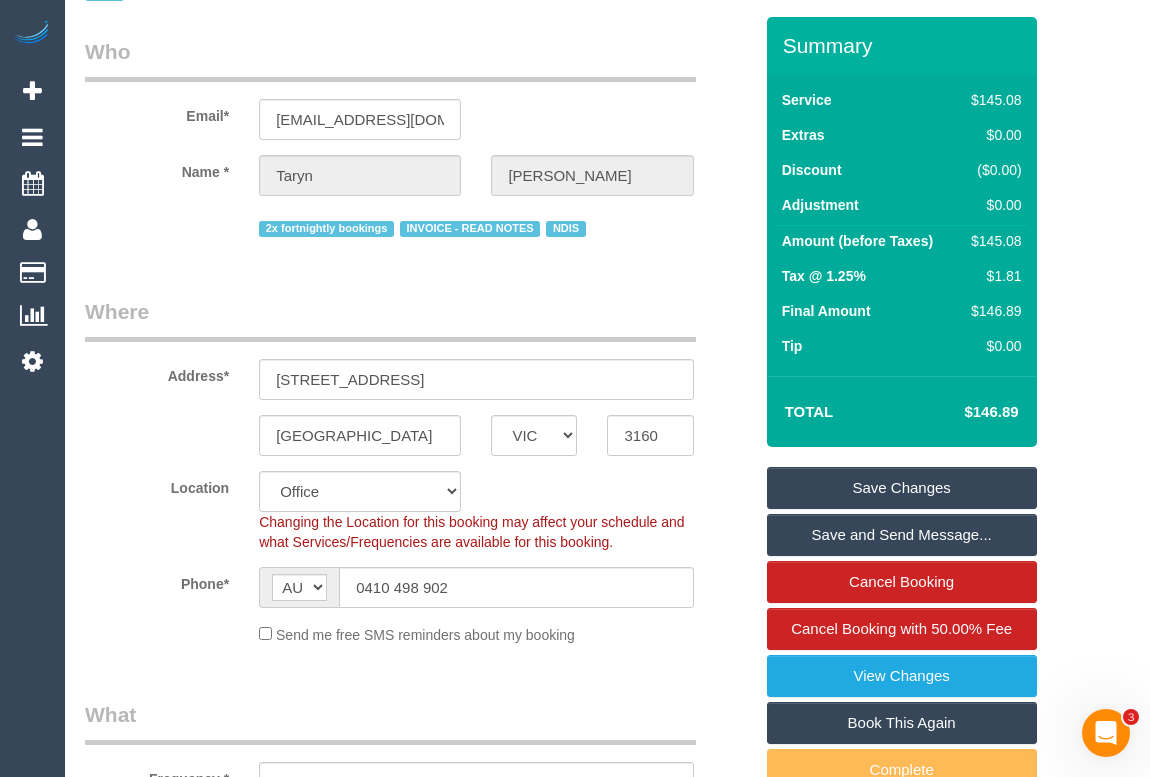 click on "Save Changes" at bounding box center [902, 488] 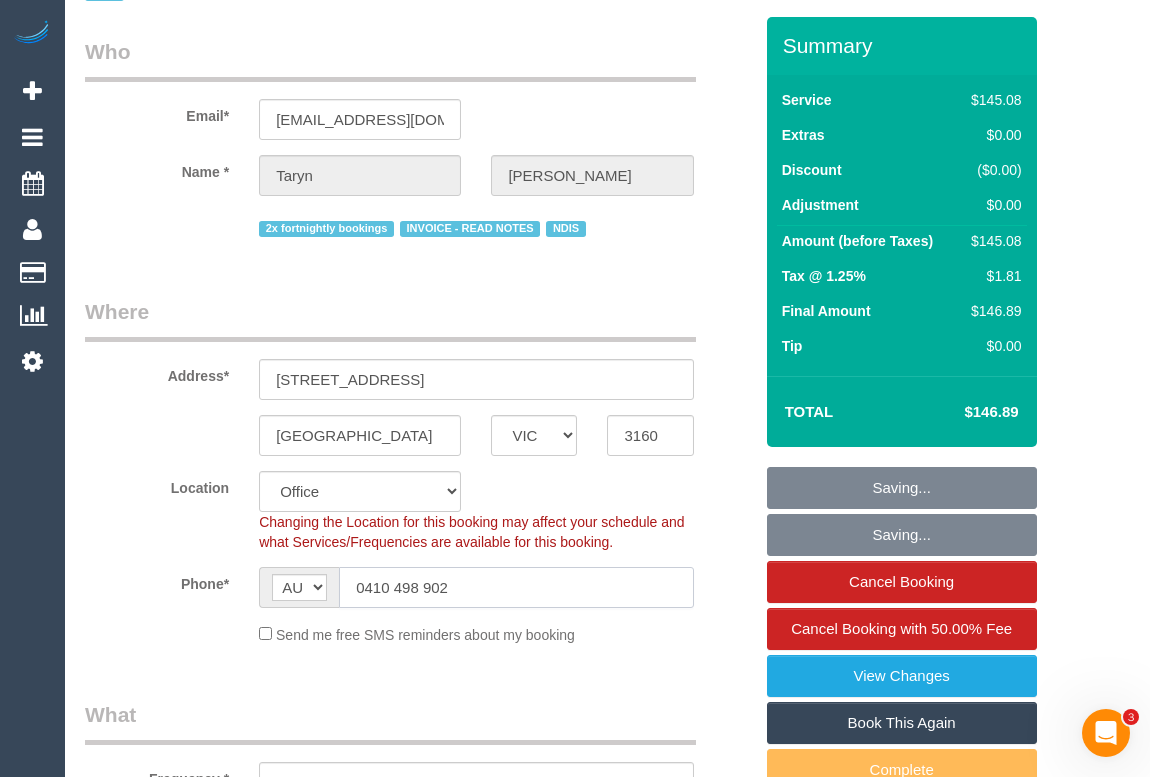 drag, startPoint x: 463, startPoint y: 550, endPoint x: 657, endPoint y: 484, distance: 204.9195 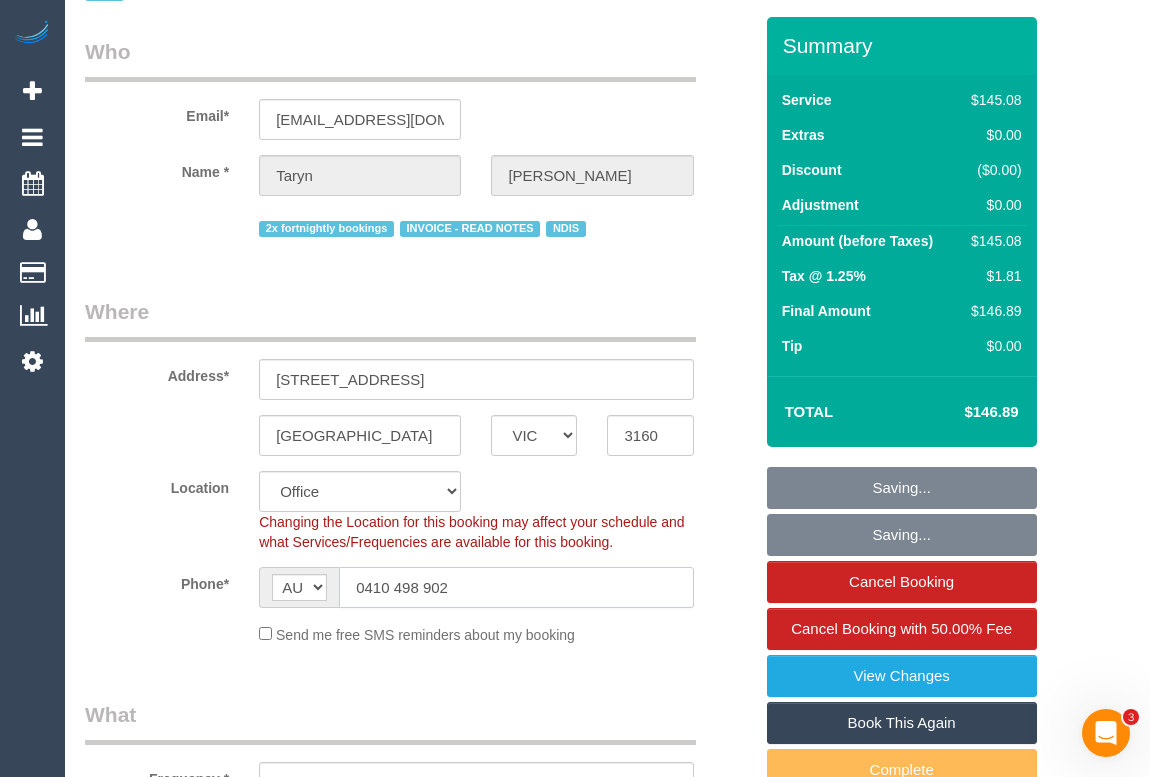 click on "AF AL DZ AD AO AI AQ AG AR AM AW AU AT AZ BS BH BD BB BY BE BZ BJ BM BT BO BA BW BR GB IO BN BG BF BI KH CM CA CV BQ KY CF TD CL CN CX CC CO KM CD CG CK CR HR CU CW CY CZ CI DK DJ DM DO TL EC EG SV GQ ER EE ET FK FO FJ FI FR GF PF TF GA GM GE DE GH GI GR GL GD GP GU GT GG GN GW GY HT HN HK HU IS IN ID IR IQ IE IM IL IT JM JP JE JO KZ KE KI KP KR KW KG LA LV LB LS LR LY LI LT LU MO MK MG MW MY MV ML MT MH MQ MR MU YT MX FM MD MC MN ME MS MA MZ MM NA NR NP NL NC NZ NI NE NG NU NF MP NO OM PK PW PS PA PG PY PE PH PN PL PT PR QA RO RU RW RE AS WS SM ST SA SN RS SC SL SG SK SI SB SO ZA GS SS ES LK BL SH KN LC SX MF PM VC SD SR SJ SZ SE CH SY TW TJ TZ TH TG TK TO TT TN TR TM TC TV UM UG UA AE US UY UZ VU VA VE VN VG VI WF EH YE ZM ZW AX
0410 498 902" 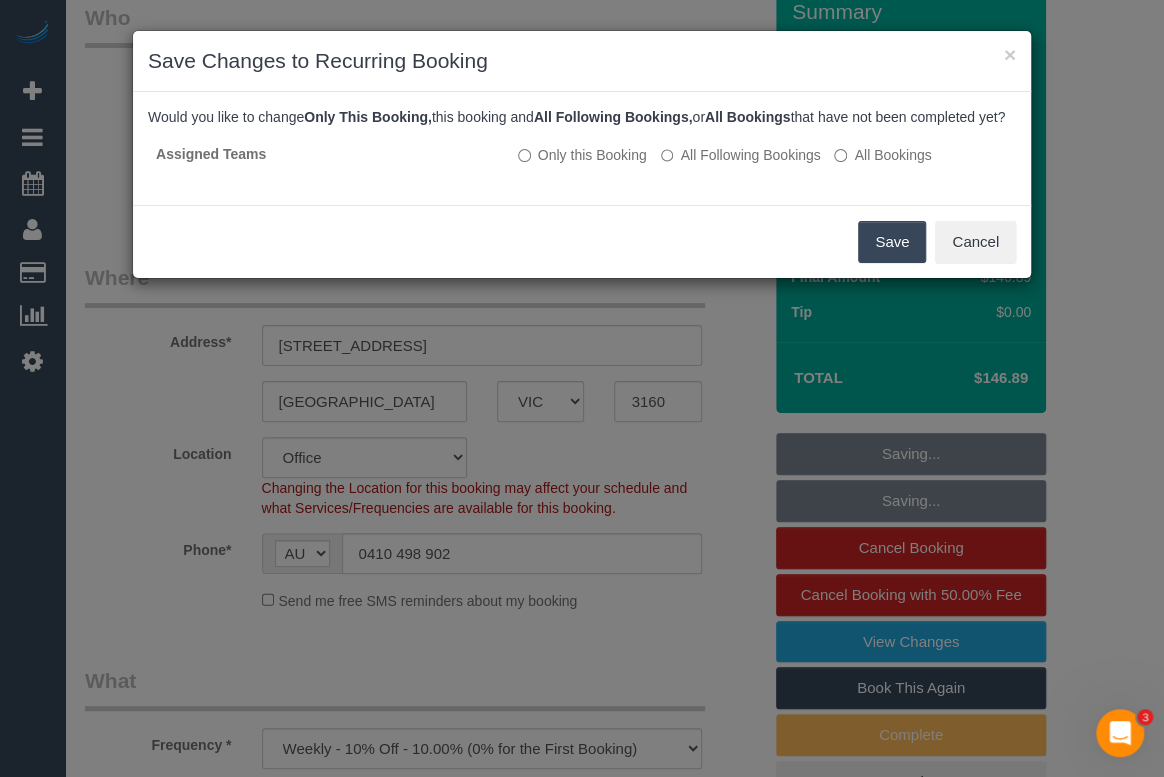 drag, startPoint x: 899, startPoint y: 250, endPoint x: 888, endPoint y: 241, distance: 14.21267 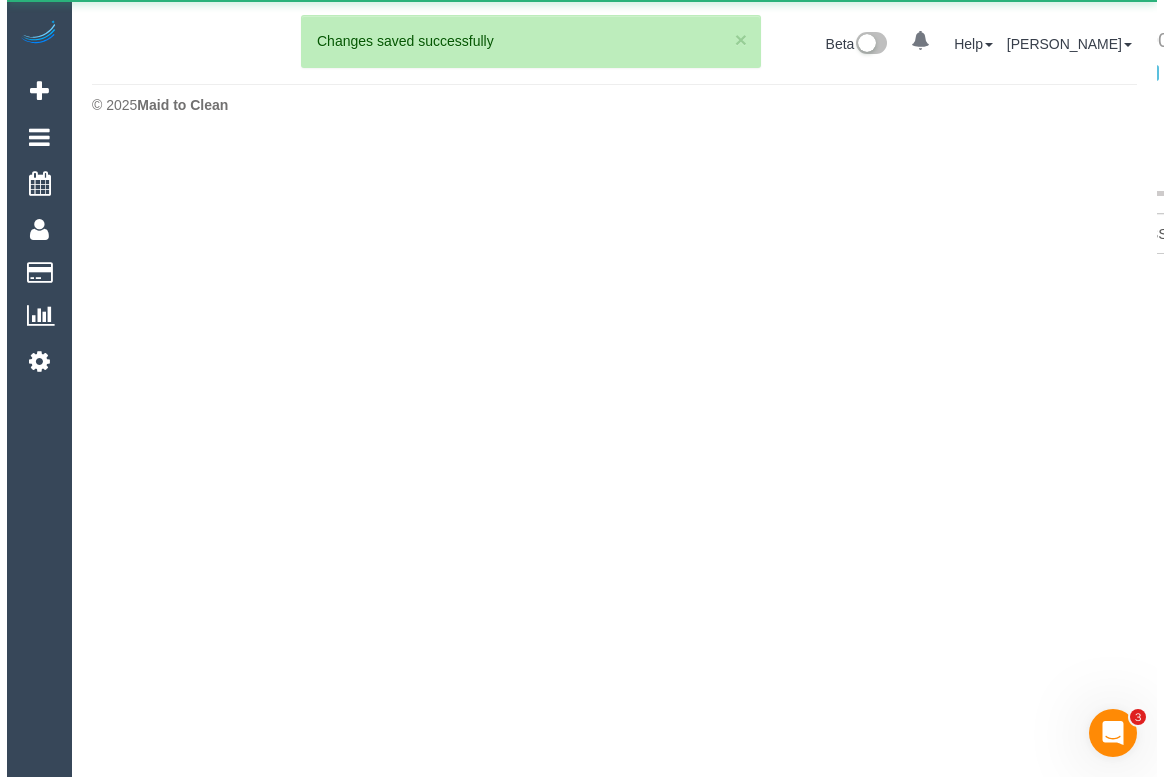 scroll, scrollTop: 0, scrollLeft: 0, axis: both 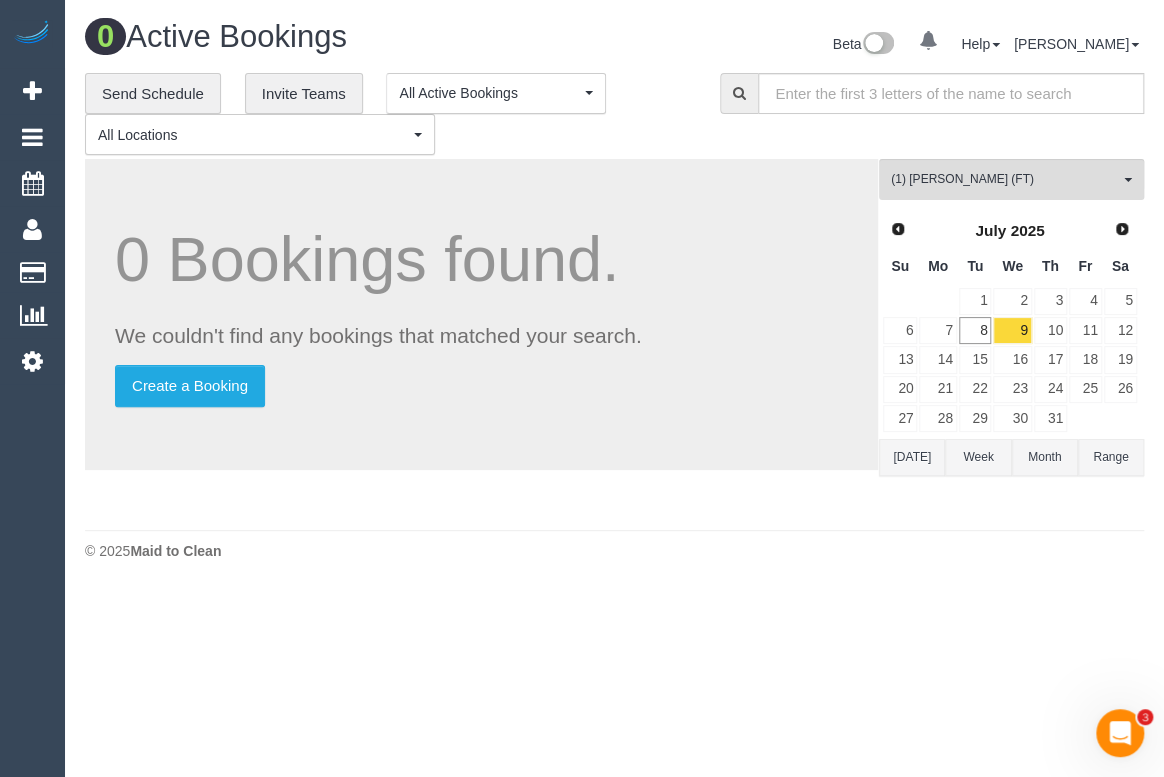 drag, startPoint x: 448, startPoint y: 590, endPoint x: 428, endPoint y: 342, distance: 248.80515 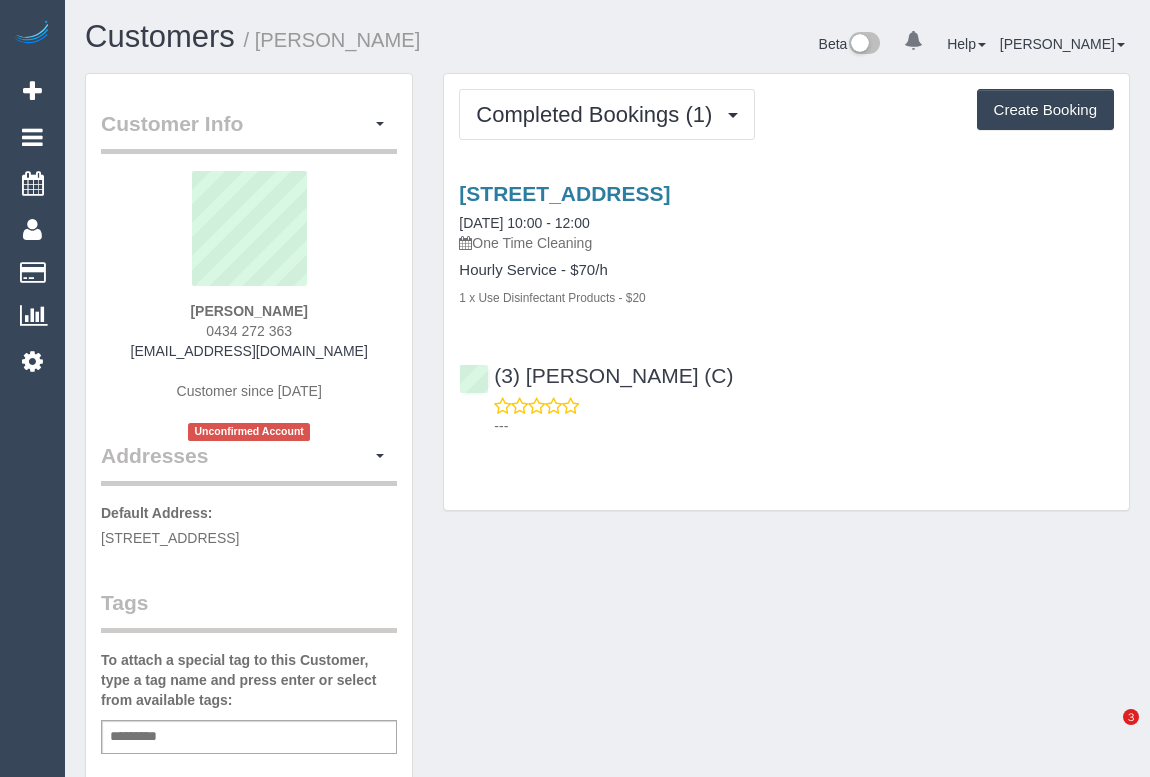 scroll, scrollTop: 0, scrollLeft: 0, axis: both 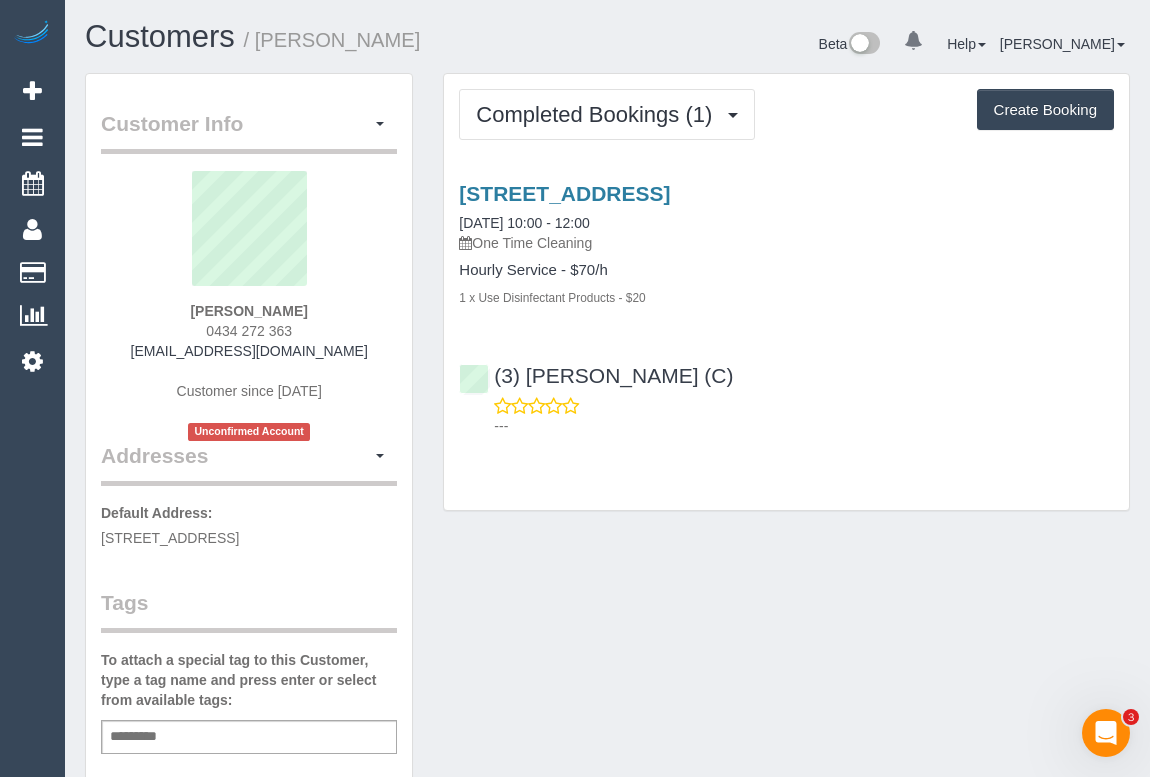 drag, startPoint x: 206, startPoint y: 323, endPoint x: 316, endPoint y: 322, distance: 110.00455 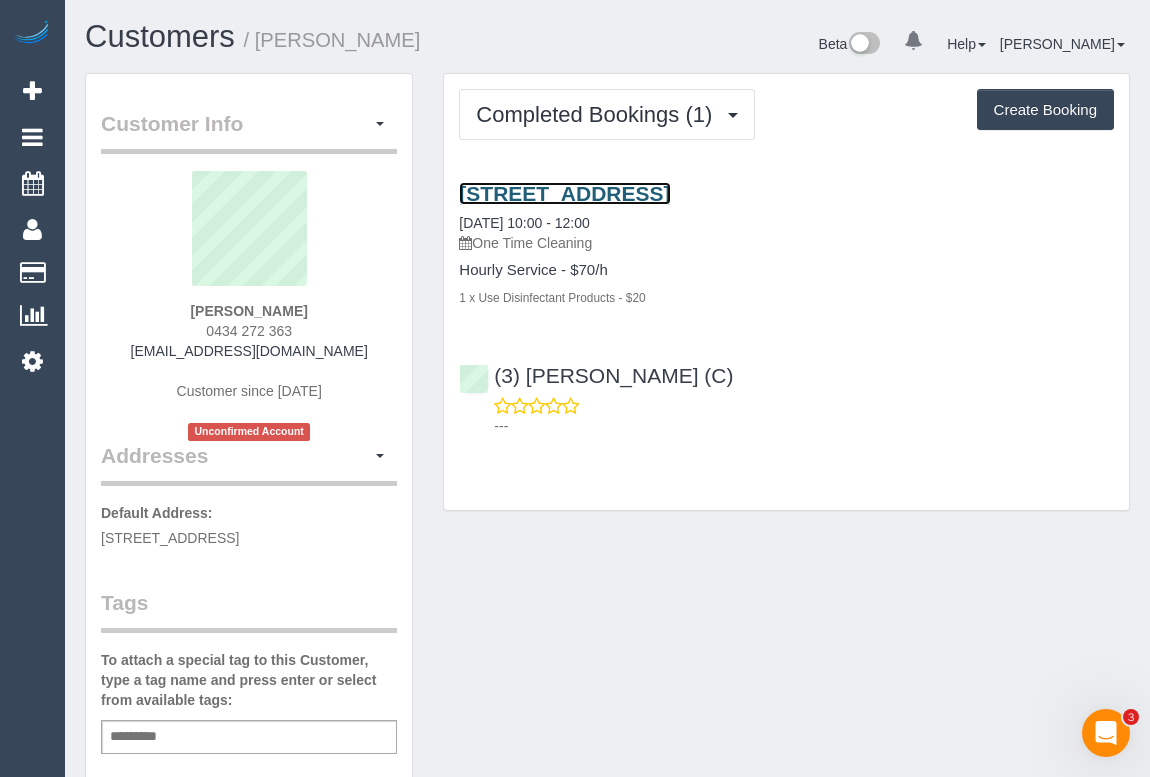 click on "[STREET_ADDRESS]" at bounding box center (564, 193) 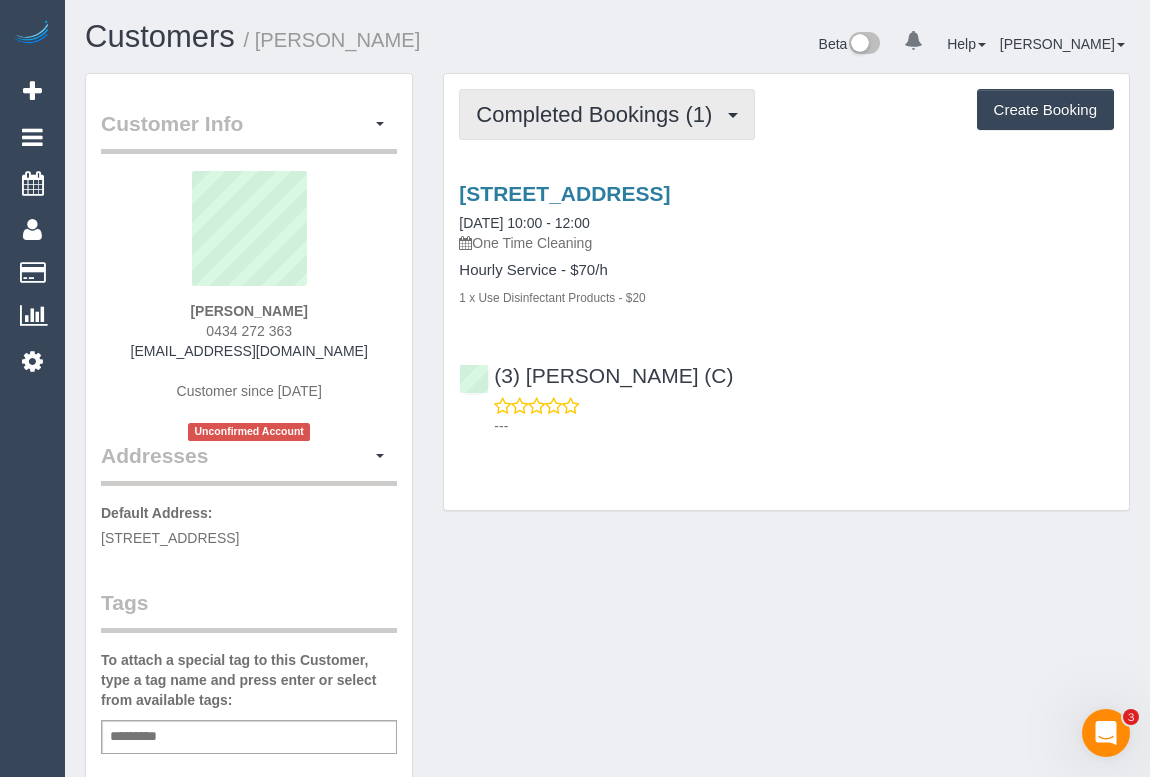click on "Completed Bookings (1)" at bounding box center [607, 114] 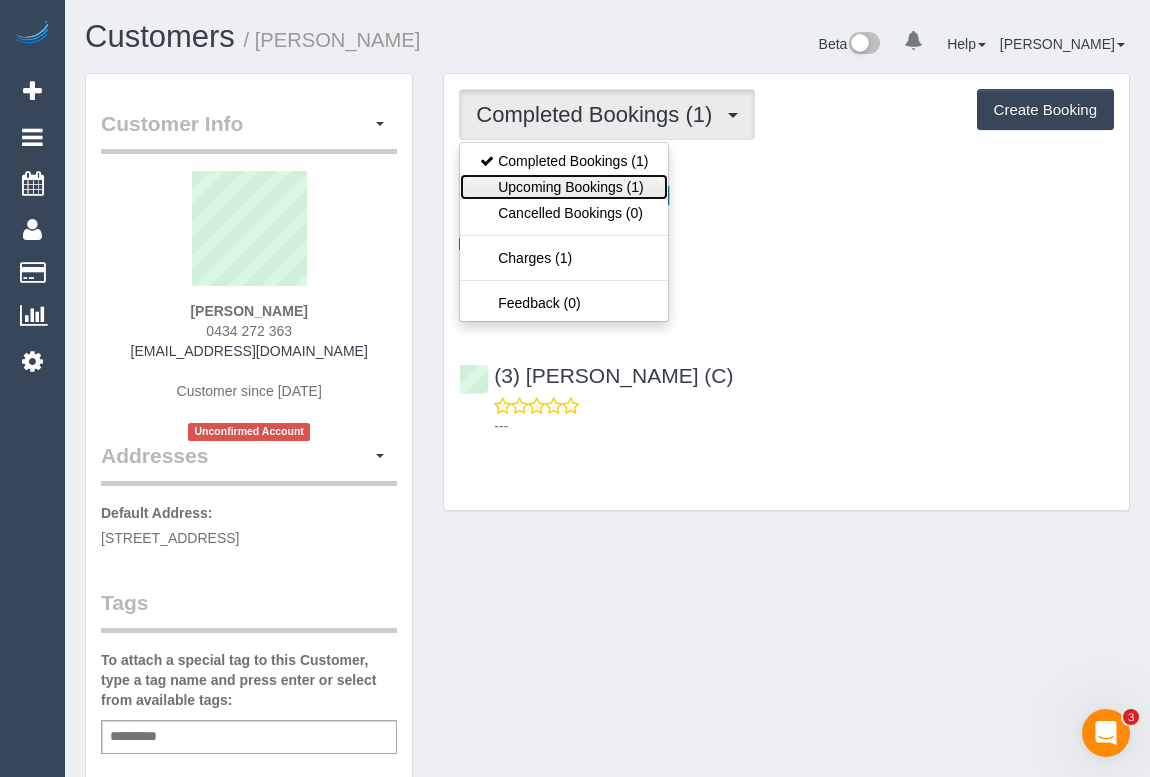 click on "Upcoming Bookings (1)" at bounding box center [564, 187] 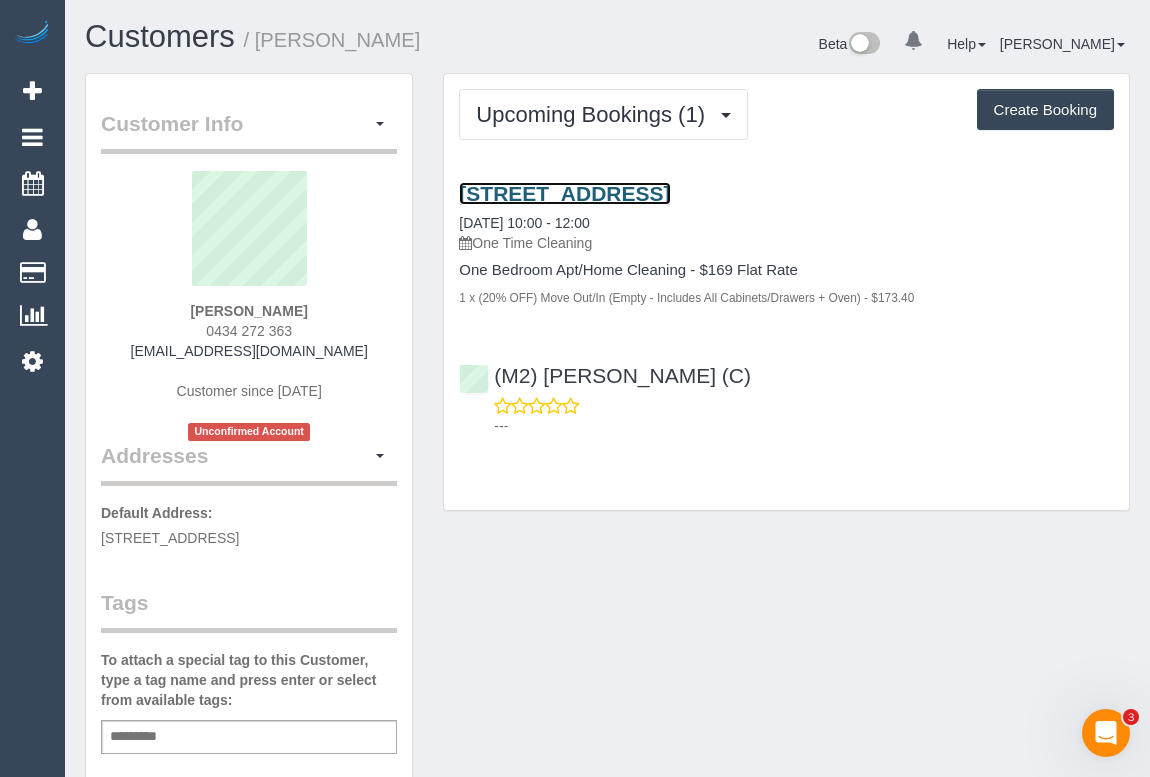 click on "[STREET_ADDRESS]" at bounding box center (564, 193) 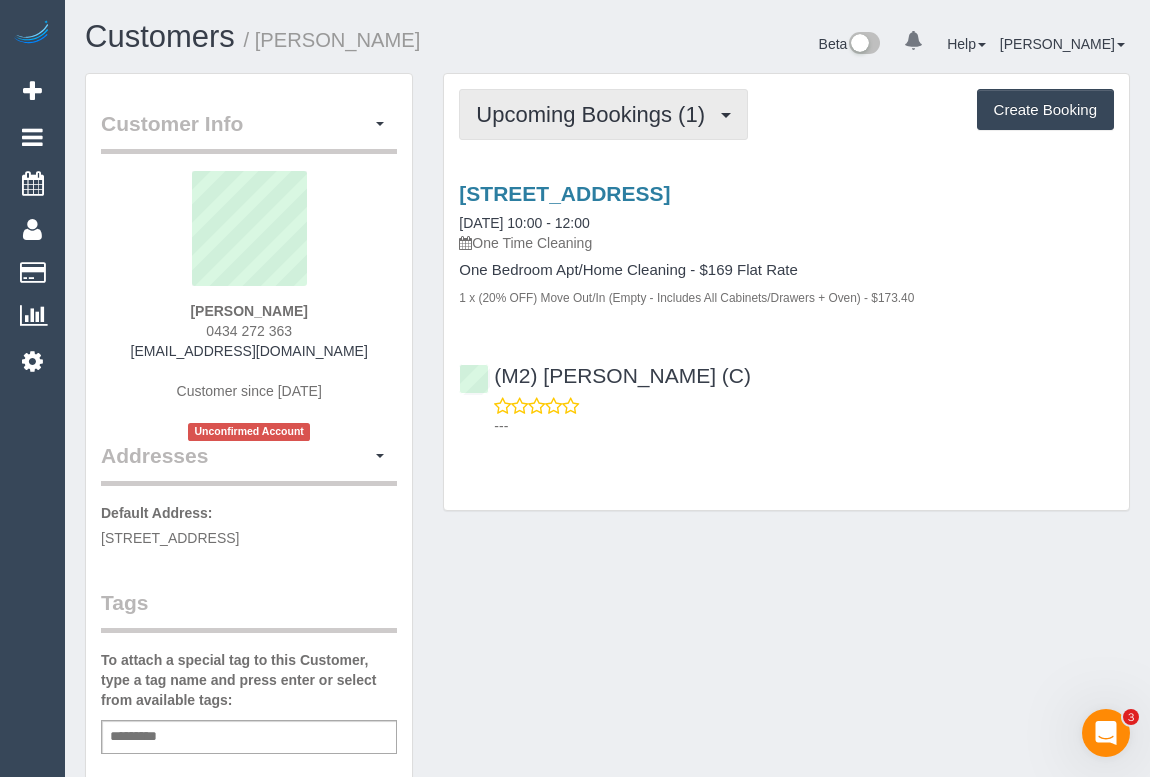 click on "Upcoming Bookings (1)" at bounding box center [595, 114] 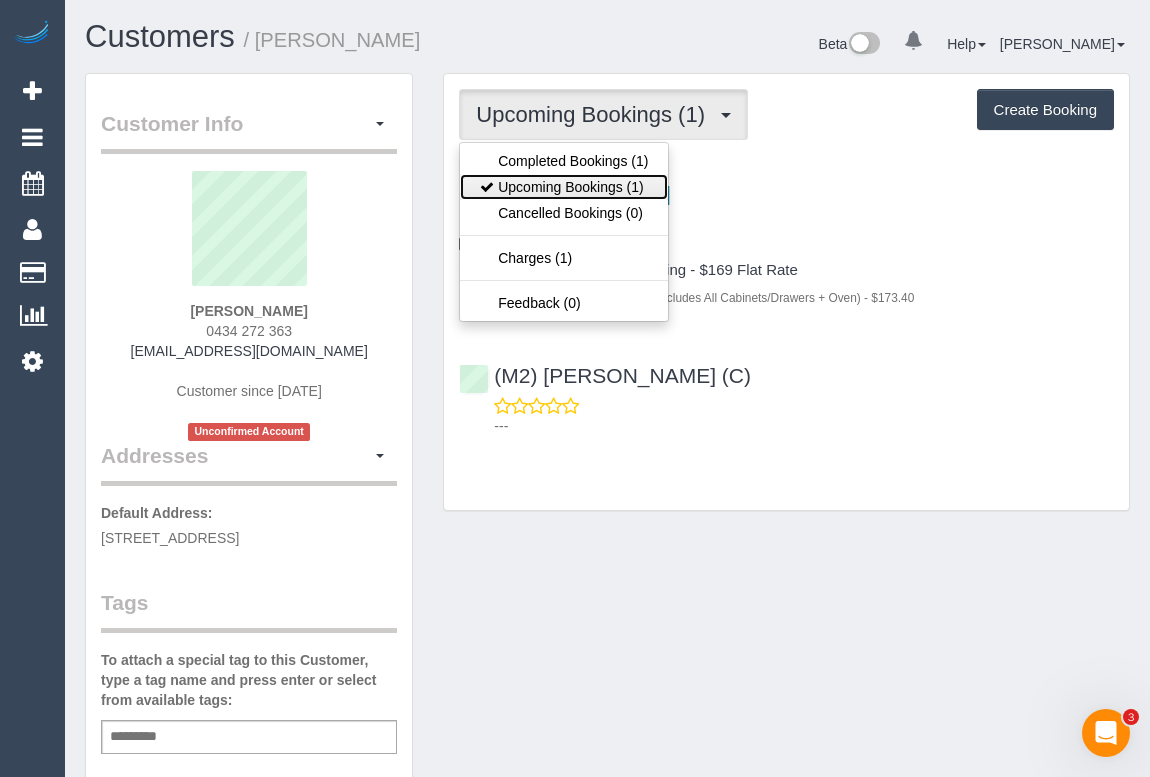 click on "Upcoming Bookings (1)" at bounding box center (564, 187) 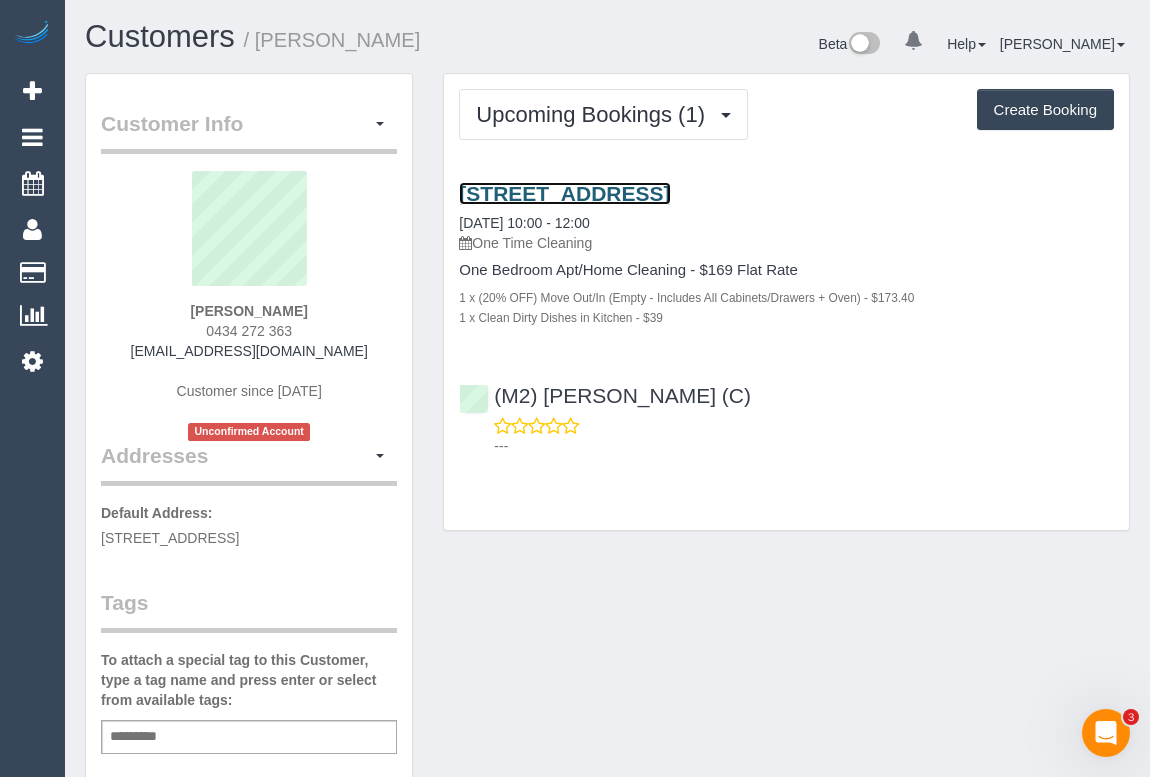 click on "[STREET_ADDRESS]" at bounding box center (564, 193) 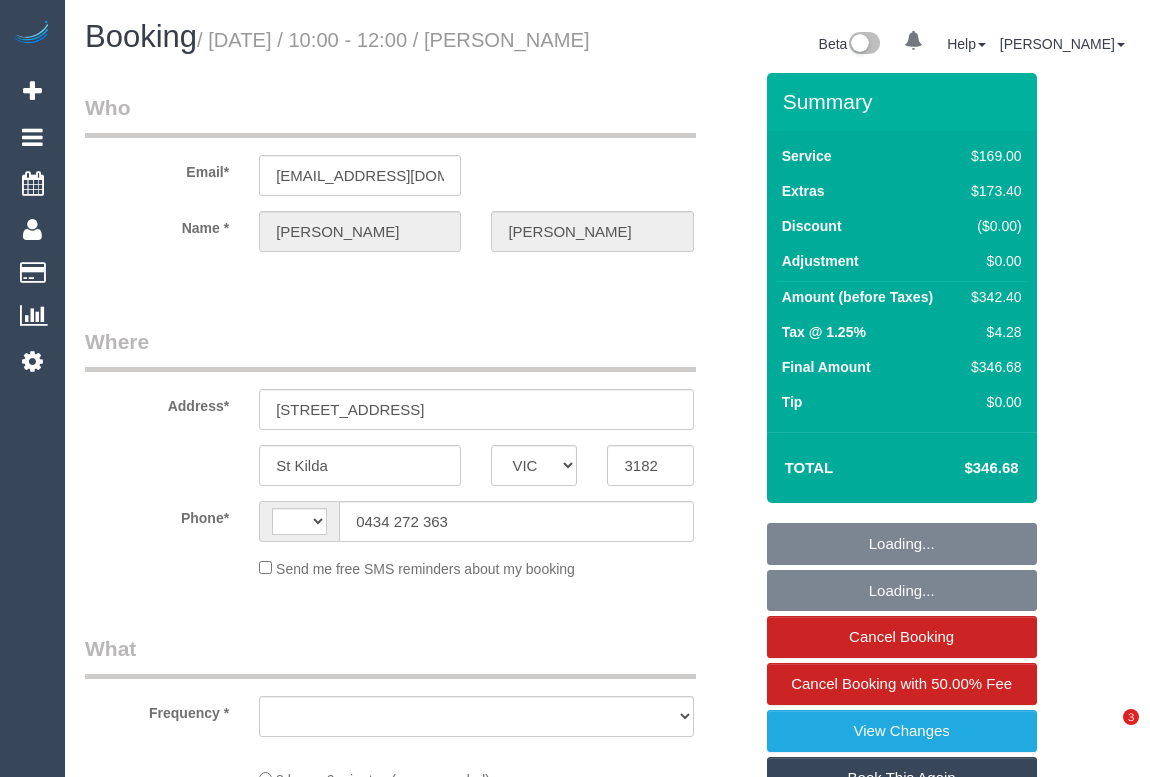 select on "VIC" 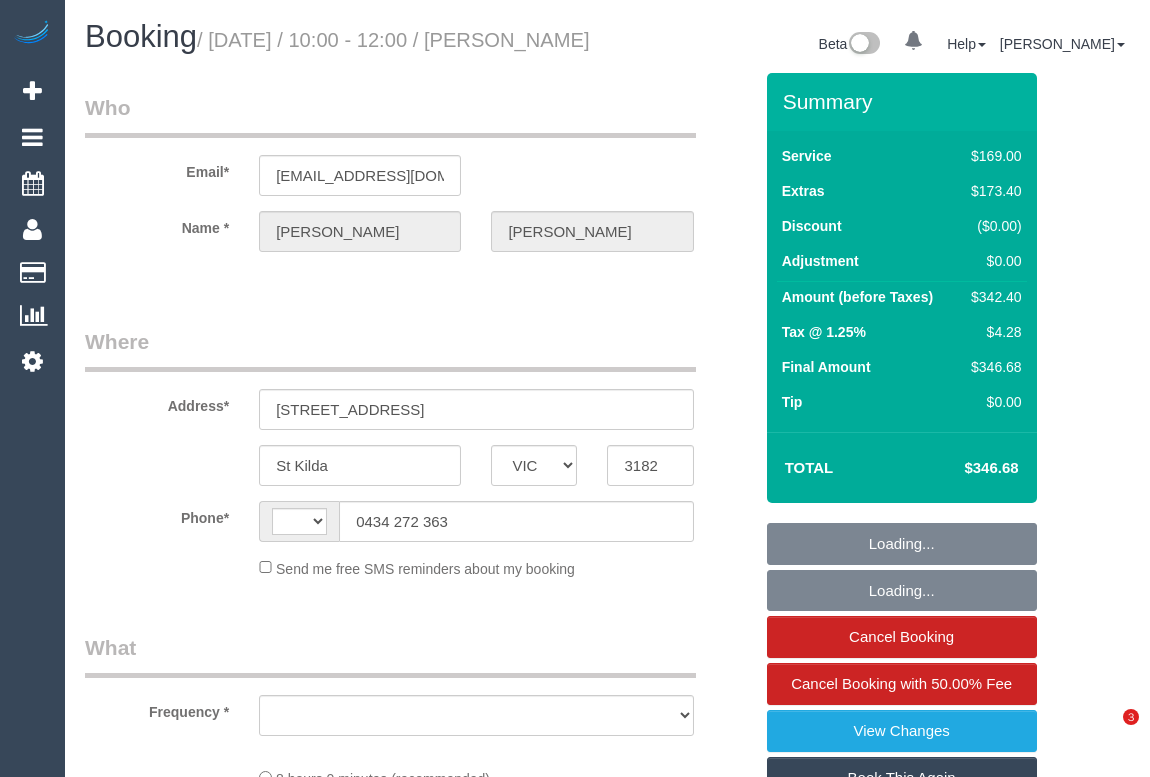 scroll, scrollTop: 0, scrollLeft: 0, axis: both 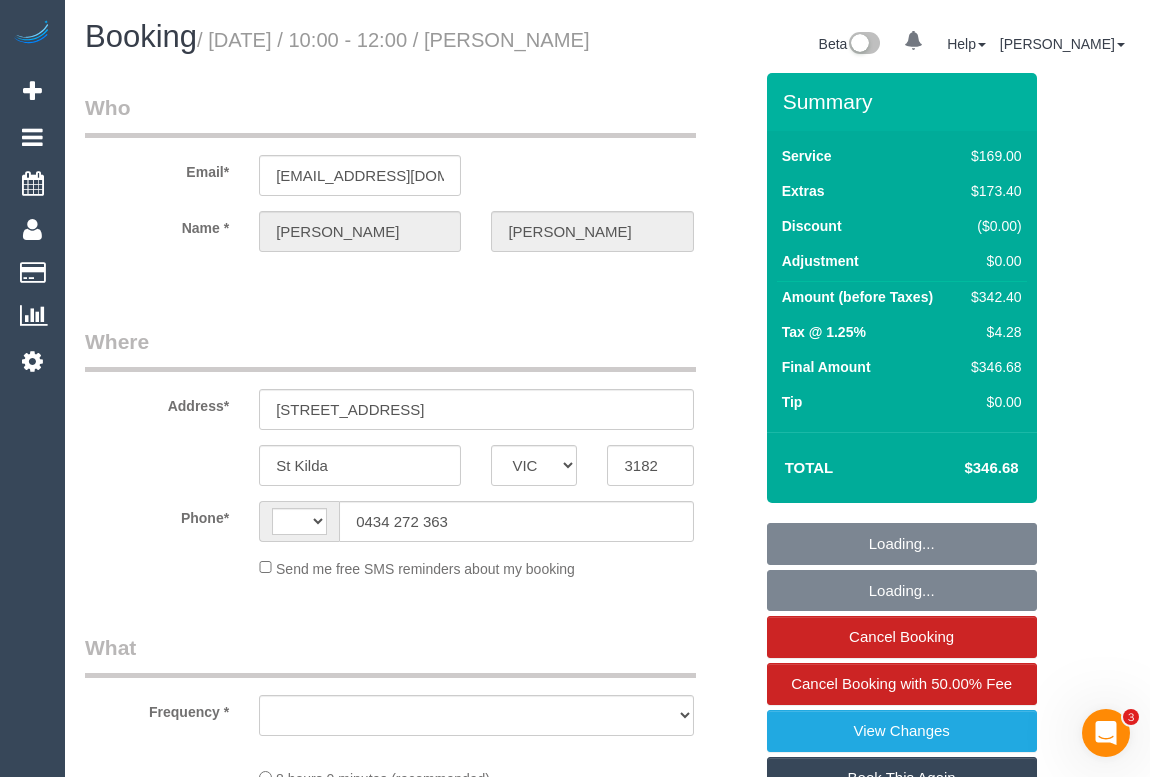 select on "number:28" 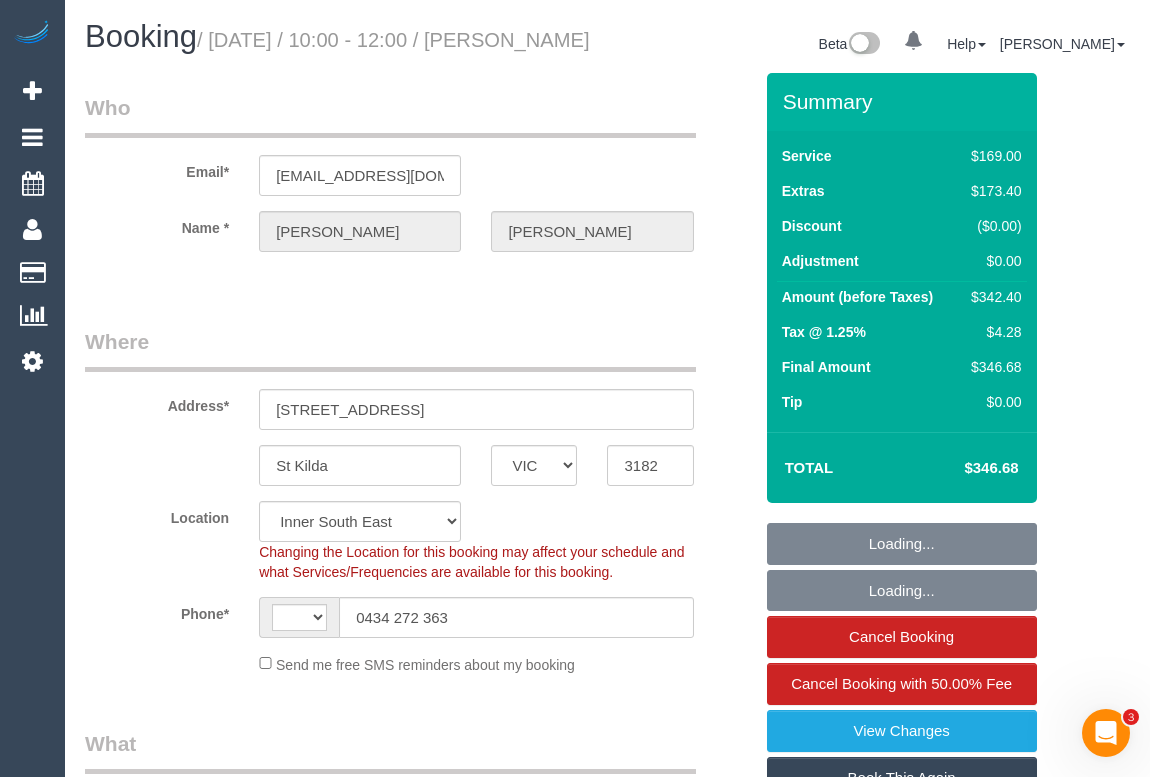 select on "string:AU" 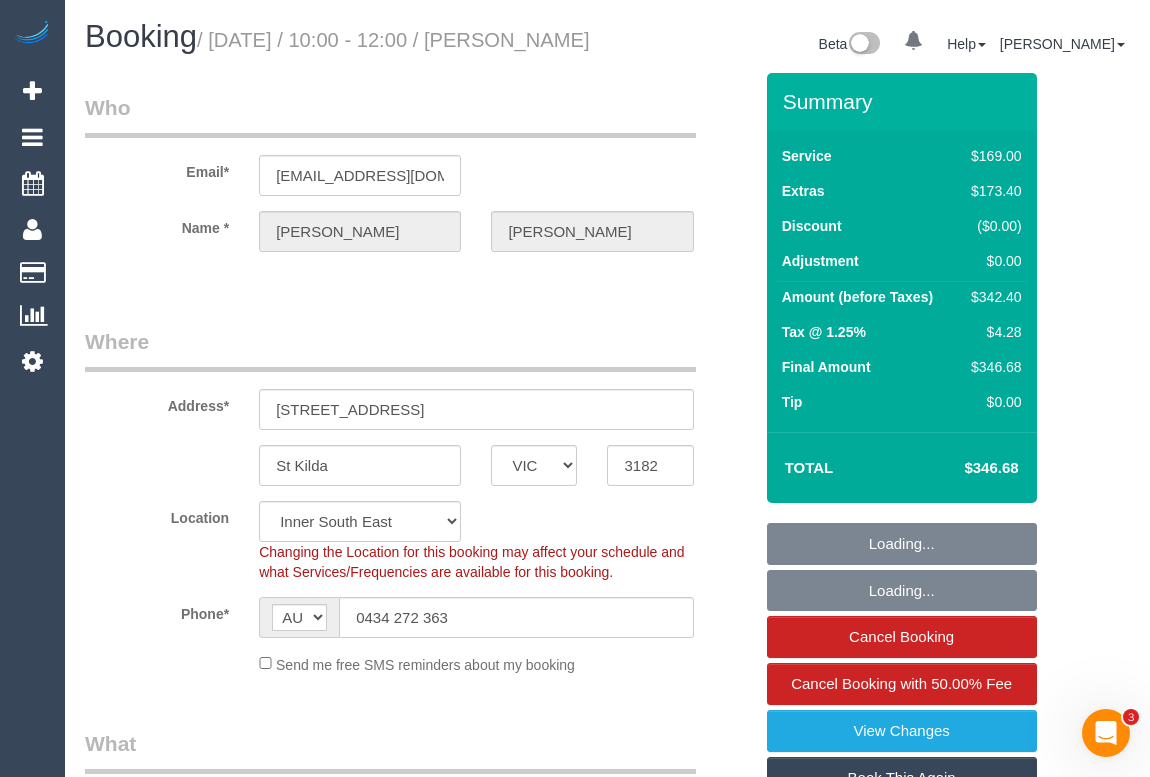 select on "string:stripe-pm_1RhNwV2GScqysDRVqKogan5g" 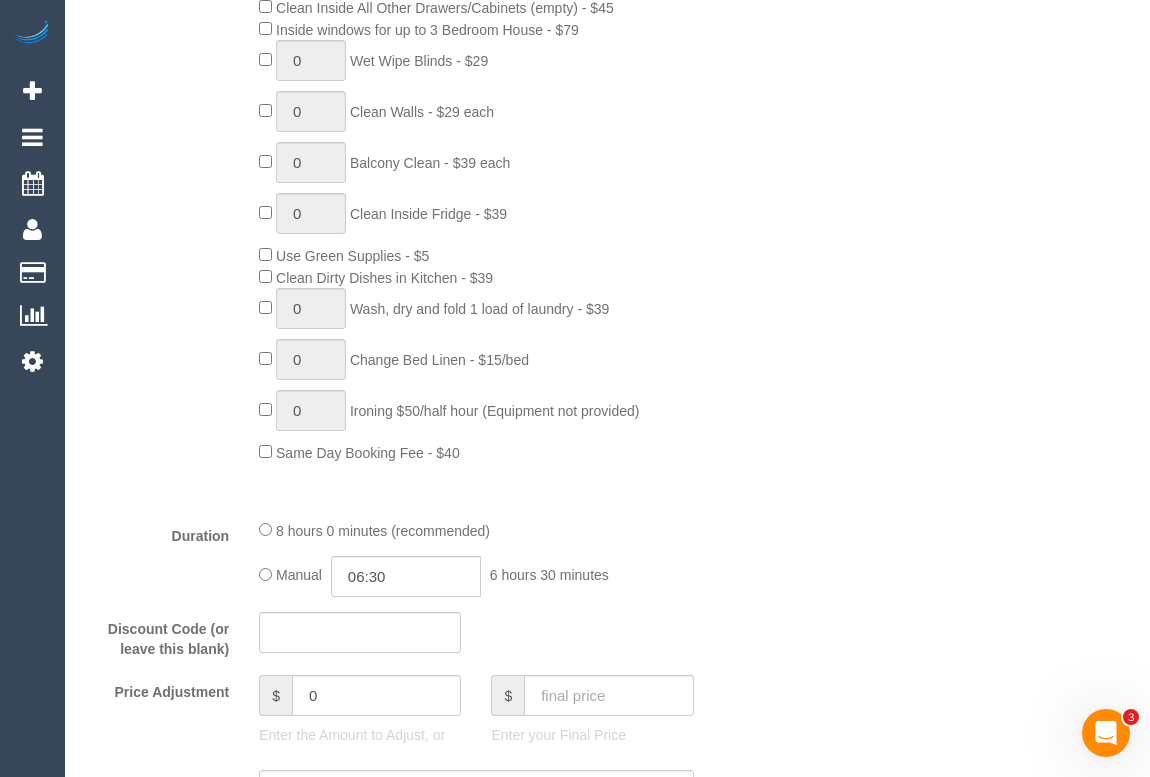 select on "spot1" 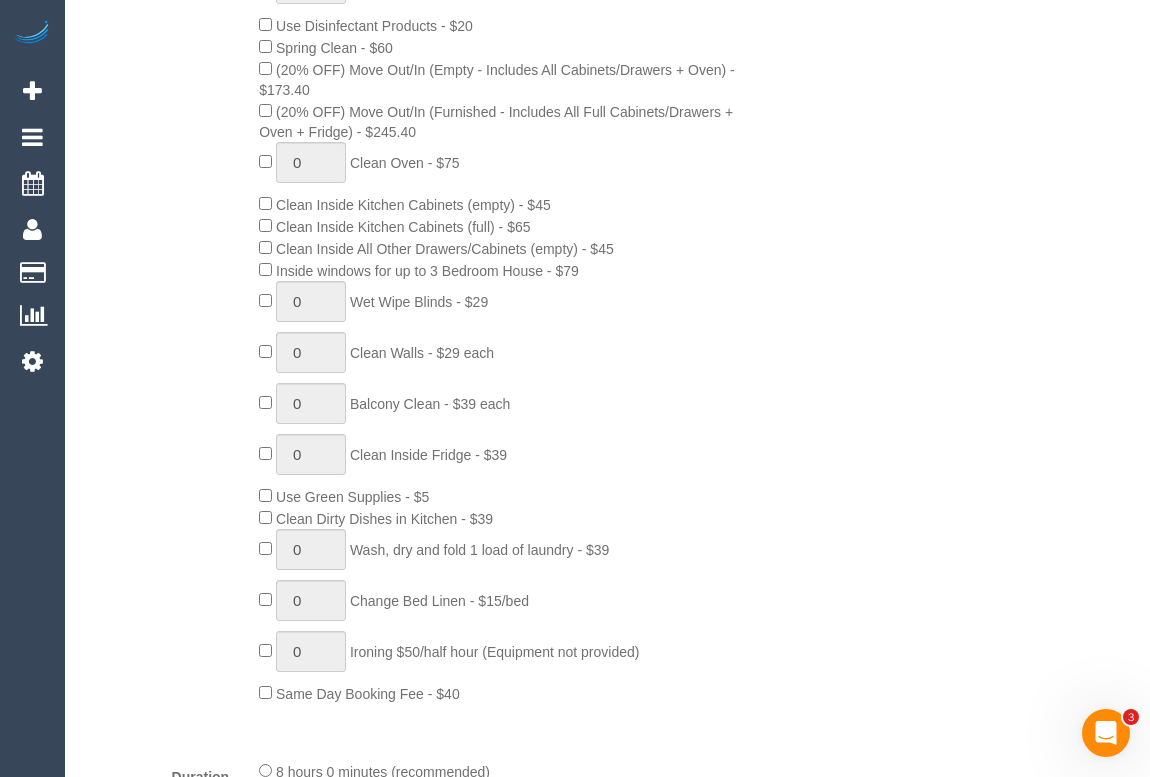 scroll, scrollTop: 909, scrollLeft: 0, axis: vertical 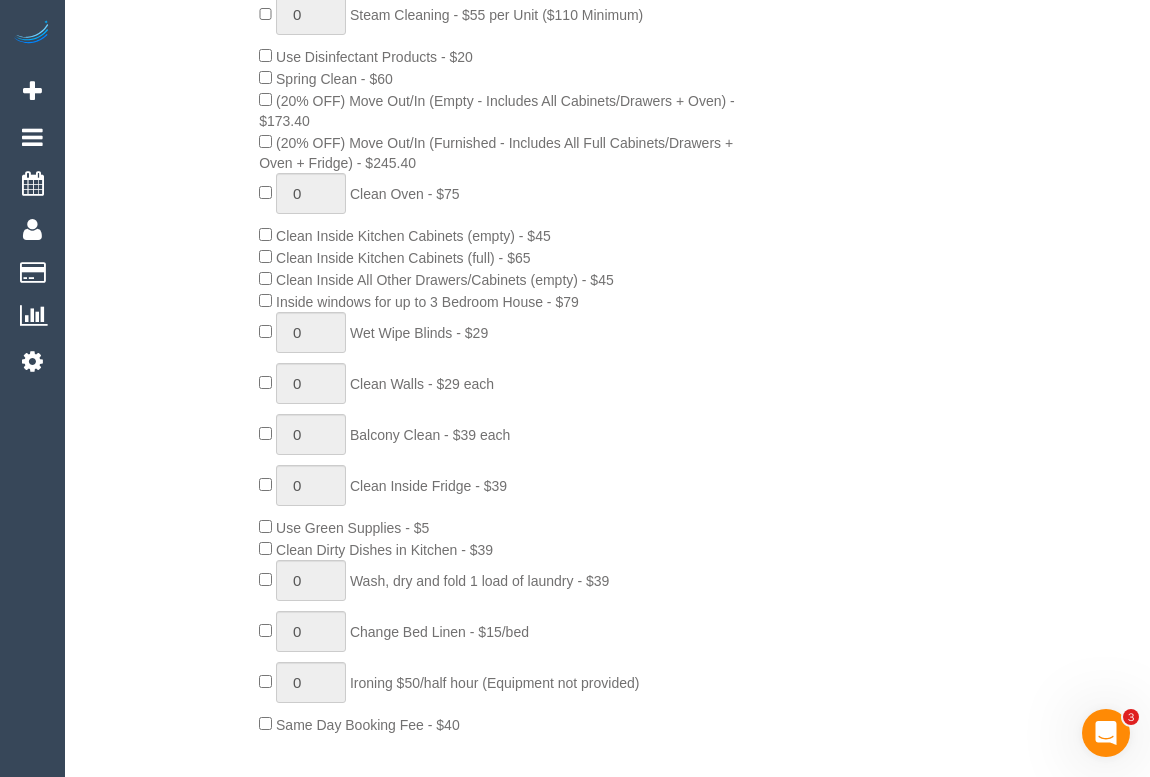 copy on "Clean Inside Fridge" 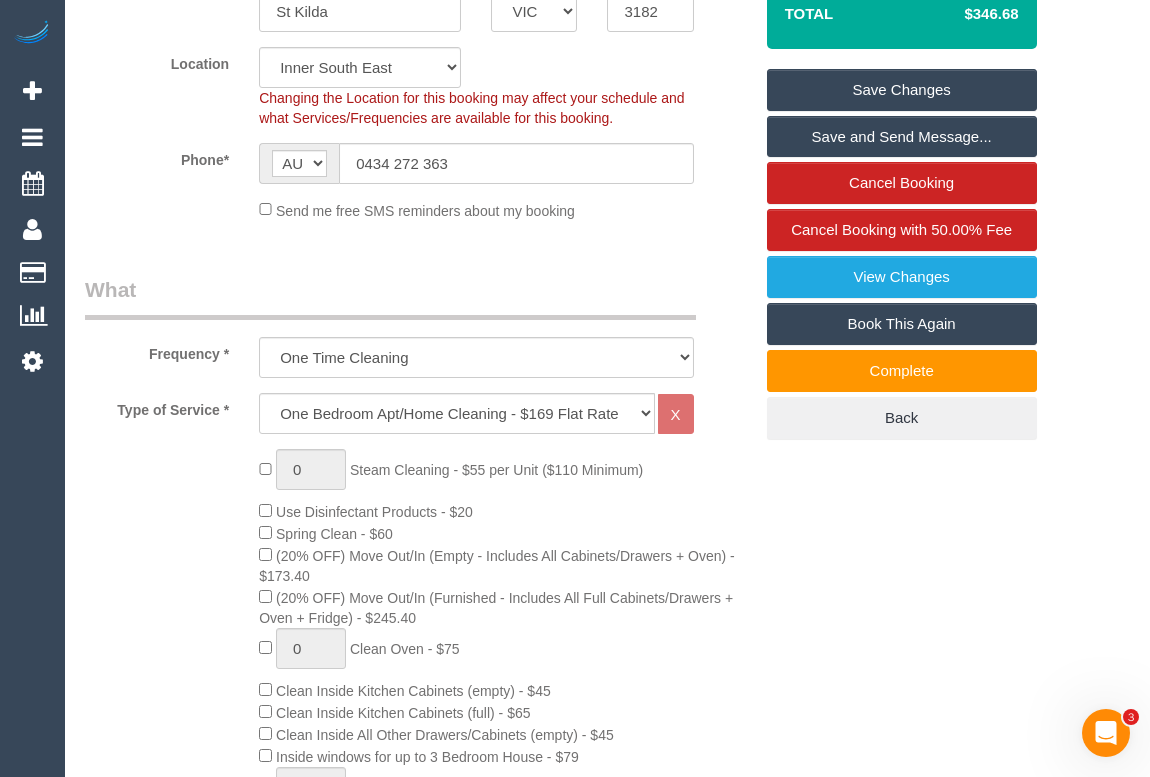 scroll, scrollTop: 0, scrollLeft: 0, axis: both 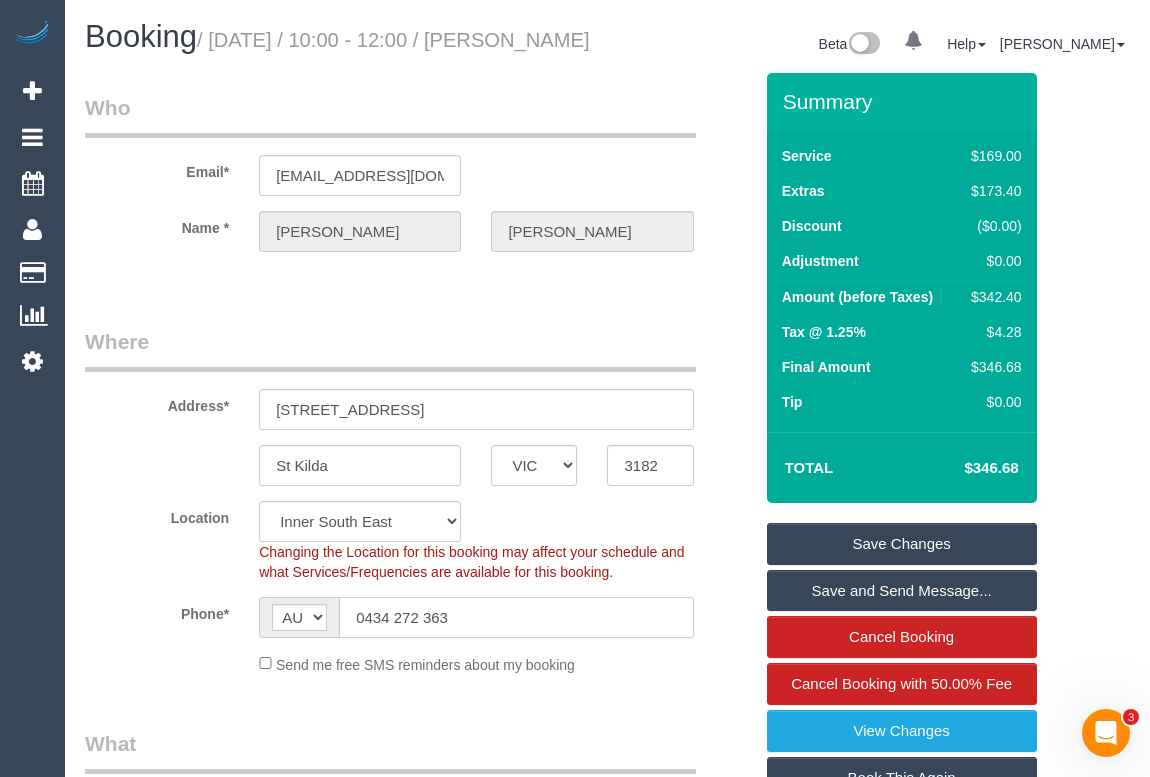 drag, startPoint x: 475, startPoint y: 644, endPoint x: 298, endPoint y: 657, distance: 177.47676 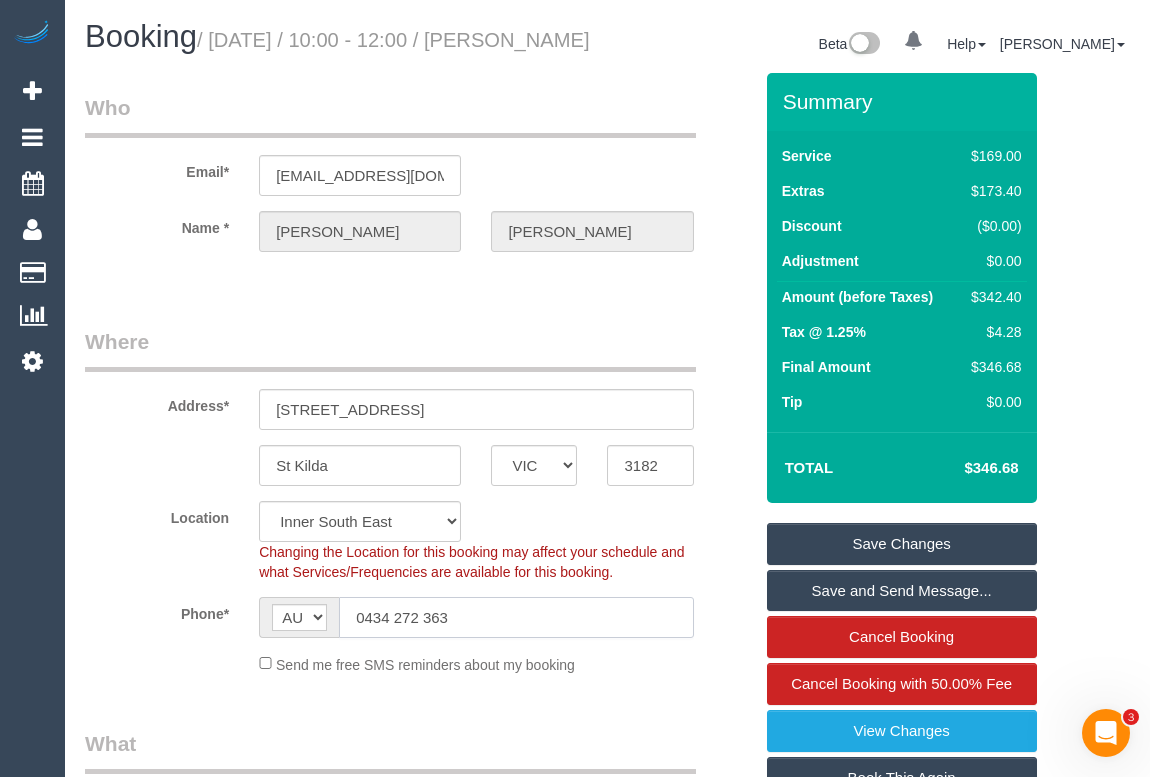 click on "0434 272 363" 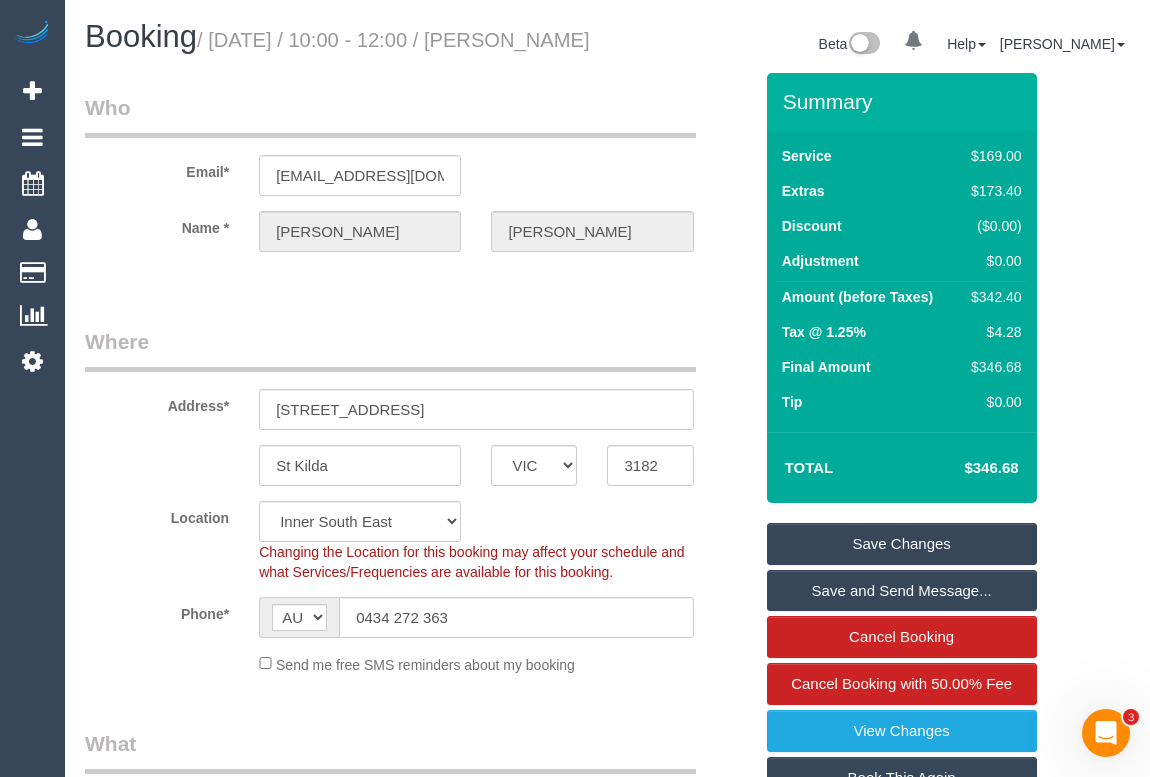 click on "Where" at bounding box center [390, 349] 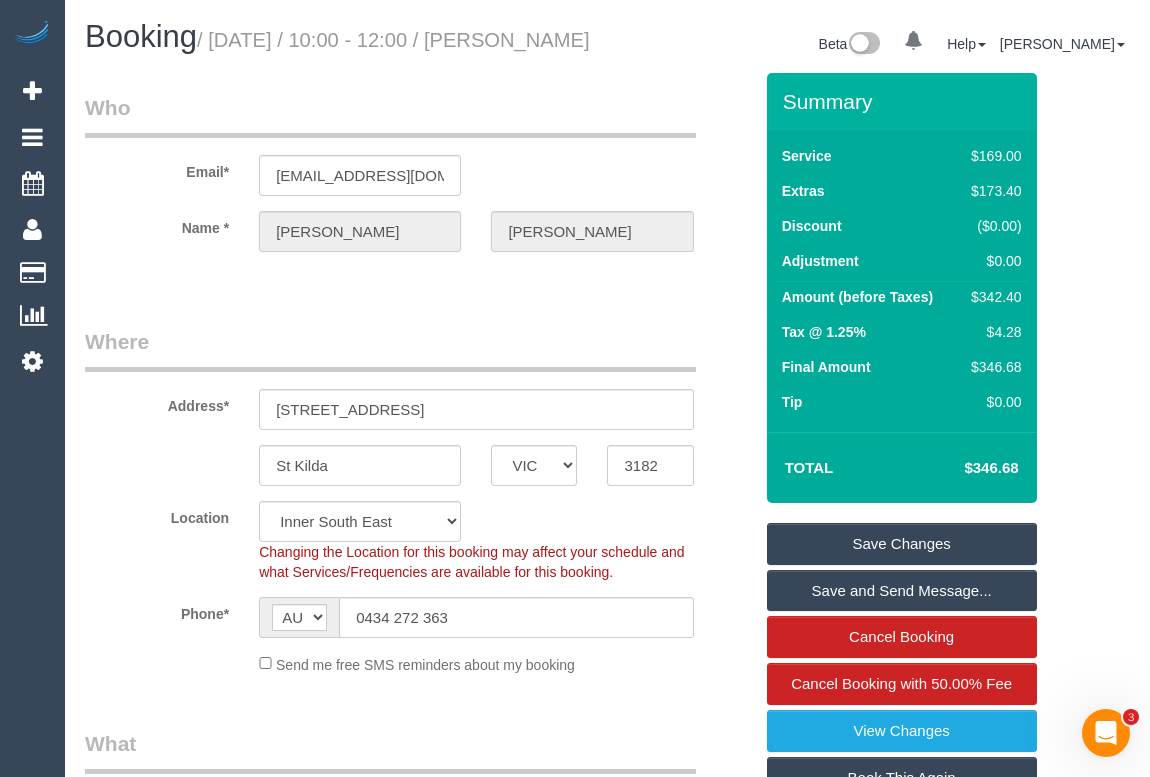 click on "Who
Email*
[EMAIL_ADDRESS][DOMAIN_NAME]
Name *
[PERSON_NAME]
Where
Address*
[STREET_ADDRESS]
[GEOGRAPHIC_DATA]
ACT
[GEOGRAPHIC_DATA]
NT
[GEOGRAPHIC_DATA]
SA
TAS
[GEOGRAPHIC_DATA]
[GEOGRAPHIC_DATA]
3182
Location
[GEOGRAPHIC_DATA] (North) East (South) [GEOGRAPHIC_DATA] (East) [GEOGRAPHIC_DATA] (West) [GEOGRAPHIC_DATA] (East) North (West) [GEOGRAPHIC_DATA] (East) [GEOGRAPHIC_DATA] (West) [GEOGRAPHIC_DATA] (East) [GEOGRAPHIC_DATA] (West) West (North) West (South) ZG - Central ZG - East ZG - [GEOGRAPHIC_DATA]
AF" at bounding box center [418, 2157] 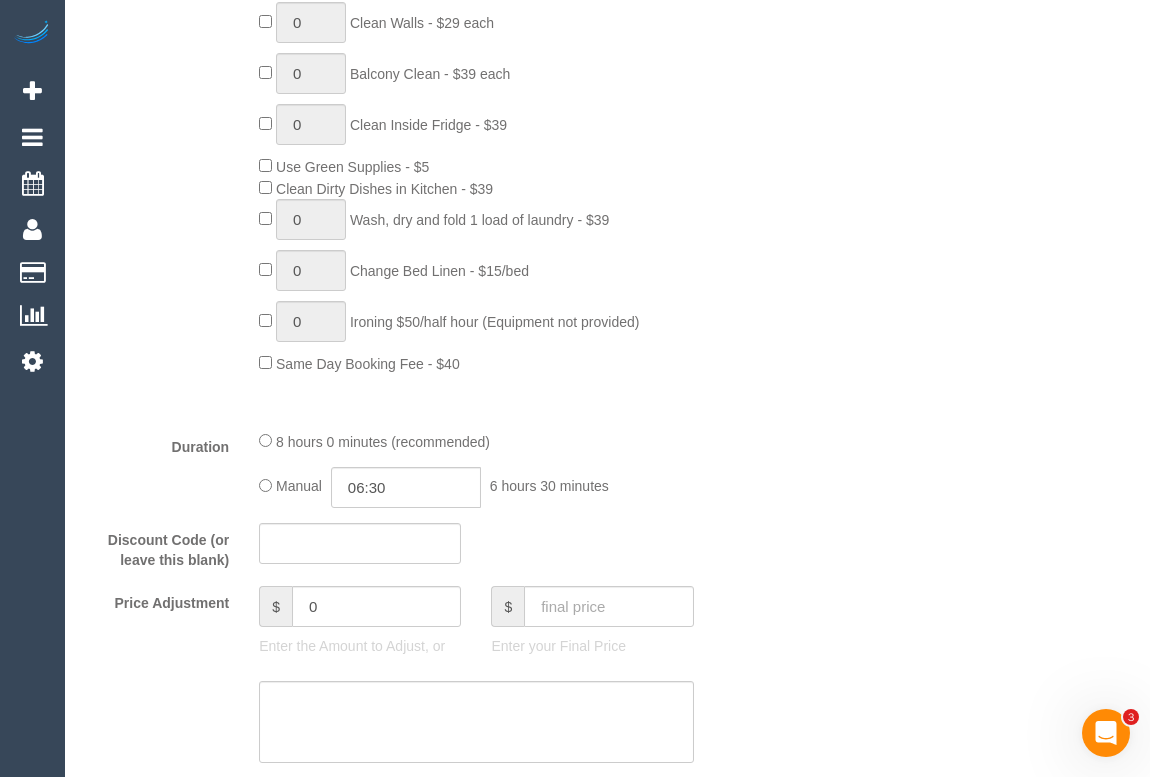 scroll, scrollTop: 1272, scrollLeft: 0, axis: vertical 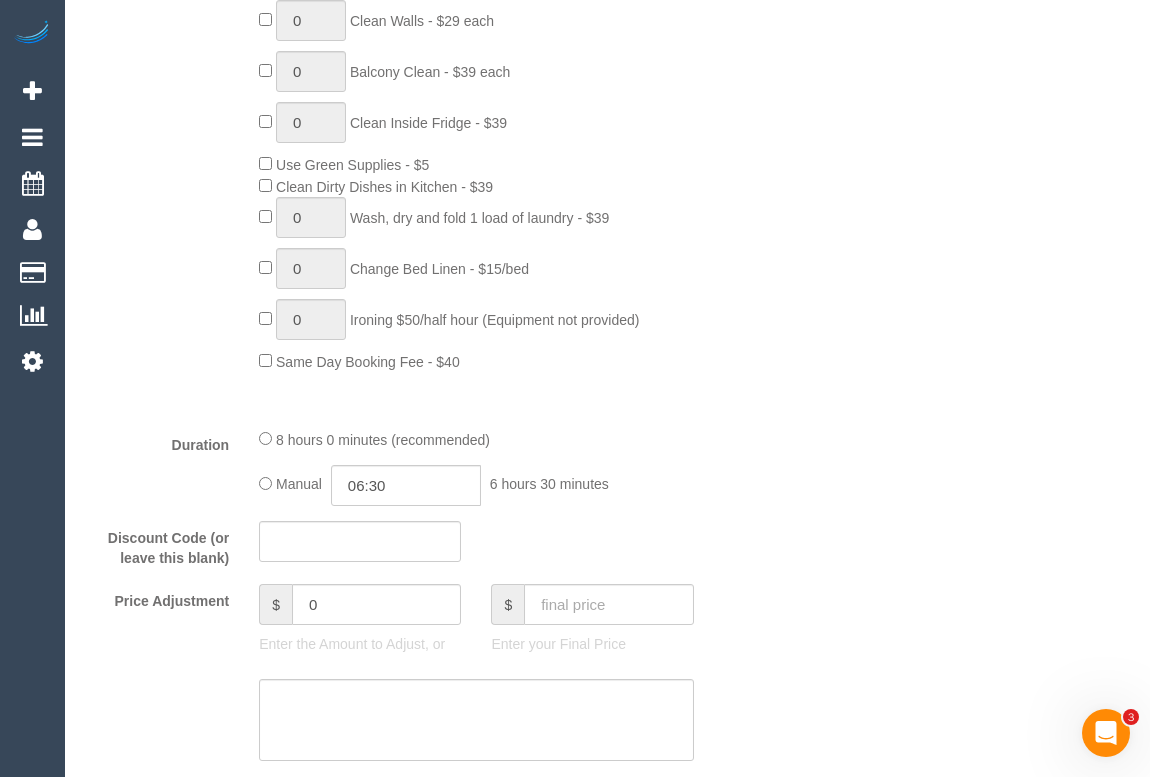 click on "Who
Email*
[EMAIL_ADDRESS][DOMAIN_NAME]
Name *
[PERSON_NAME]
Where
Address*
[STREET_ADDRESS]
[GEOGRAPHIC_DATA]
ACT
[GEOGRAPHIC_DATA]
NT
[GEOGRAPHIC_DATA]
SA
TAS
[GEOGRAPHIC_DATA]
[GEOGRAPHIC_DATA]
3182
Location
[GEOGRAPHIC_DATA] (North) East (South) [GEOGRAPHIC_DATA] (East) [GEOGRAPHIC_DATA] (West) [GEOGRAPHIC_DATA] (East) North (West) [GEOGRAPHIC_DATA] (East) [GEOGRAPHIC_DATA] (West) [GEOGRAPHIC_DATA] (East) [GEOGRAPHIC_DATA] (West) West (North) West (South) ZG - Central ZG - East ZG - [GEOGRAPHIC_DATA]" at bounding box center [607, 885] 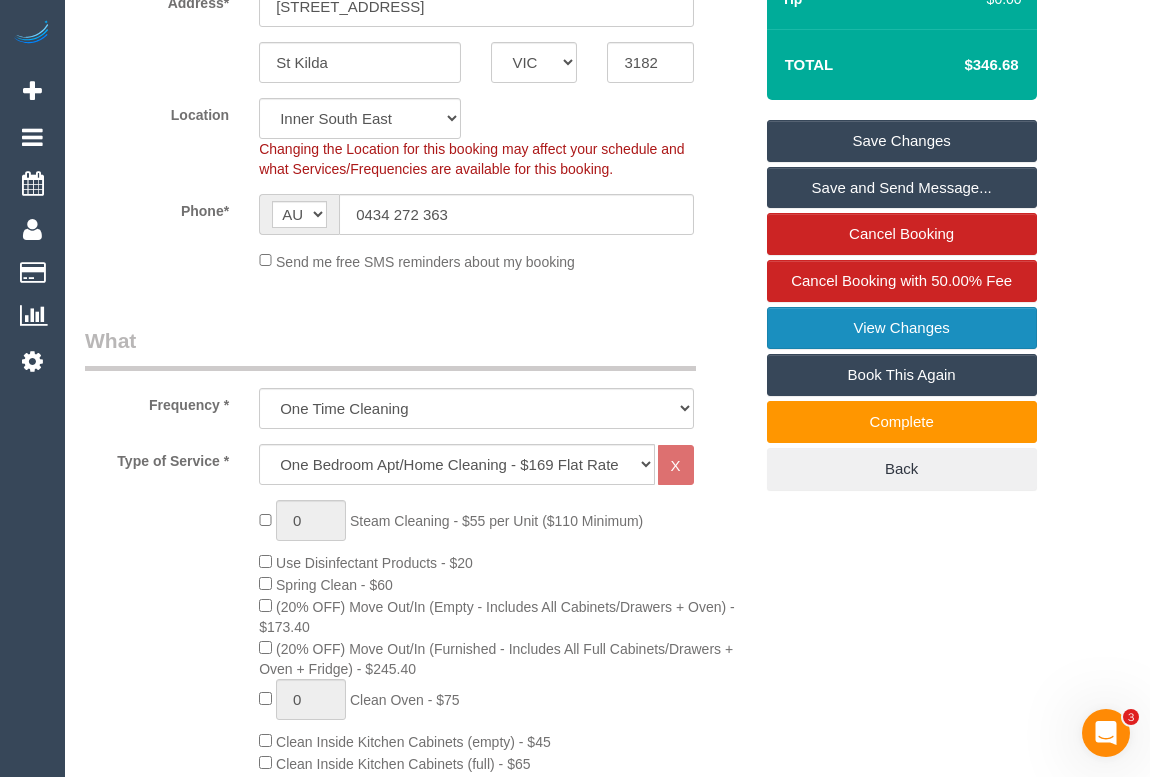 scroll, scrollTop: 272, scrollLeft: 0, axis: vertical 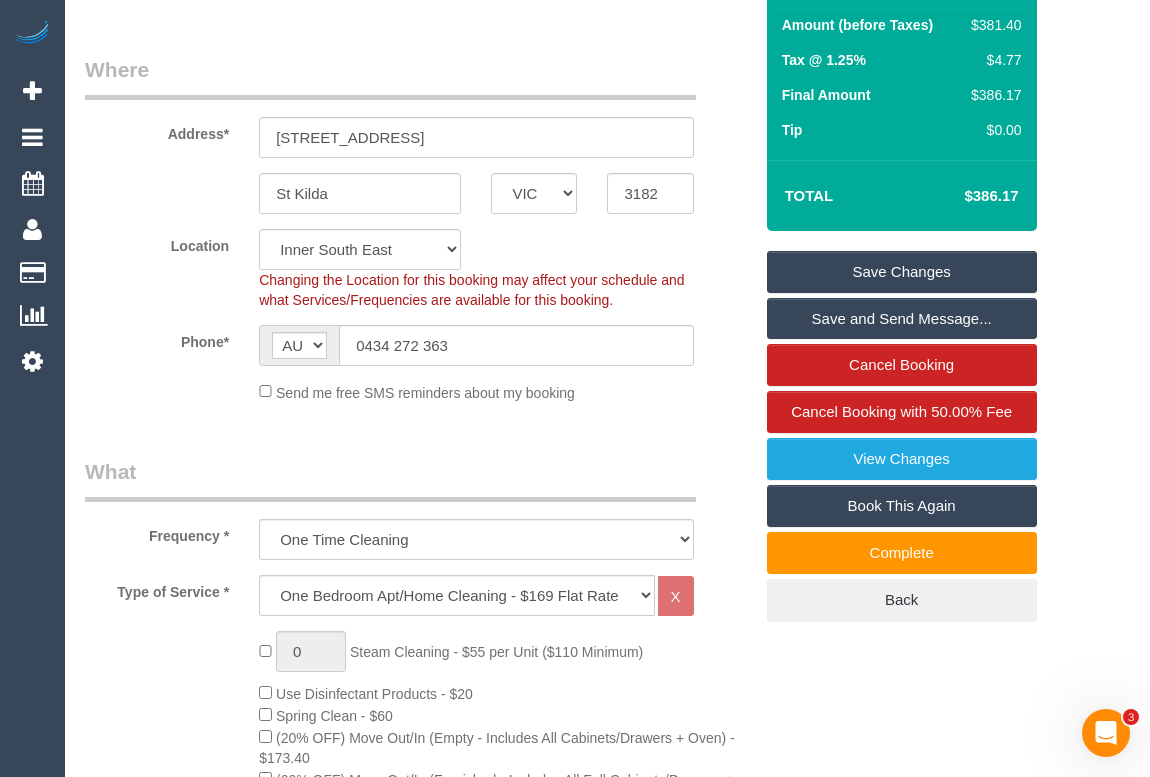 click on "Save Changes" at bounding box center (902, 272) 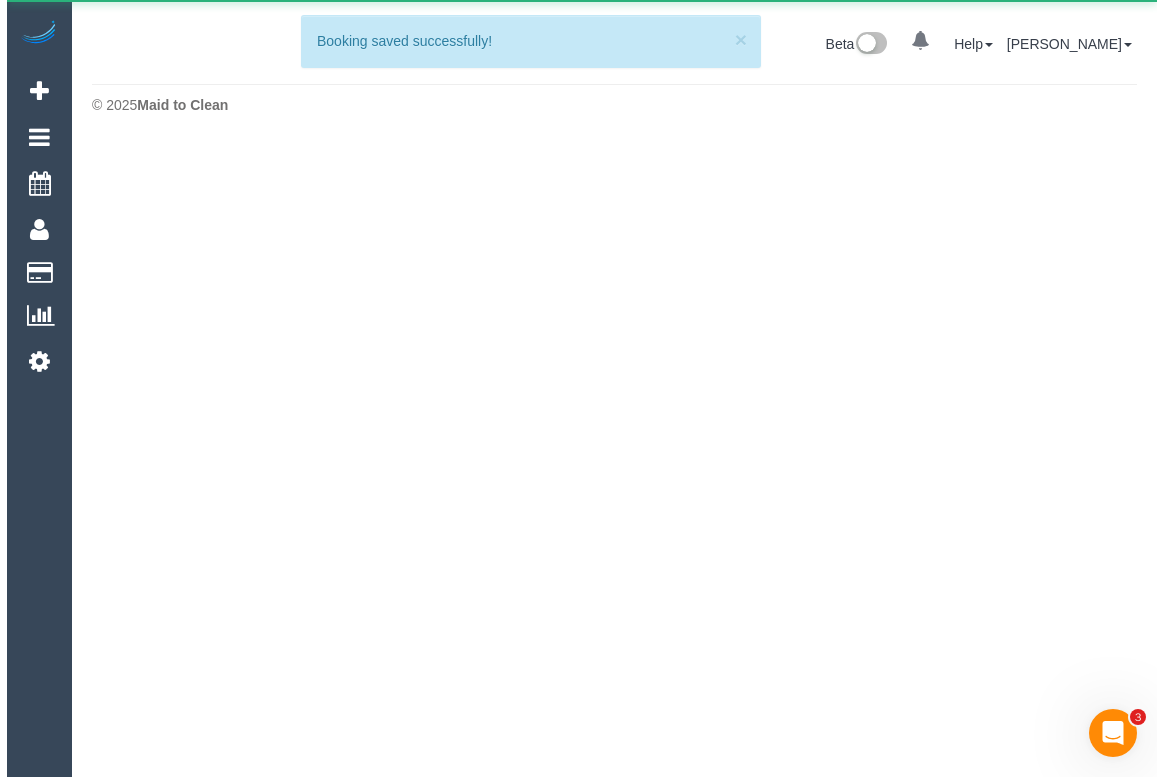 scroll, scrollTop: 0, scrollLeft: 0, axis: both 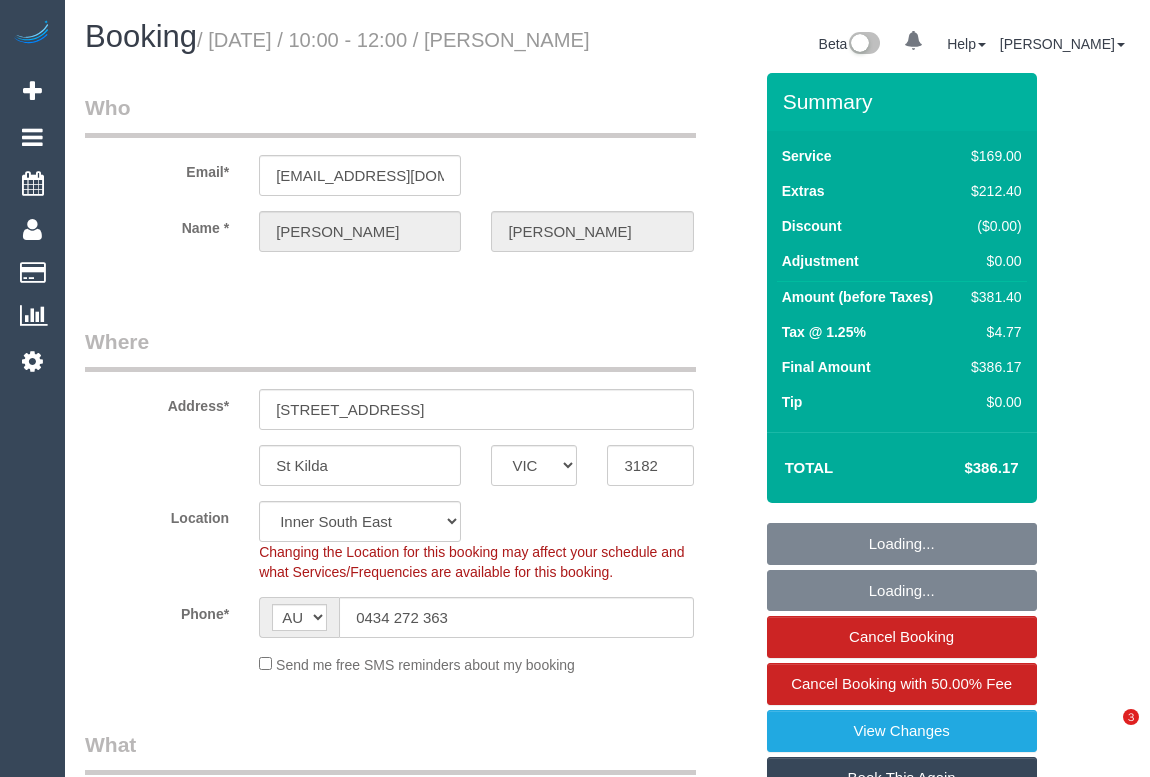 select on "VIC" 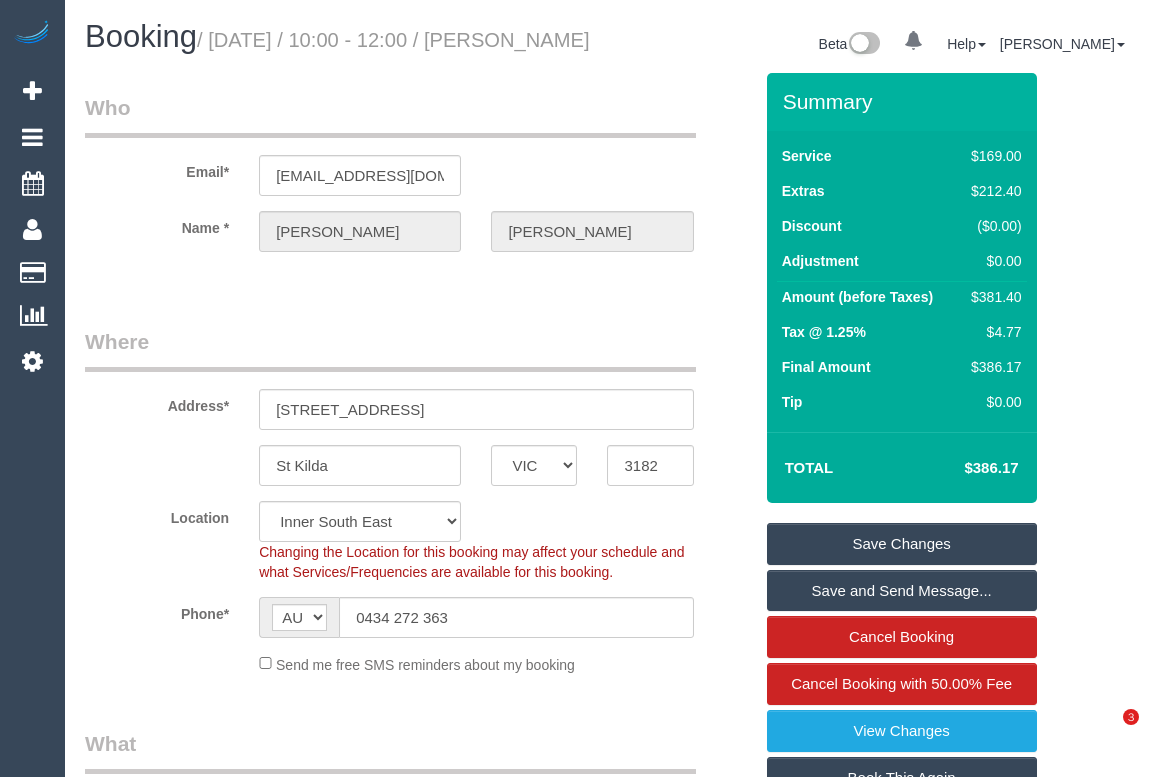 scroll, scrollTop: 0, scrollLeft: 0, axis: both 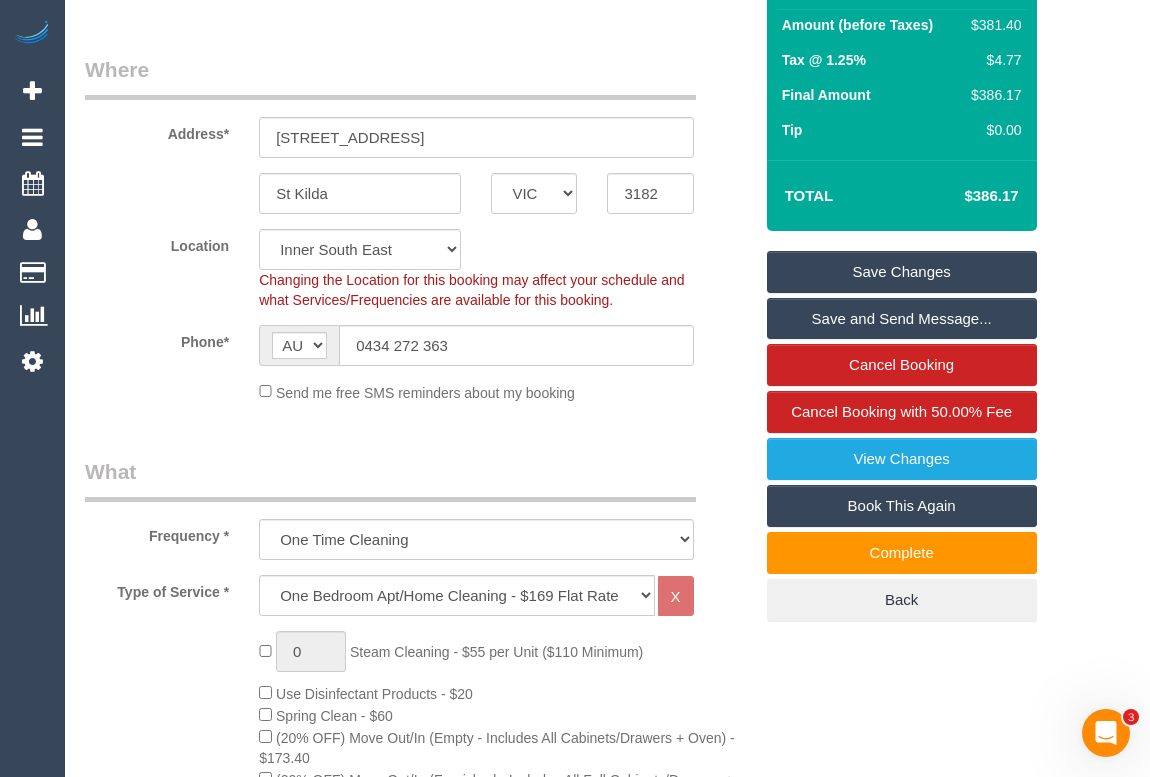 click on "Save Changes" at bounding box center (902, 272) 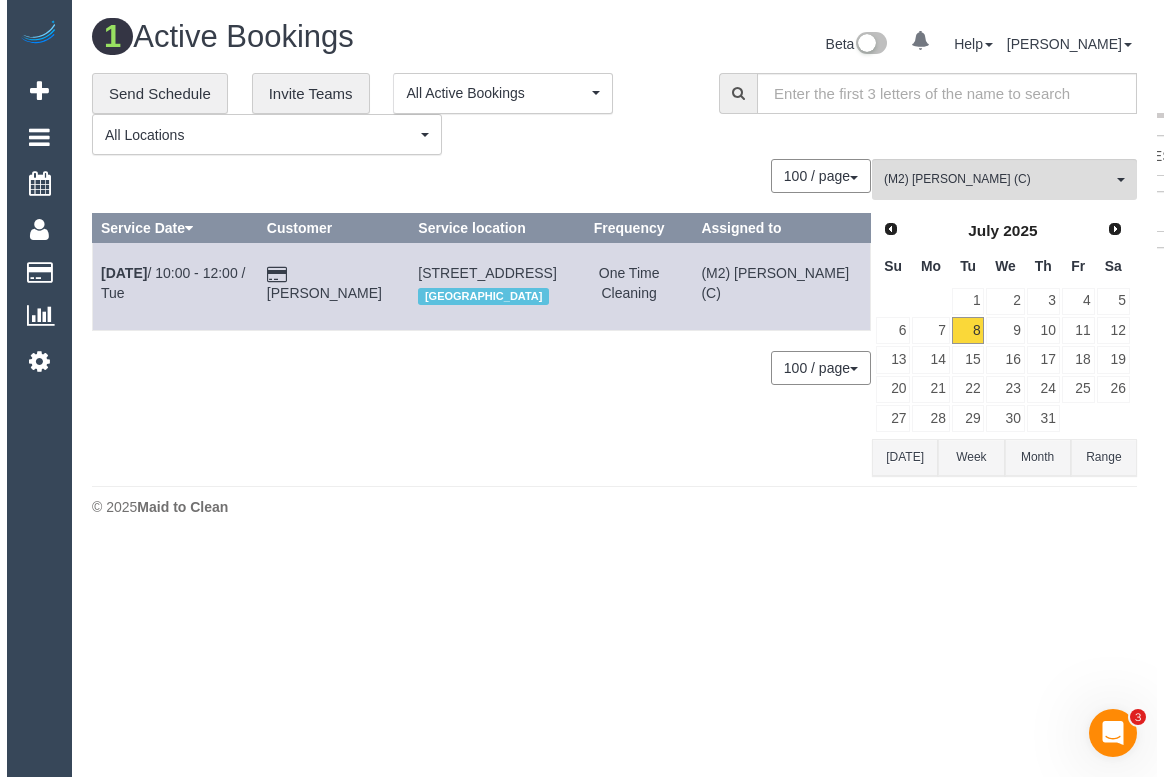 scroll, scrollTop: 0, scrollLeft: 0, axis: both 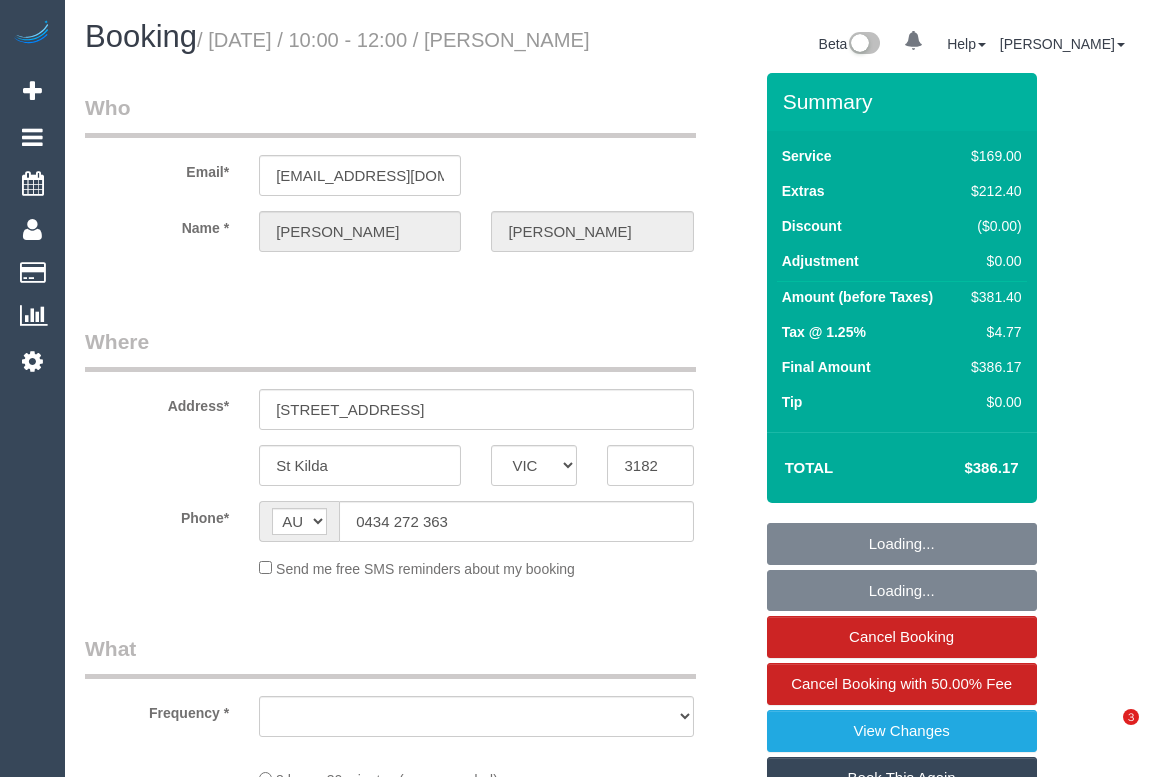 select on "VIC" 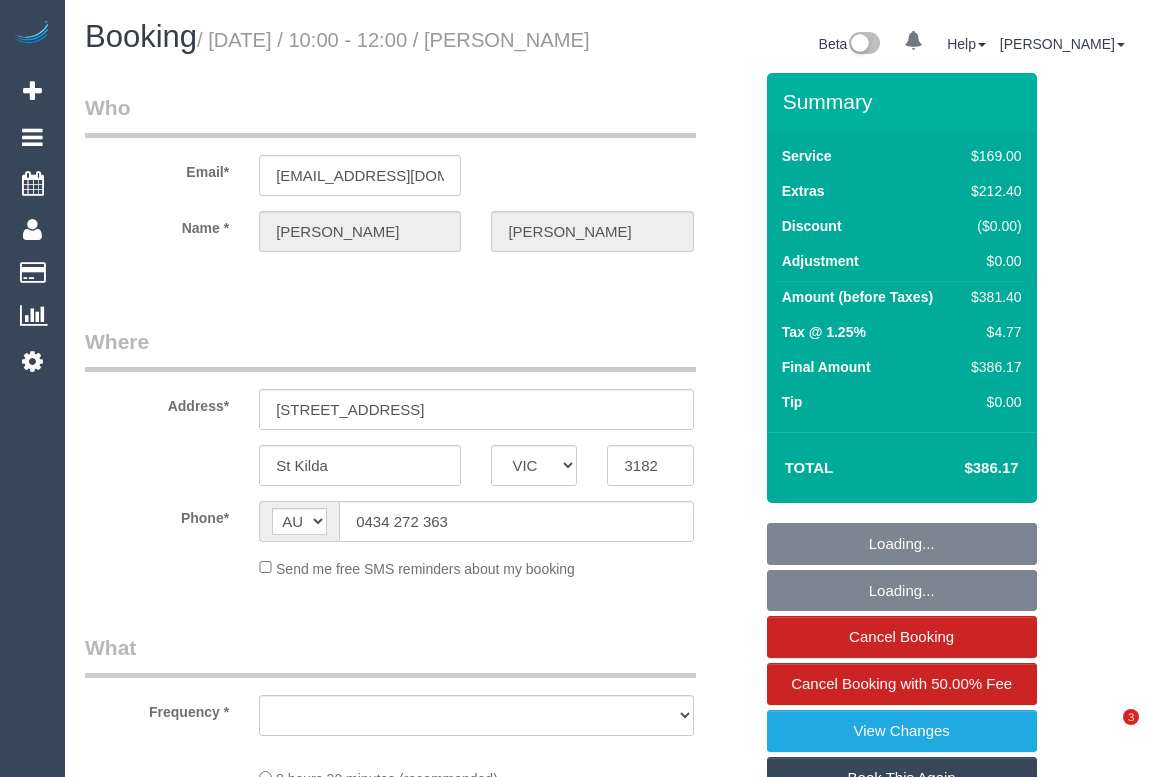 scroll, scrollTop: 0, scrollLeft: 0, axis: both 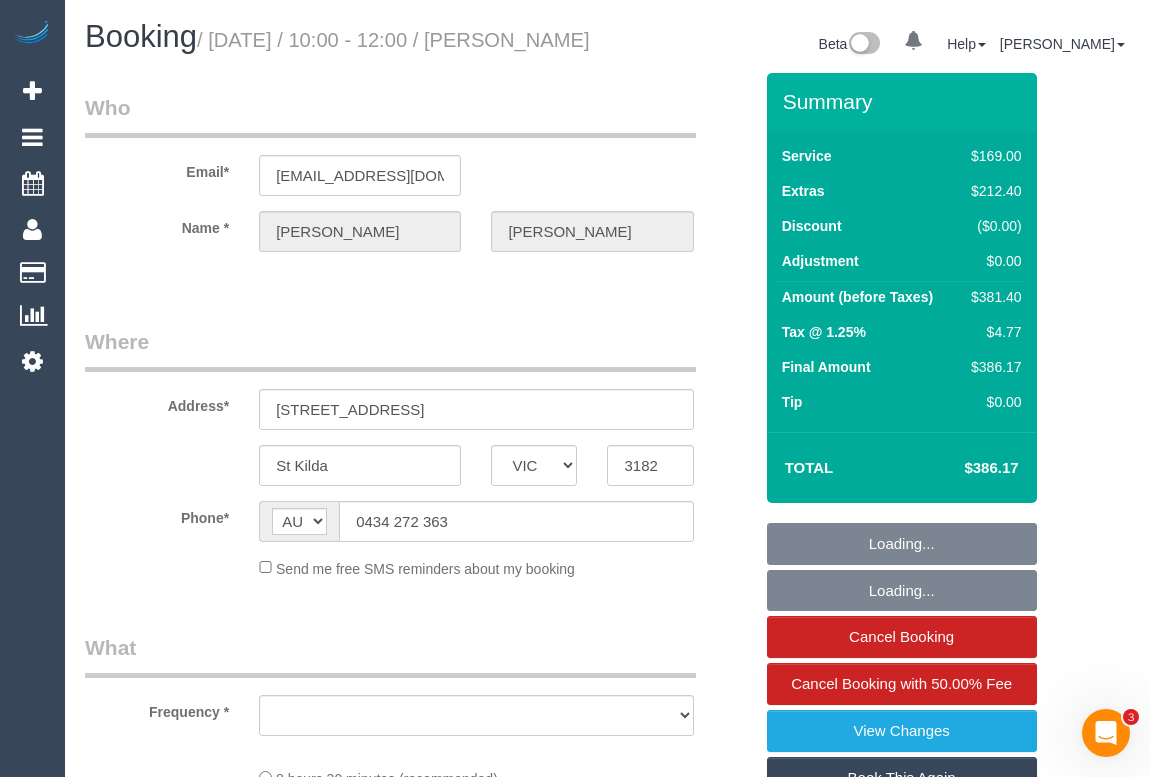 select on "object:556" 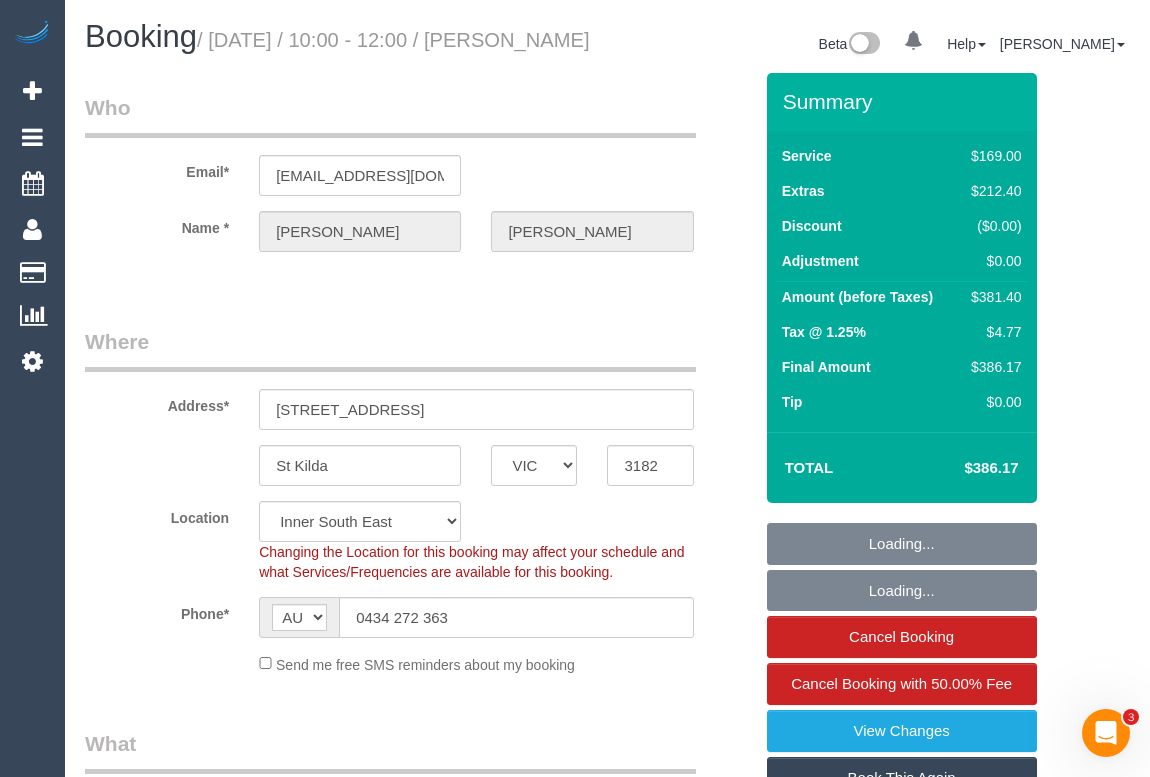 select on "object:805" 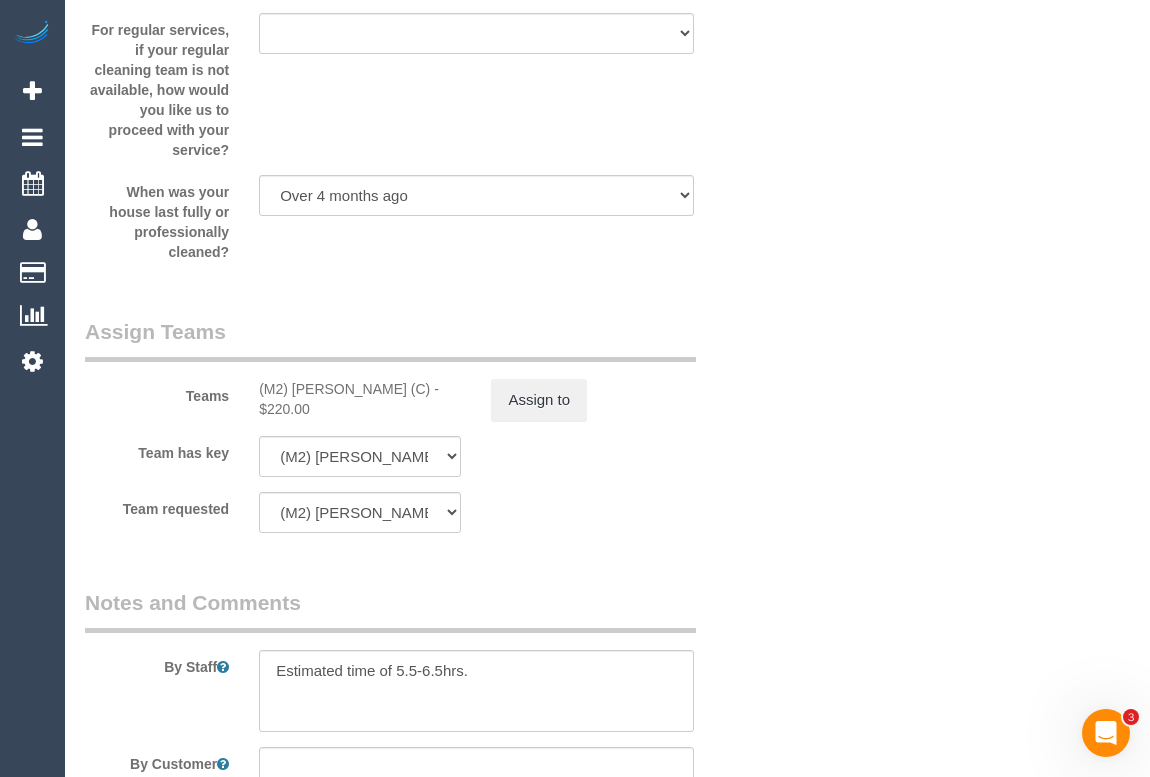scroll, scrollTop: 2909, scrollLeft: 0, axis: vertical 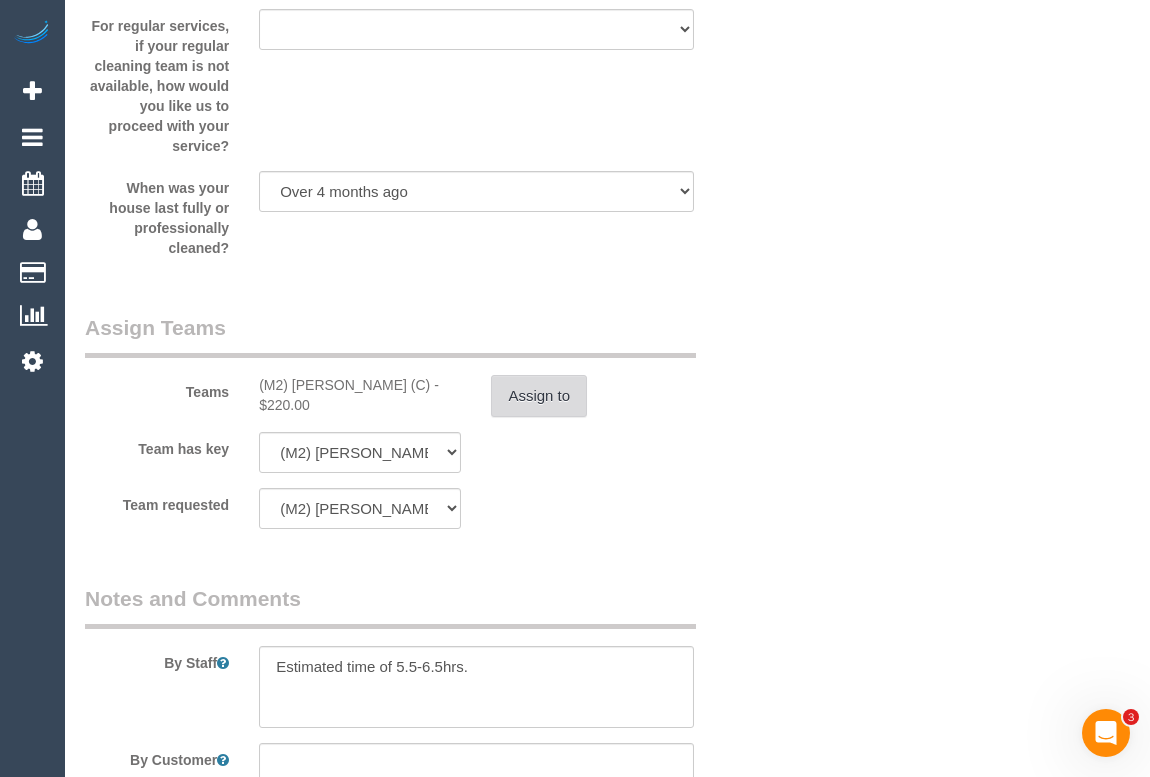 click on "Assign to" at bounding box center [539, 396] 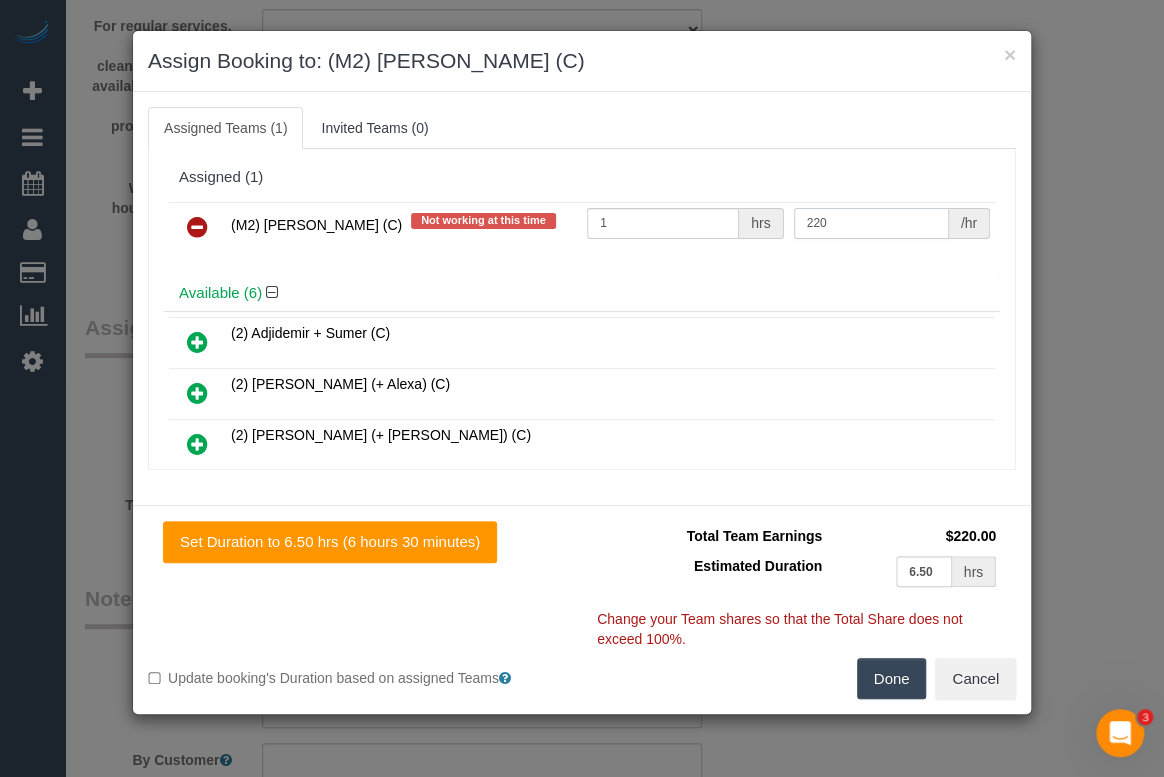 drag, startPoint x: 820, startPoint y: 219, endPoint x: 780, endPoint y: 214, distance: 40.311287 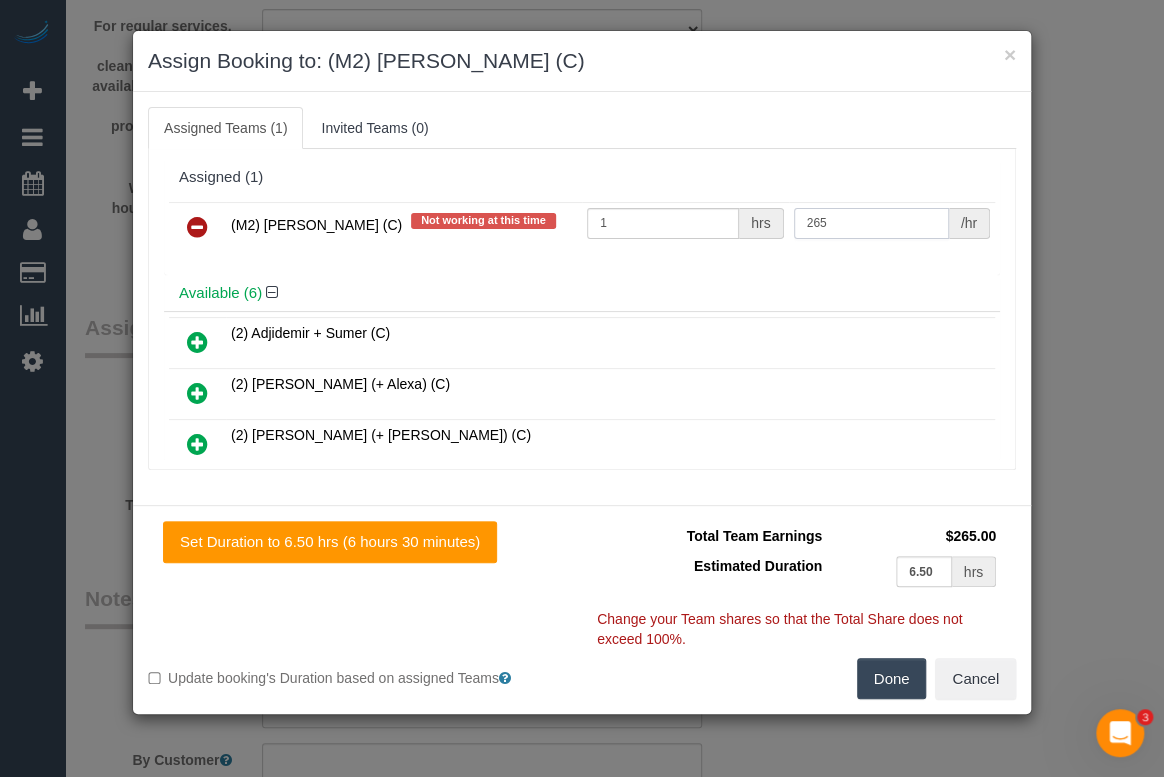 type on "265" 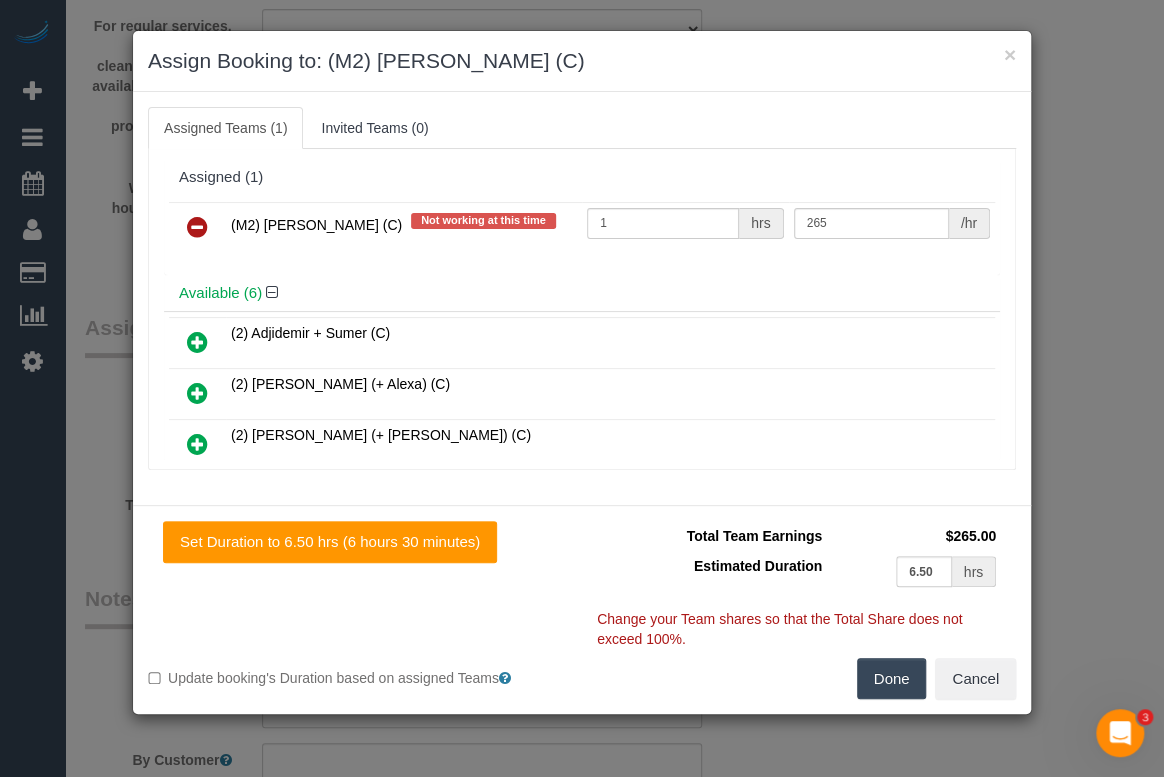click on "Done" at bounding box center [892, 679] 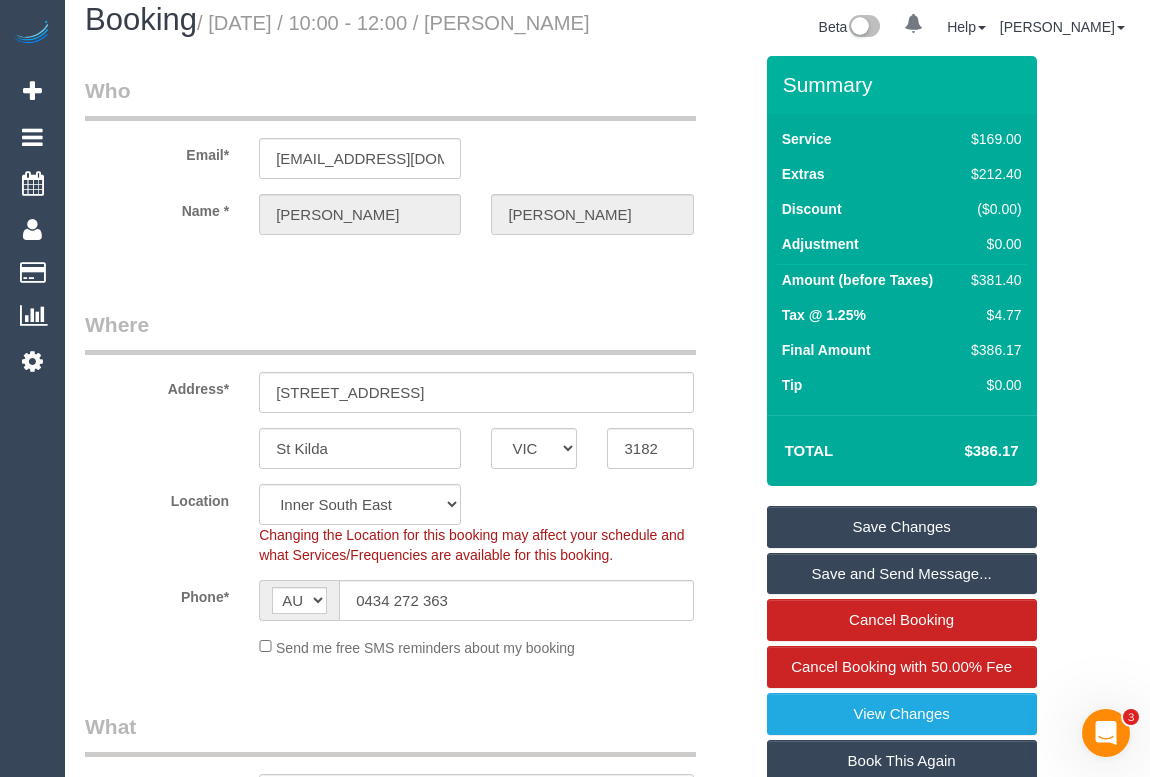 scroll, scrollTop: 0, scrollLeft: 0, axis: both 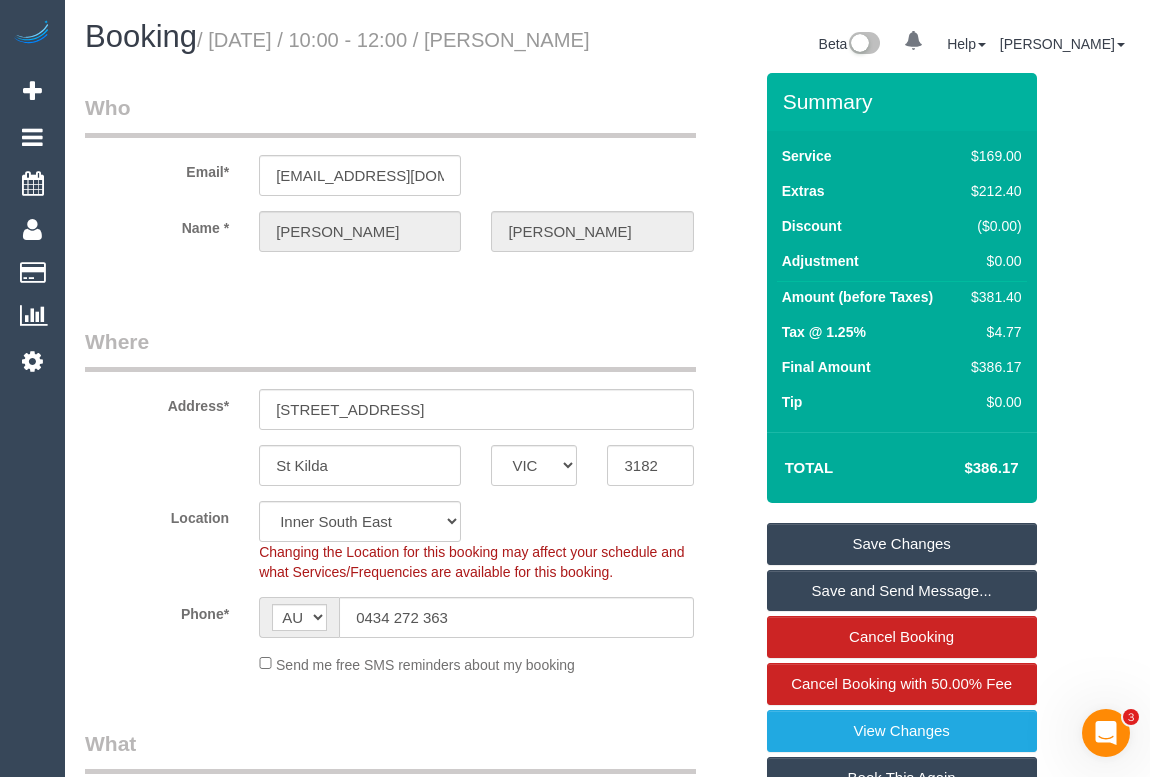 click on "Save Changes" at bounding box center [902, 544] 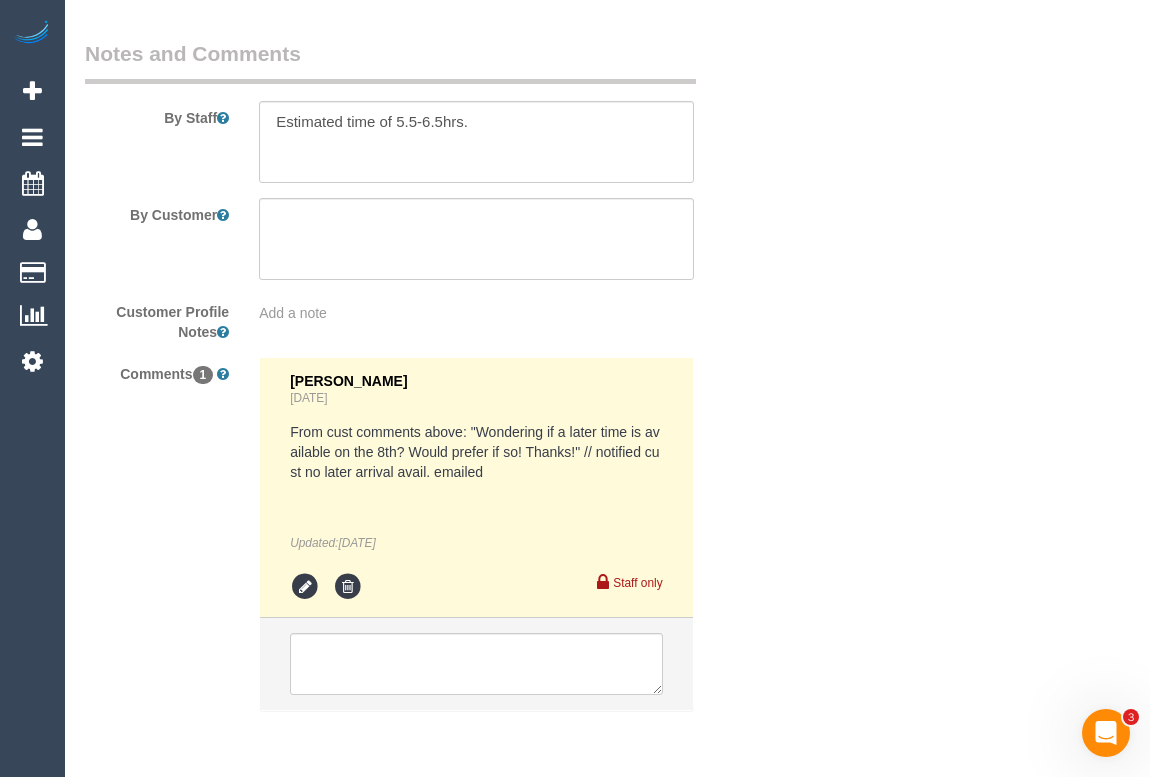 scroll, scrollTop: 3090, scrollLeft: 0, axis: vertical 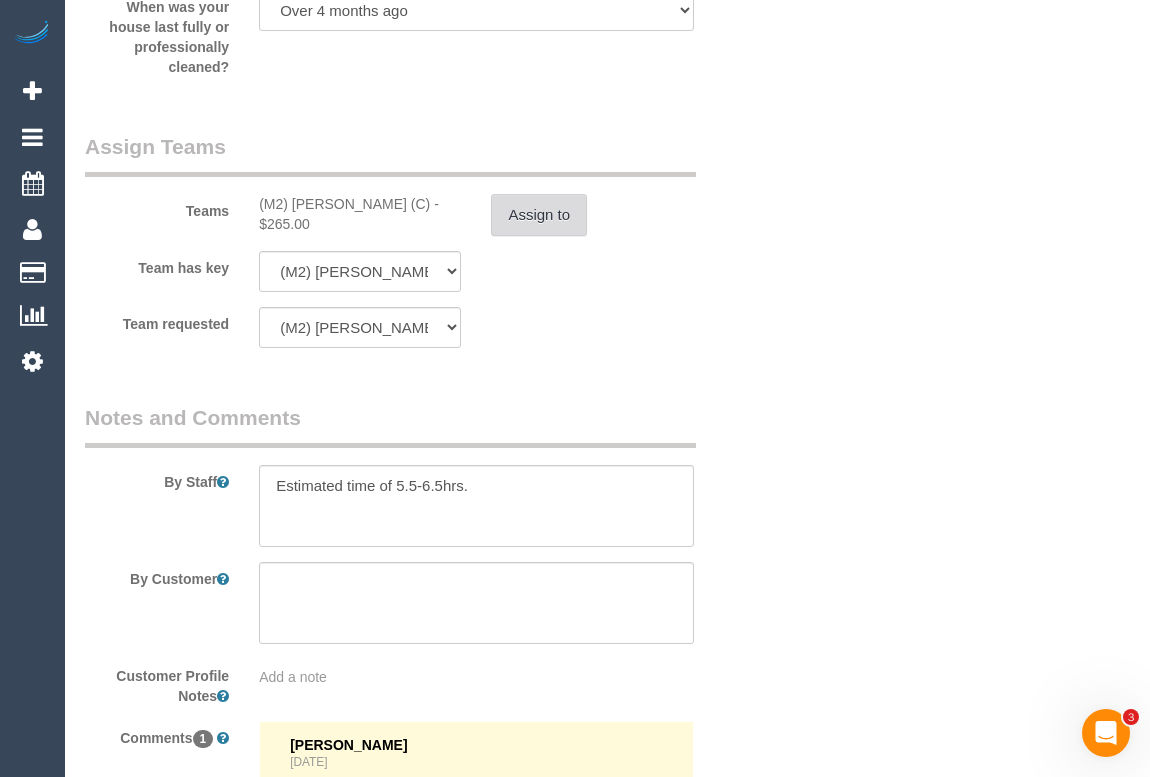 click on "Assign to" at bounding box center [539, 215] 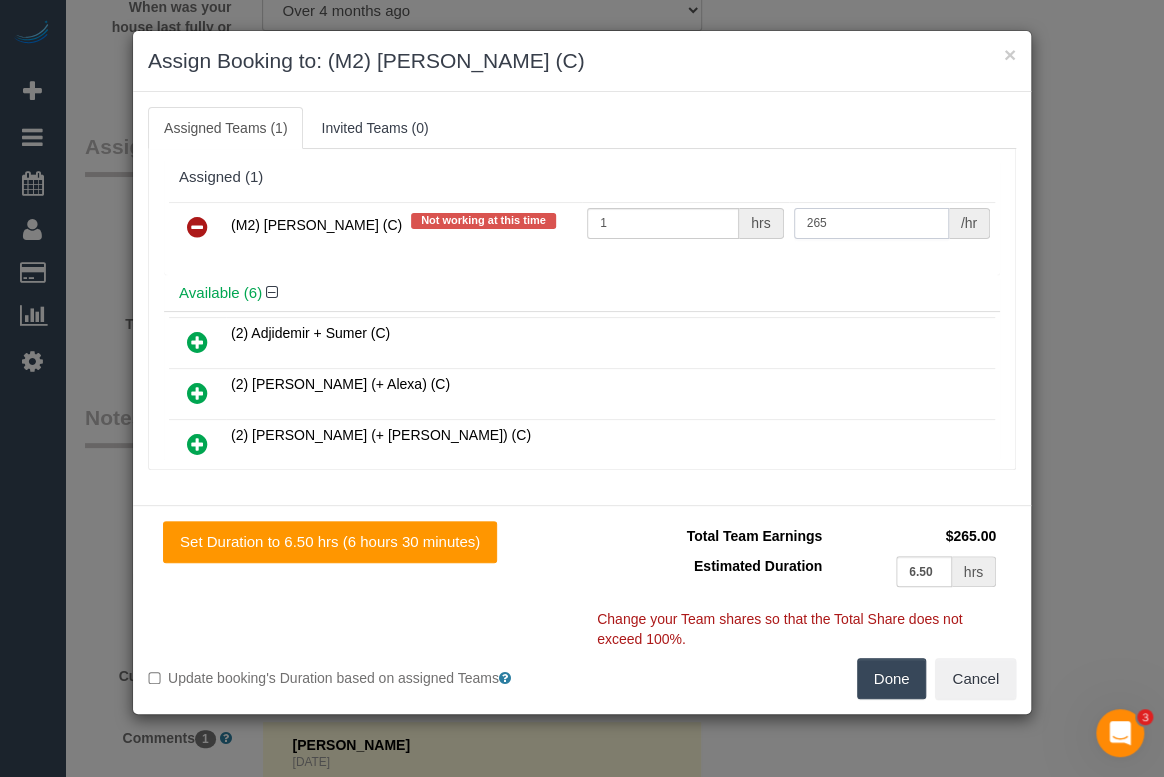 drag, startPoint x: 830, startPoint y: 221, endPoint x: 803, endPoint y: 216, distance: 27.45906 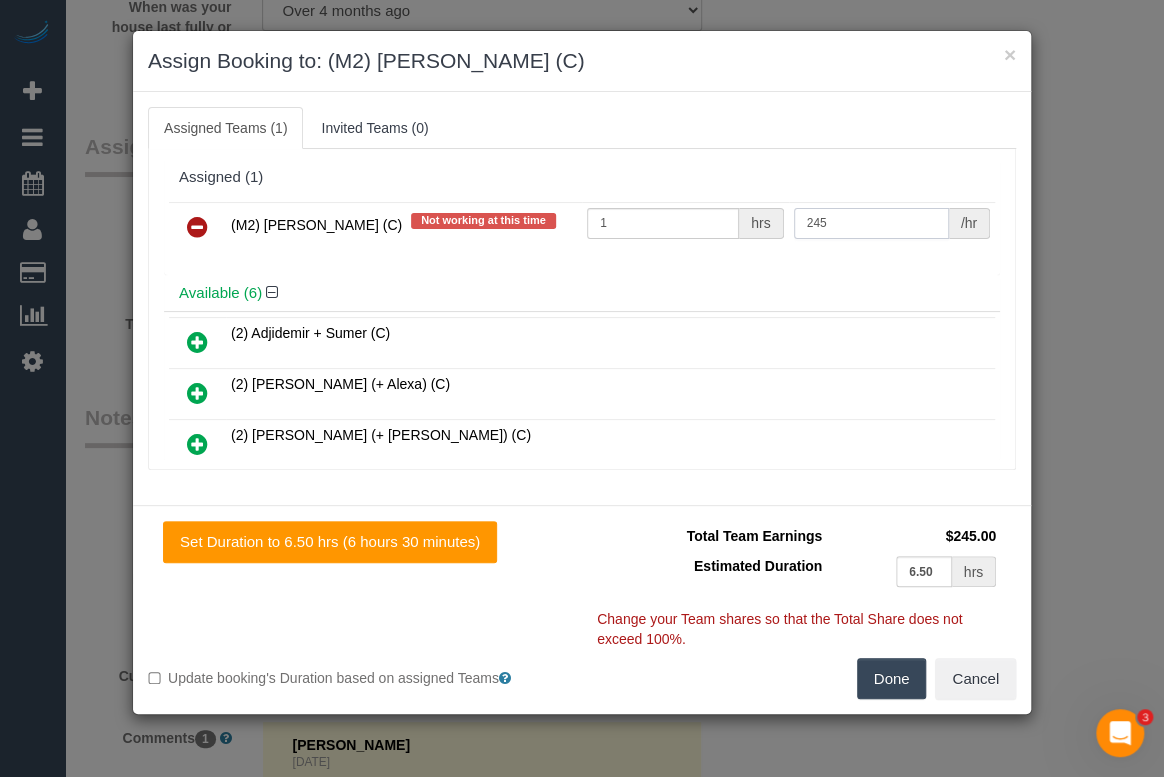 type on "245" 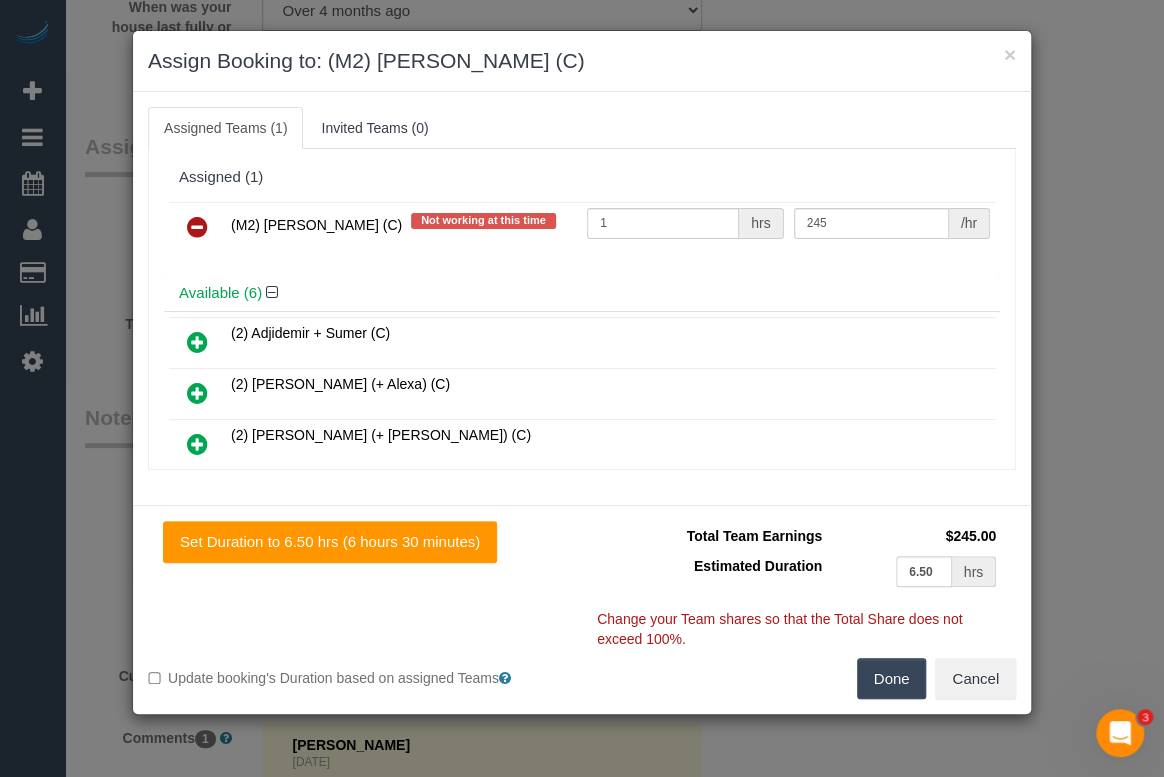 click on "Done" at bounding box center [892, 679] 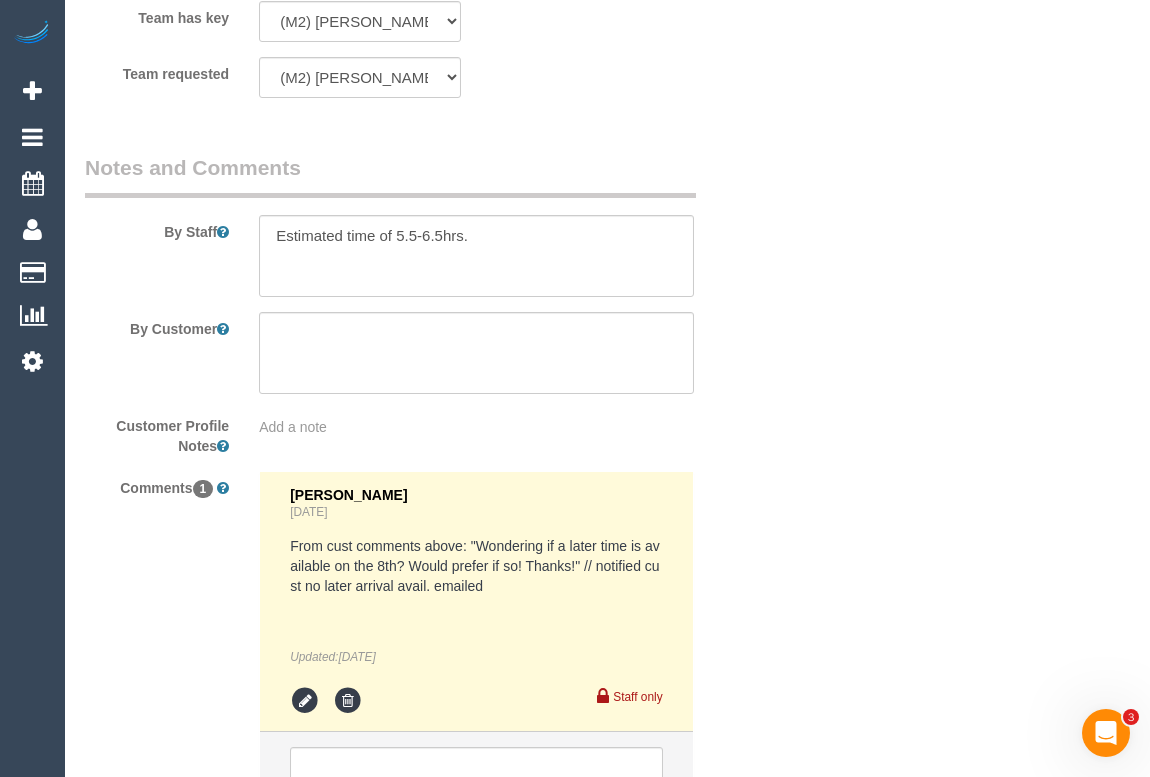 scroll, scrollTop: 3545, scrollLeft: 0, axis: vertical 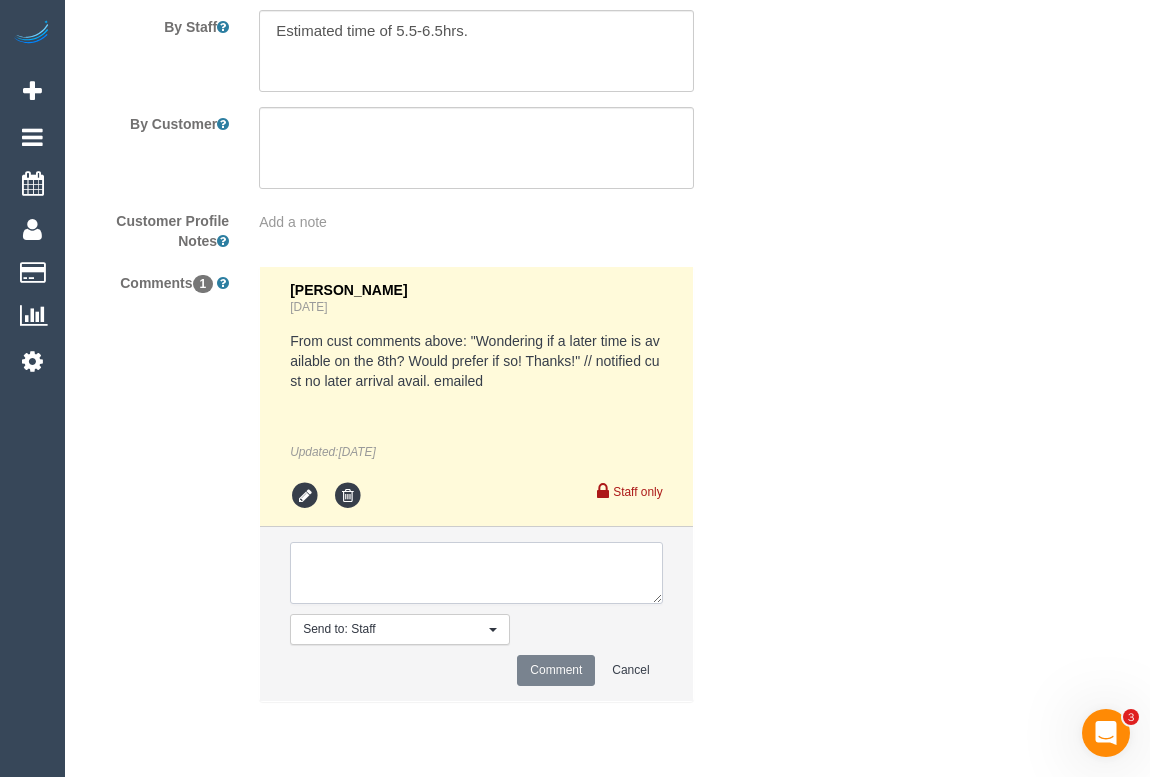 click at bounding box center [476, 573] 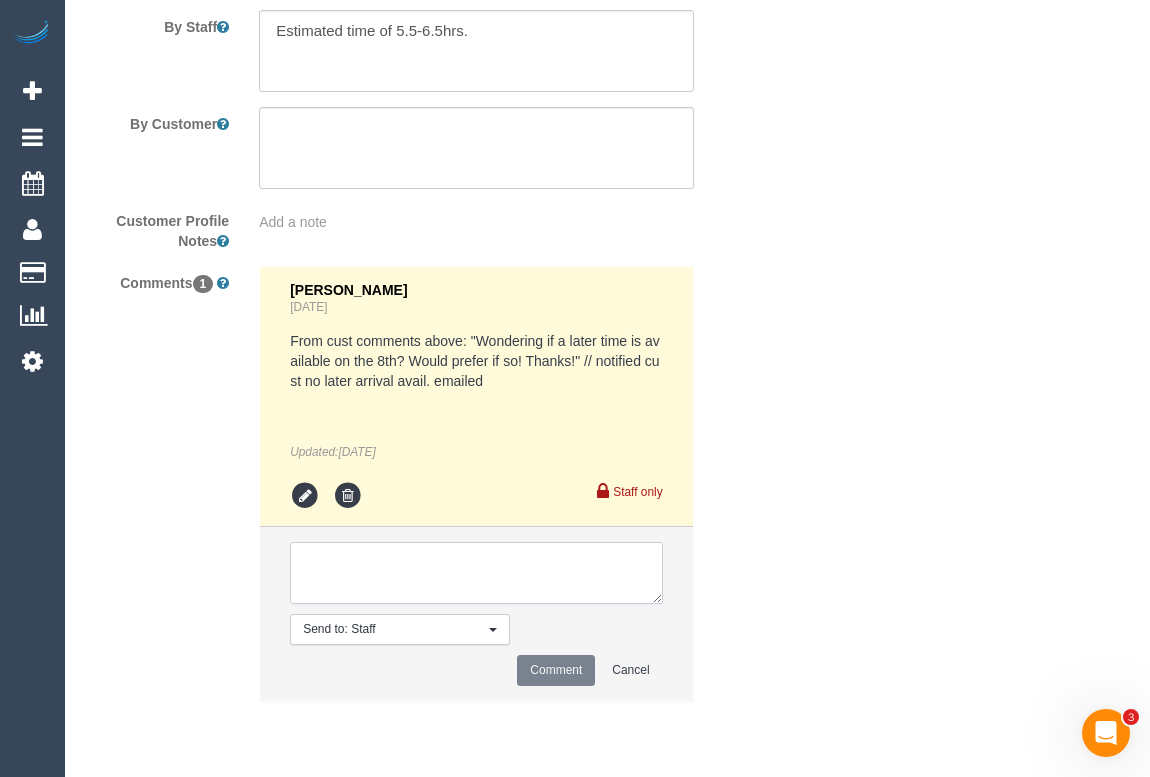drag, startPoint x: 419, startPoint y: 582, endPoint x: 379, endPoint y: 606, distance: 46.647614 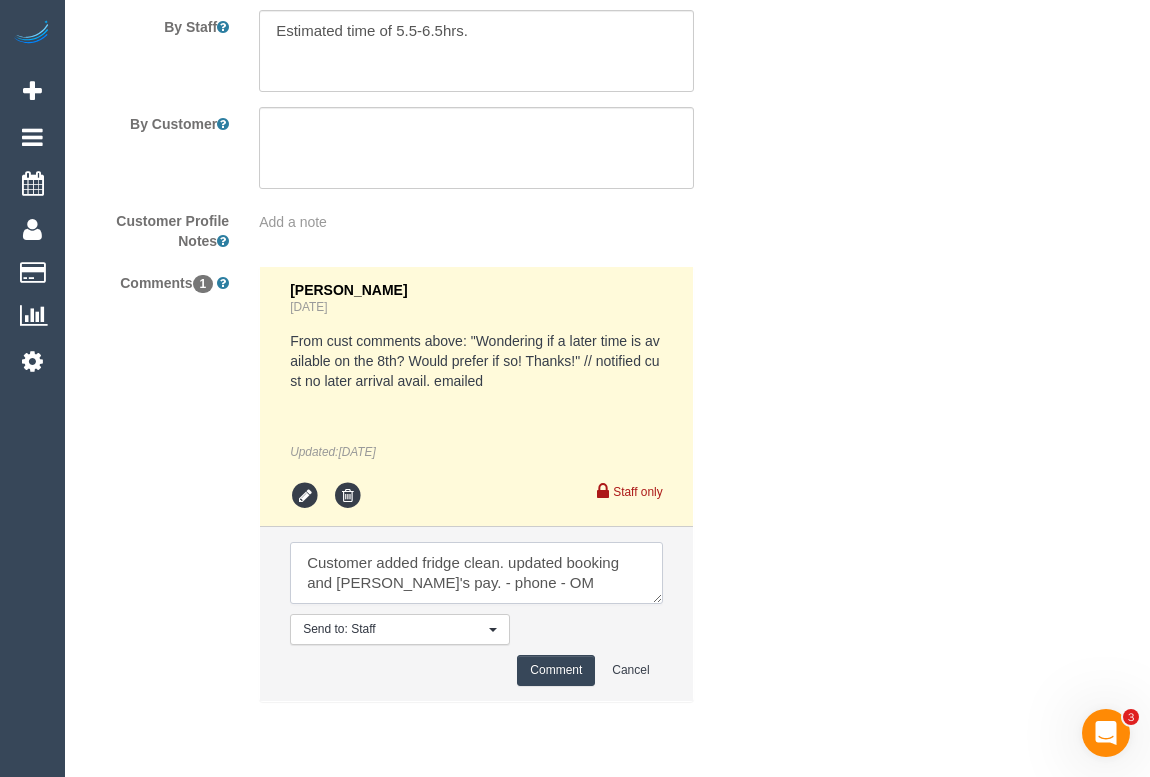 click at bounding box center [476, 573] 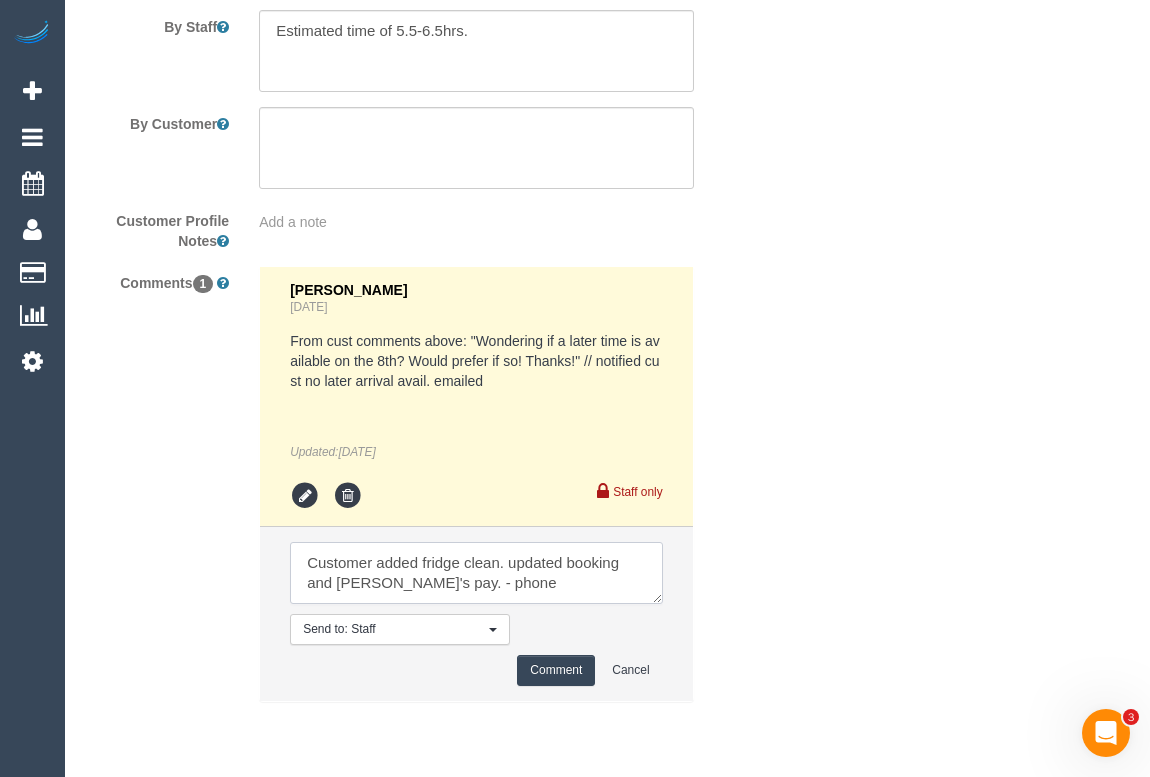 type on "Customer added fridge clean. updated booking and cleaner's pay. - phone" 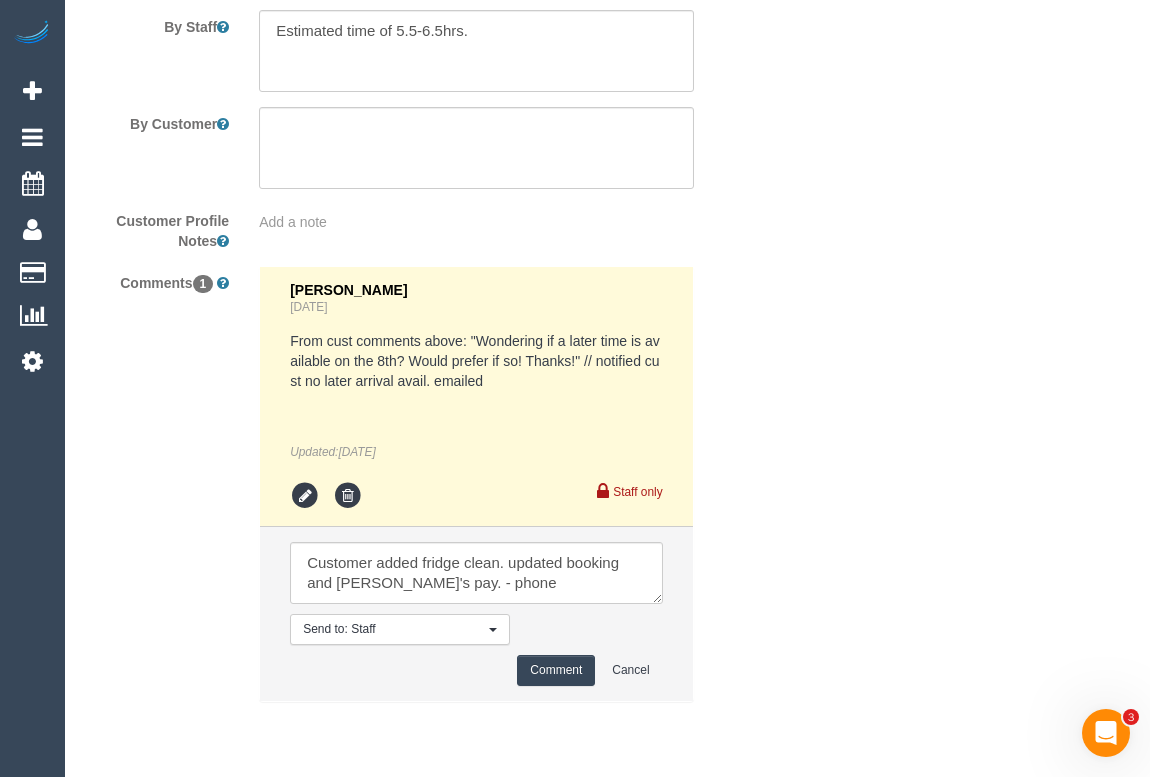 click on "Comment" at bounding box center (556, 670) 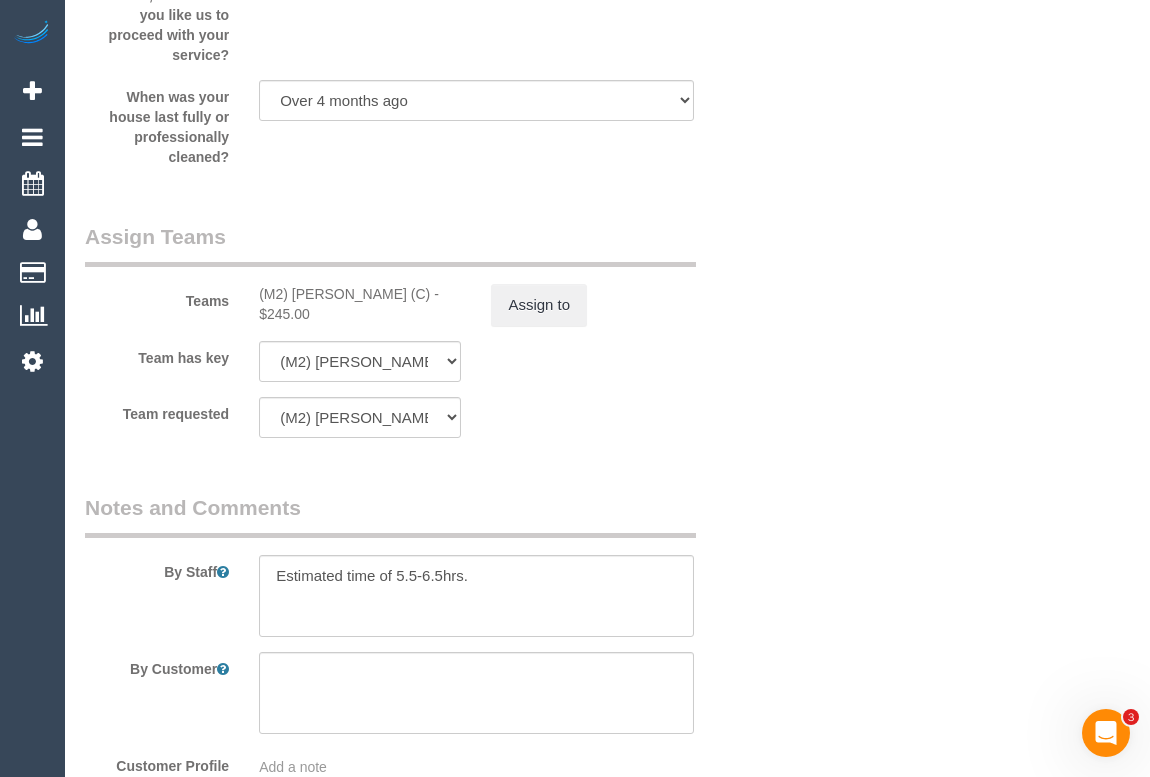 type 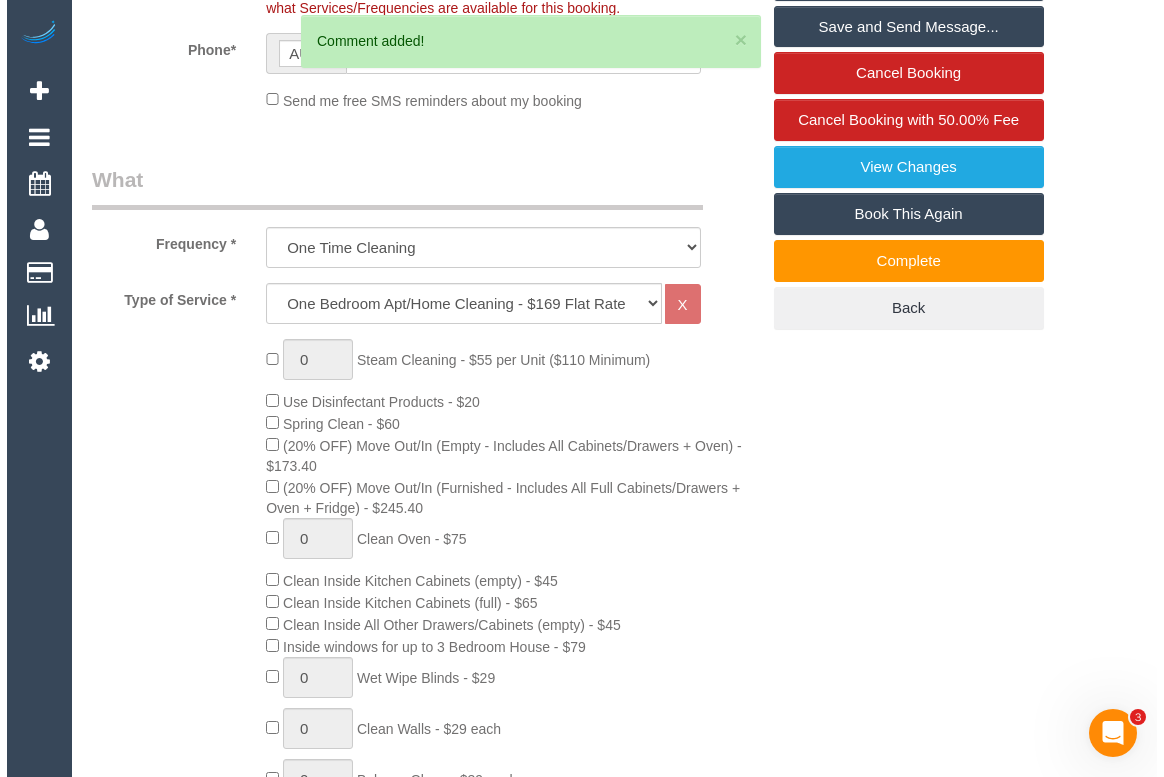 scroll, scrollTop: 0, scrollLeft: 0, axis: both 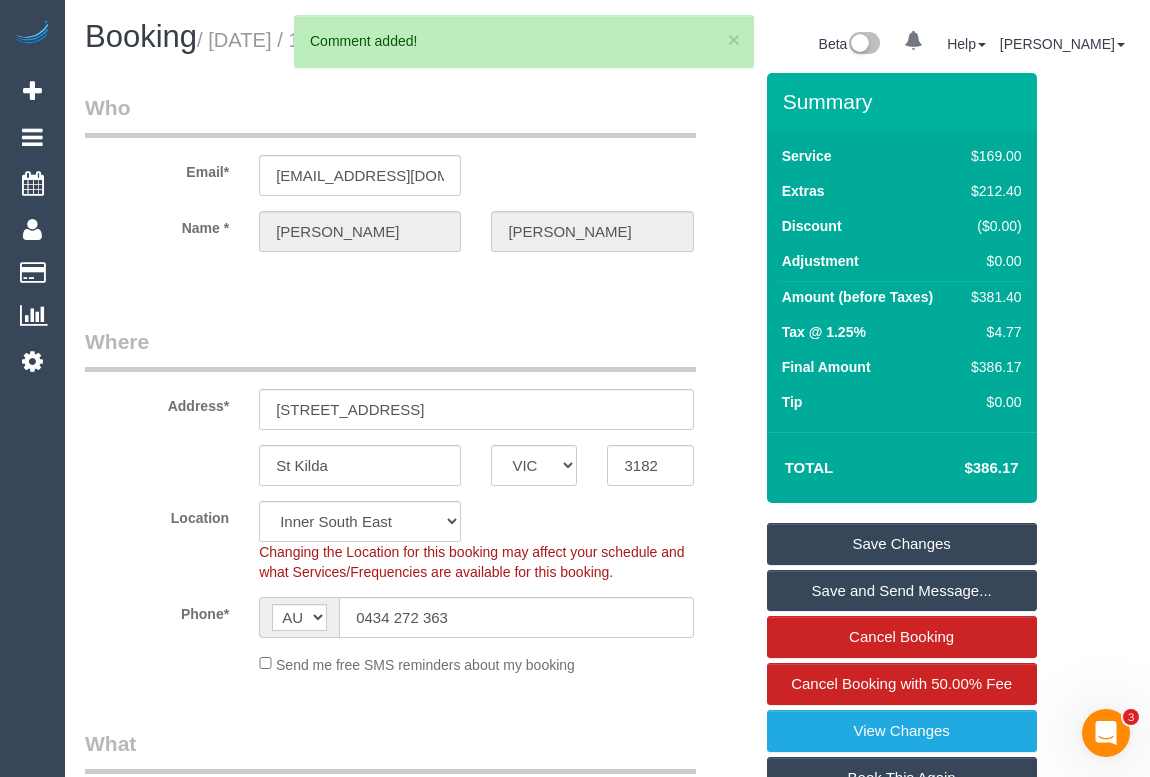 click on "Save Changes" at bounding box center [902, 544] 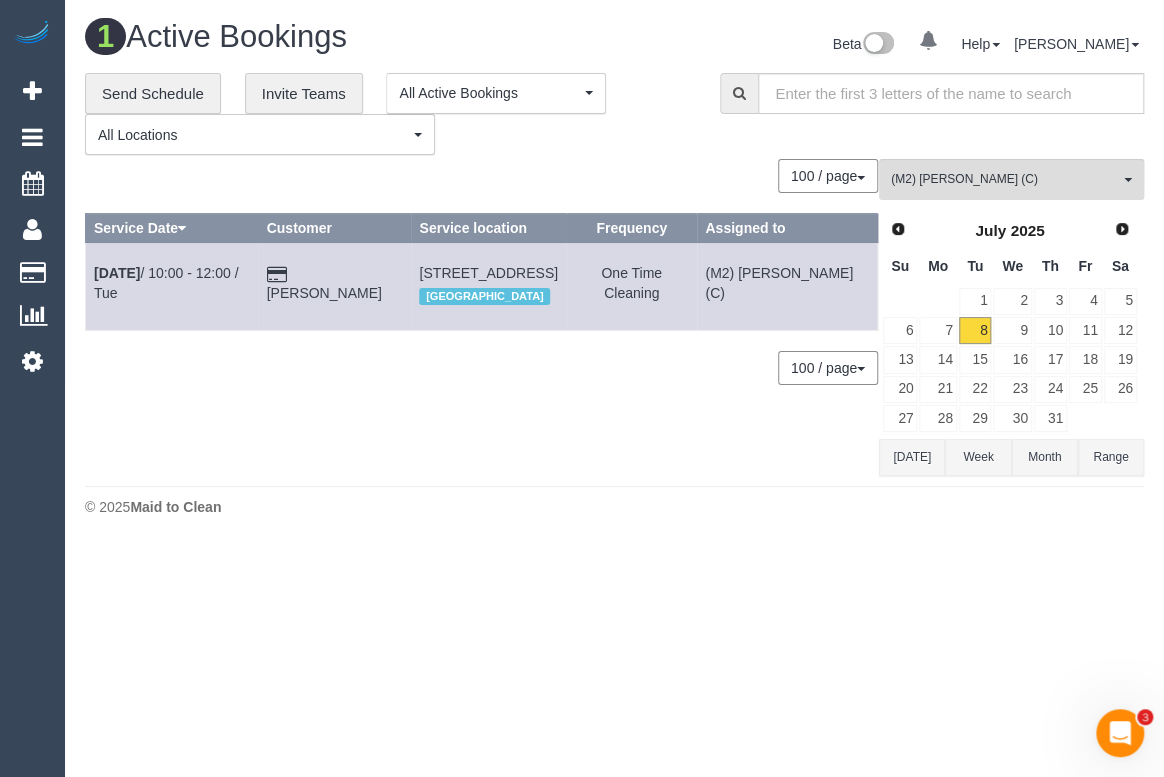 click on "**********" at bounding box center (614, 274) 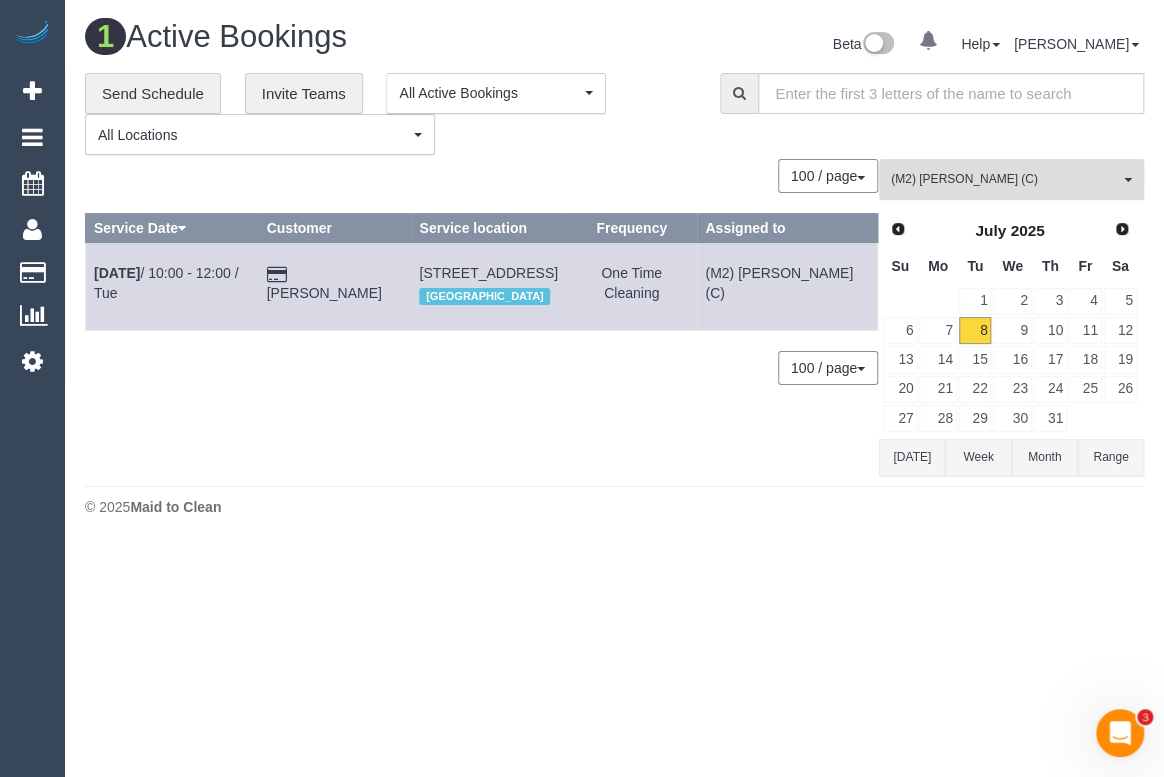 click on "(M2) [PERSON_NAME] (C)" at bounding box center [1005, 179] 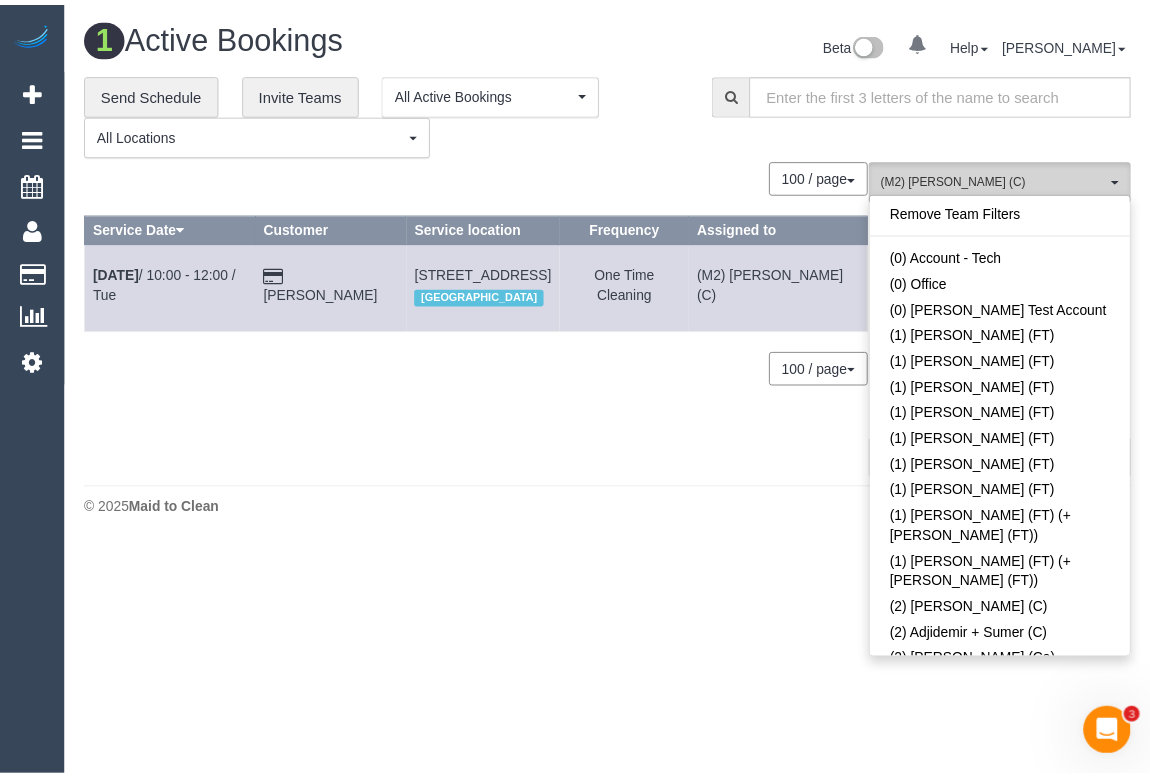 scroll, scrollTop: 6120, scrollLeft: 0, axis: vertical 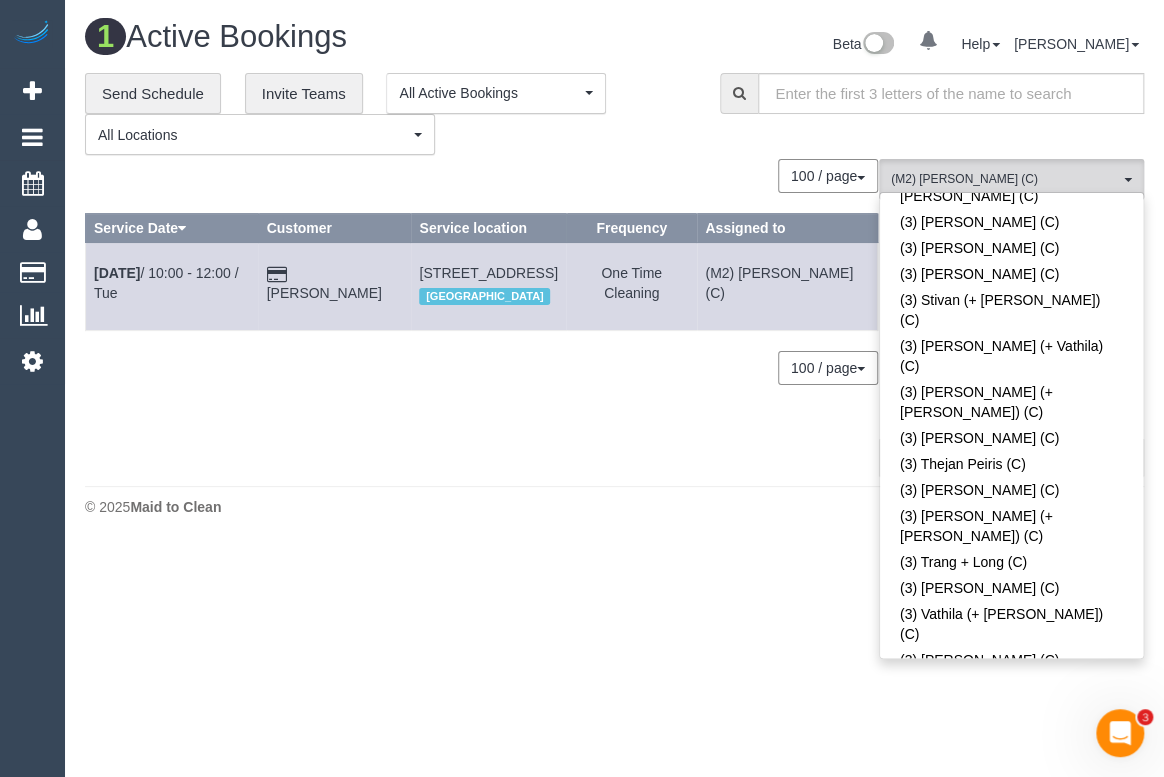 click at bounding box center (1121, 1888) 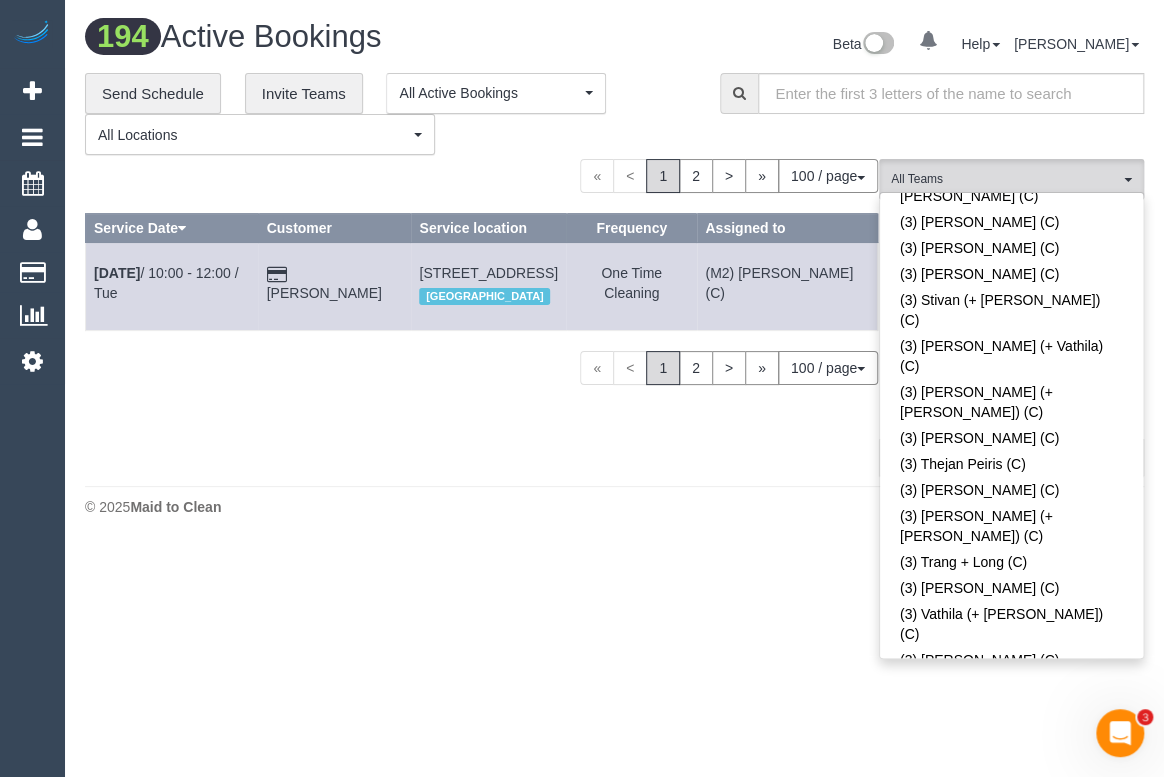 click on "© 2025
Maid to Clean" at bounding box center [614, 506] 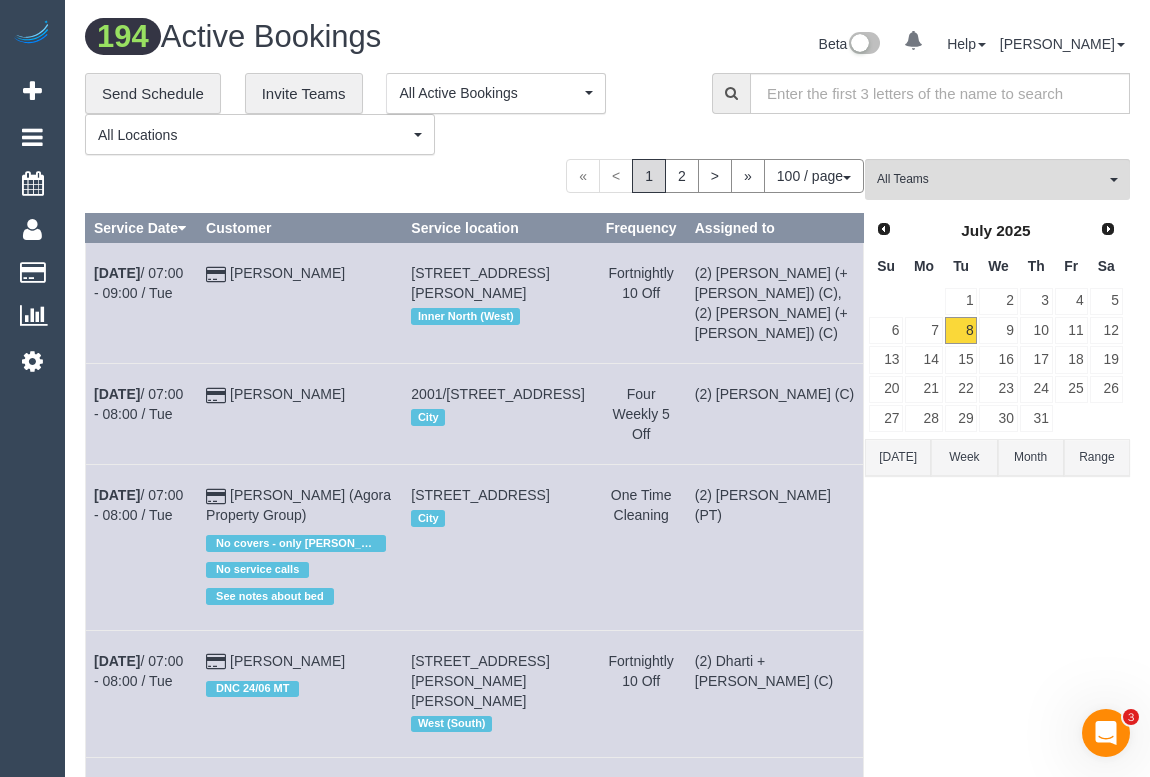 scroll, scrollTop: 3411, scrollLeft: 0, axis: vertical 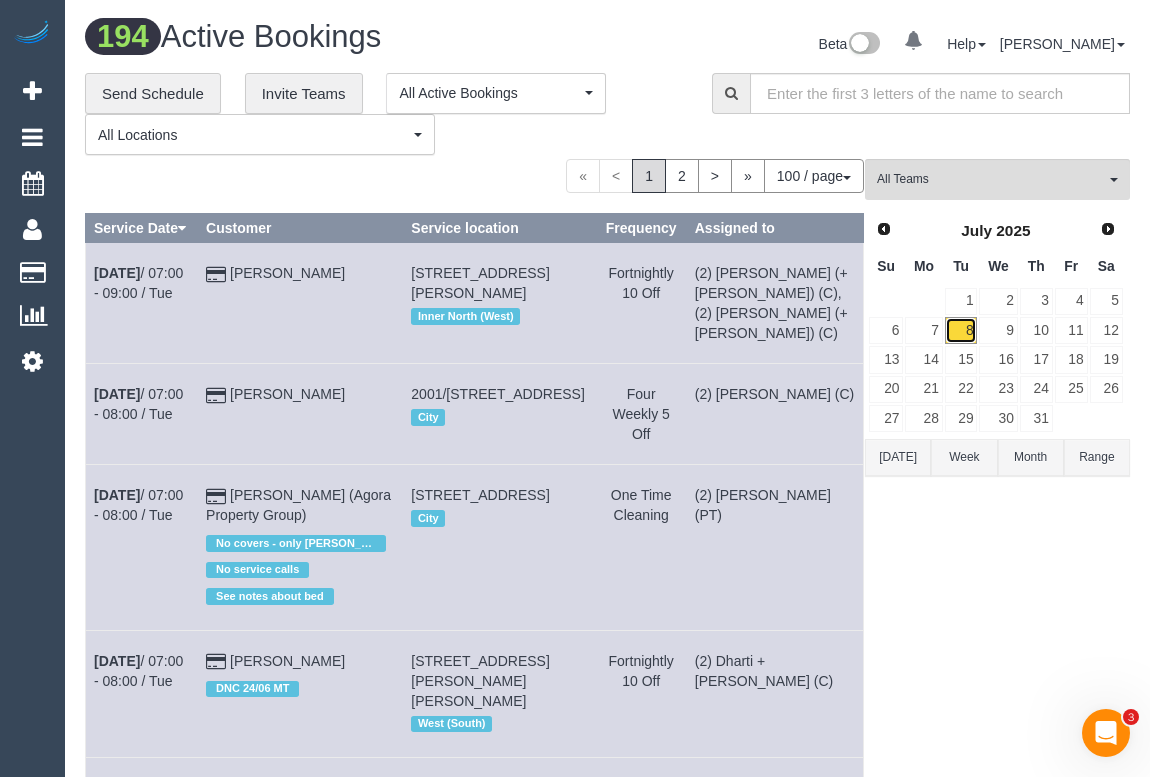 click on "8" at bounding box center [961, 330] 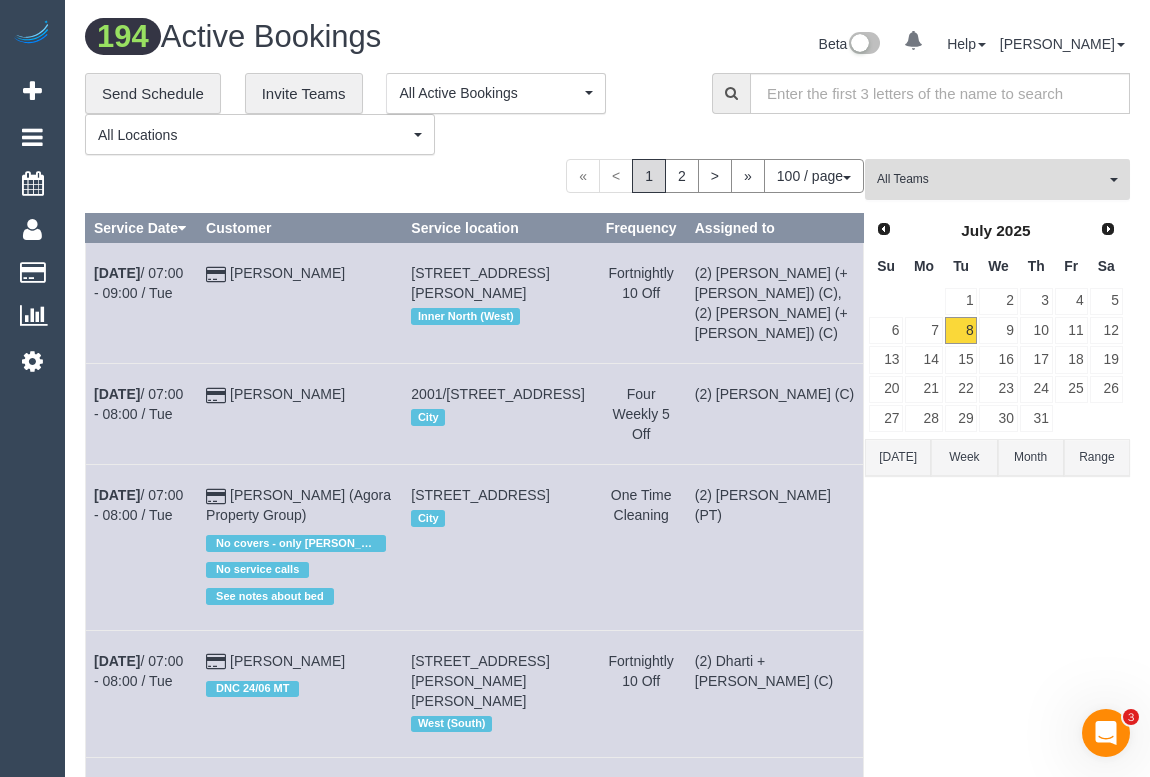 click on "All Teams" at bounding box center [997, 179] 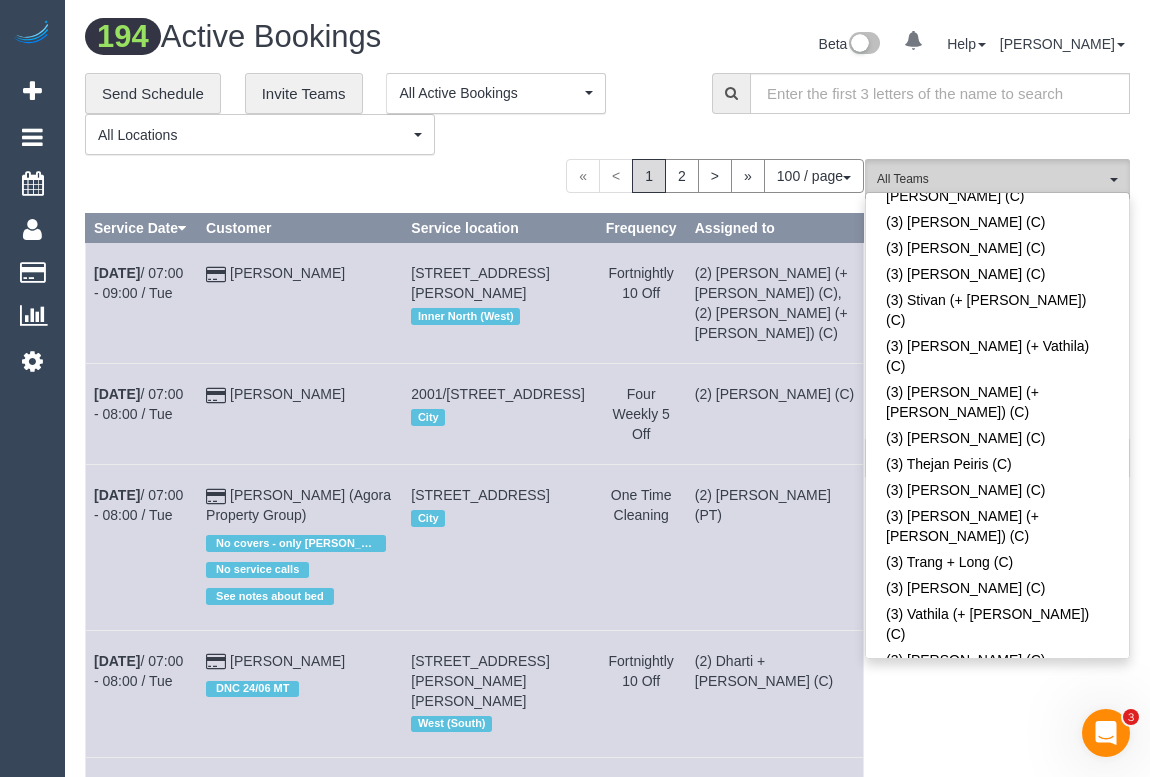 scroll, scrollTop: 0, scrollLeft: 0, axis: both 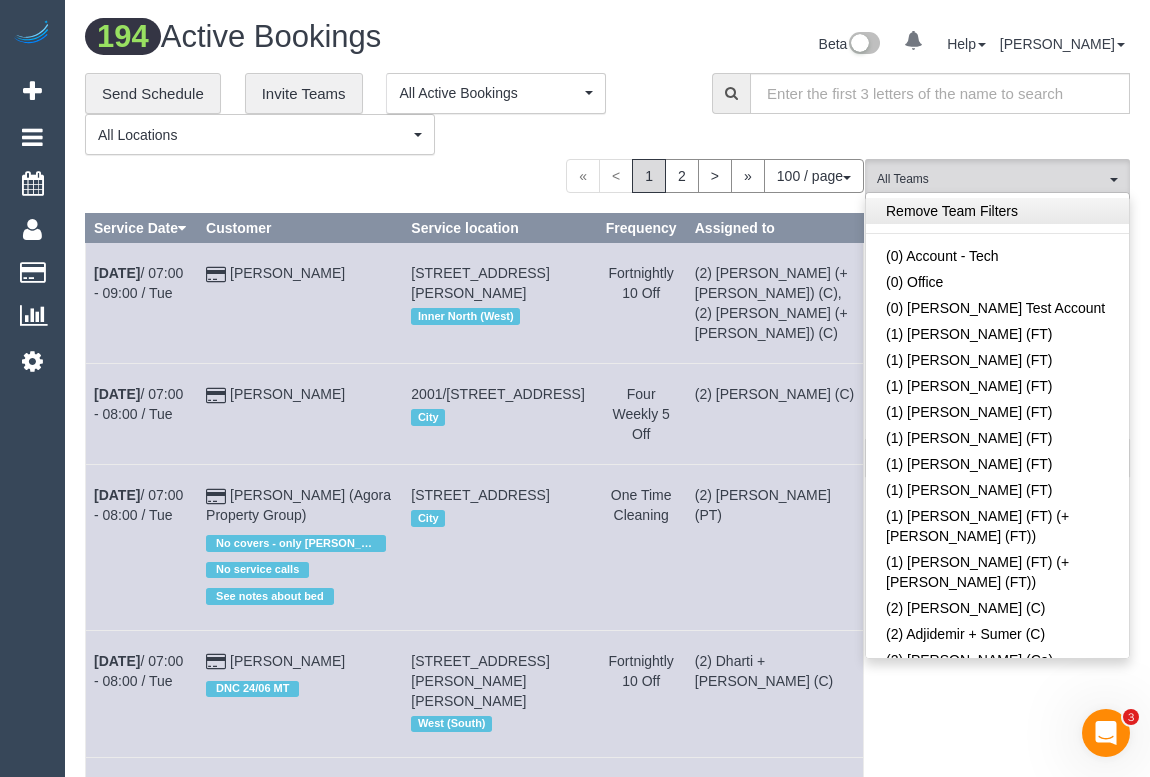 click on "Remove Team Filters" at bounding box center (997, 211) 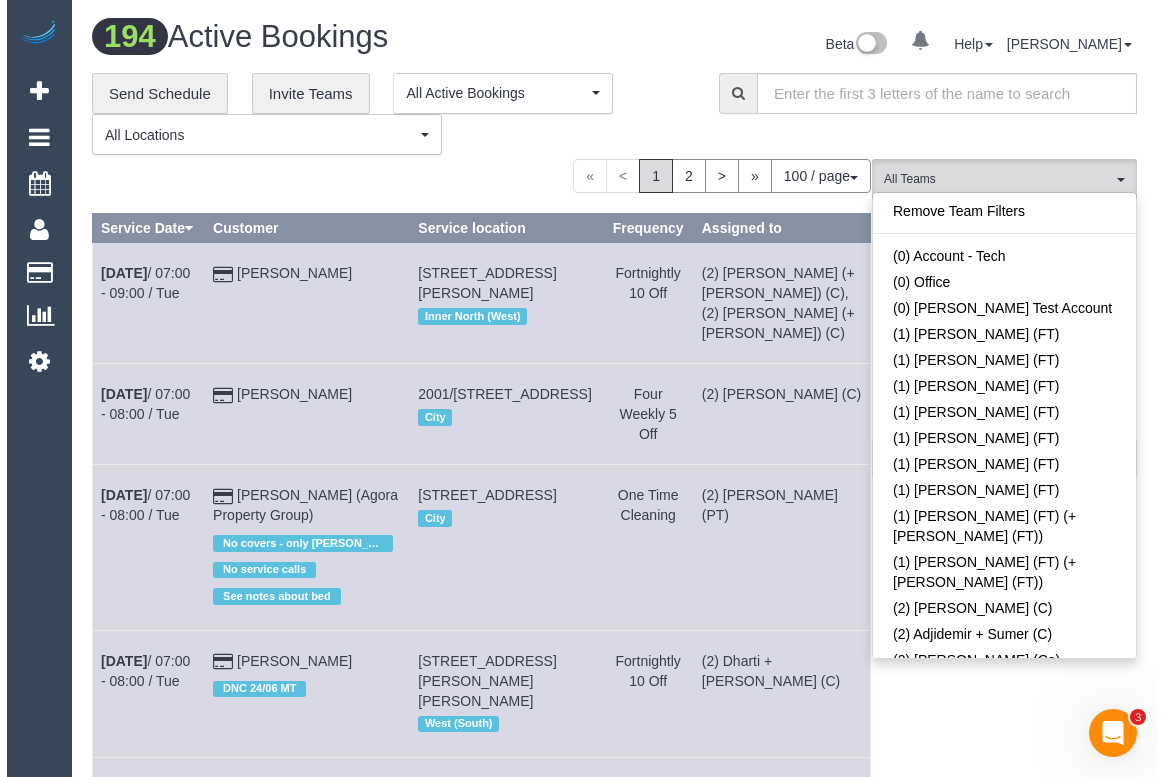 scroll, scrollTop: 2793, scrollLeft: 0, axis: vertical 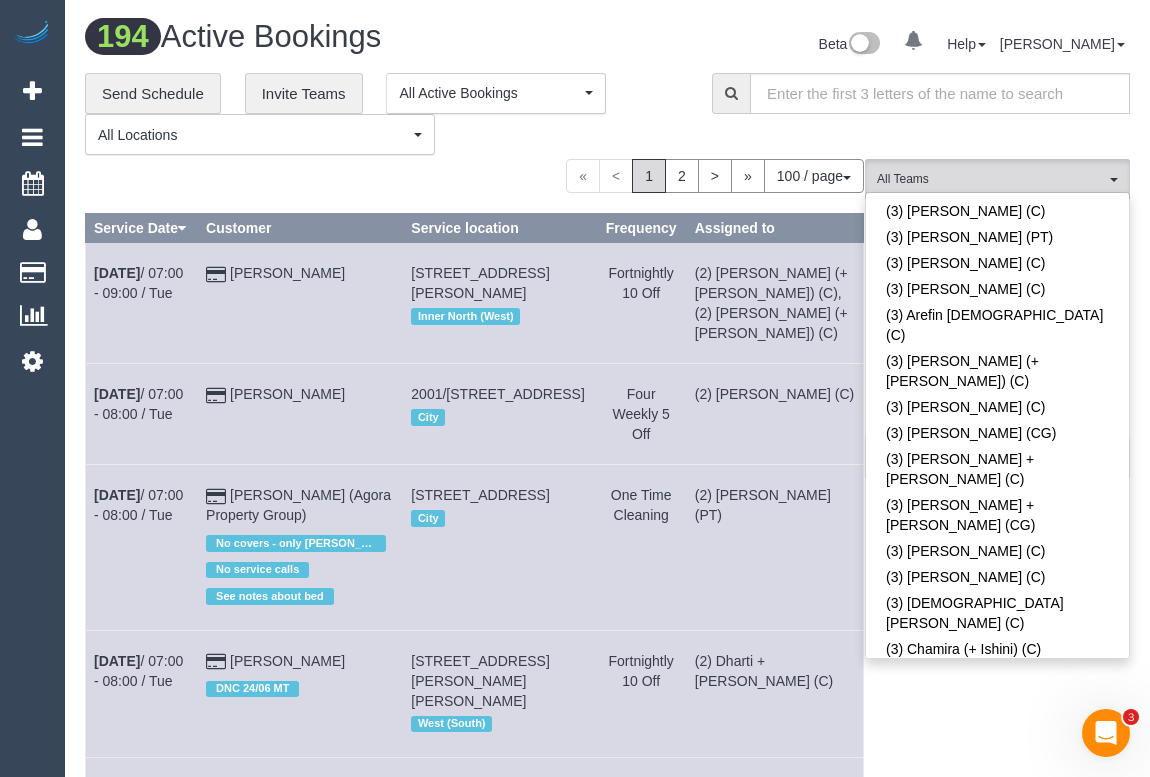 click on "(3) Dinitha Gunawardana (C)" at bounding box center (997, 1047) 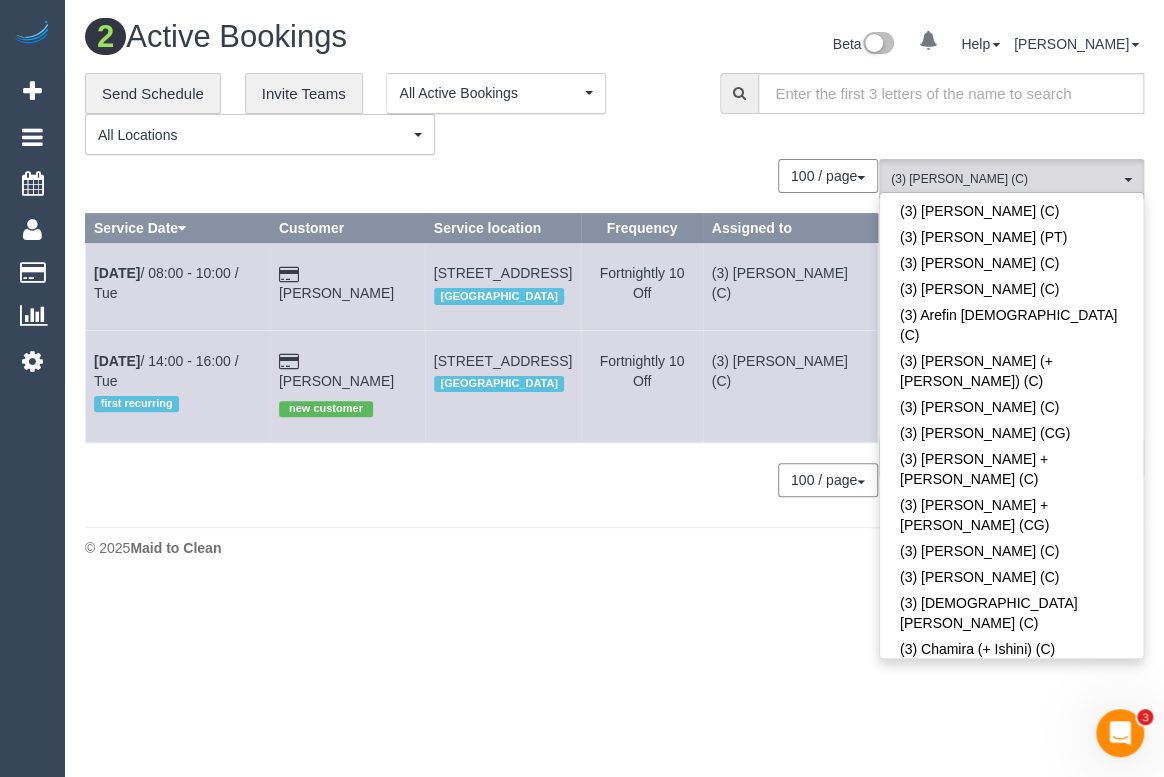 click on "0 Bookings found.
We couldn't find any bookings that matched your search.
Create a Booking
100 / page
10 / page
20 / page
30 / page
40 / page
50 / page
100 / page
Service Date
Customer
Service location
Frequency
Assigned to
Jul 8th
/ 08:00 - 10:00 / Tue
Tom Clement" at bounding box center [482, 338] 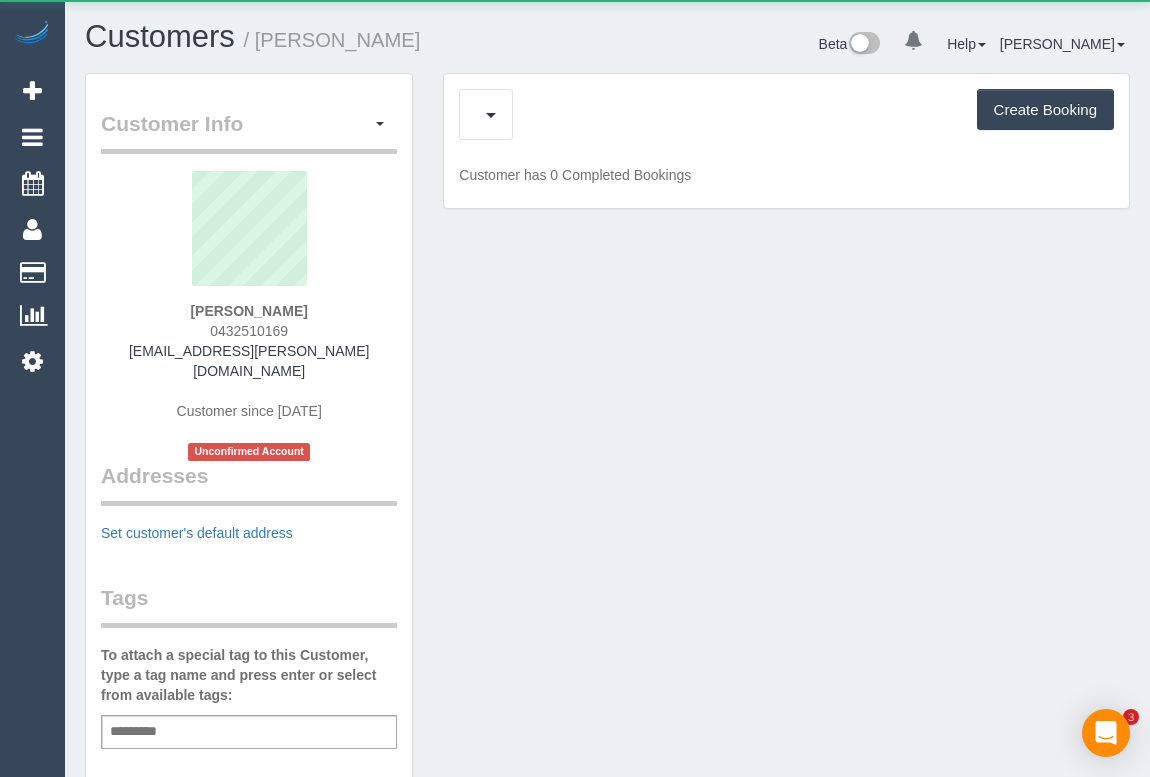 scroll, scrollTop: 0, scrollLeft: 0, axis: both 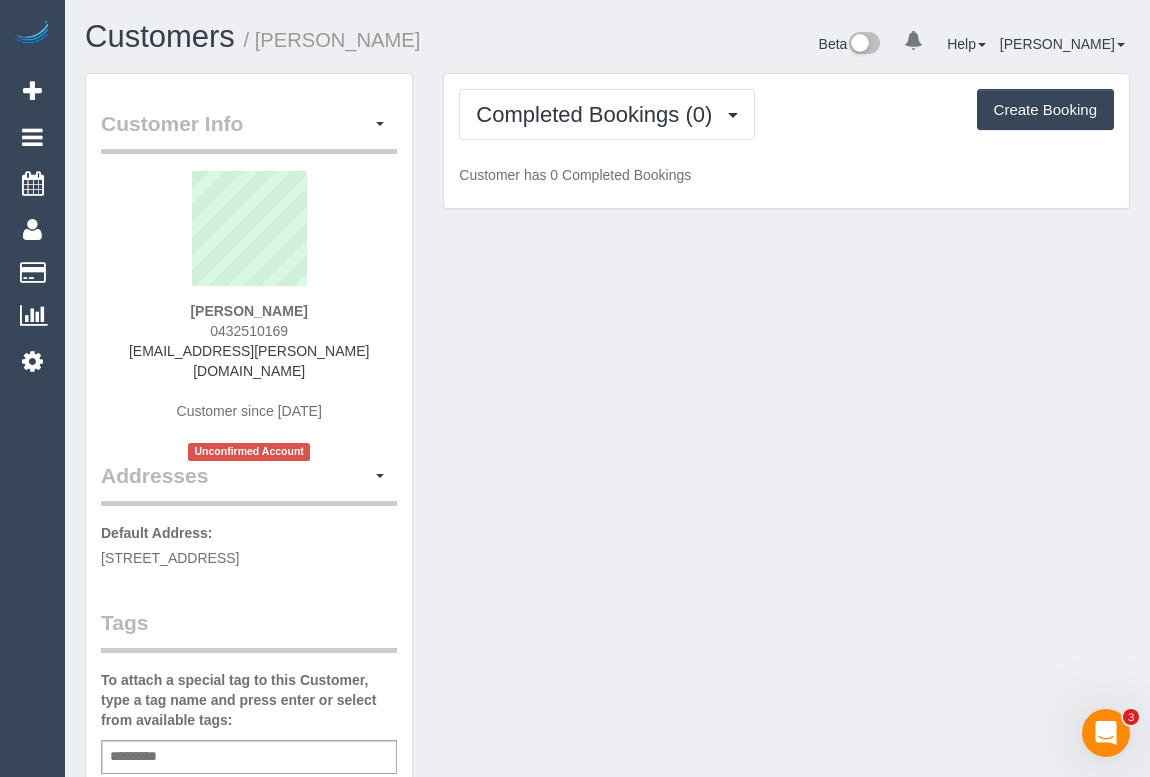 drag, startPoint x: 187, startPoint y: 330, endPoint x: 345, endPoint y: 330, distance: 158 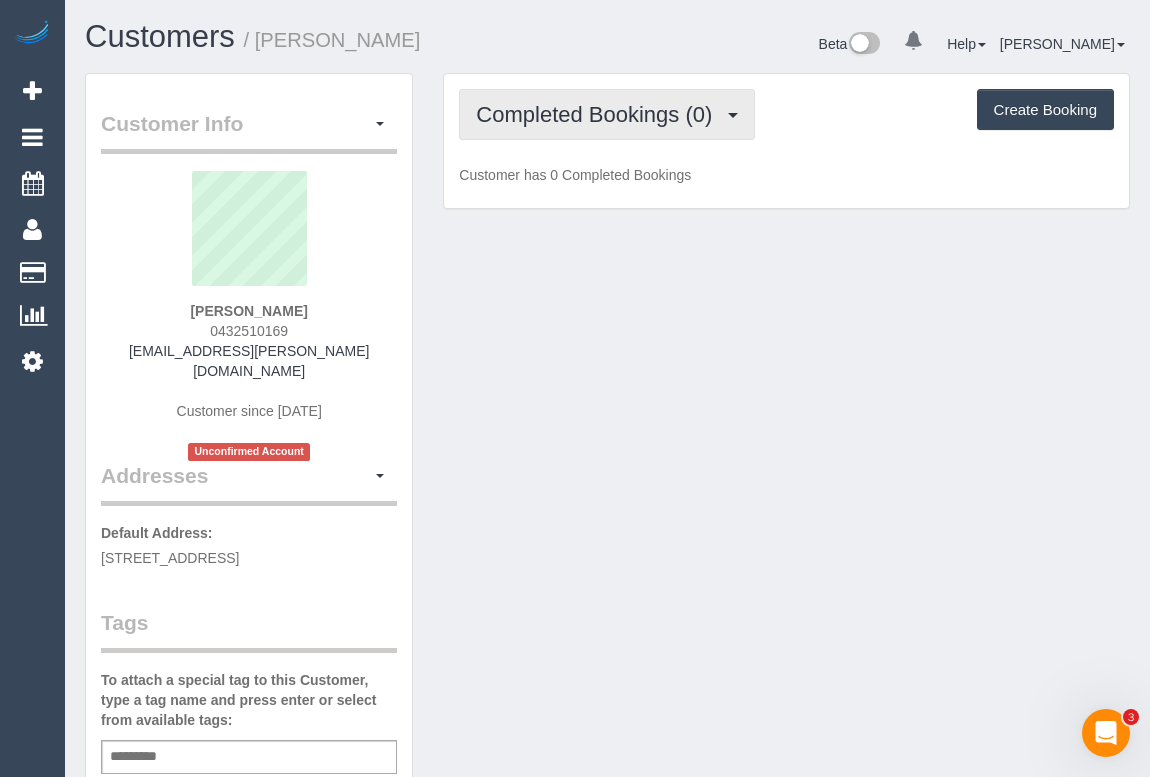 drag, startPoint x: 561, startPoint y: 120, endPoint x: 560, endPoint y: 157, distance: 37.01351 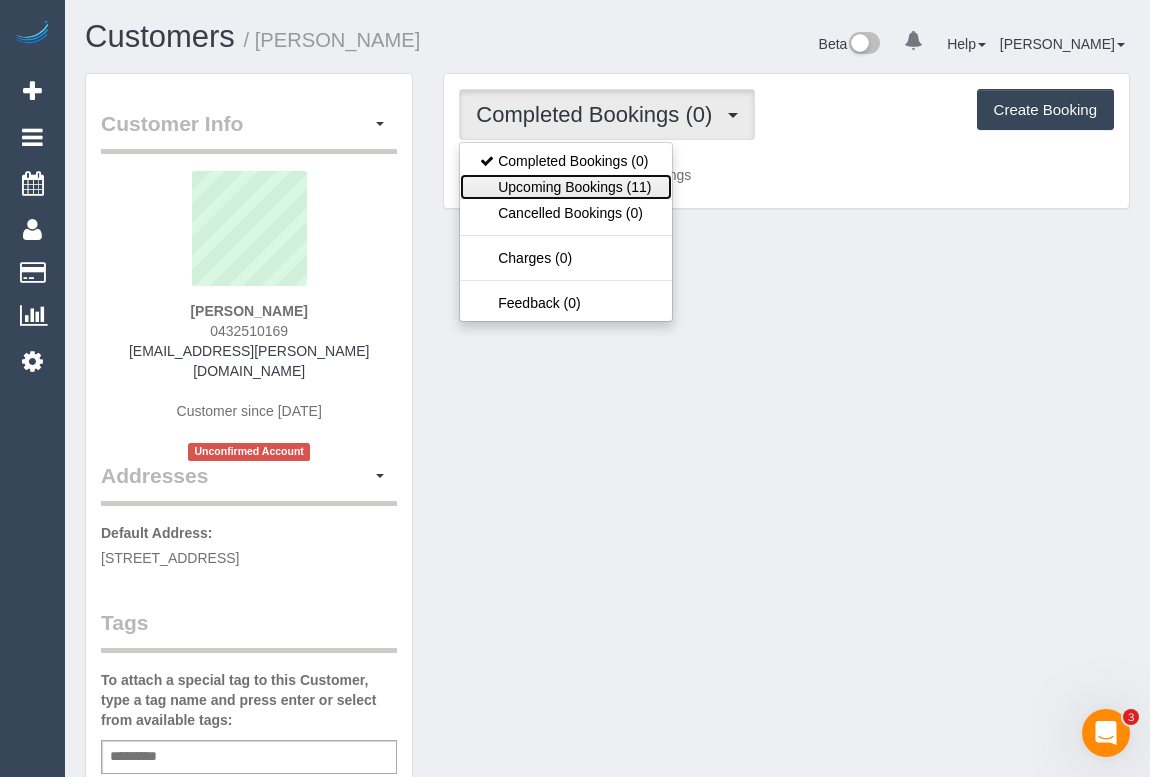 click on "Upcoming Bookings (11)" at bounding box center [565, 187] 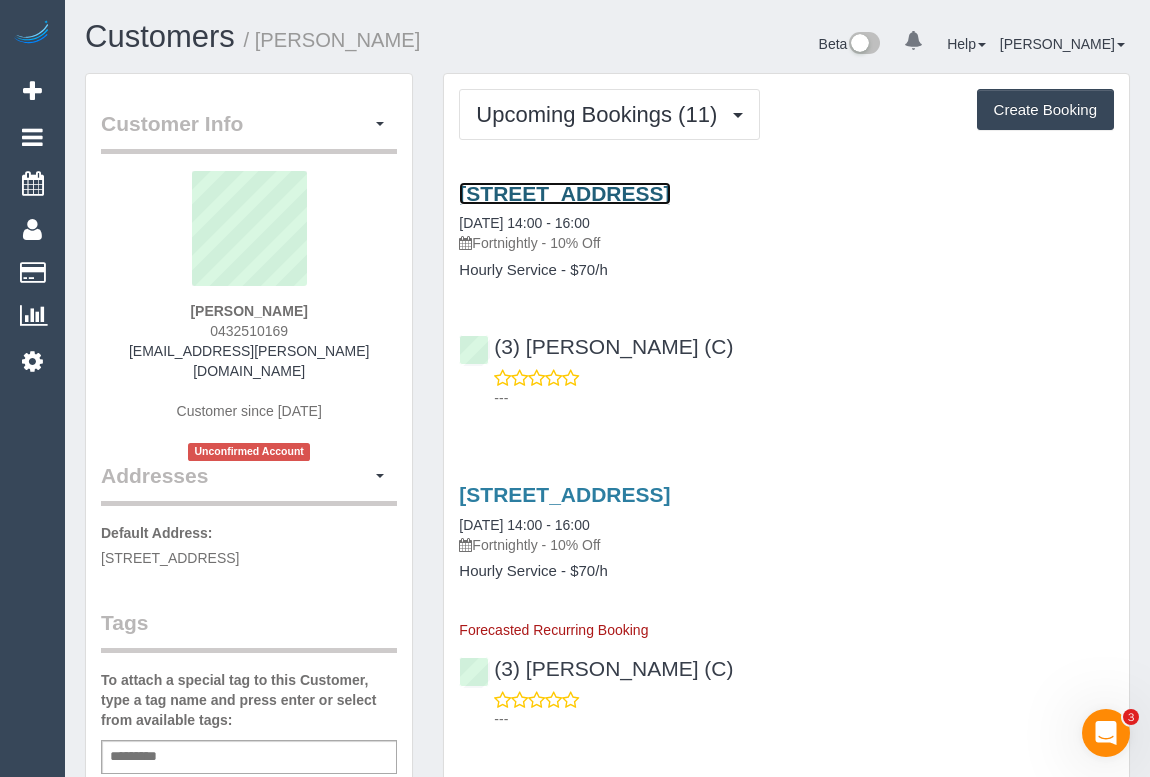 click on "1-2 The Esplanade, Unit 21, St Kilda, VIC 3182" at bounding box center (564, 193) 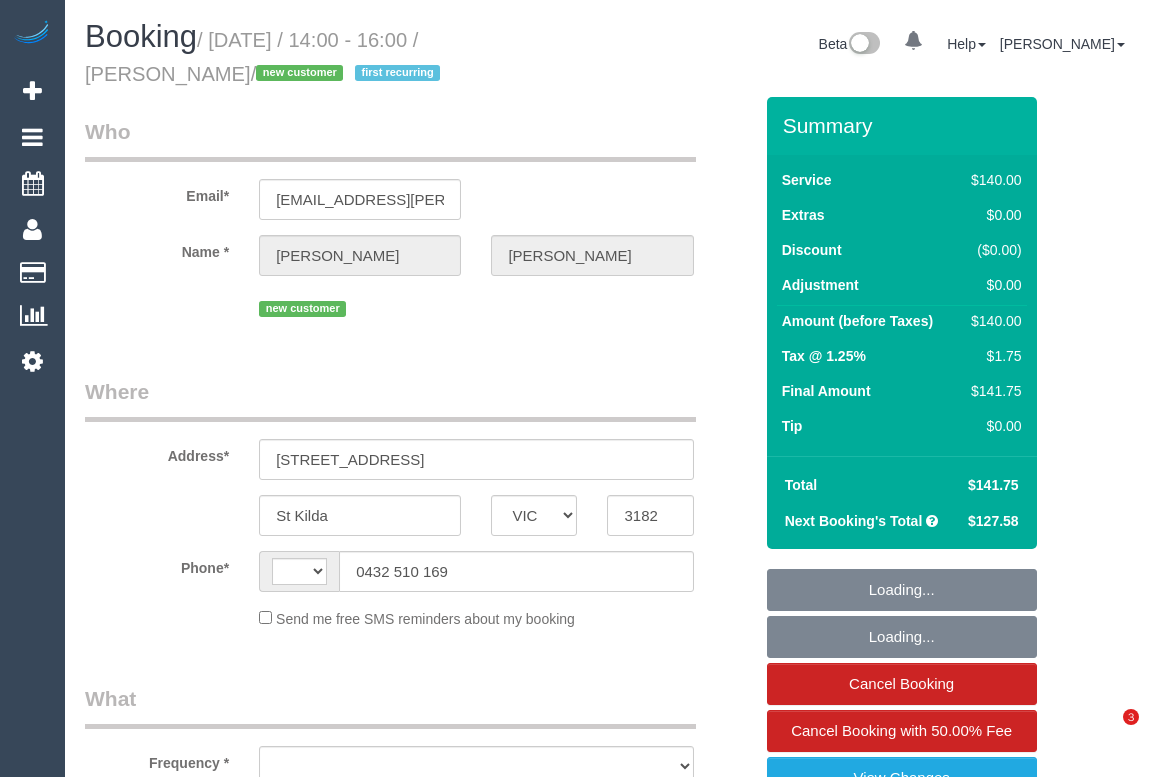 select on "VIC" 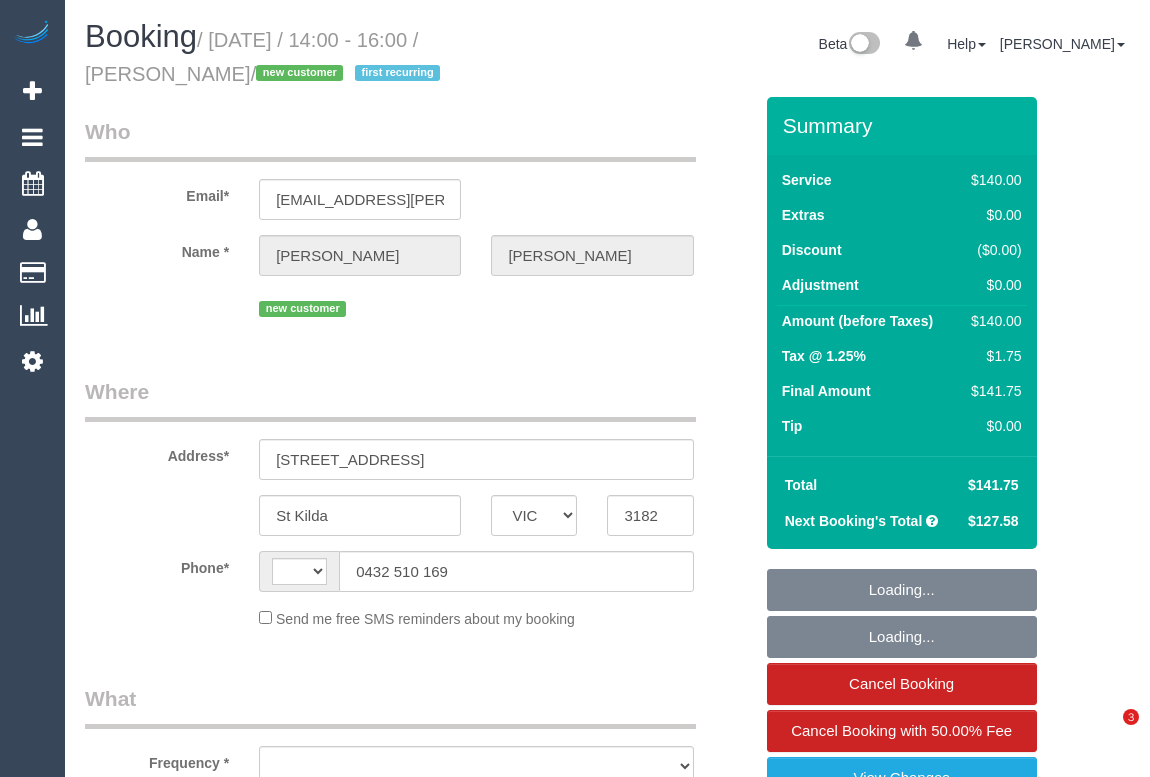 scroll, scrollTop: 0, scrollLeft: 0, axis: both 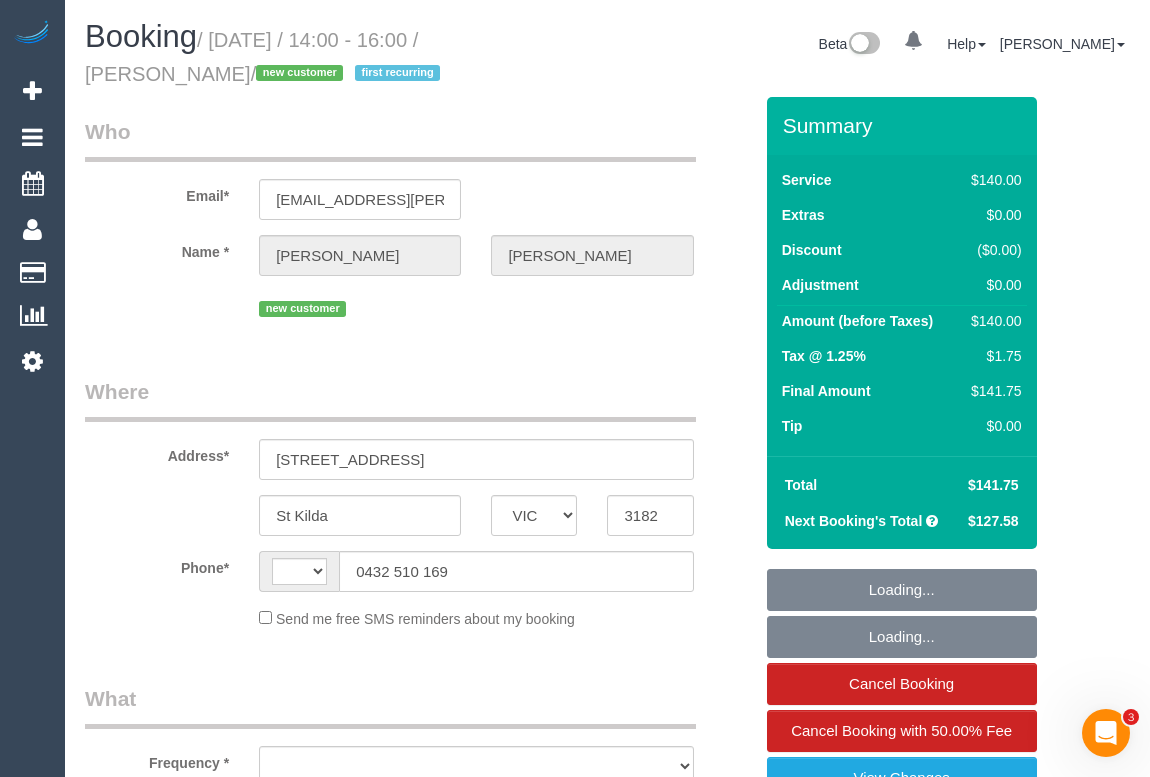 select on "number:28" 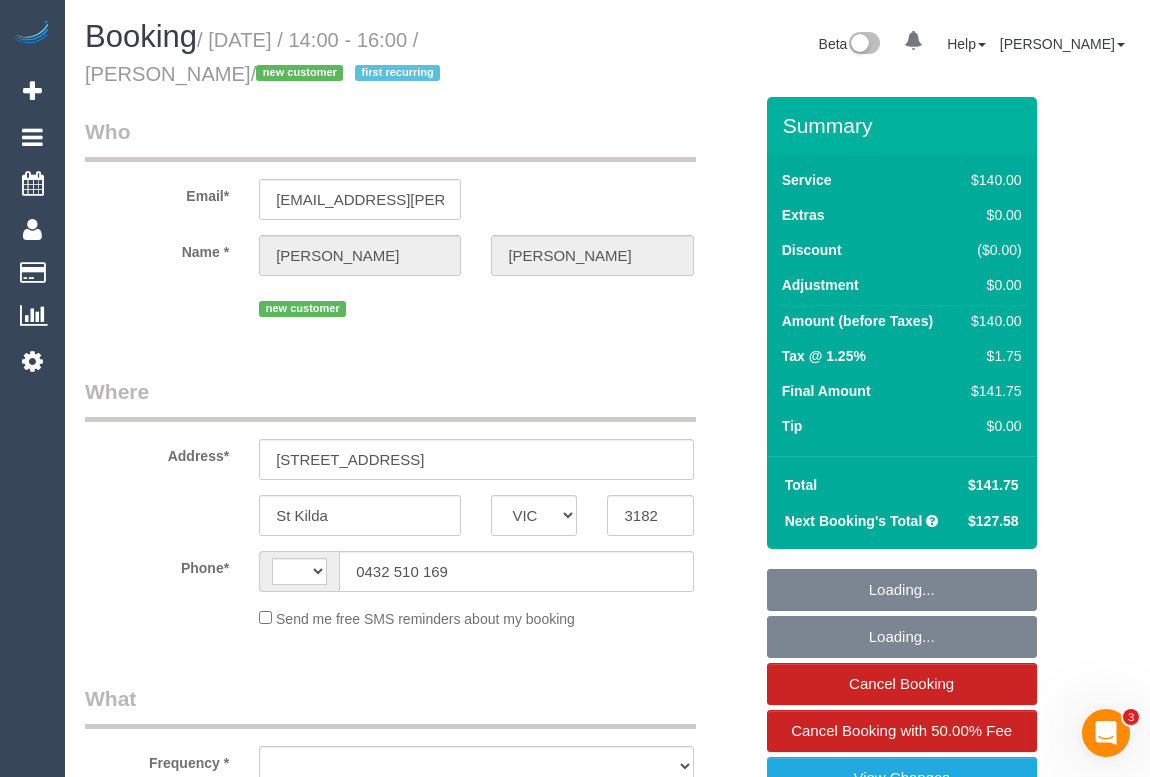 select on "string:AU" 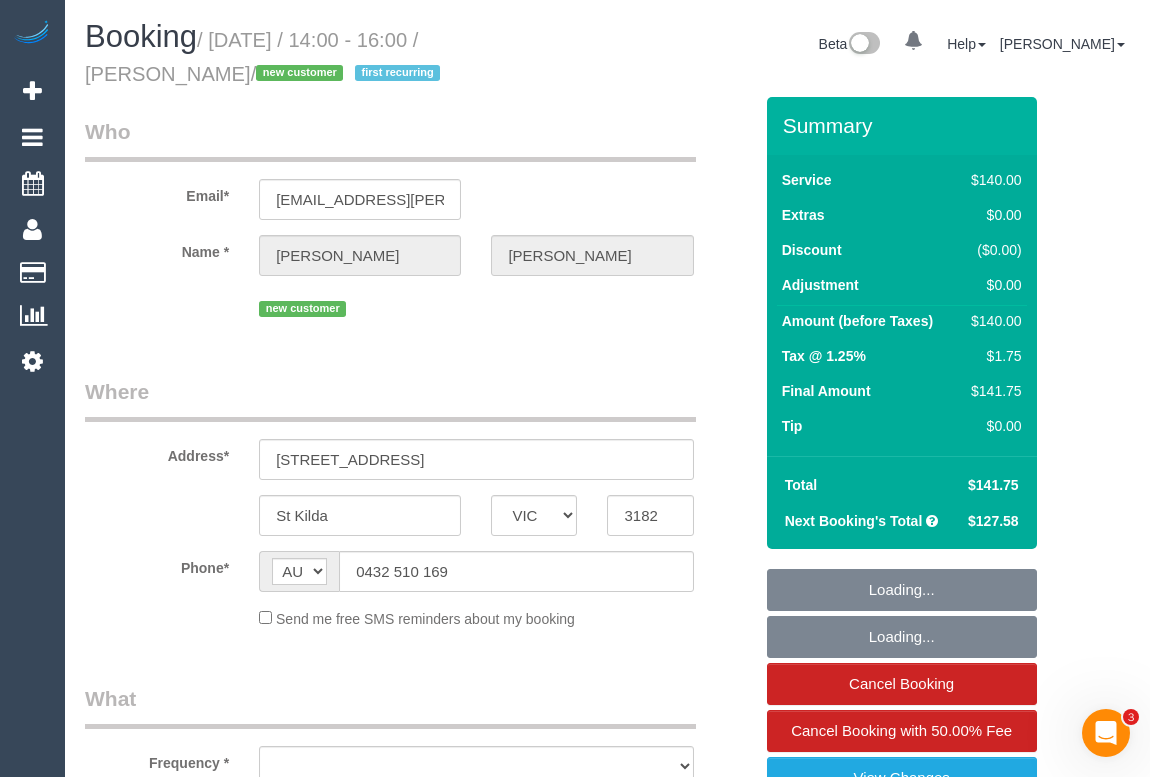 select on "object:856" 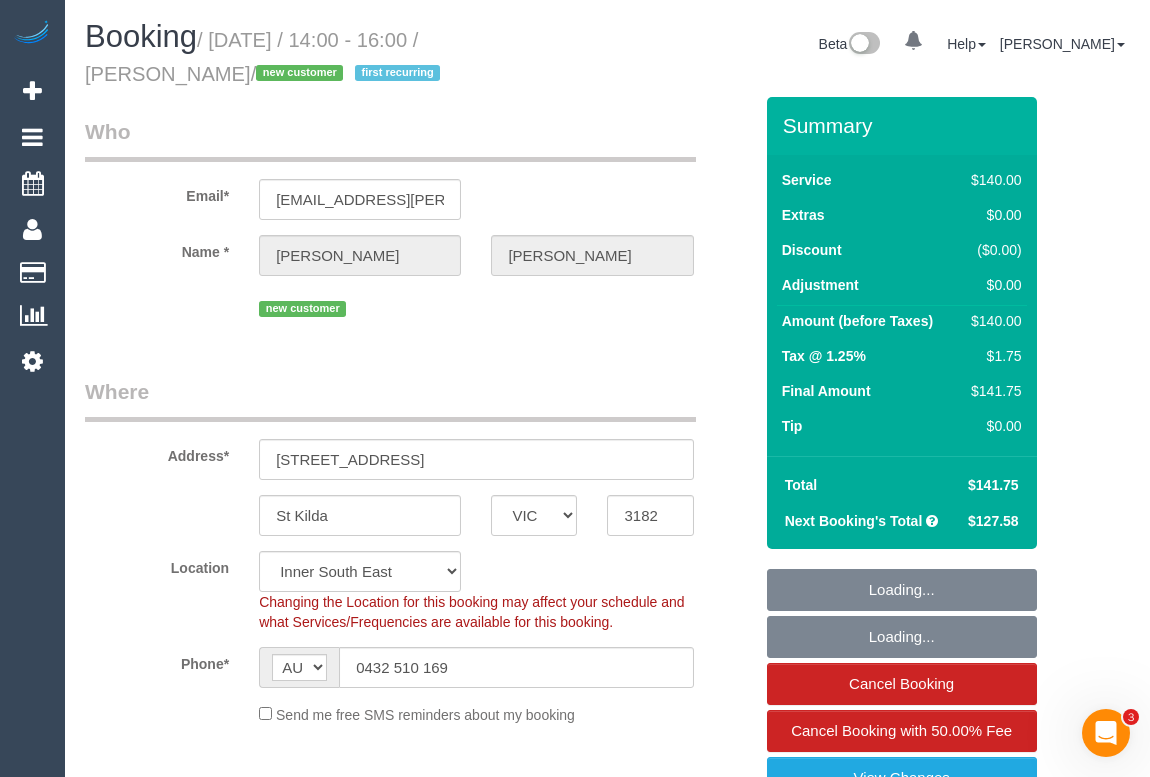 select on "string:stripe-pm_1RfZ7s2GScqysDRVM8eQfVxc" 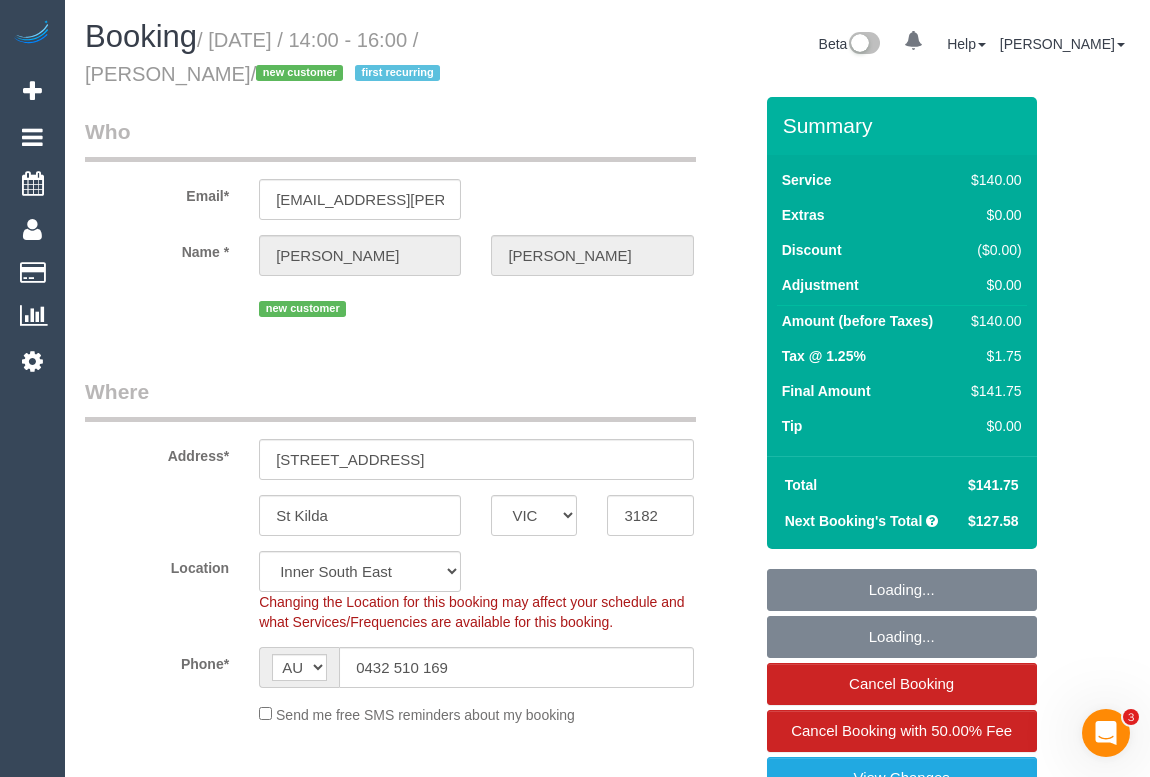 select on "spot1" 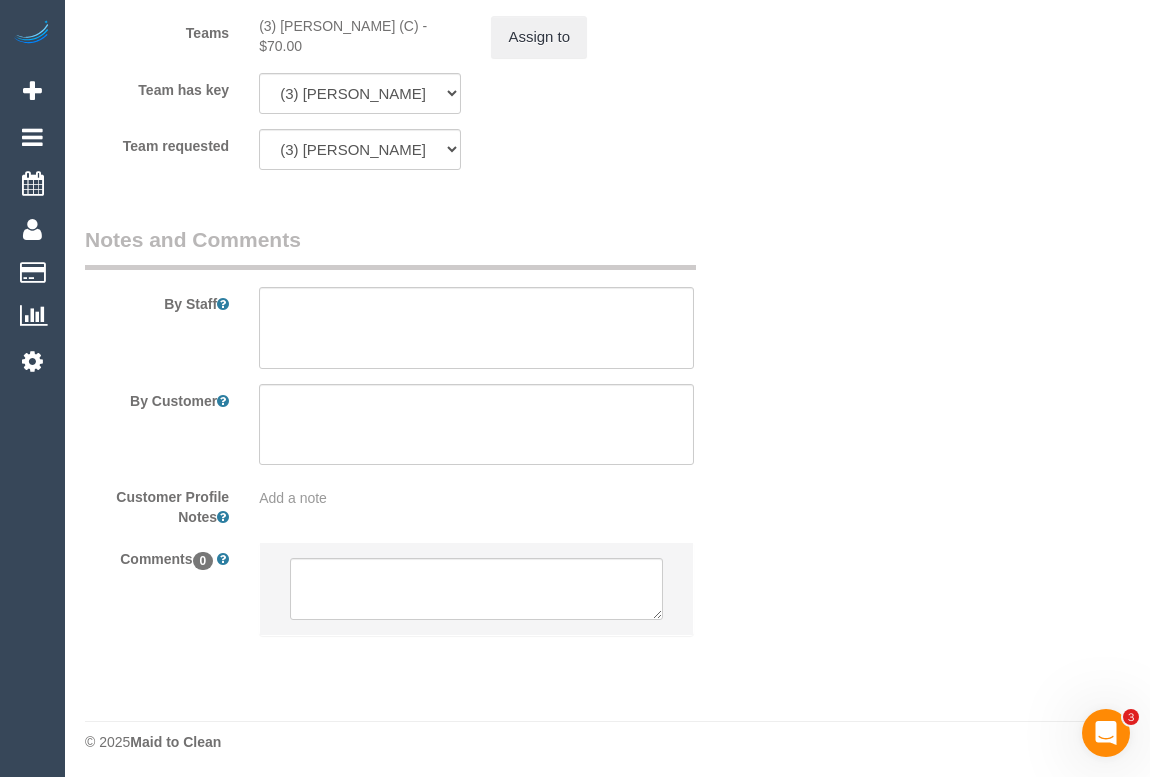 scroll, scrollTop: 3229, scrollLeft: 0, axis: vertical 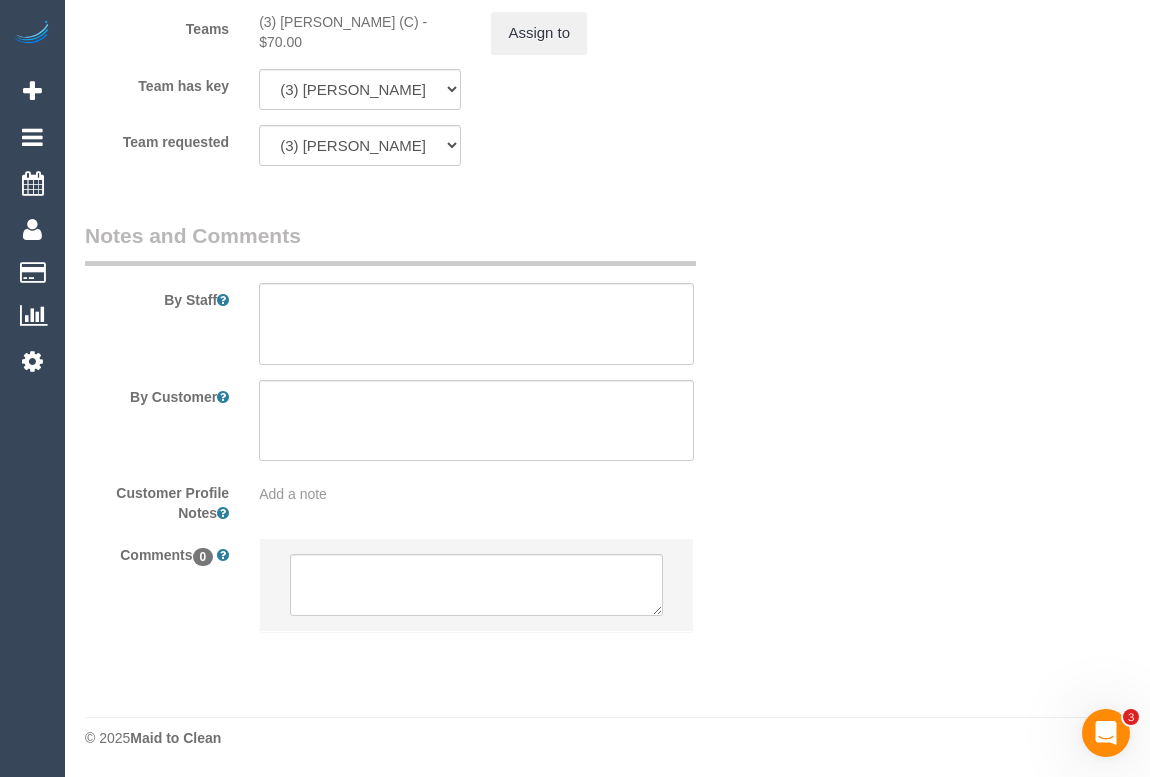 click on "Who
Email*
don.mcdonell@gmail.com
Name *
Donald
McDonell
new customer
Where
Address*
1-2 The Esplanade, Unit 21
St Kilda
ACT
NSW
NT
QLD
SA
TAS
VIC
WA
3182
Location
Office City East (North) East (South) Inner East Inner North (East) Inner North (West) Inner South East Inner West North (East) North (West) Outer East Outer North (East) Outer North (West) Outer South East Outer West South East (East) South East (West) West (North) West (South) ZG - Central ZG - East ZG - North" at bounding box center (607, -1212) 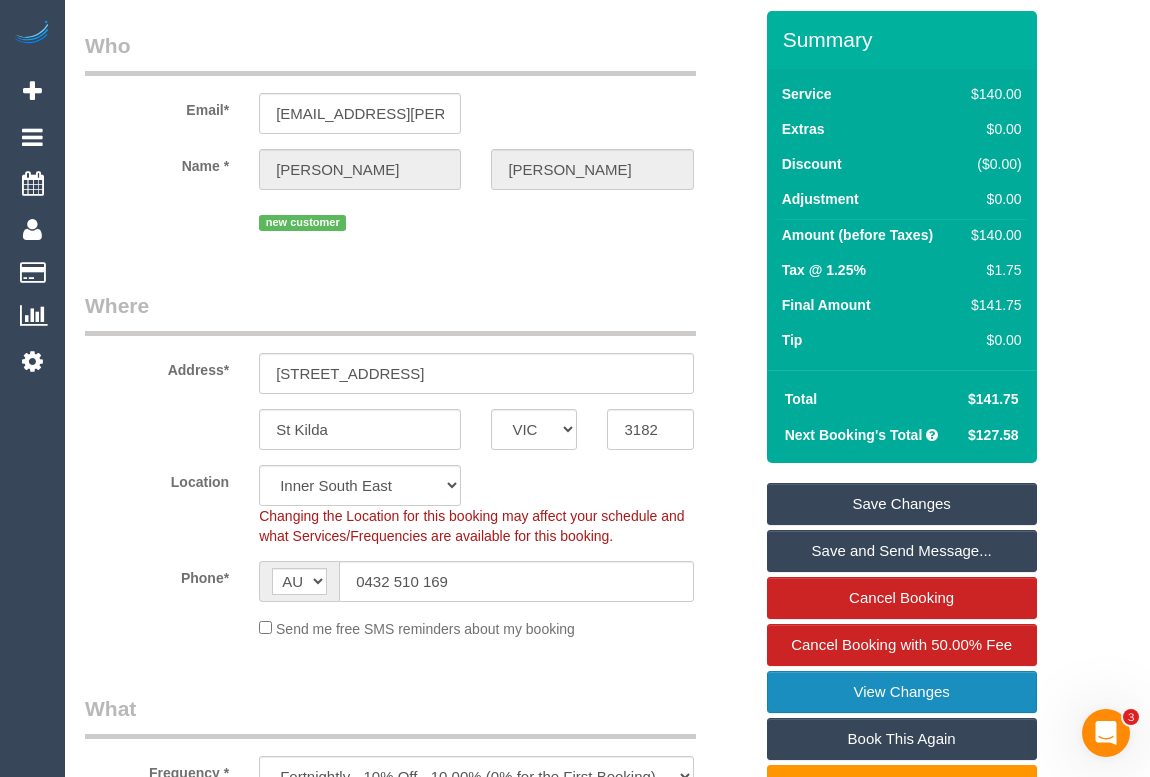 scroll, scrollTop: 0, scrollLeft: 0, axis: both 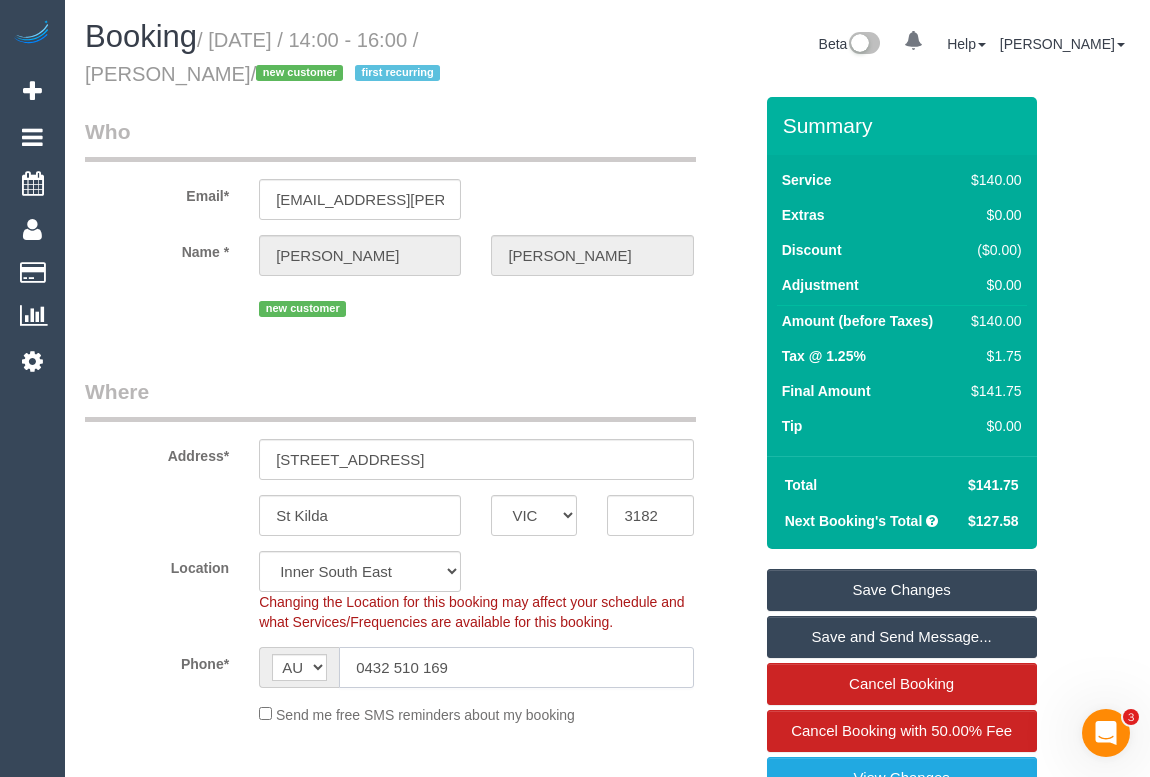 drag, startPoint x: 468, startPoint y: 661, endPoint x: 306, endPoint y: 674, distance: 162.52077 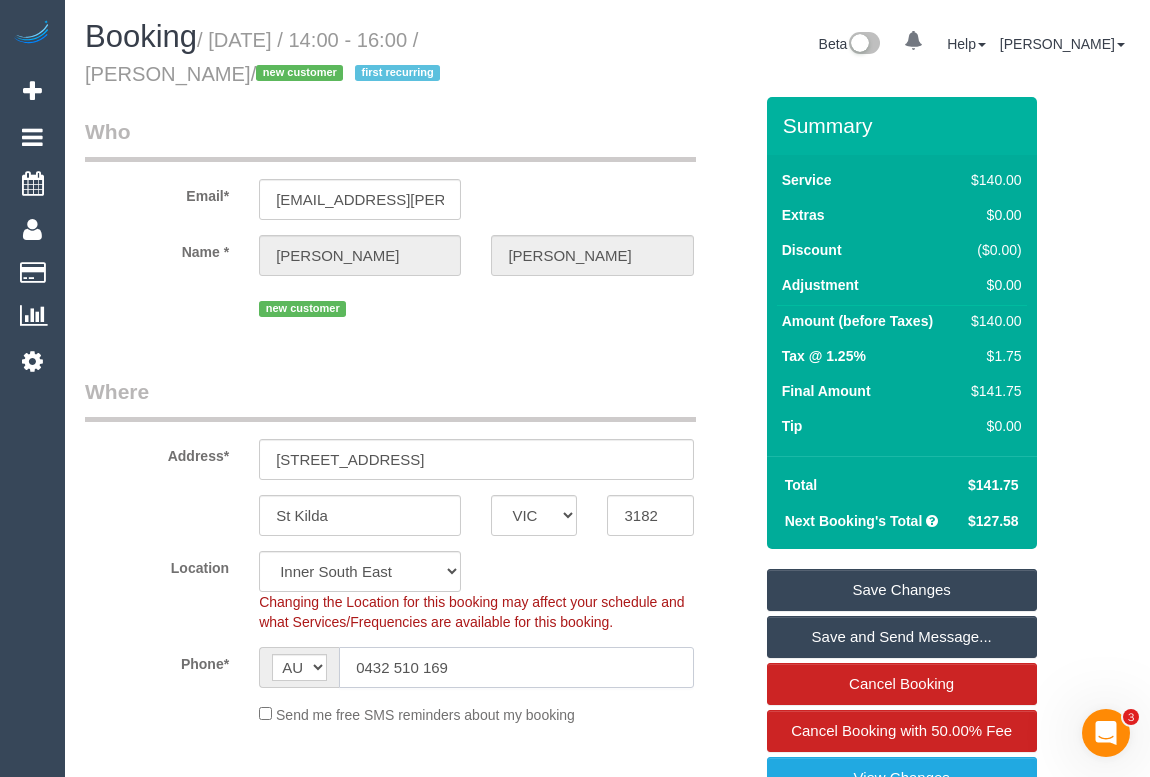 click on "AF AL DZ AD AO AI AQ AG AR AM AW AU AT AZ BS BH BD BB BY BE BZ BJ BM BT BO BA BW BR GB IO BN BG BF BI KH CM CA CV BQ KY CF TD CL CN CX CC CO KM CD CG CK CR HR CU CW CY CZ CI DK DJ DM DO TL EC EG SV GQ ER EE ET FK FO FJ FI FR GF PF TF GA GM GE DE GH GI GR GL GD GP GU GT GG GN GW GY HT HN HK HU IS IN ID IR IQ IE IM IL IT JM JP JE JO KZ KE KI KP KR KW KG LA LV LB LS LR LY LI LT LU MO MK MG MW MY MV ML MT MH MQ MR MU YT MX FM MD MC MN ME MS MA MZ MM NA NR NP NL NC NZ NI NE NG NU NF MP NO OM PK PW PS PA PG PY PE PH PN PL PT PR QA RO RU RW RE AS WS SM ST SA SN RS SC SL SG SK SI SB SO ZA GS SS ES LK BL SH KN LC SX MF PM VC SD SR SJ SZ SE CH SY TW TJ TZ TH TG TK TO TT TN TR TM TC TV UM UG UA AE US UY UZ VU VA VE VN VG VI WF EH YE ZM ZW AX
0432 510 169" 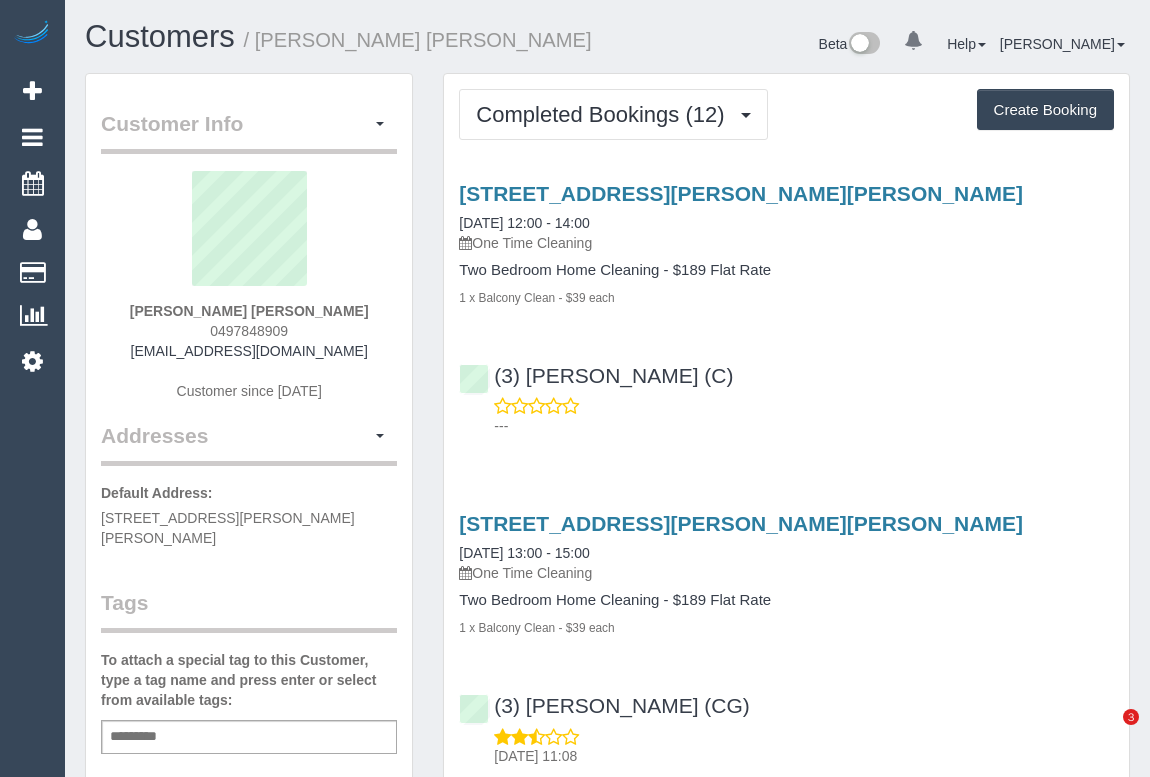 scroll, scrollTop: 0, scrollLeft: 0, axis: both 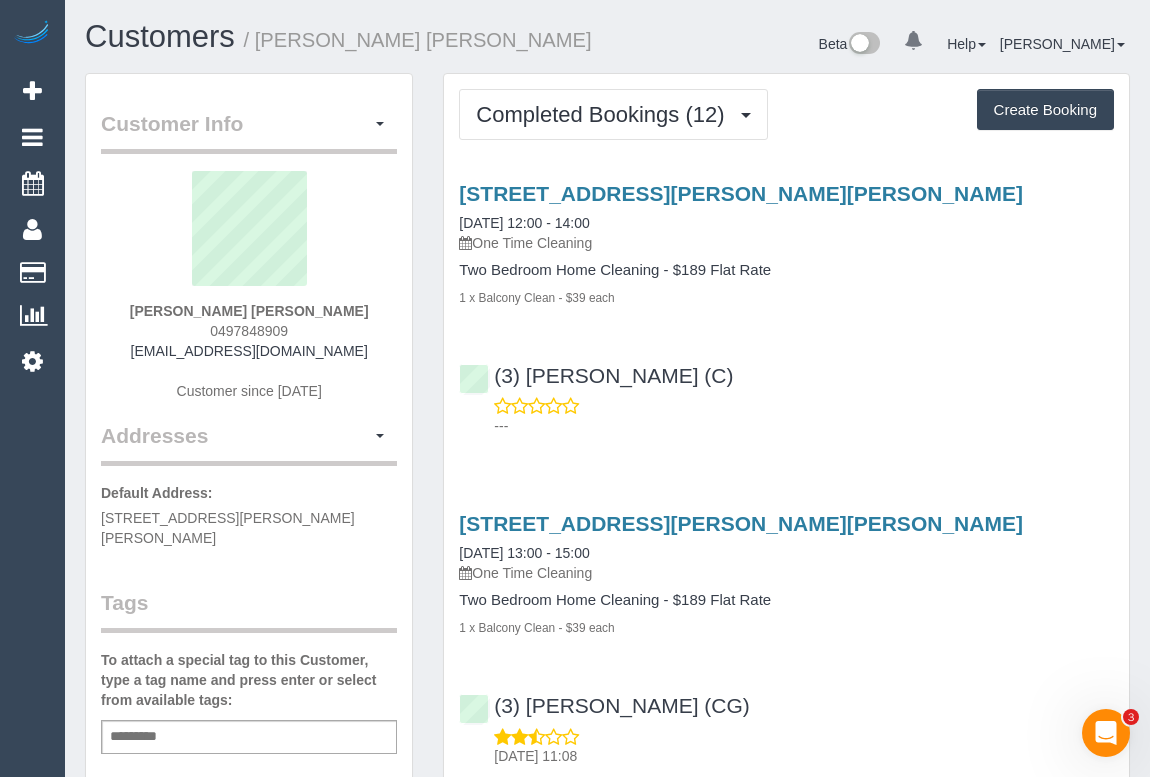 drag, startPoint x: 195, startPoint y: 330, endPoint x: 328, endPoint y: 325, distance: 133.09395 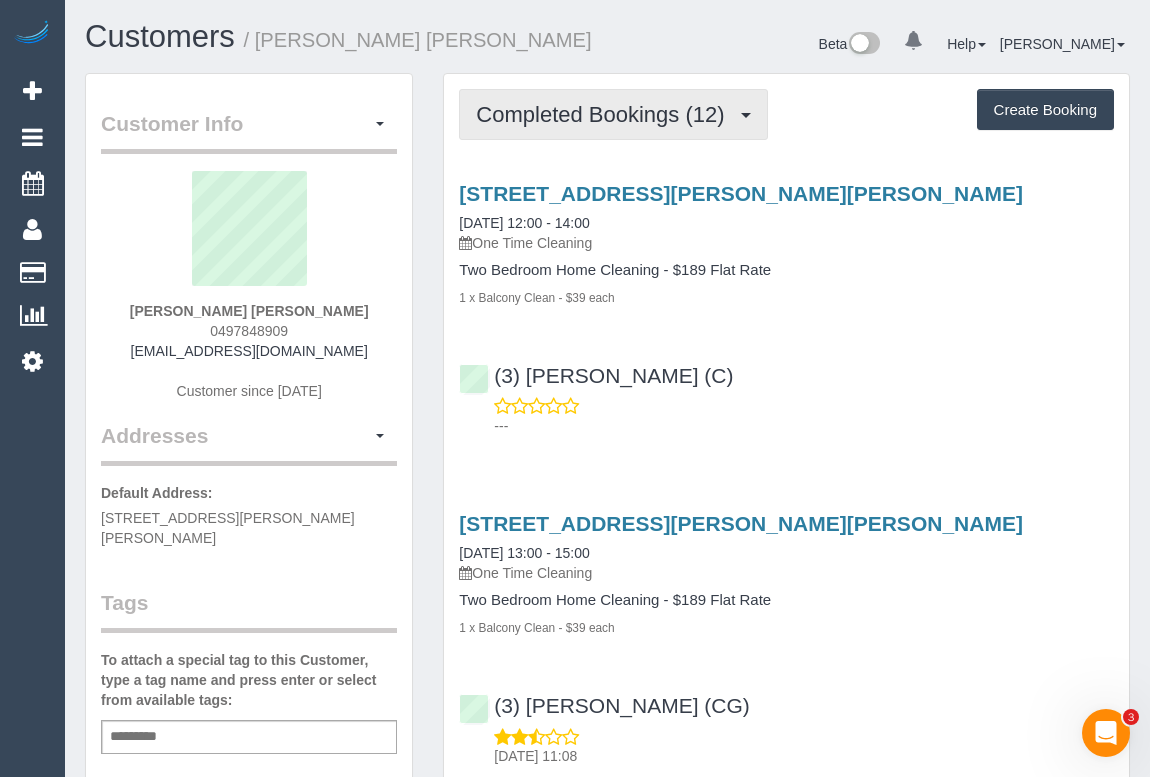 click on "Completed Bookings (12)" at bounding box center (605, 114) 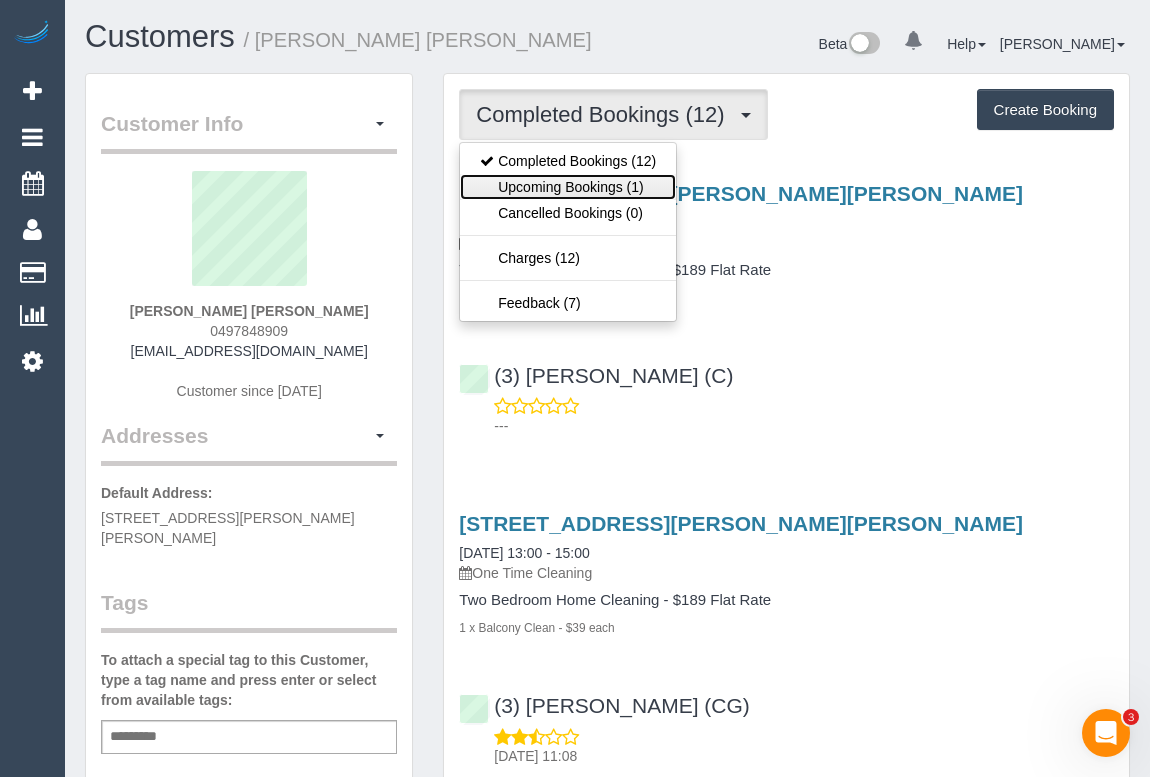 click on "Upcoming Bookings (1)" at bounding box center [568, 187] 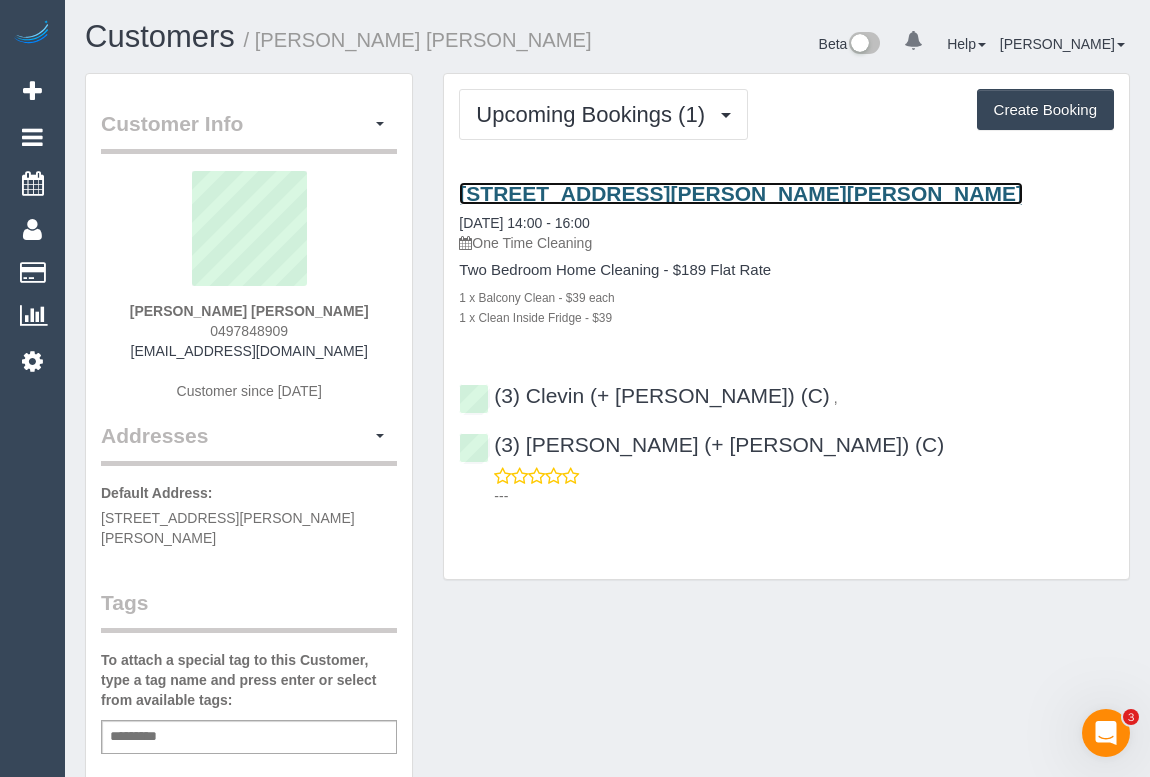 click on "1615 Malvern Road, 401, Glen Iris, VIC 3146" at bounding box center [741, 193] 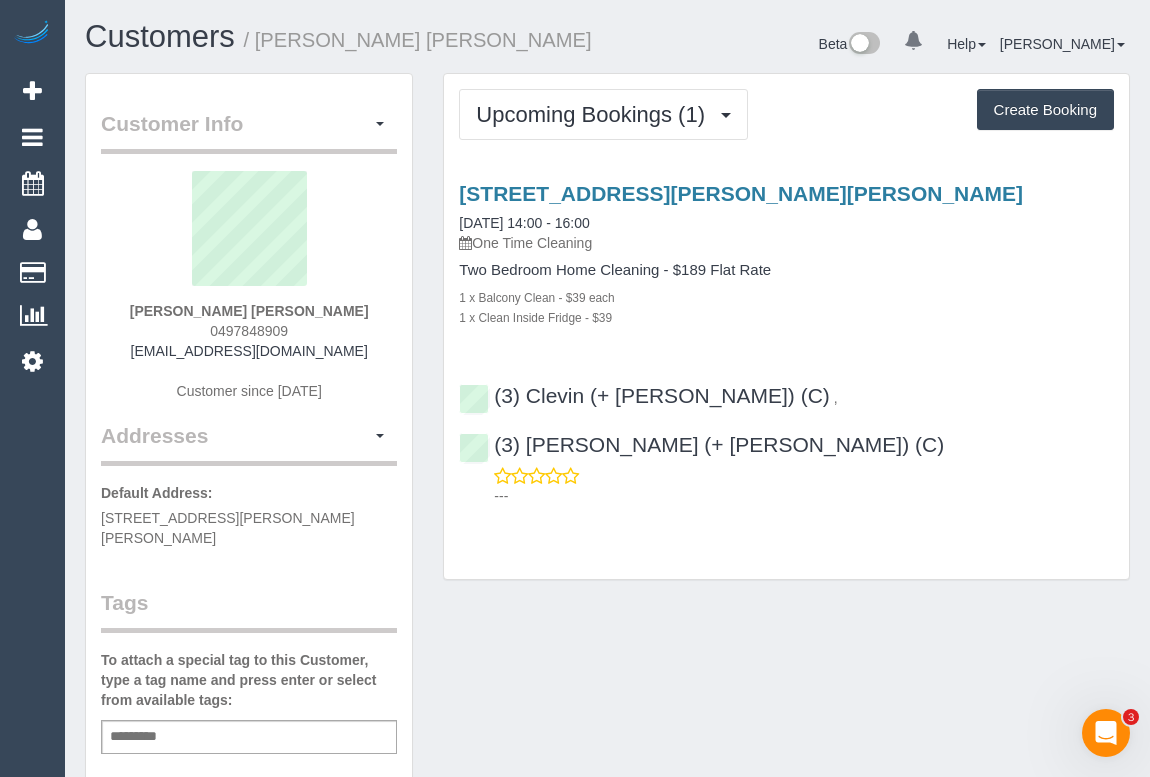 drag, startPoint x: 99, startPoint y: 520, endPoint x: 158, endPoint y: 539, distance: 61.983868 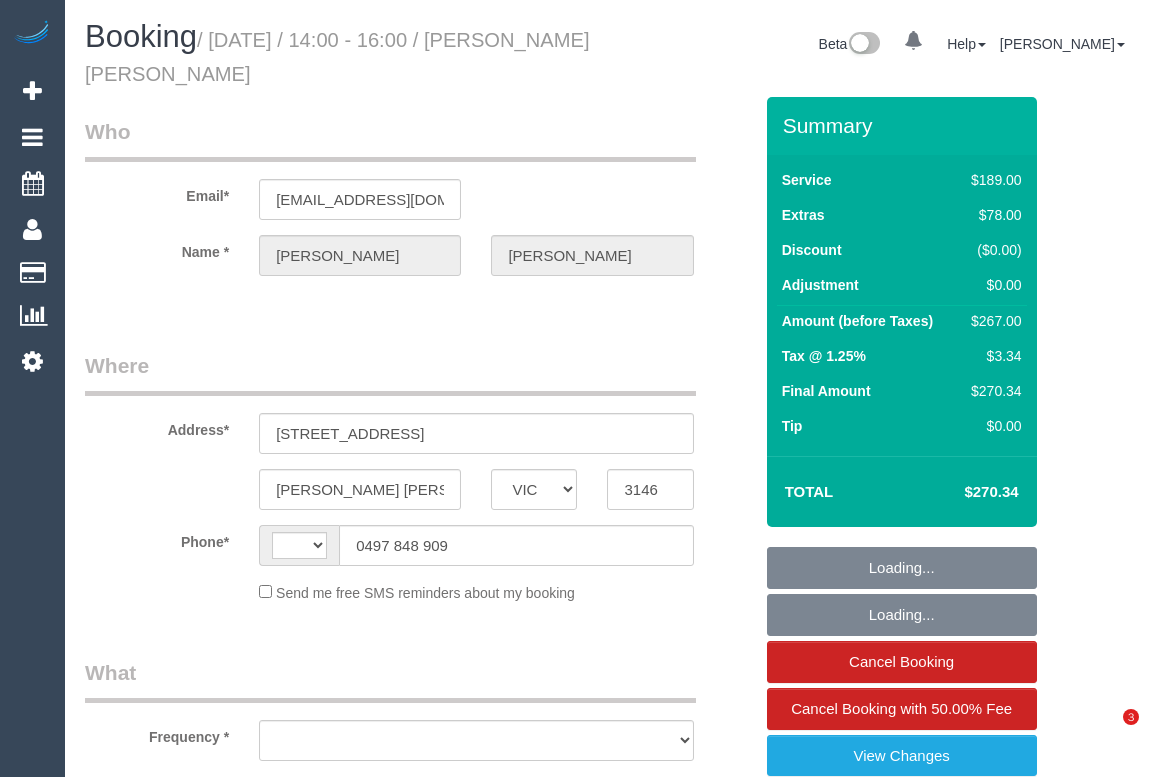 select on "VIC" 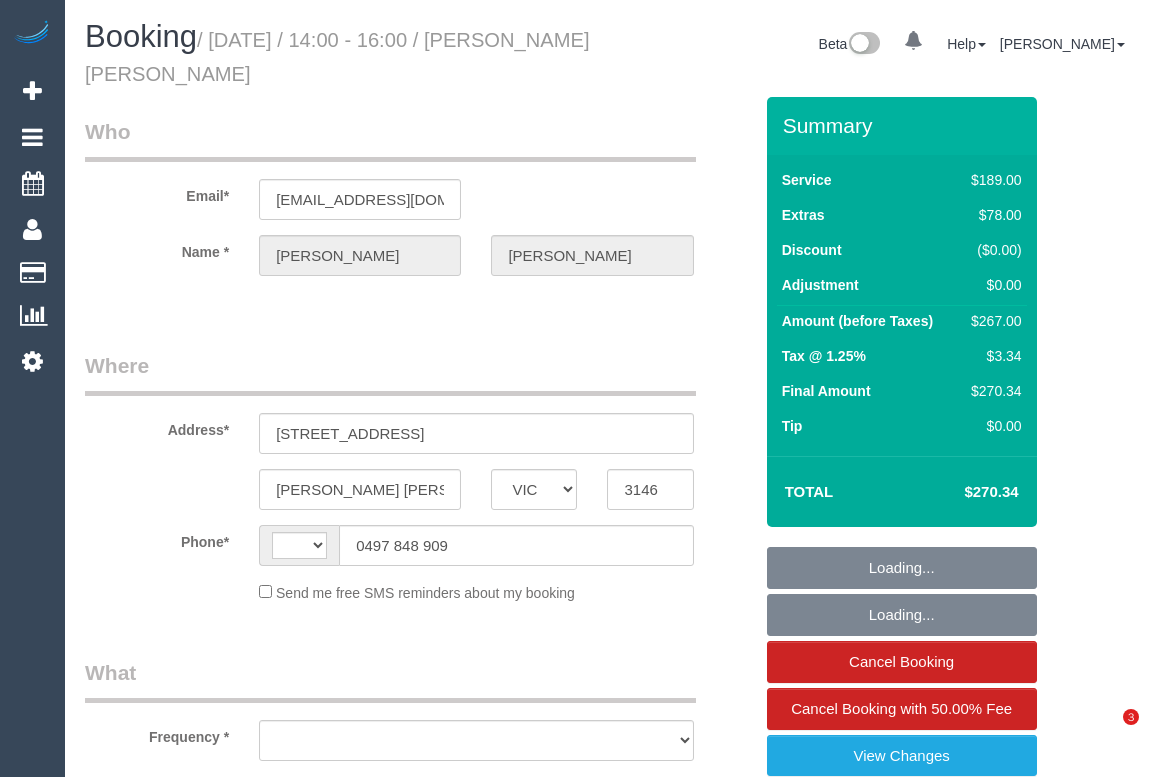 scroll, scrollTop: 0, scrollLeft: 0, axis: both 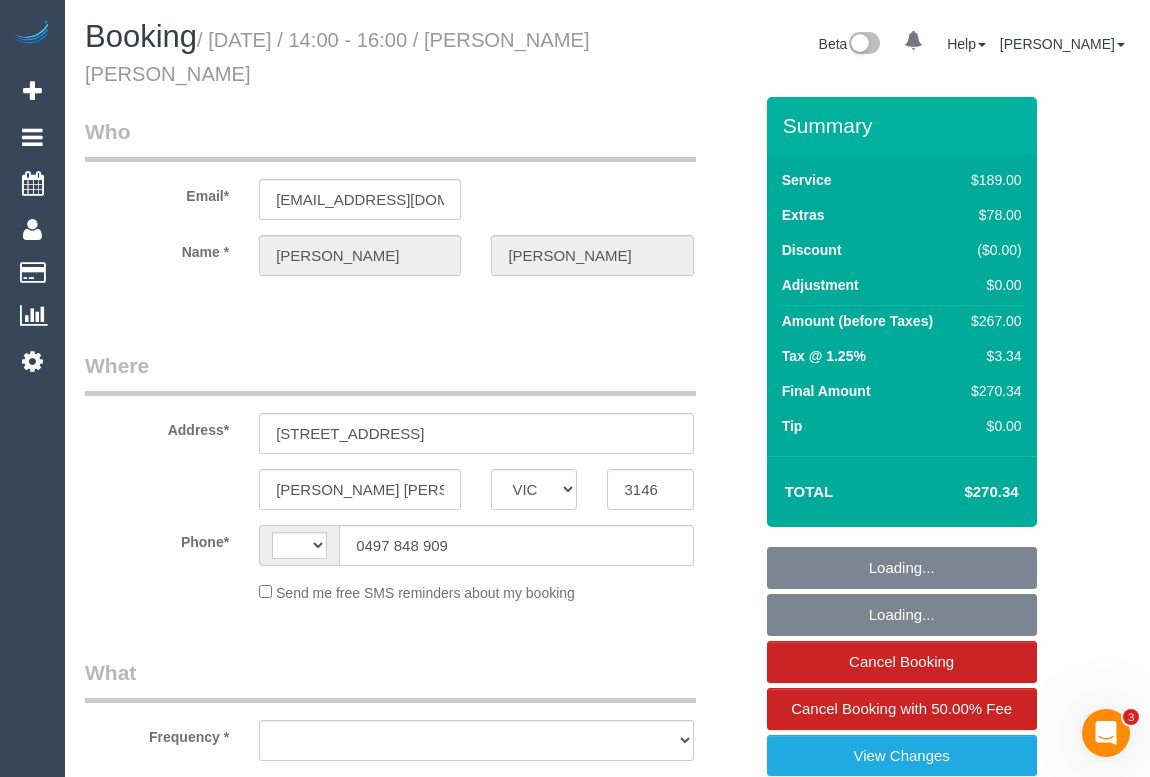 select on "string:AU" 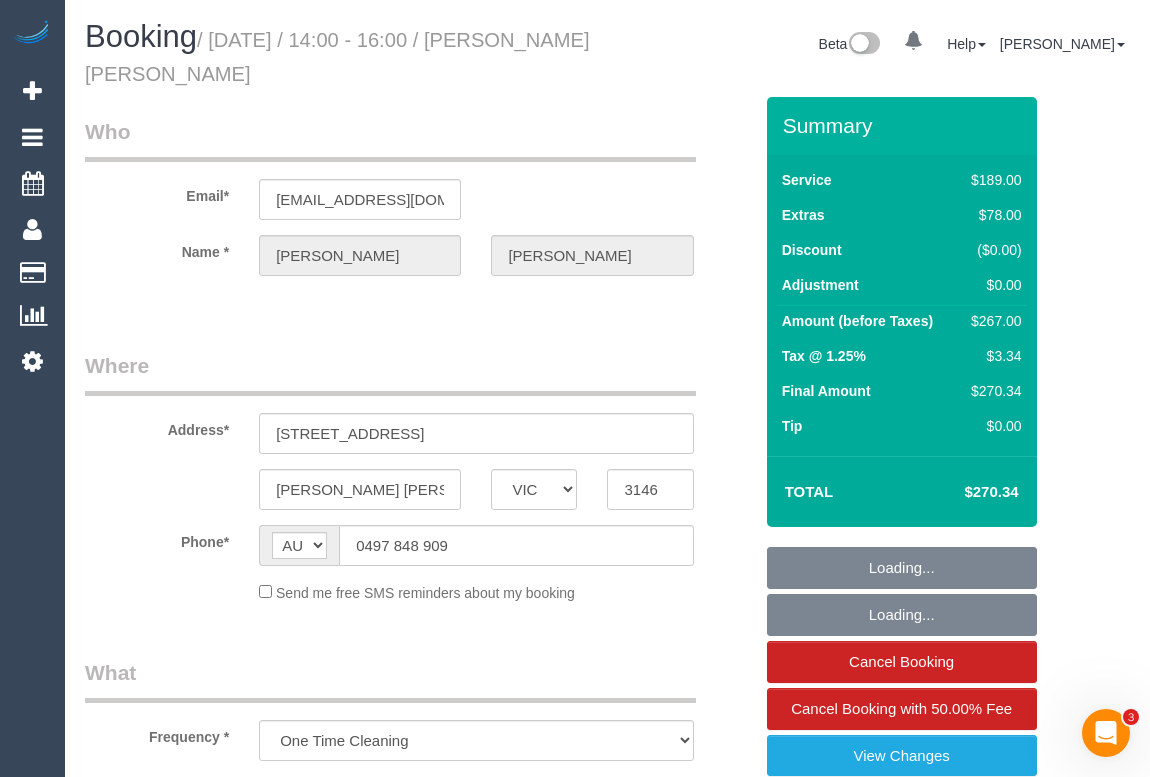 select on "number:28" 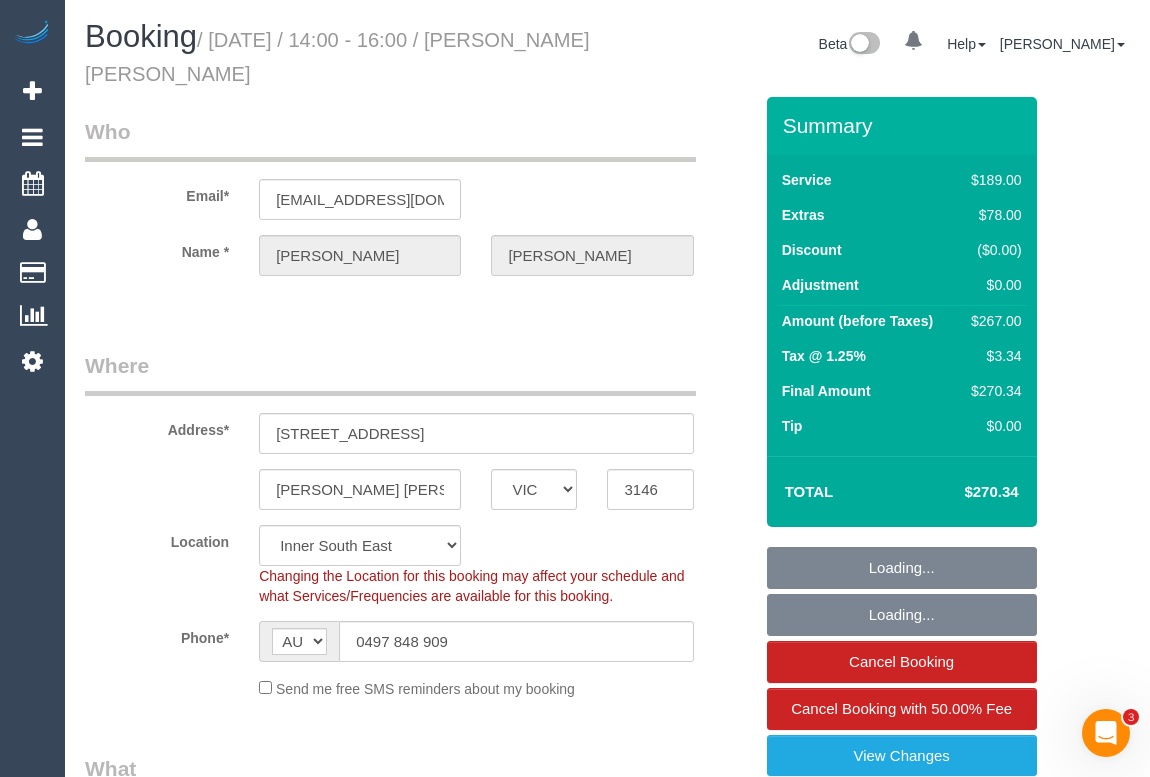 select on "string:stripe-pm_1RhsYT2GScqysDRVx5tNN52Y" 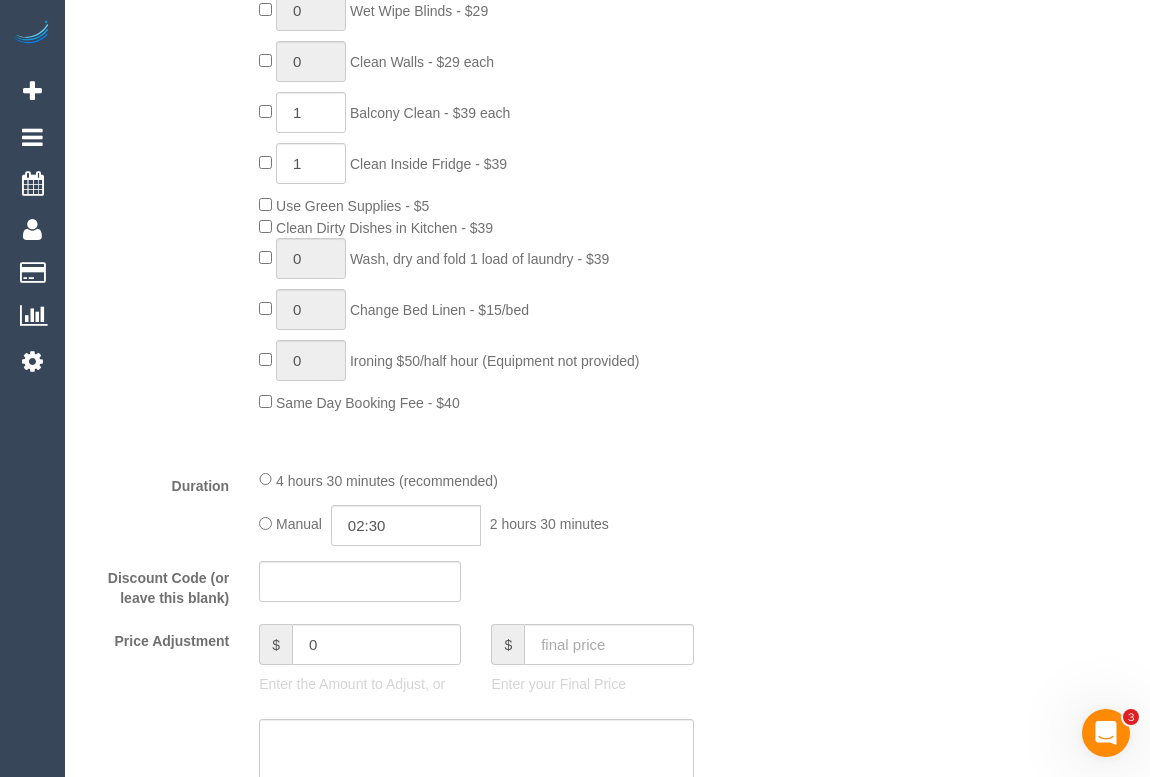 select on "spot1" 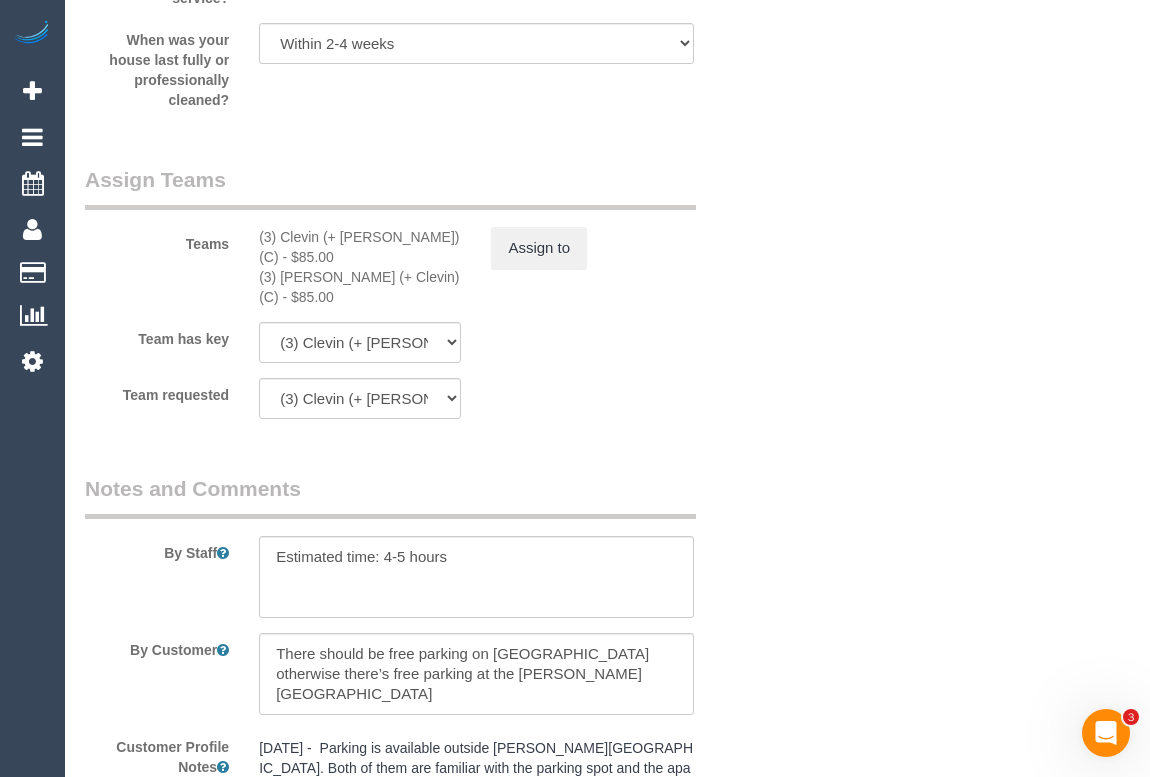 scroll, scrollTop: 3181, scrollLeft: 0, axis: vertical 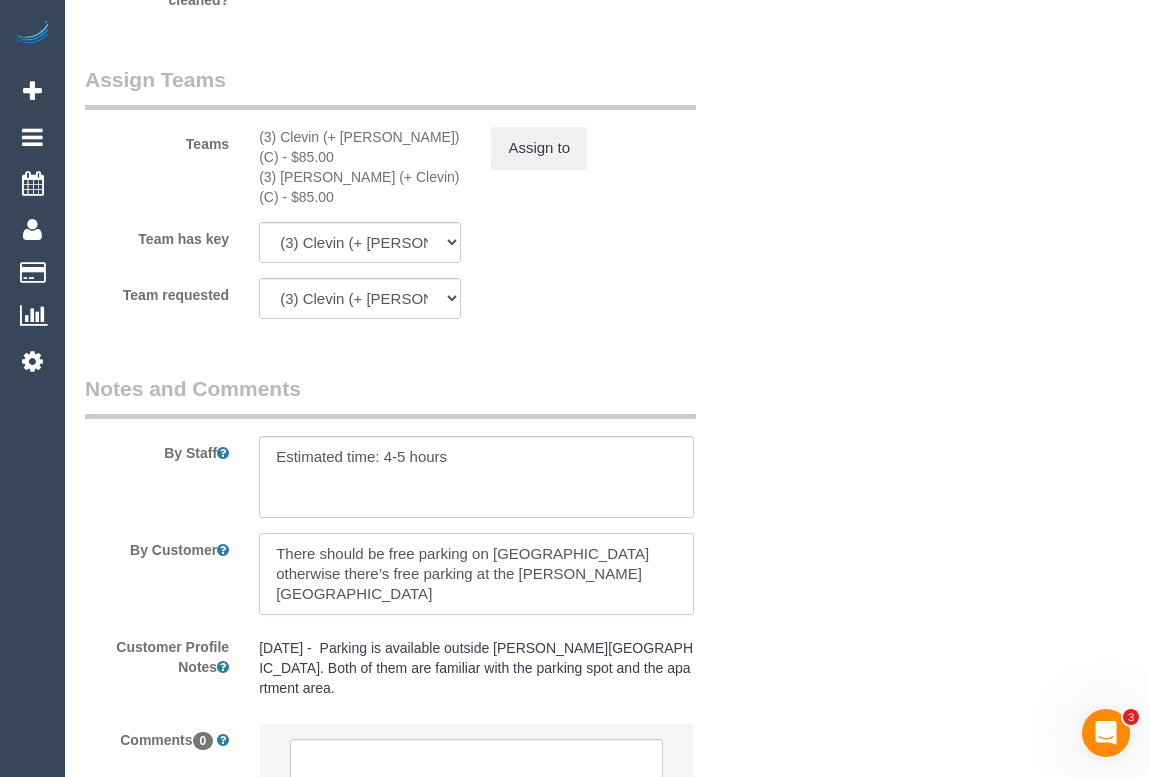 drag, startPoint x: 274, startPoint y: 515, endPoint x: 595, endPoint y: 536, distance: 321.6862 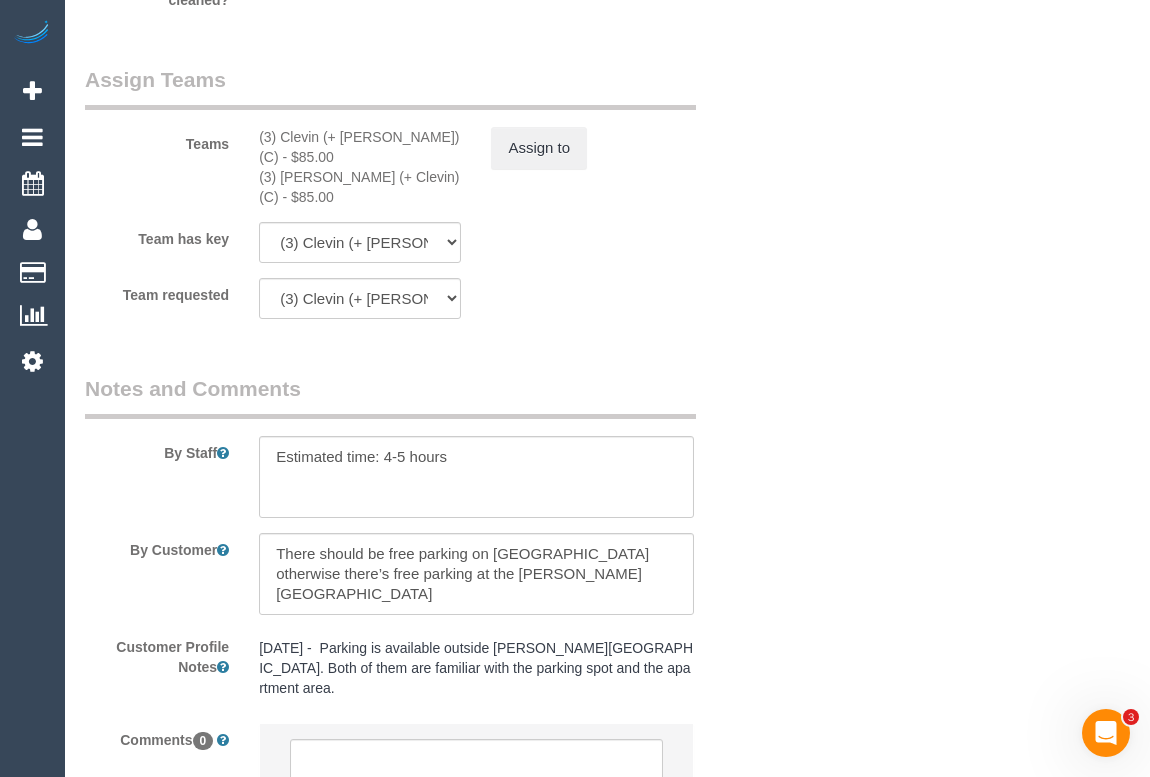 click on "Who
Email*
[EMAIL_ADDRESS][DOMAIN_NAME]
Name *
[GEOGRAPHIC_DATA]
Surendra
Where
Address*
[STREET_ADDRESS]
[PERSON_NAME] [PERSON_NAME]
ACT
[GEOGRAPHIC_DATA]
NT
[GEOGRAPHIC_DATA]
SA
TAS
[GEOGRAPHIC_DATA]
[GEOGRAPHIC_DATA]
3146
Location
[GEOGRAPHIC_DATA] (North) East (South) [GEOGRAPHIC_DATA] (East) [GEOGRAPHIC_DATA] (West) [GEOGRAPHIC_DATA] (East) North (West) [GEOGRAPHIC_DATA] (East) [GEOGRAPHIC_DATA] (West) [GEOGRAPHIC_DATA] (East) [GEOGRAPHIC_DATA] (West) West (North) West (South) ZG - Central ZG - East ZG - [GEOGRAPHIC_DATA]" at bounding box center [607, -1096] 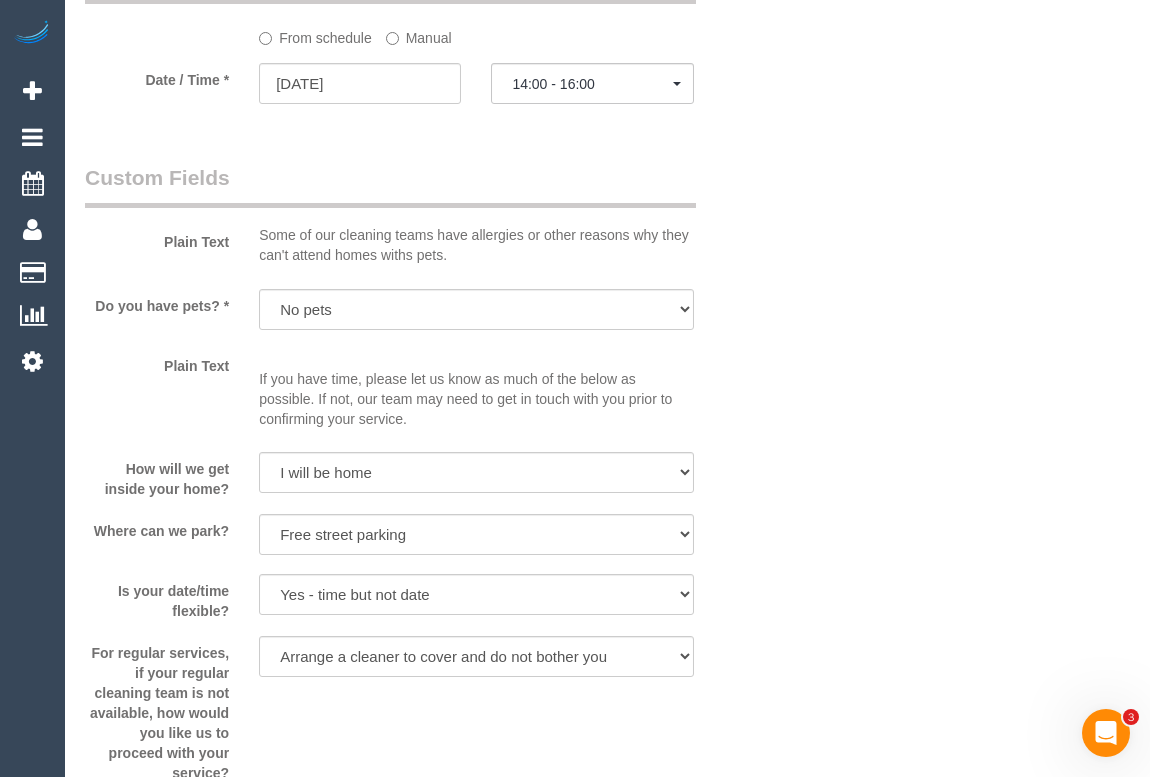 scroll, scrollTop: 2090, scrollLeft: 0, axis: vertical 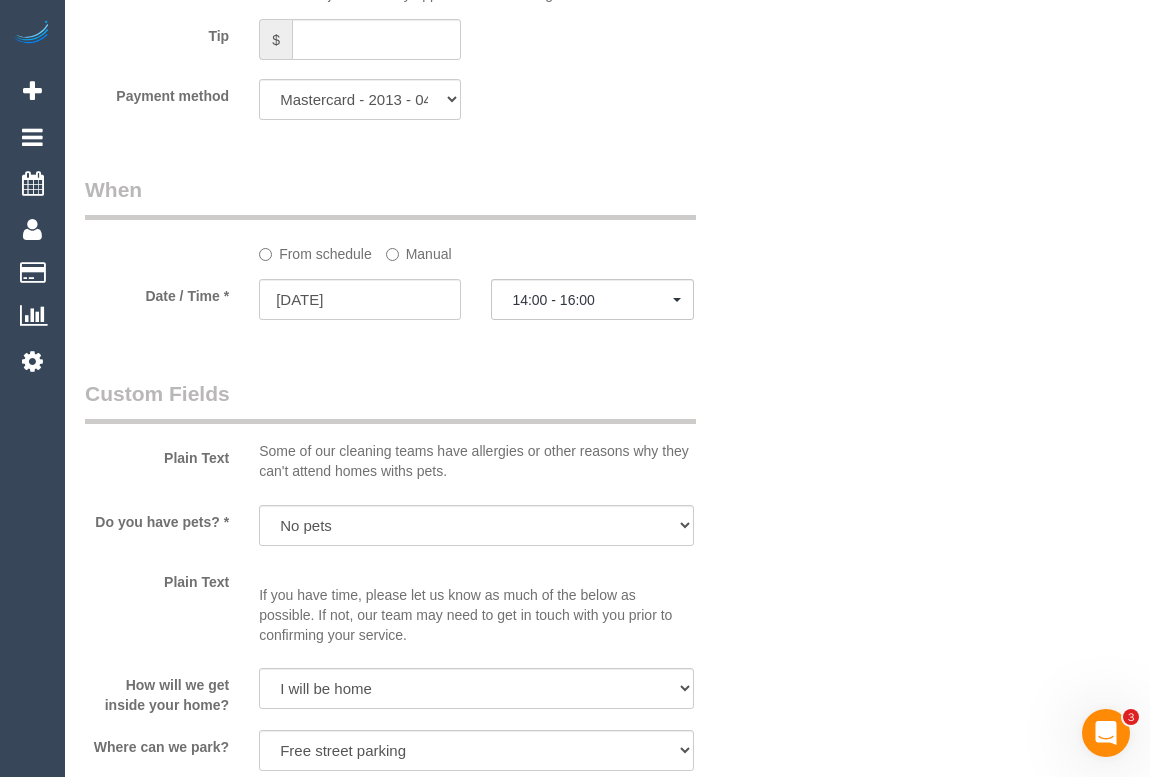 click on "Who
Email*
sansurendra1@gmail.com
Name *
Santheep
Surendra
Where
Address*
1615 Malvern Road, 401
Glen Iris
ACT
NSW
NT
QLD
SA
TAS
VIC
WA
3146
Location
Office City East (North) East (South) Inner East Inner North (East) Inner North (West) Inner South East Inner West North (East) North (West) Outer East Outer North (East) Outer North (West) Outer South East Outer West South East (East) South East (West) West (North) West (South) ZG - Central ZG - East ZG - North ZG - South" at bounding box center (607, -5) 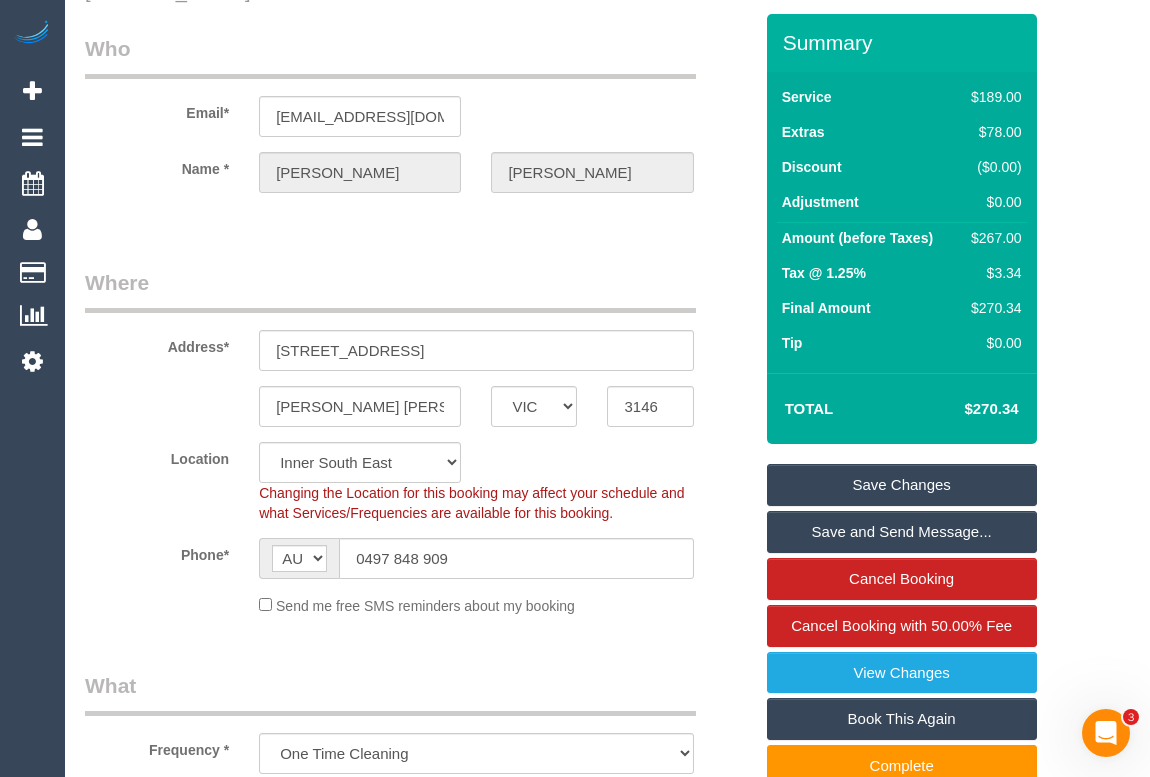 scroll, scrollTop: 0, scrollLeft: 0, axis: both 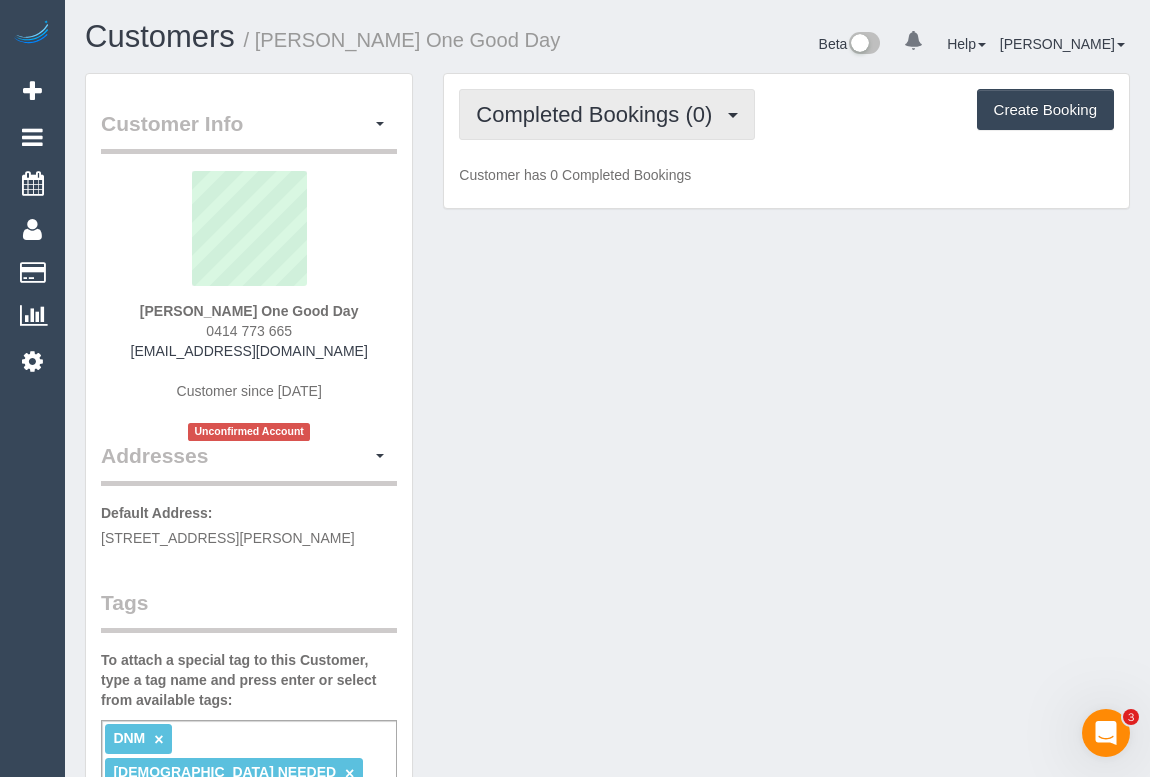 drag, startPoint x: 616, startPoint y: 100, endPoint x: 612, endPoint y: 130, distance: 30.265491 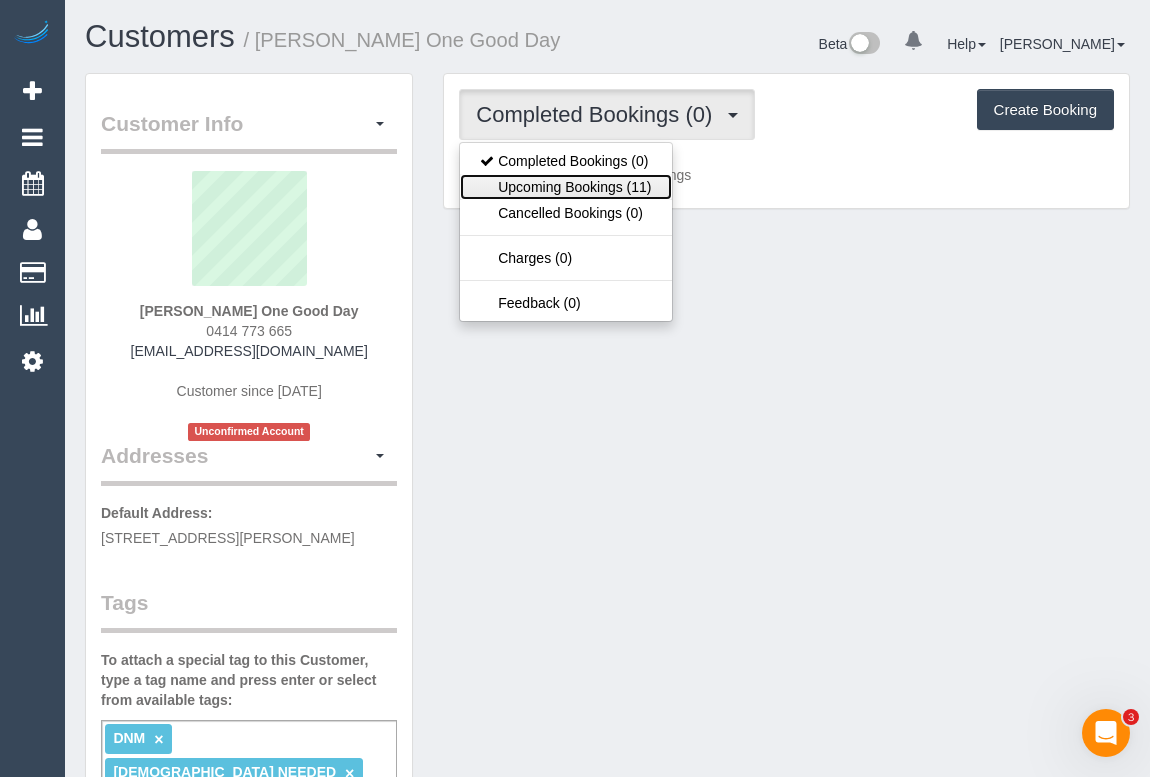click on "Upcoming Bookings (11)" at bounding box center [565, 187] 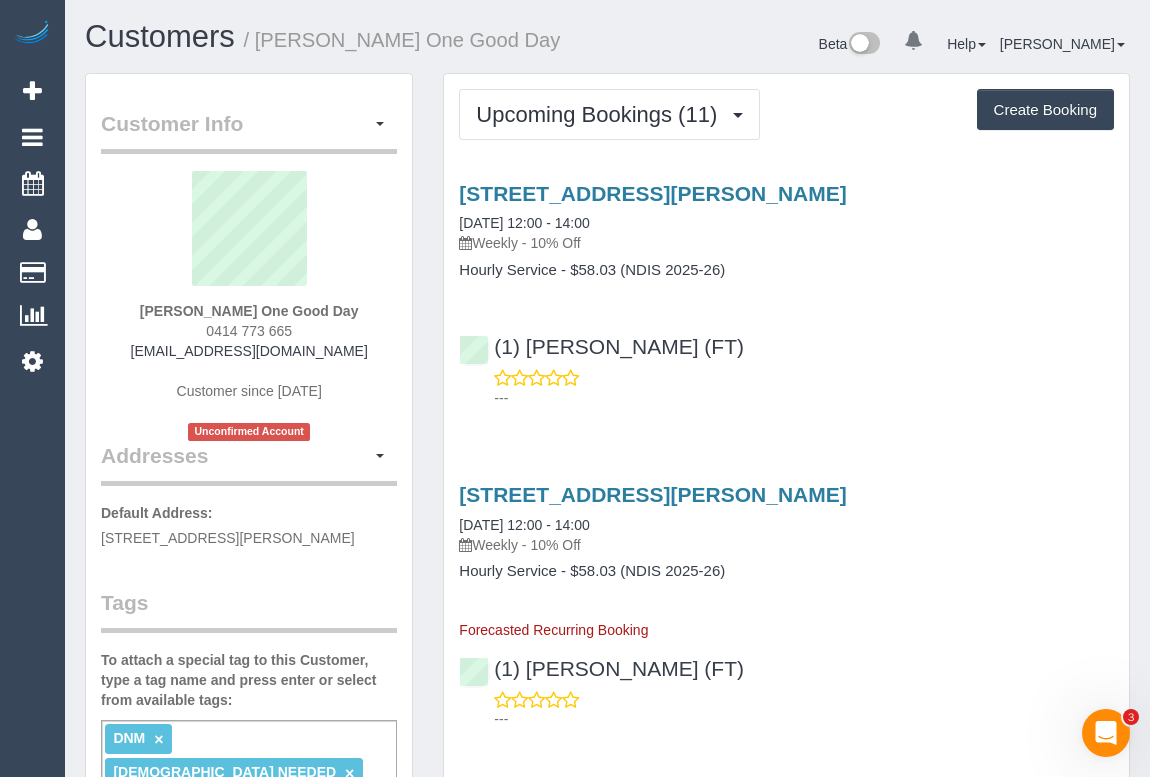 drag, startPoint x: 198, startPoint y: 322, endPoint x: 310, endPoint y: 323, distance: 112.00446 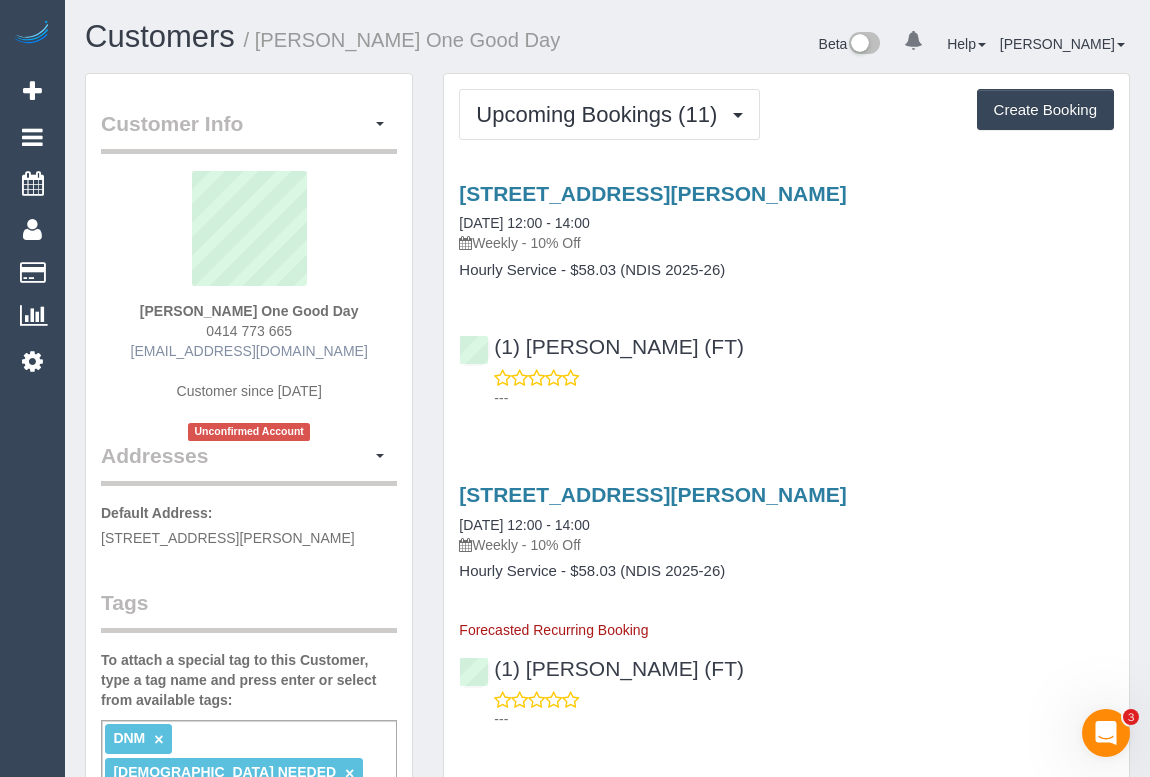 copy on "0414 773 665" 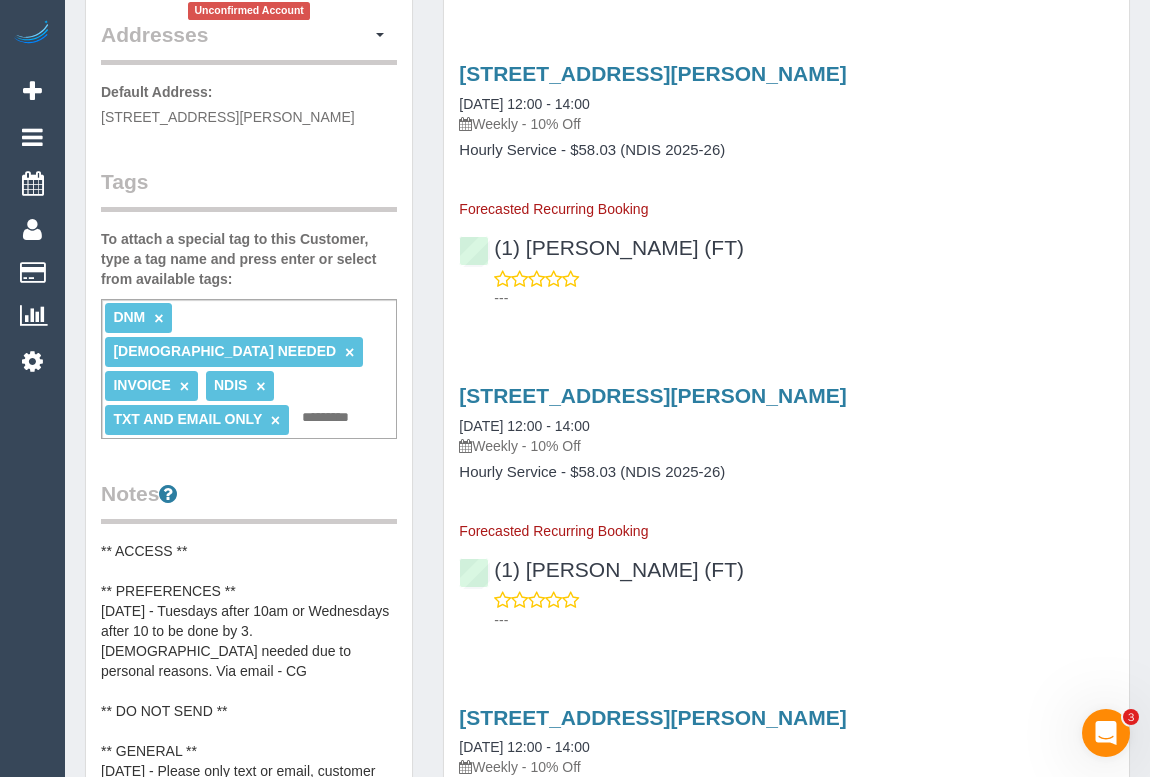 scroll, scrollTop: 454, scrollLeft: 0, axis: vertical 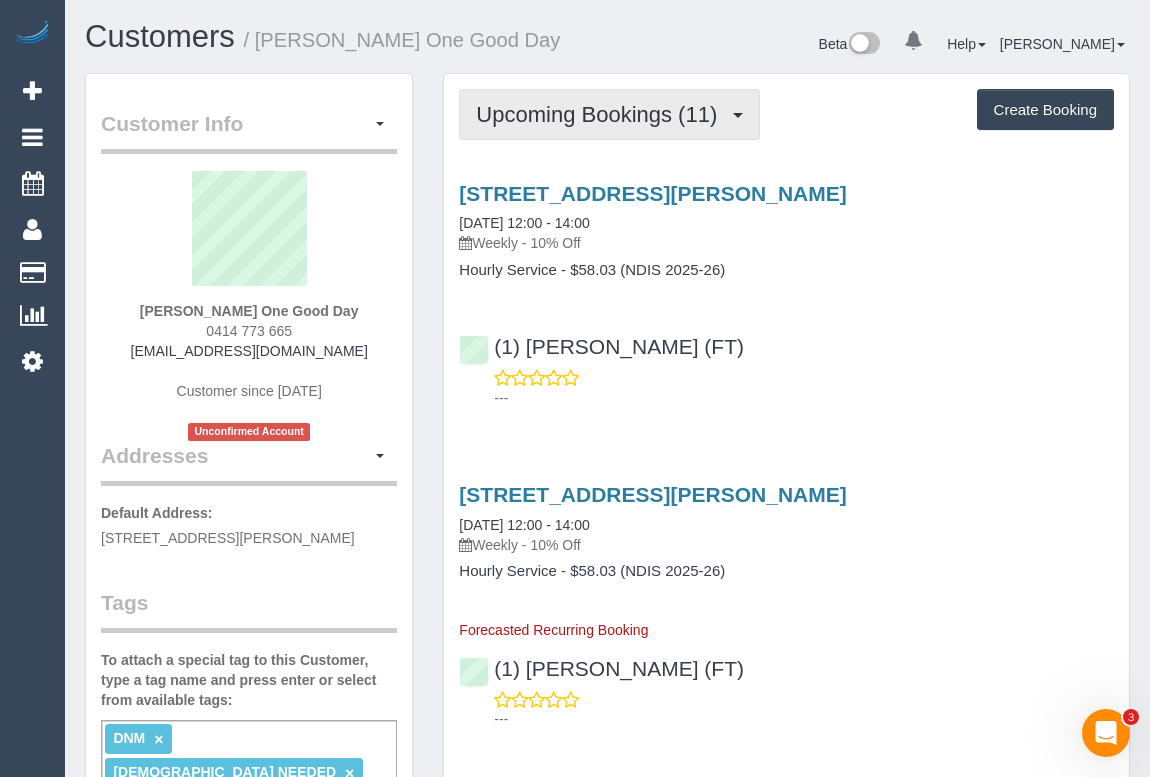 click on "Upcoming Bookings (11)" at bounding box center (601, 114) 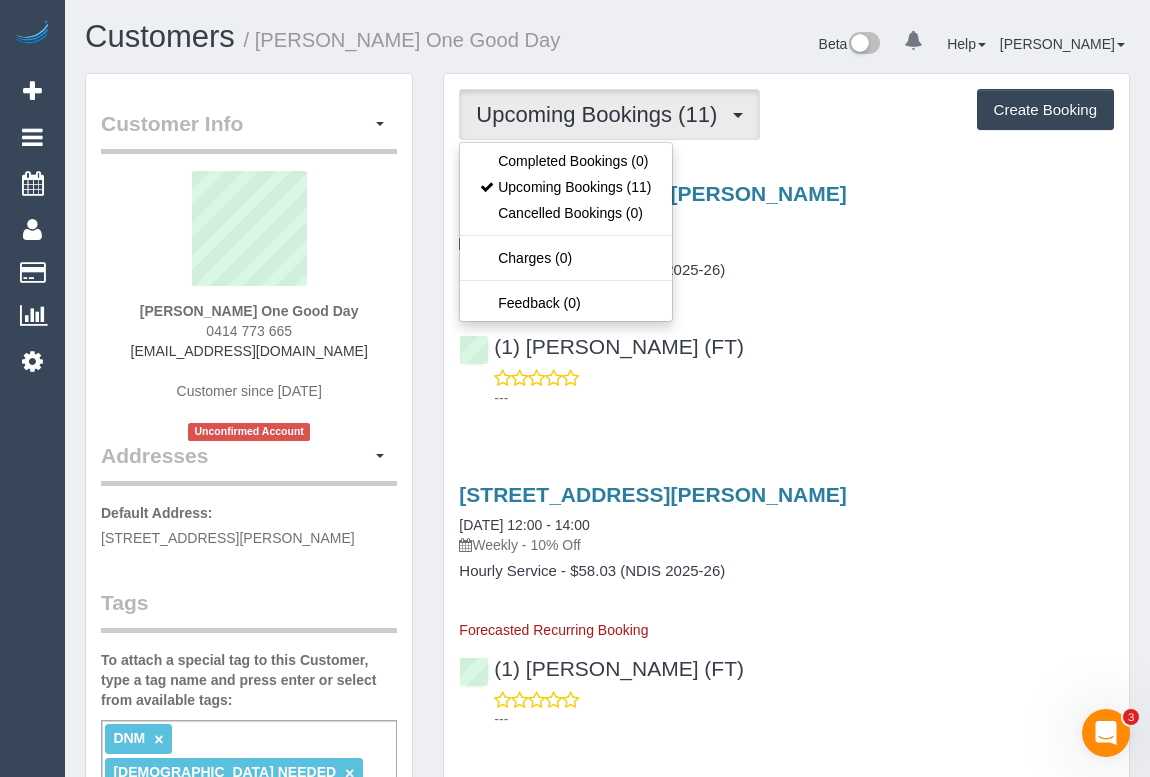 click on "Unit D3, 312-328 Dryburgh Street, North Melbourne, VIC 3051
08/07/2025 12:00 - 14:00
Weekly - 10% Off
Hourly Service - $58.03 (NDIS 2025-26)
(1) Debbie Brodjanac (FT)
---" at bounding box center (786, 291) 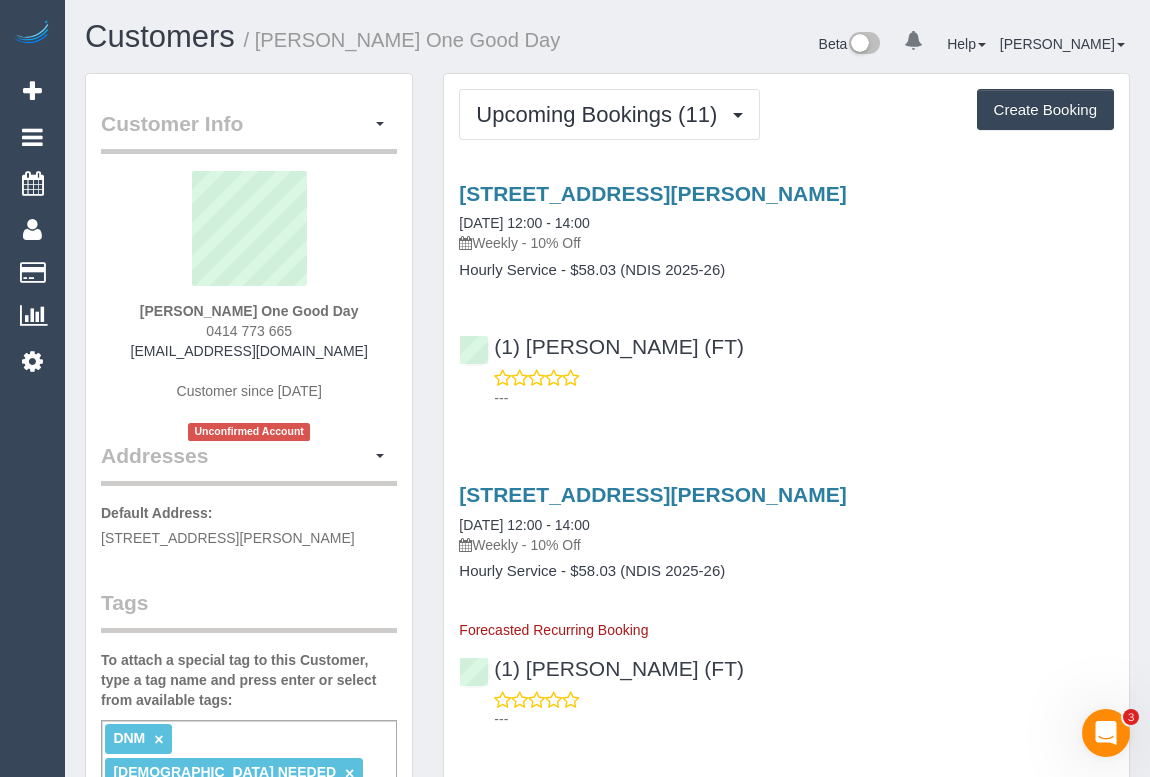 drag, startPoint x: 198, startPoint y: 331, endPoint x: 309, endPoint y: 328, distance: 111.040535 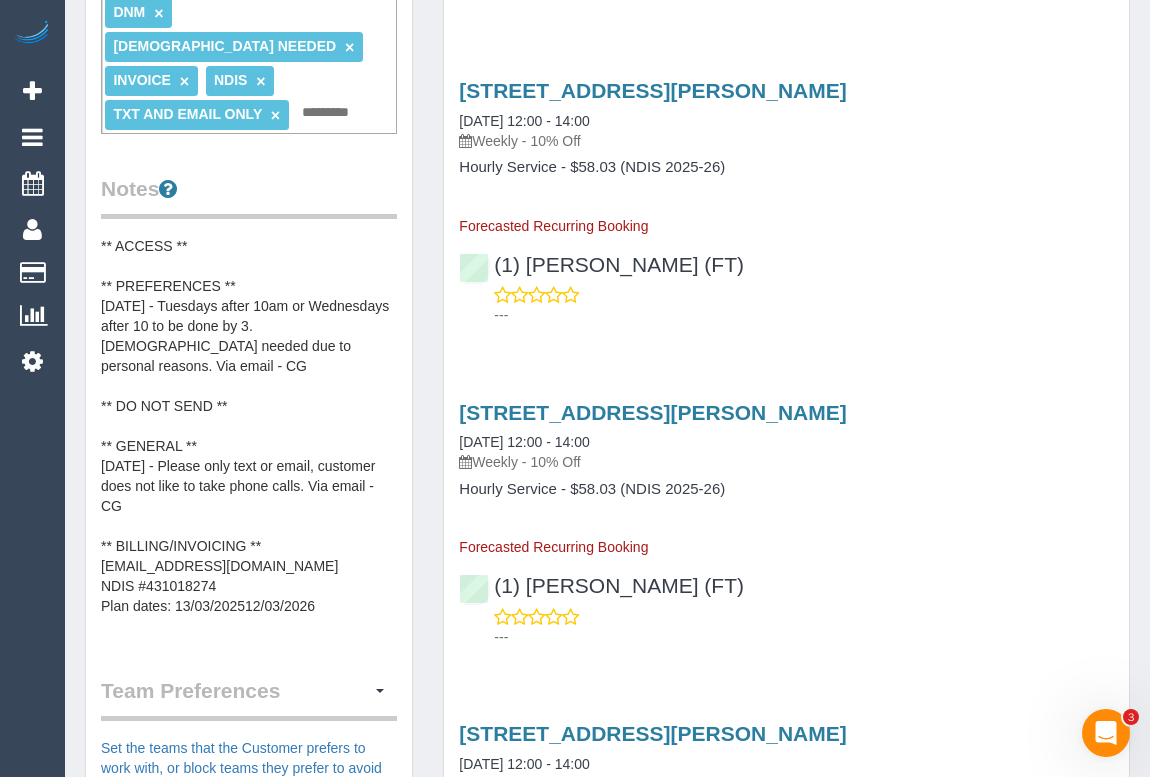 scroll, scrollTop: 727, scrollLeft: 0, axis: vertical 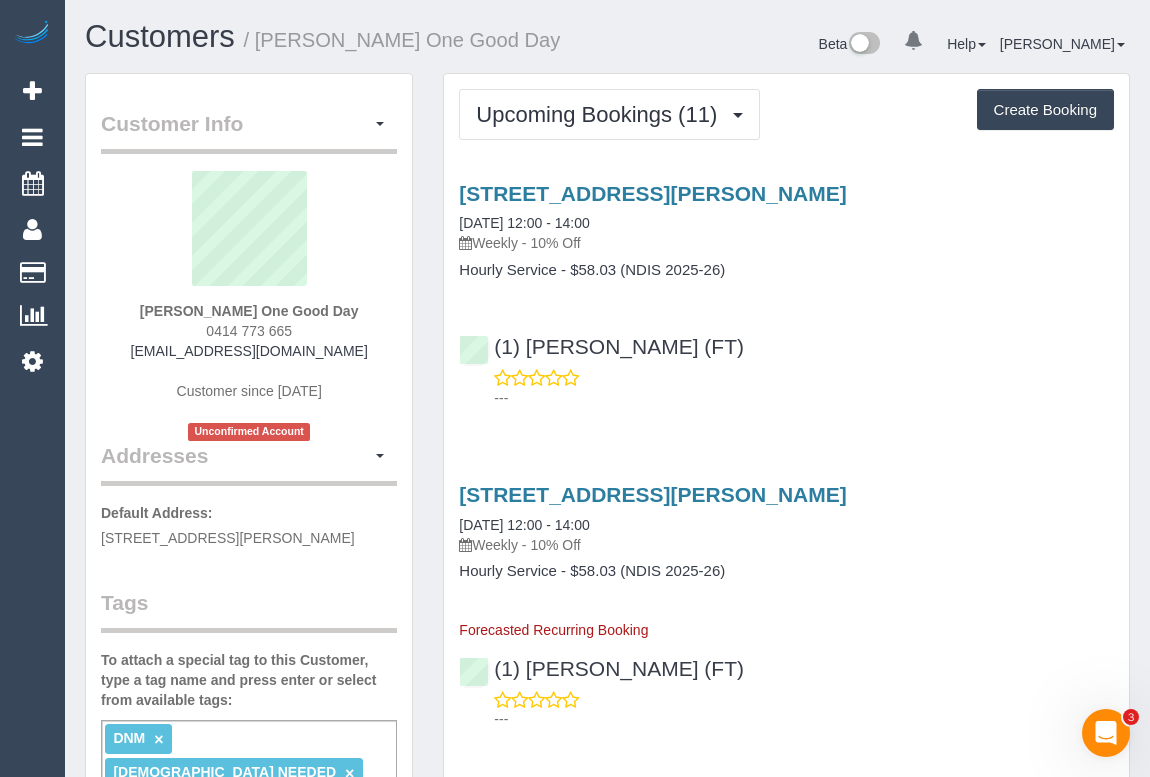 click on "Sarah Adams One Good Day
0414 773 665
proncess.summah@gmail.com
Customer since 2025
Unconfirmed Account" at bounding box center (249, 306) 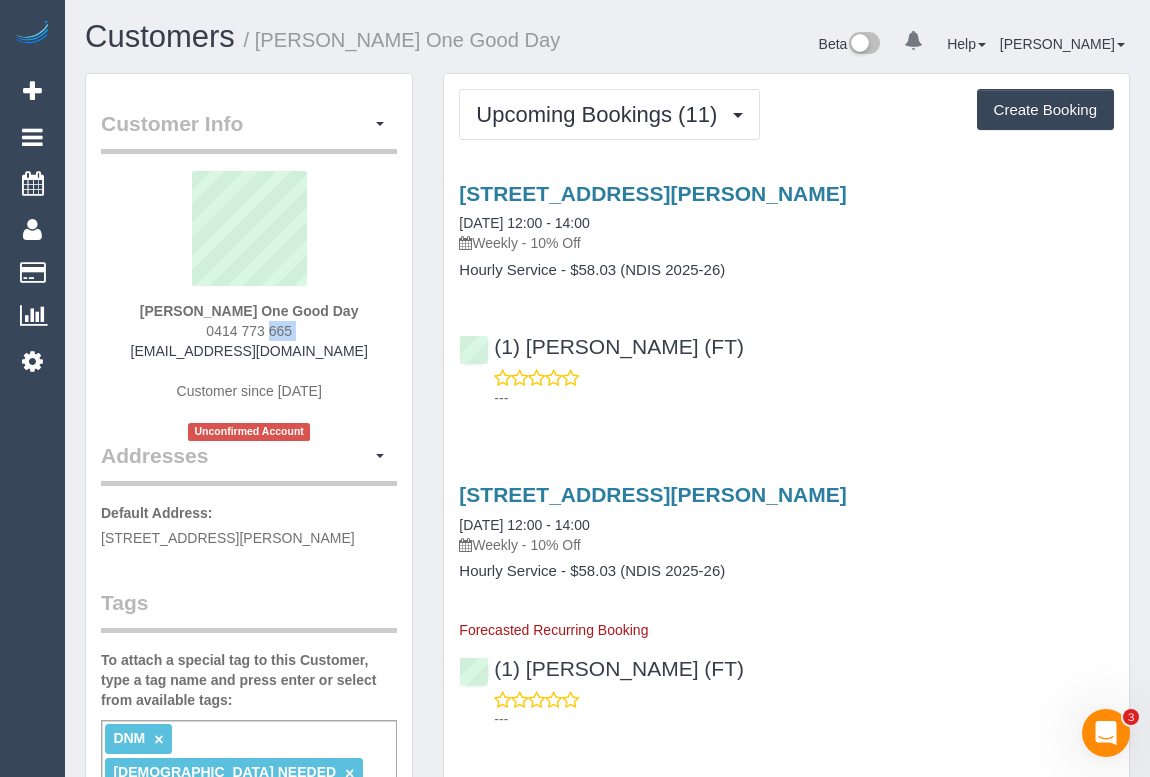 drag, startPoint x: 197, startPoint y: 327, endPoint x: 310, endPoint y: 327, distance: 113 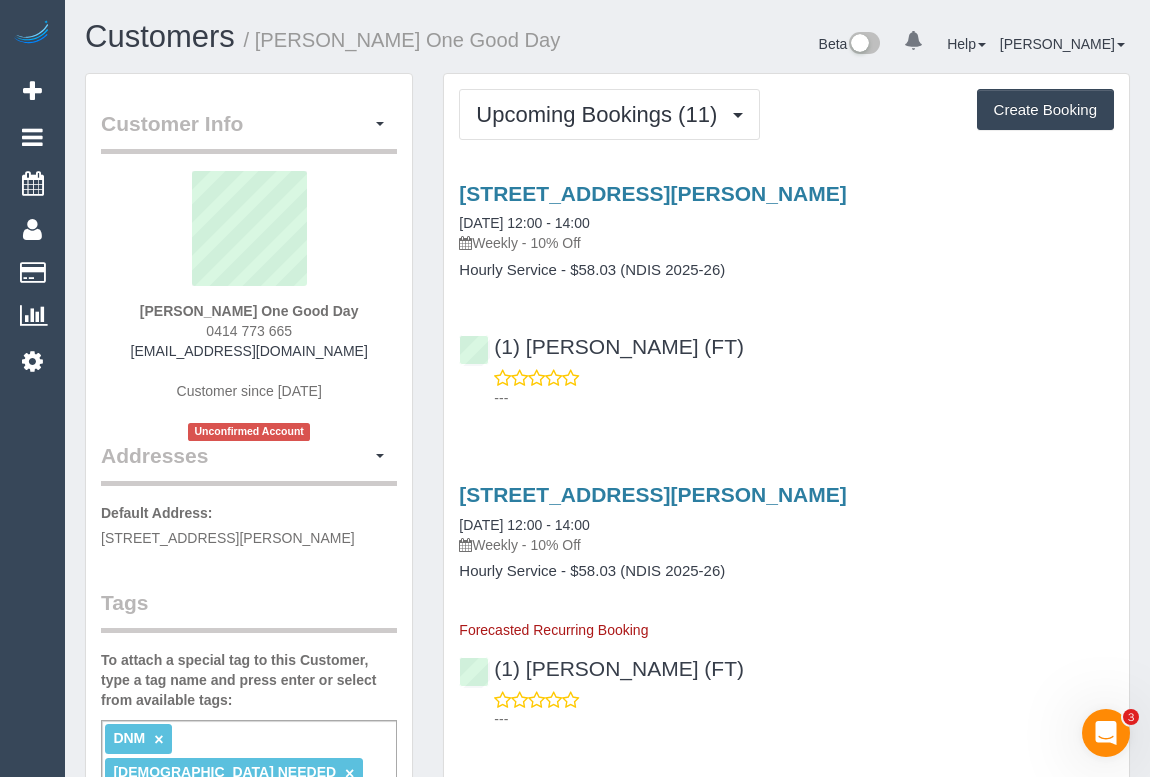 drag, startPoint x: 311, startPoint y: 329, endPoint x: 200, endPoint y: 328, distance: 111.0045 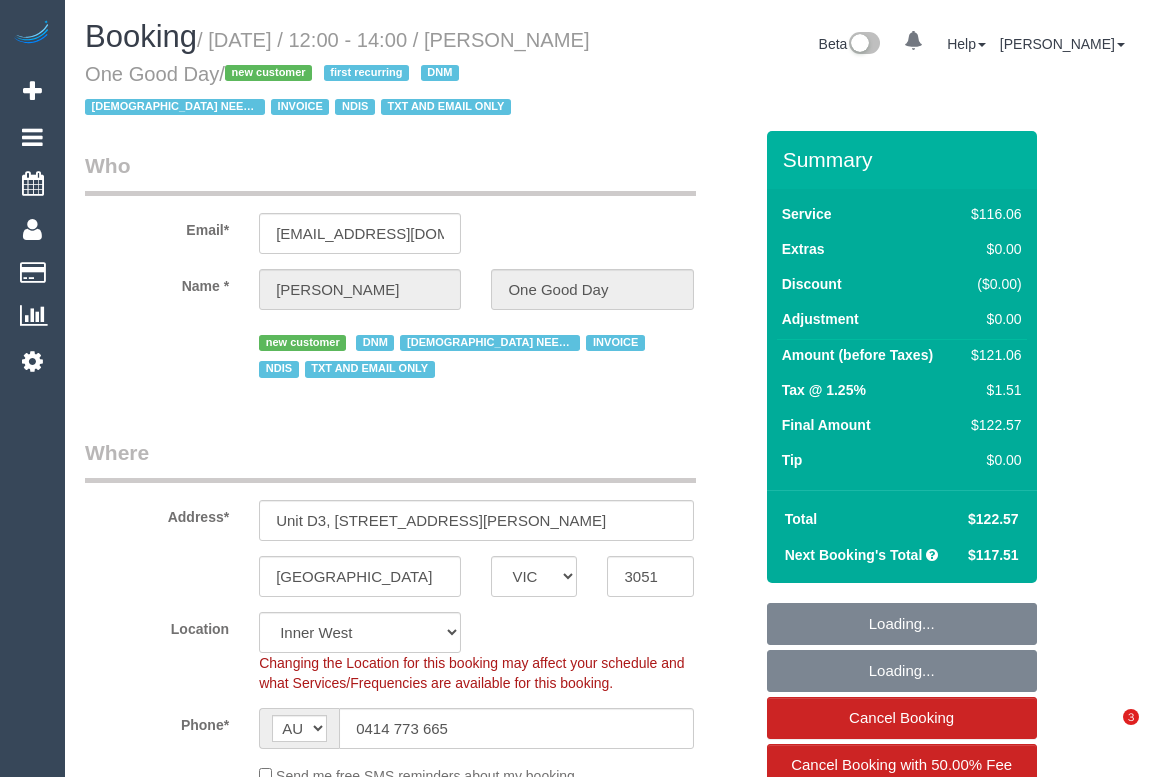 select on "VIC" 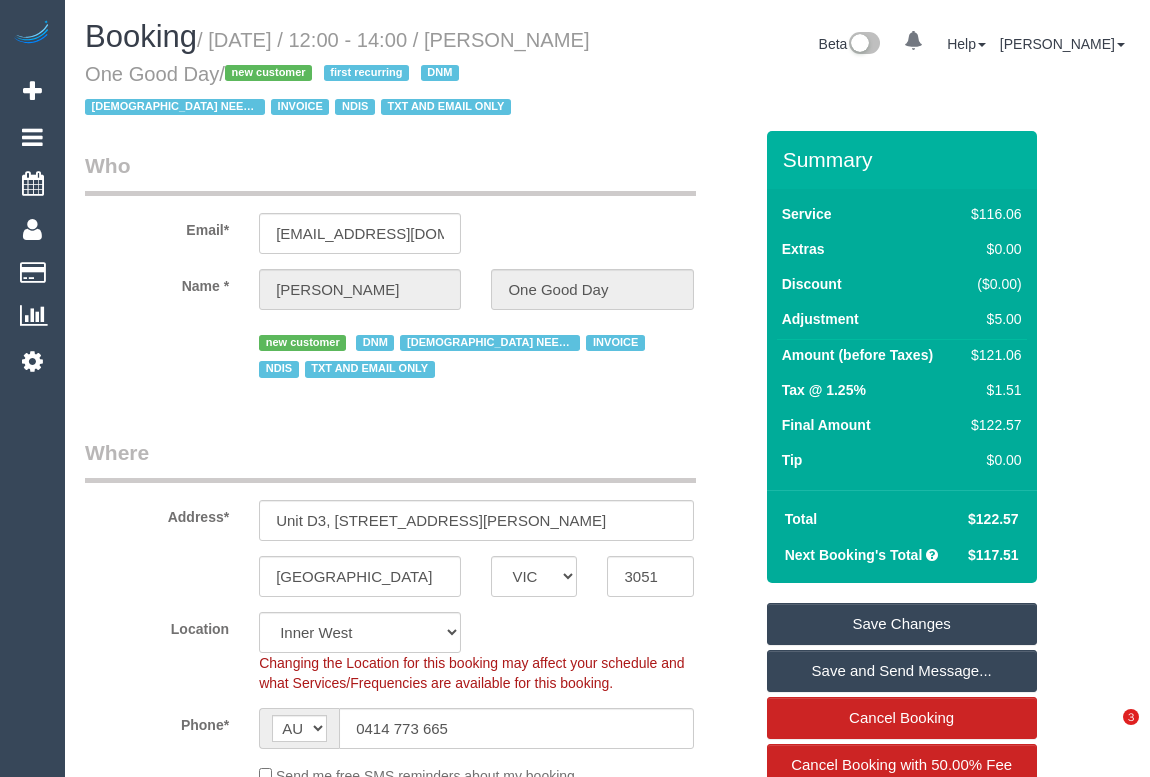 scroll, scrollTop: 0, scrollLeft: 0, axis: both 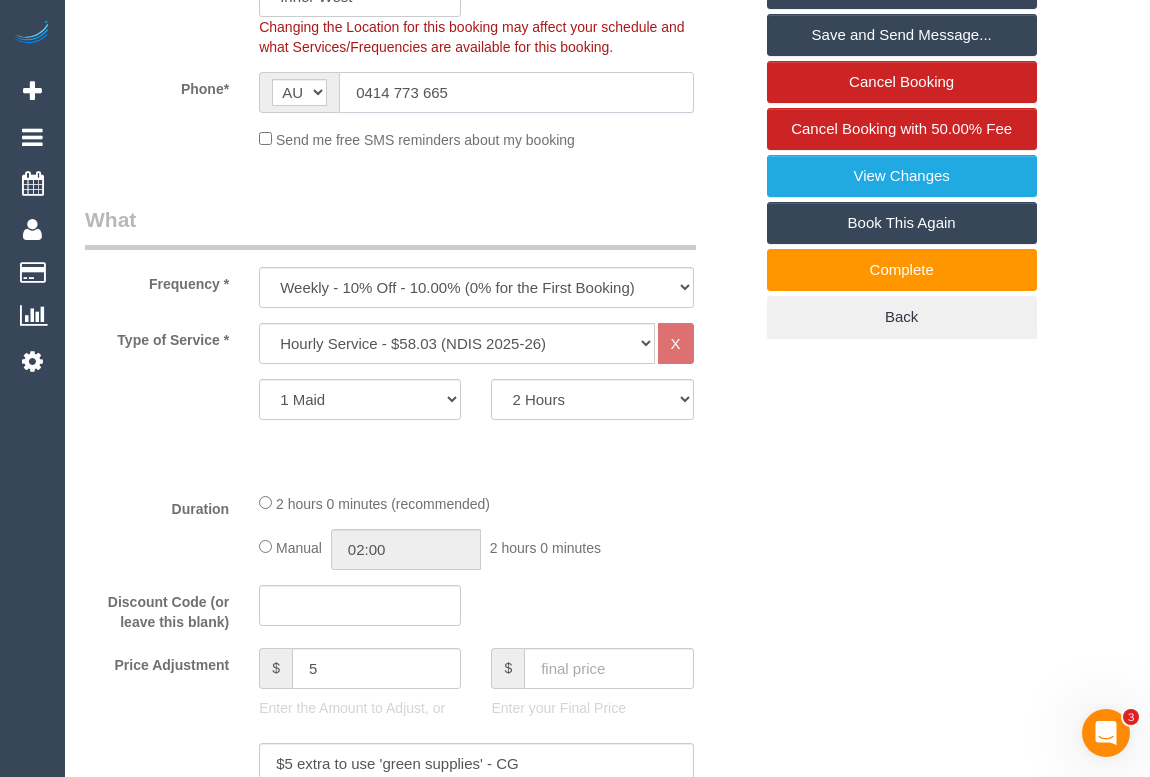 drag, startPoint x: 486, startPoint y: 81, endPoint x: 152, endPoint y: 96, distance: 334.33667 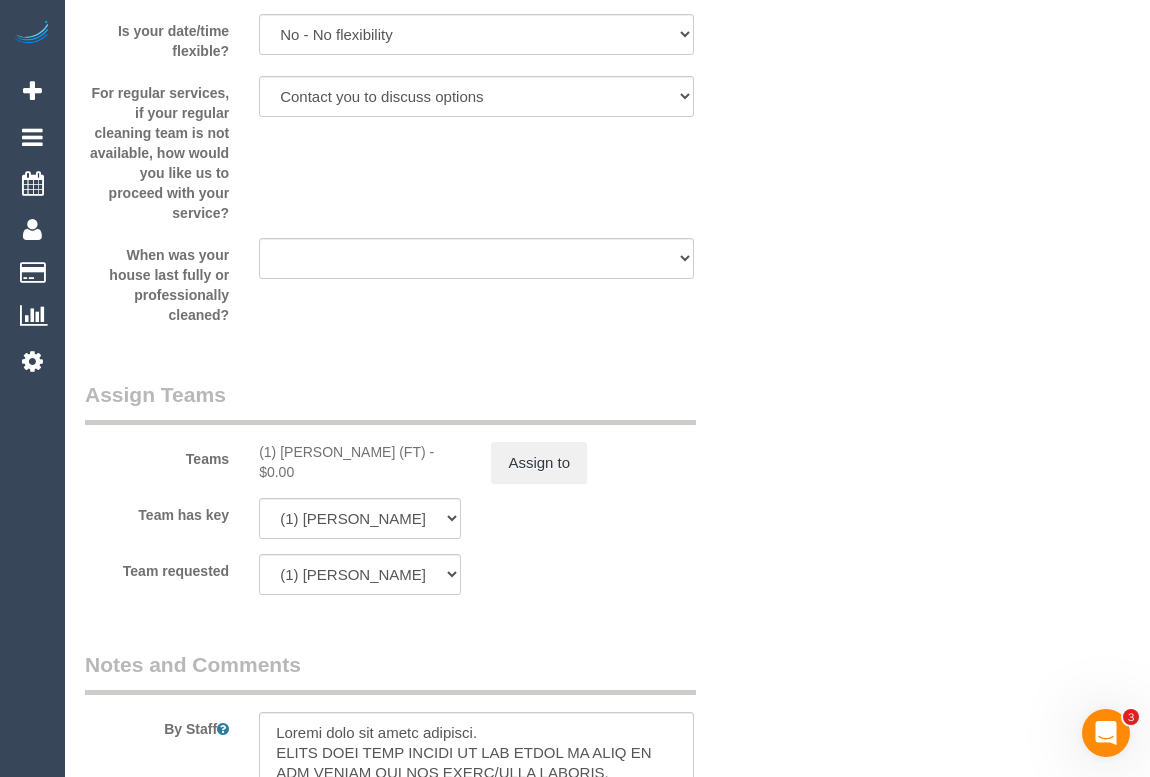 scroll, scrollTop: 2545, scrollLeft: 0, axis: vertical 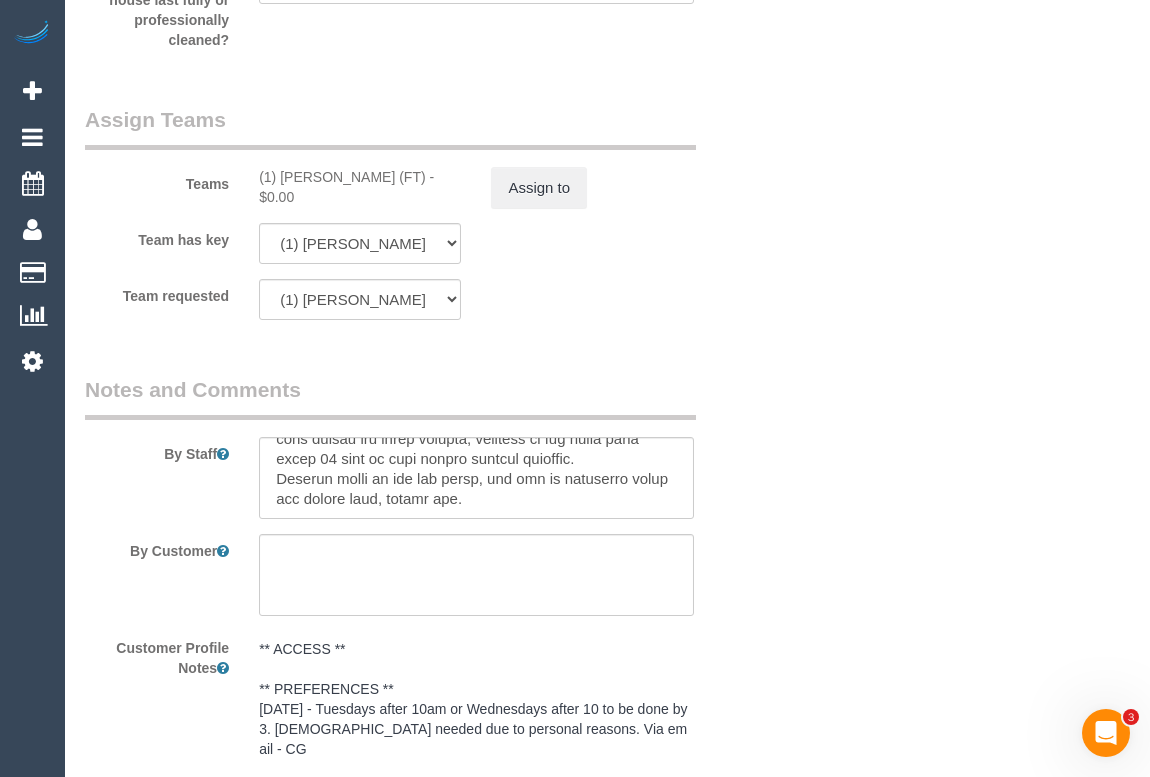 click on "Who
Email*
proncess.summah@gmail.com
Name *
Sarah Adams
One Good Day
new customer
DNM
FEMALE NEEDED
INVOICE
NDIS
TXT AND EMAIL ONLY
Where
Address*
Unit D3, 312-328 Dryburgh Street
North Melbourne
ACT
NSW
NT
QLD
SA
TAS
VIC
WA
3051
Location
Office City East (North) East (South) Inner East Inner North (East) Inner North (West) Inner South East Inner West North (East) North (West) Outer East" at bounding box center [607, -465] 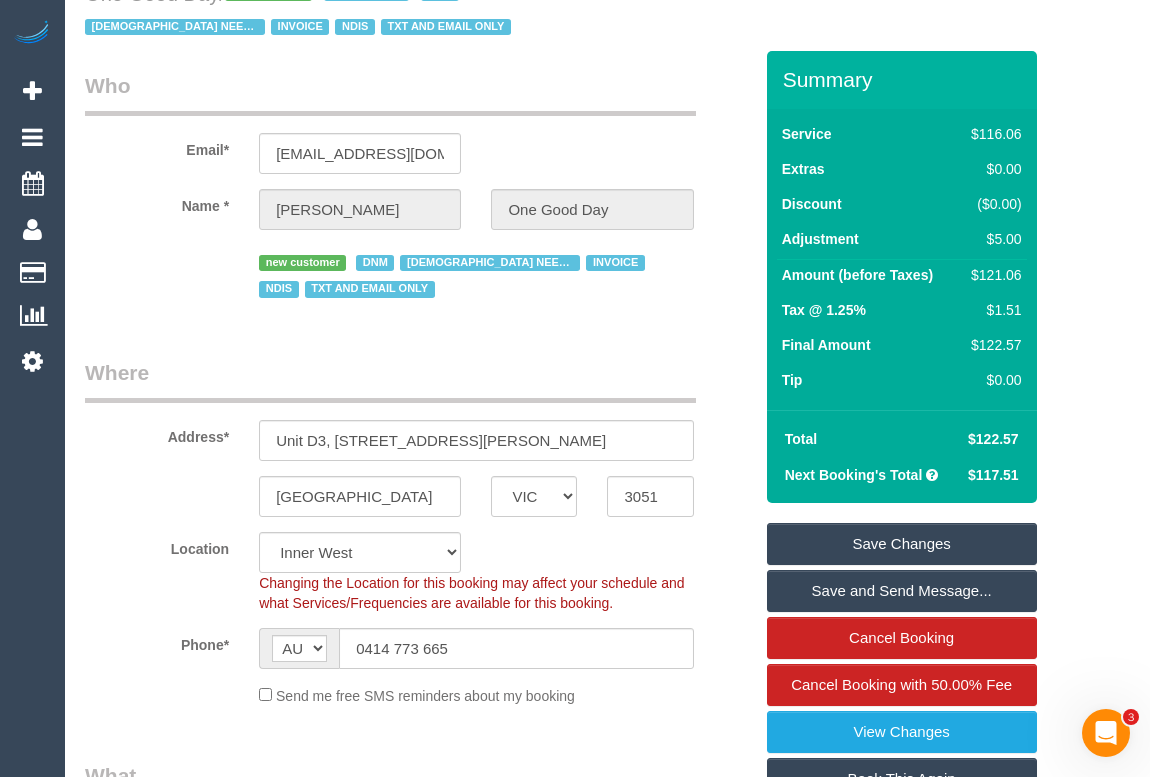 scroll, scrollTop: 0, scrollLeft: 0, axis: both 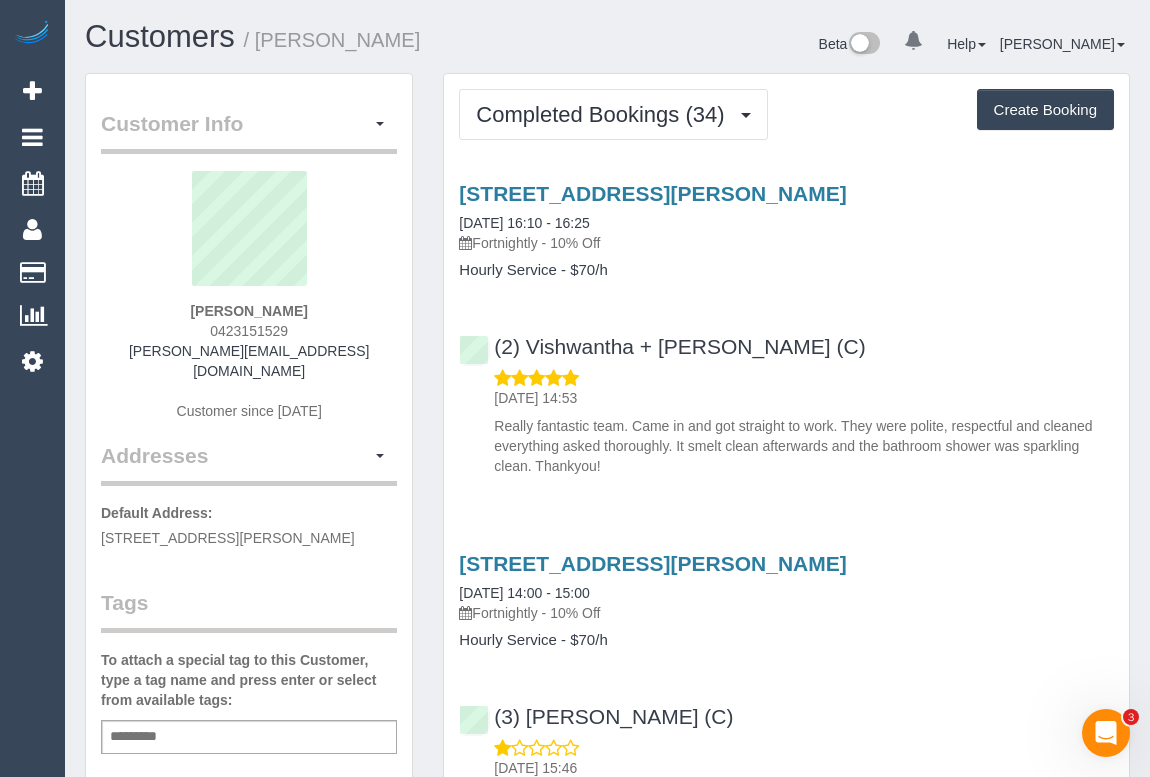 click on "Completed Bookings (34)
Completed Bookings (34)
Upcoming Bookings (12)
Cancelled Bookings (8)
Charges (33)
Feedback (11)
Create Booking
Service
Feedback" at bounding box center [786, 4202] 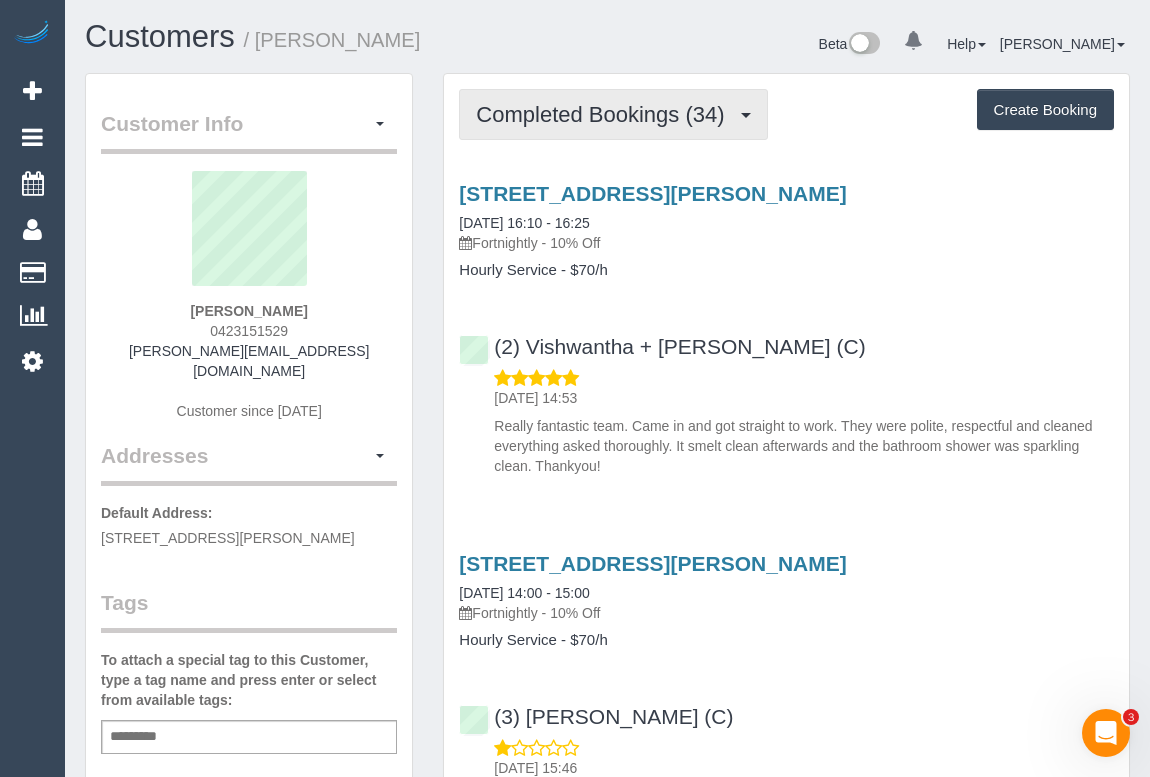 click on "Completed Bookings (34)" at bounding box center [605, 114] 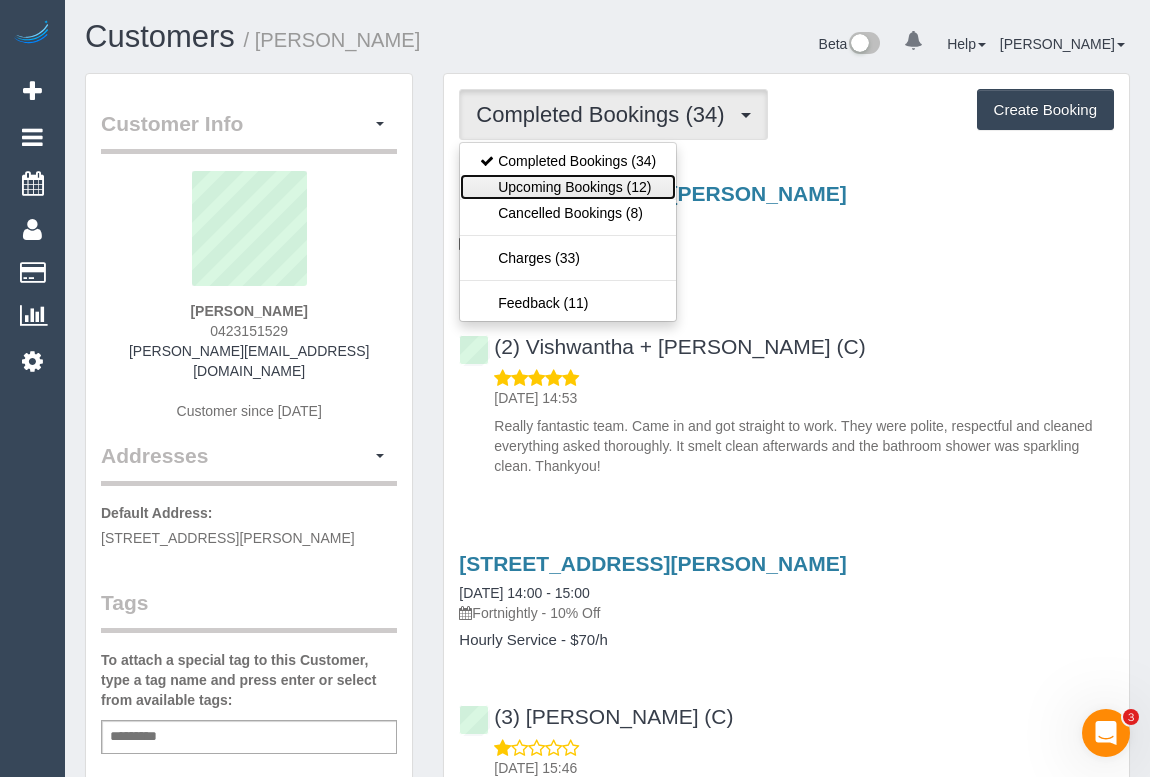click on "Upcoming Bookings (12)" at bounding box center (568, 187) 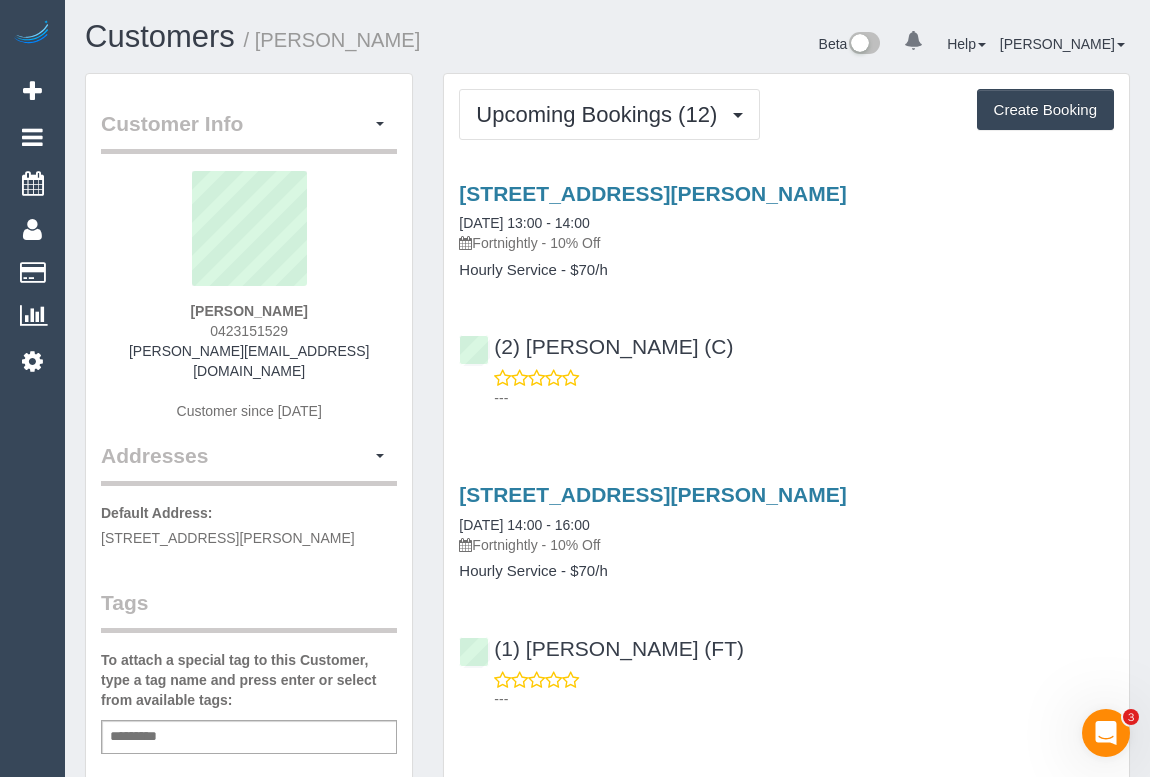 click on "(2) [PERSON_NAME] (C)
---" at bounding box center [786, 363] 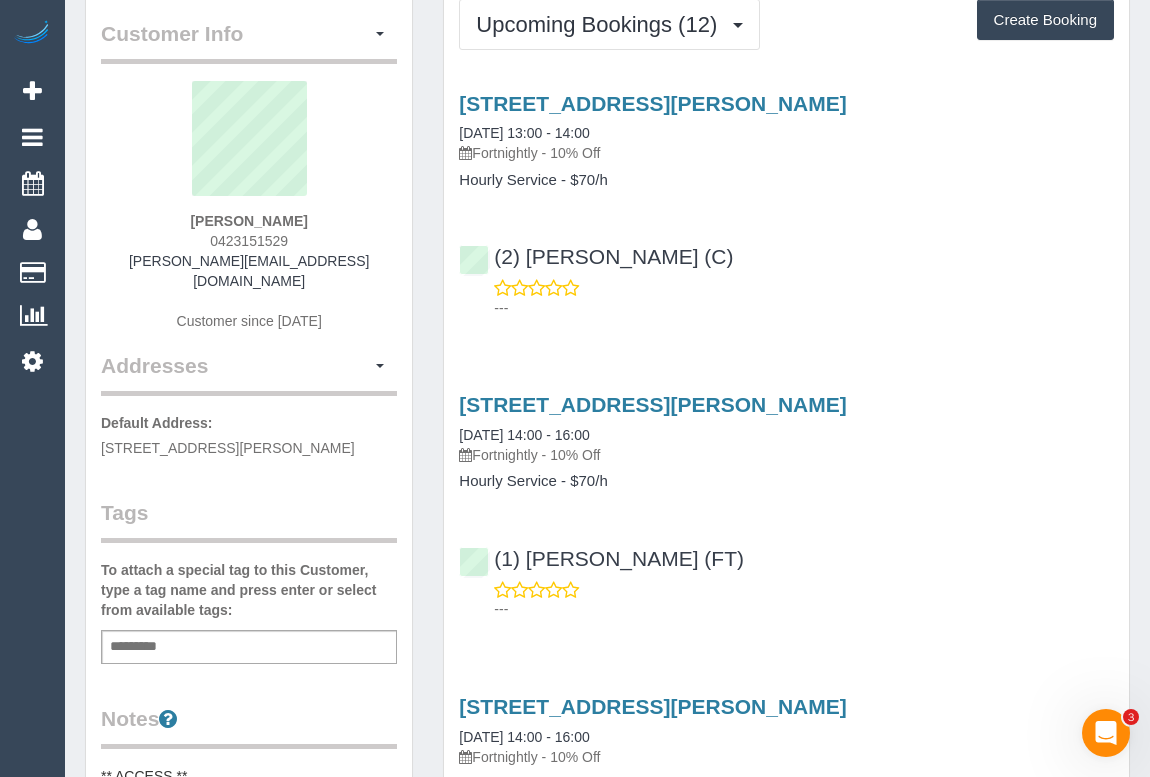scroll, scrollTop: 0, scrollLeft: 0, axis: both 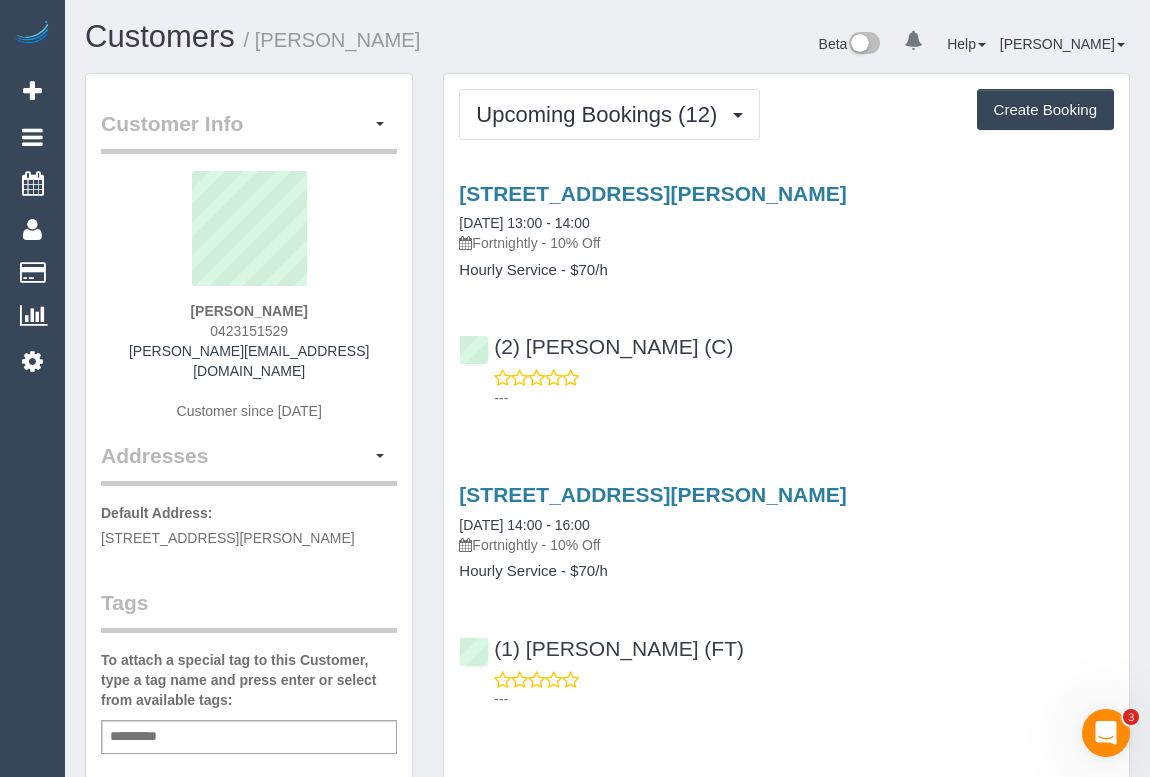 click on "To attach a special tag to this Customer, type a tag name and press enter or select
from available tags:
Add a tag" at bounding box center [249, 702] 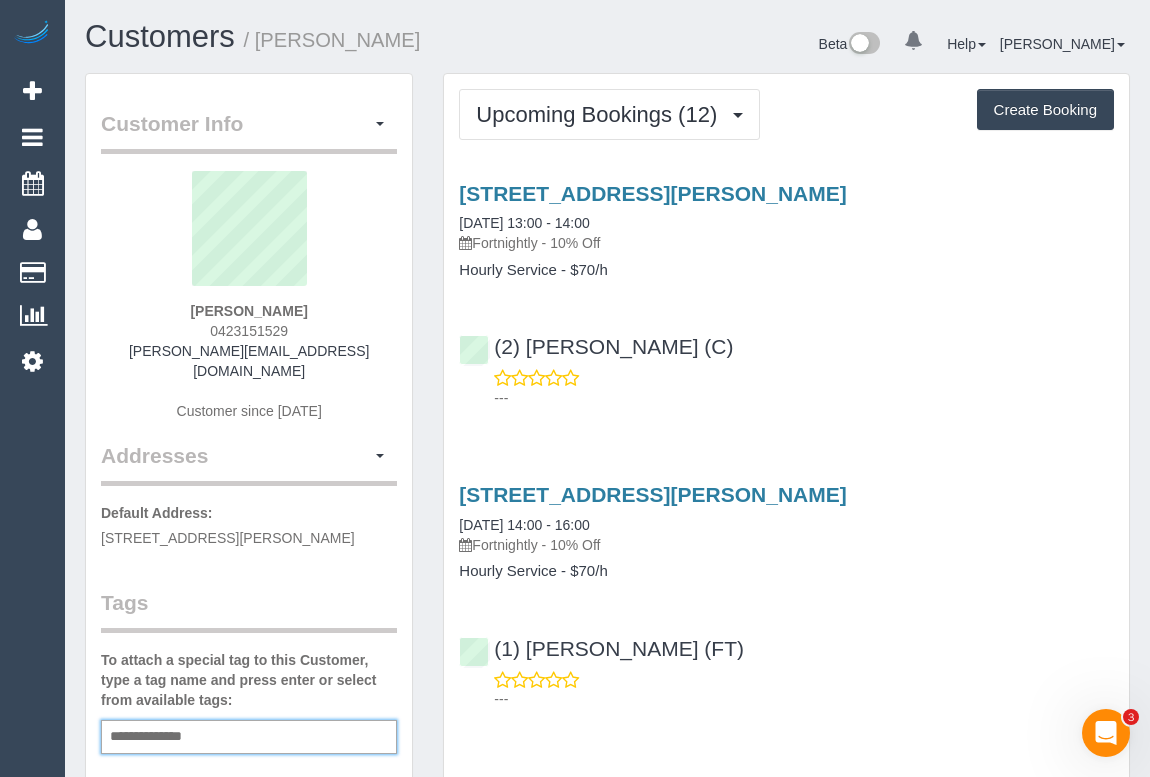 type on "**********" 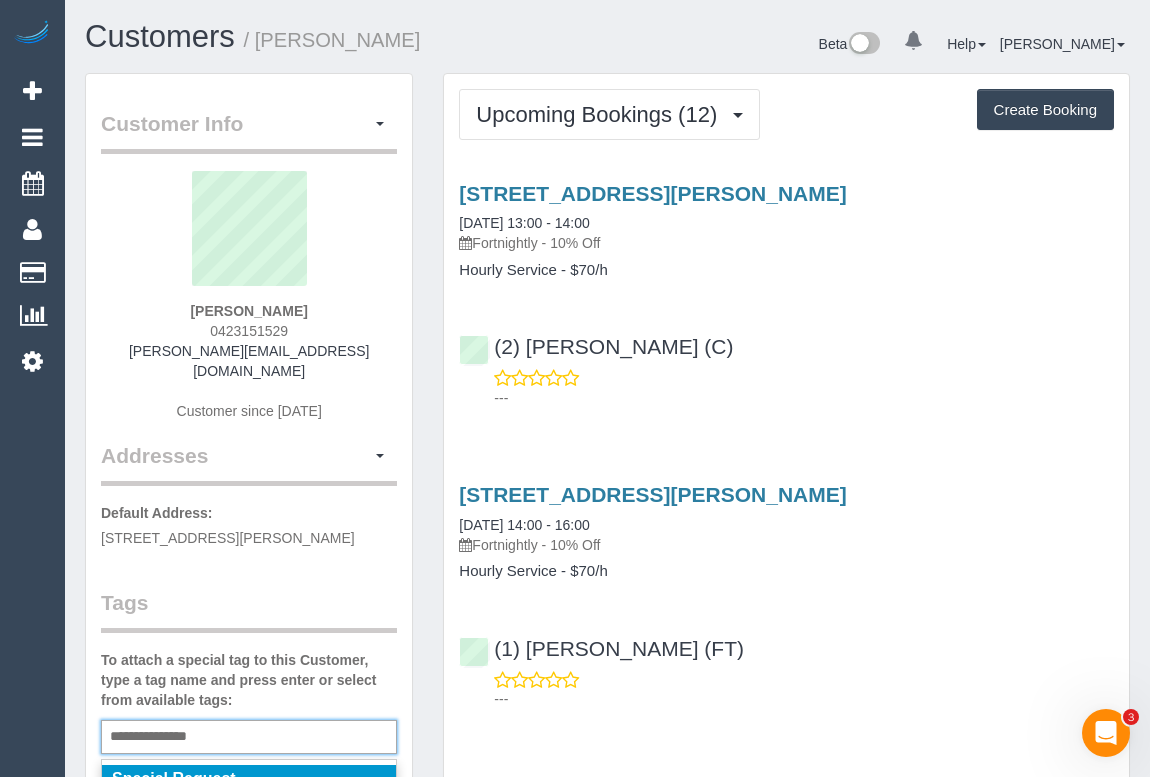 type 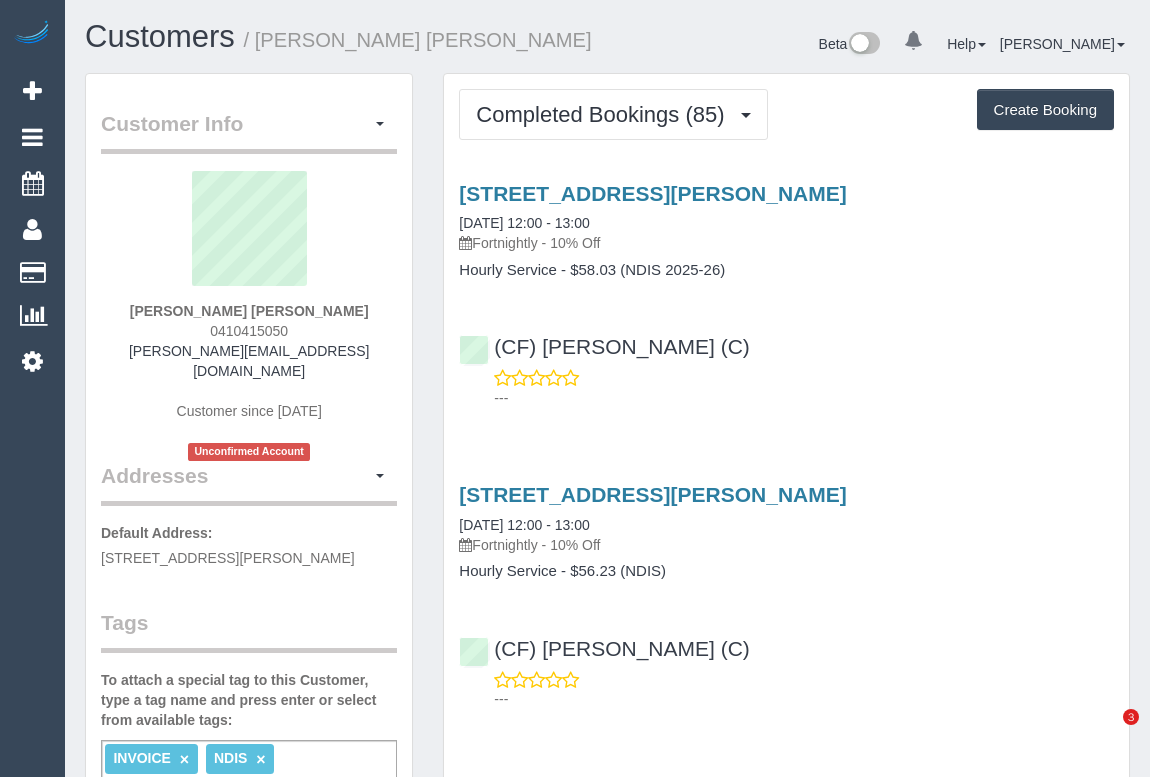 scroll, scrollTop: 0, scrollLeft: 0, axis: both 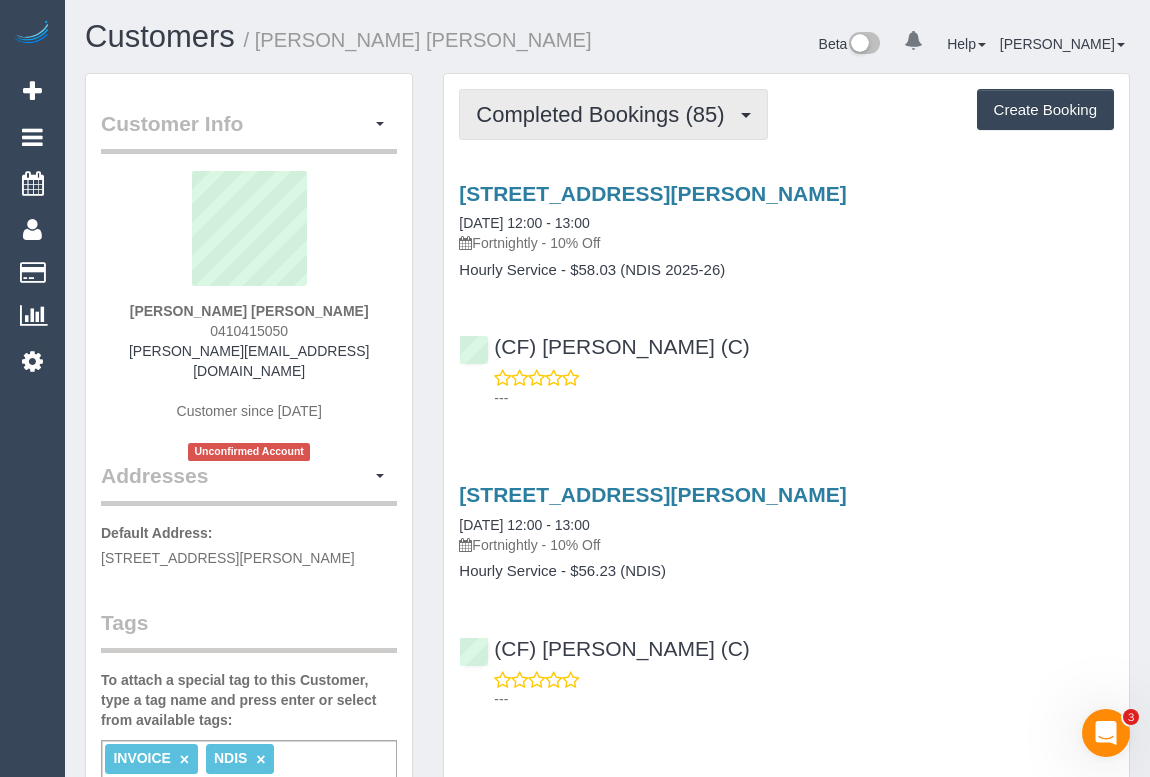 click on "Completed Bookings (85)" at bounding box center [605, 114] 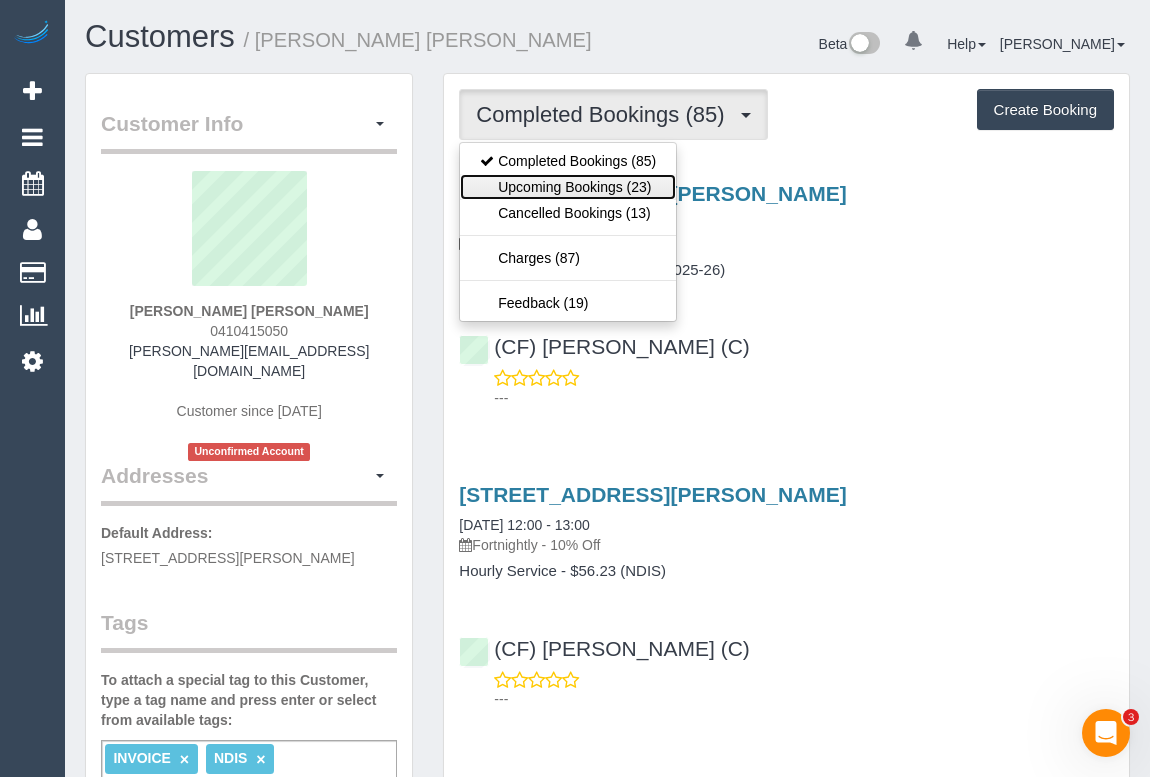 click on "Upcoming Bookings (23)" at bounding box center (568, 187) 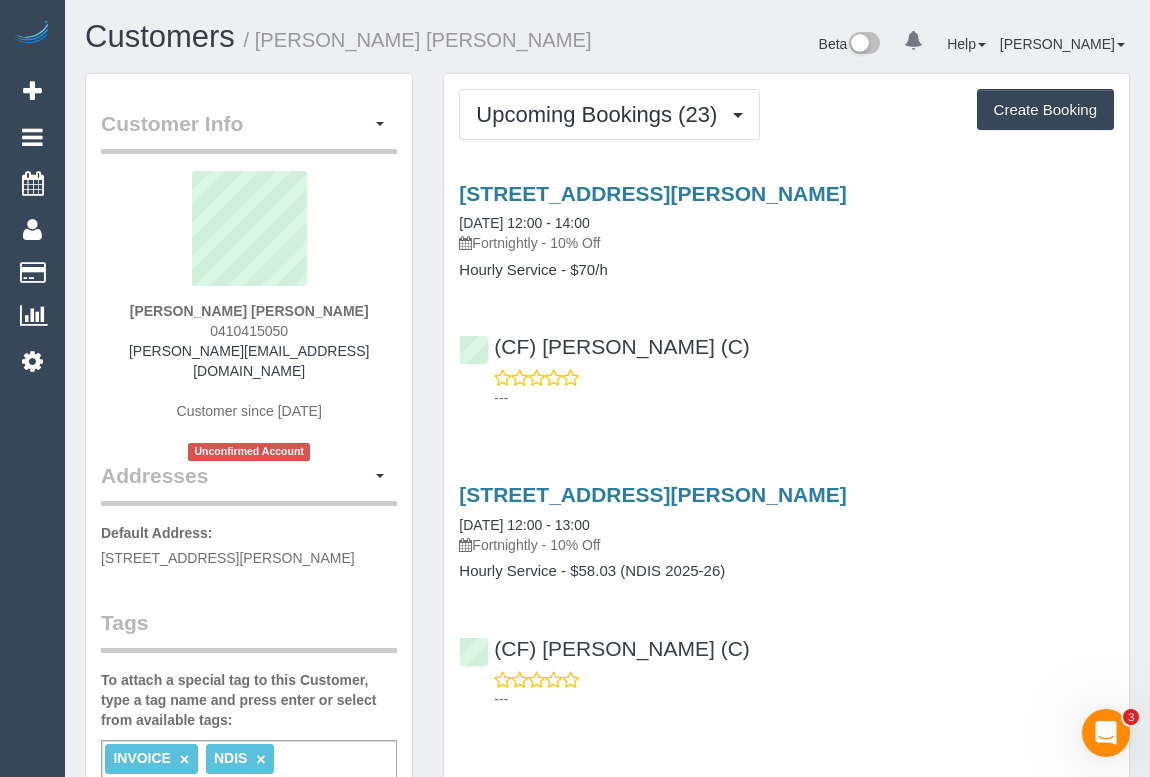click on "---" at bounding box center (786, 388) 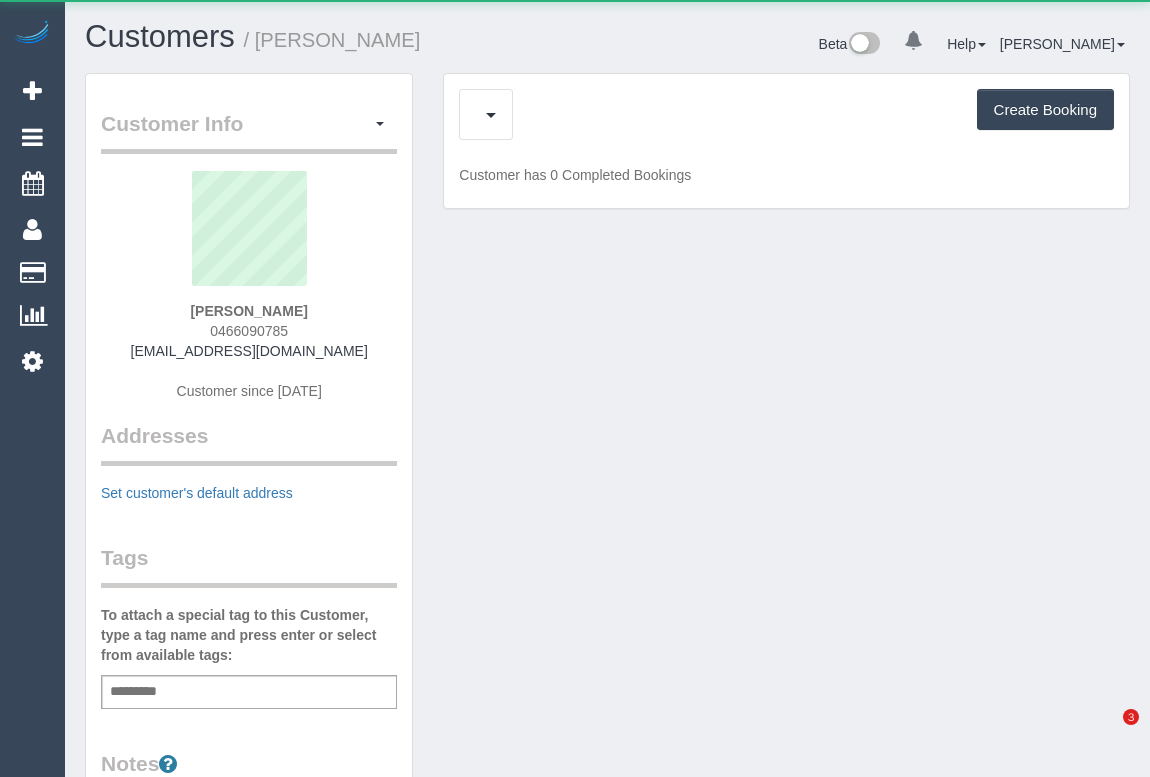 scroll, scrollTop: 0, scrollLeft: 0, axis: both 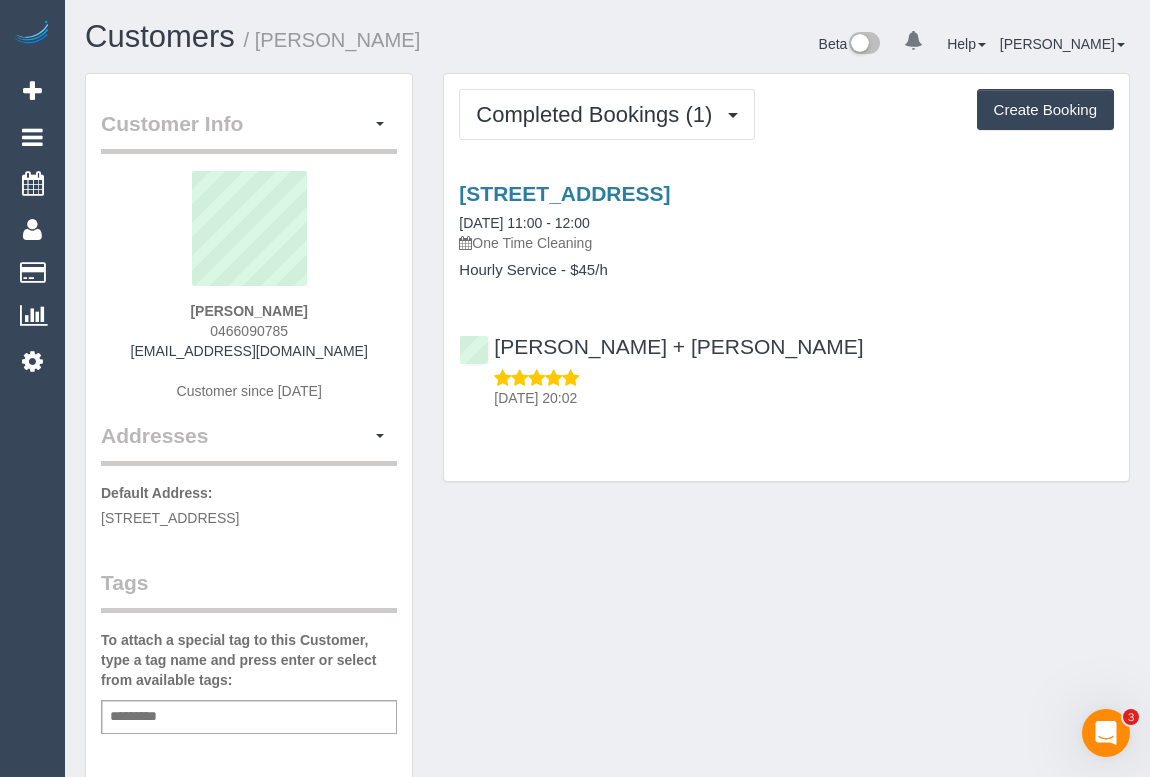 drag, startPoint x: 620, startPoint y: 559, endPoint x: 620, endPoint y: 293, distance: 266 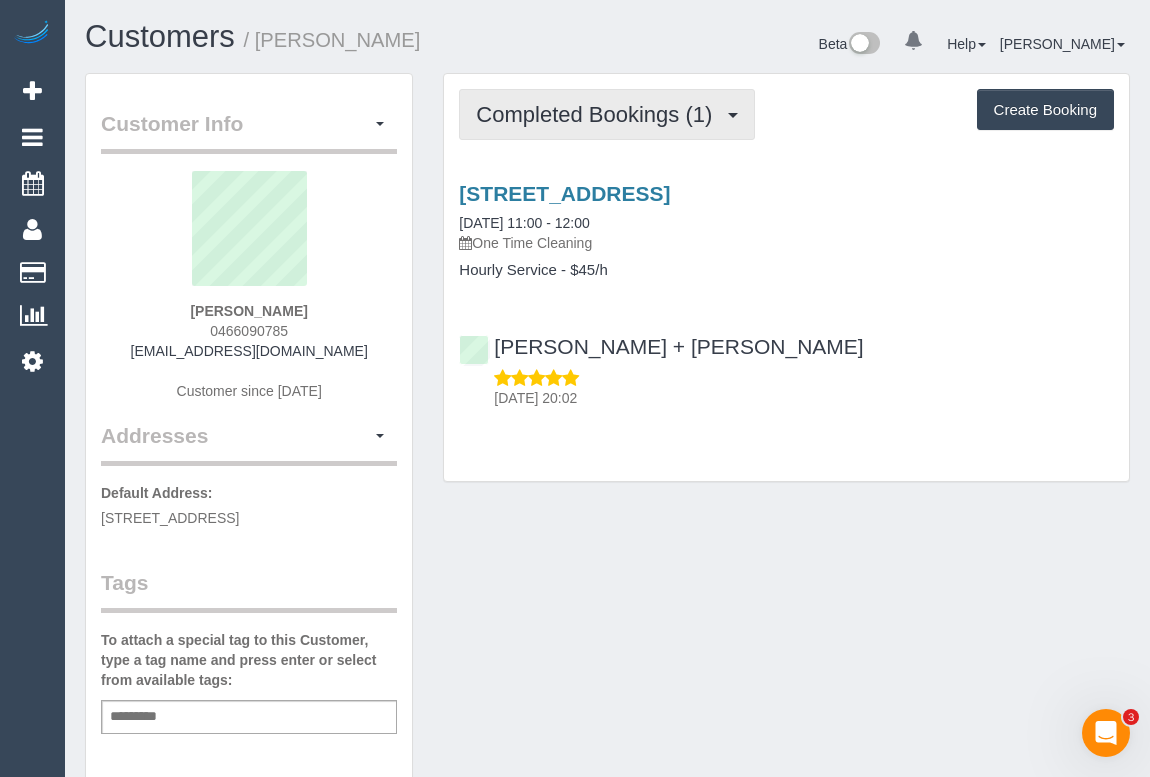 click on "Completed Bookings (1)" at bounding box center (599, 114) 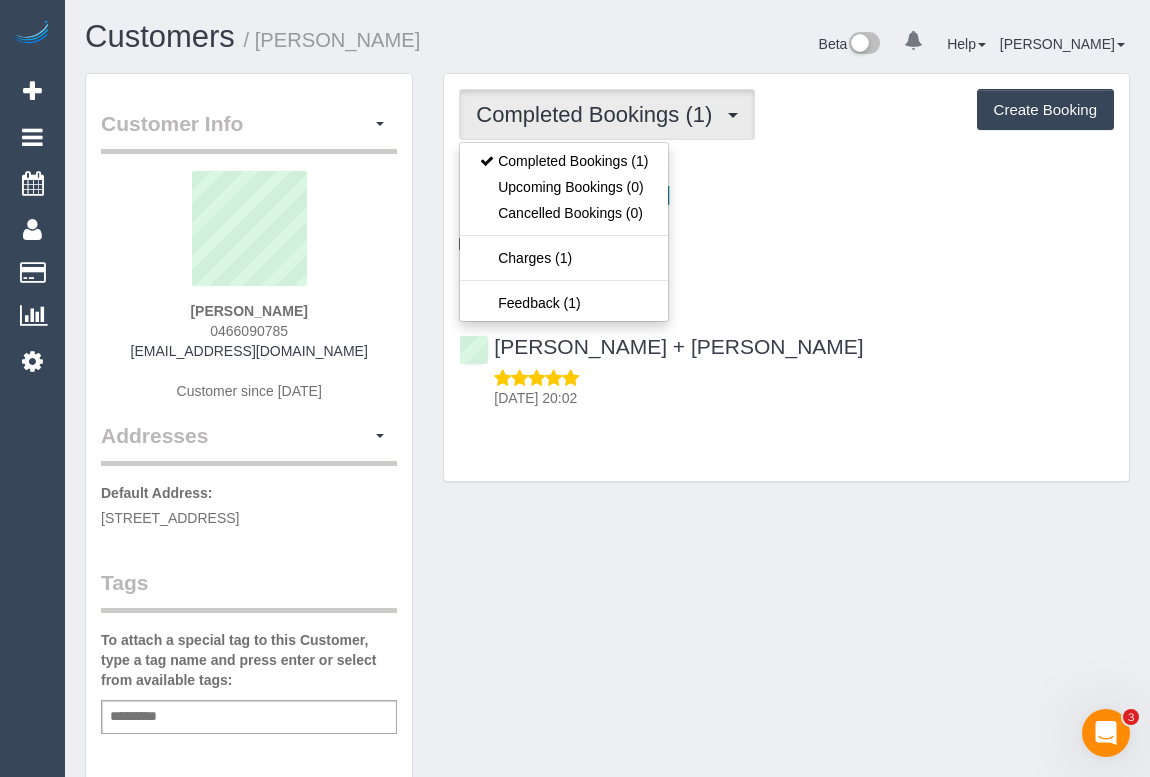 click on "[PERSON_NAME] + [PERSON_NAME]
[DATE] 20:02" at bounding box center (786, 363) 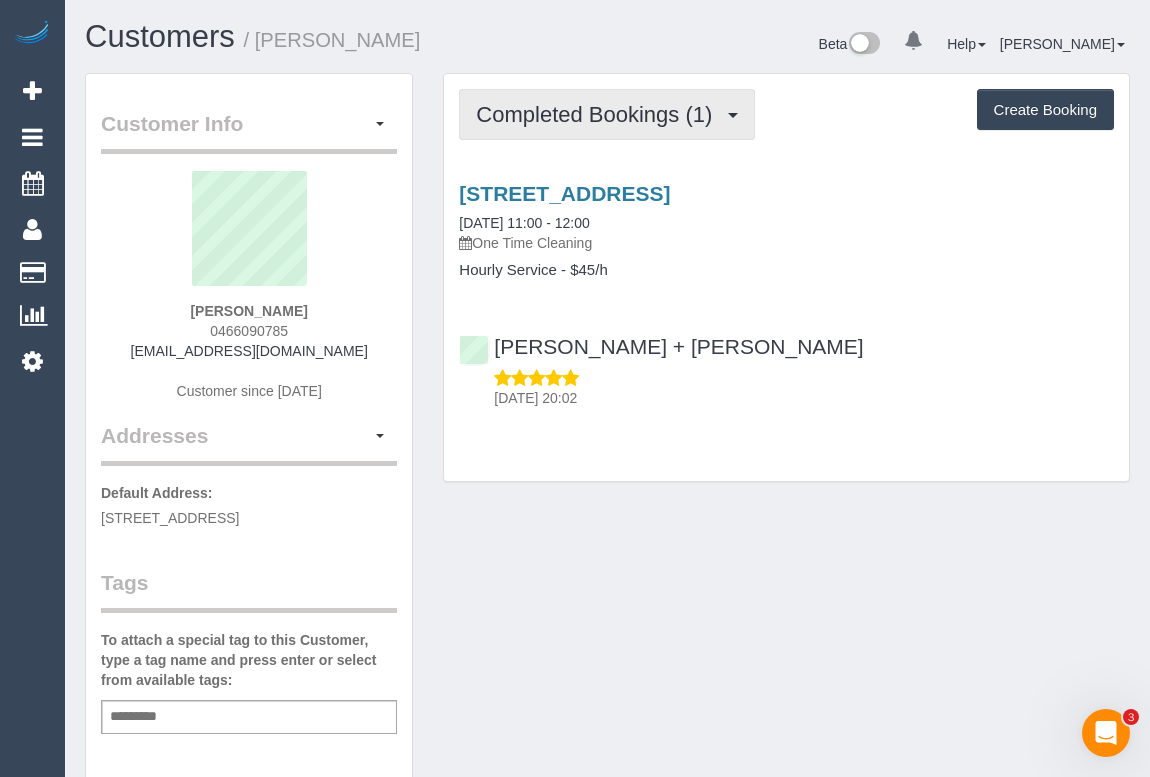 click on "Completed Bookings (1)" at bounding box center [599, 114] 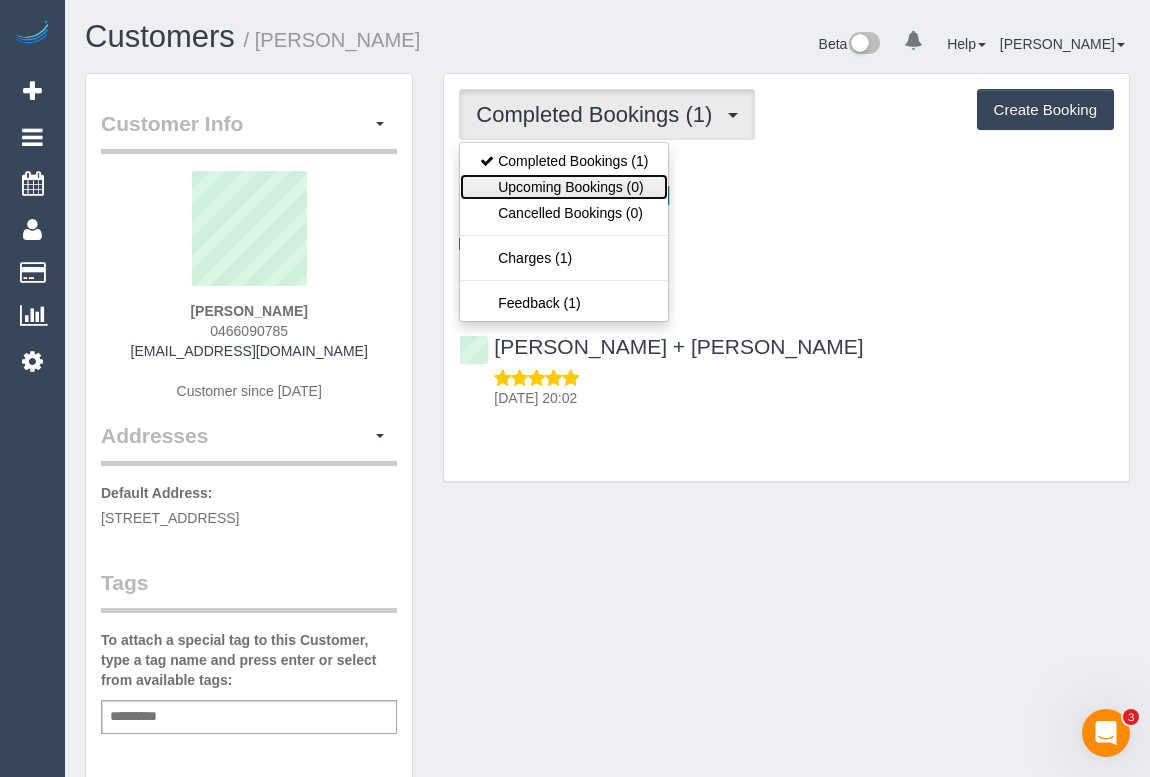 click on "Upcoming Bookings (0)" at bounding box center (564, 187) 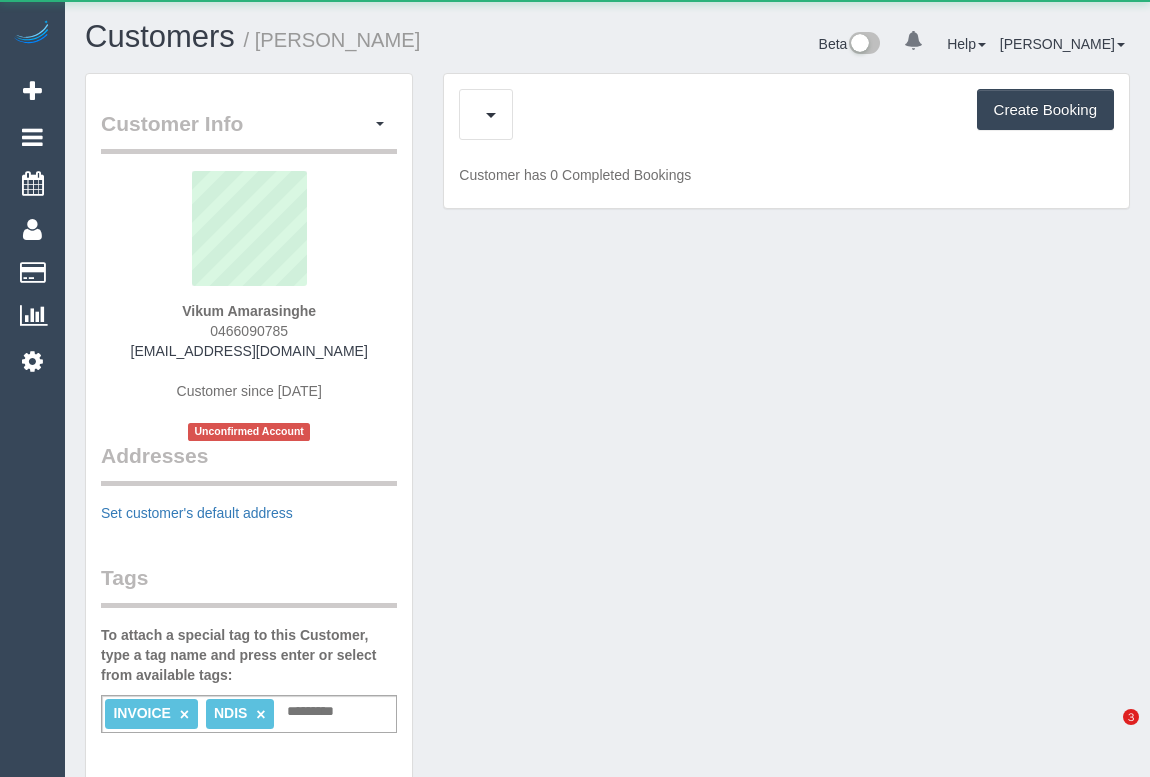 scroll, scrollTop: 0, scrollLeft: 0, axis: both 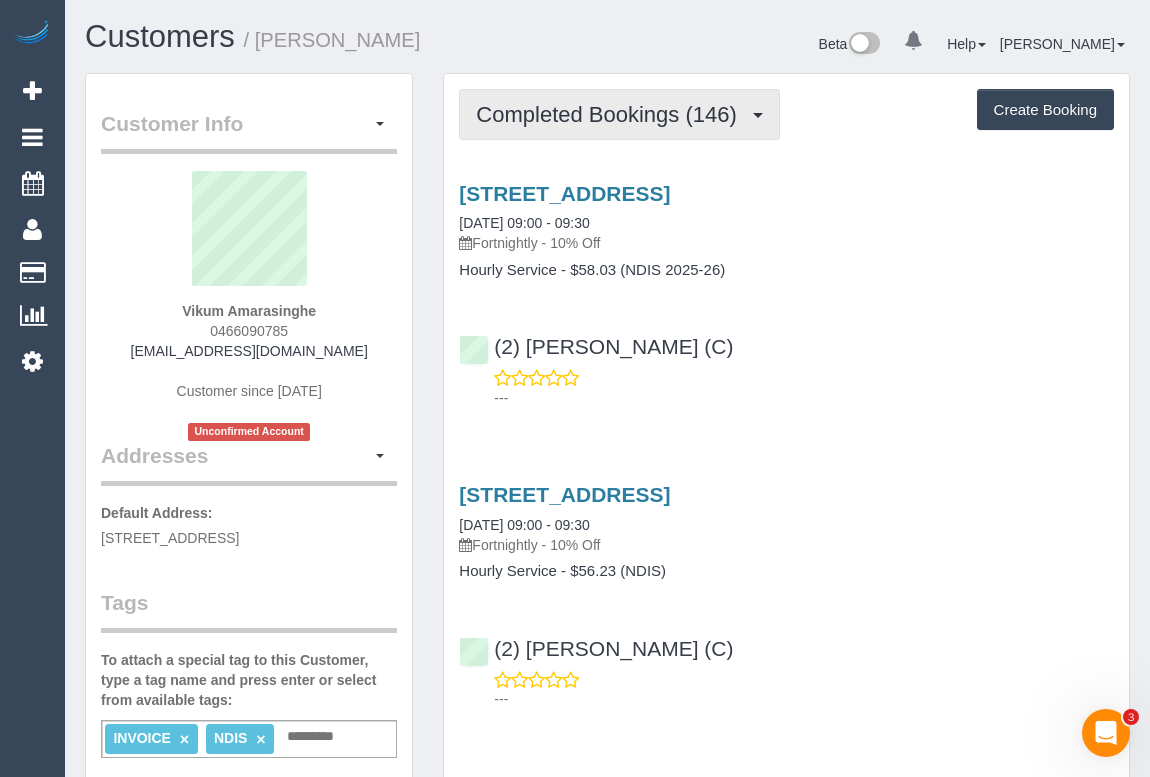 click on "Completed Bookings (146)" at bounding box center [619, 114] 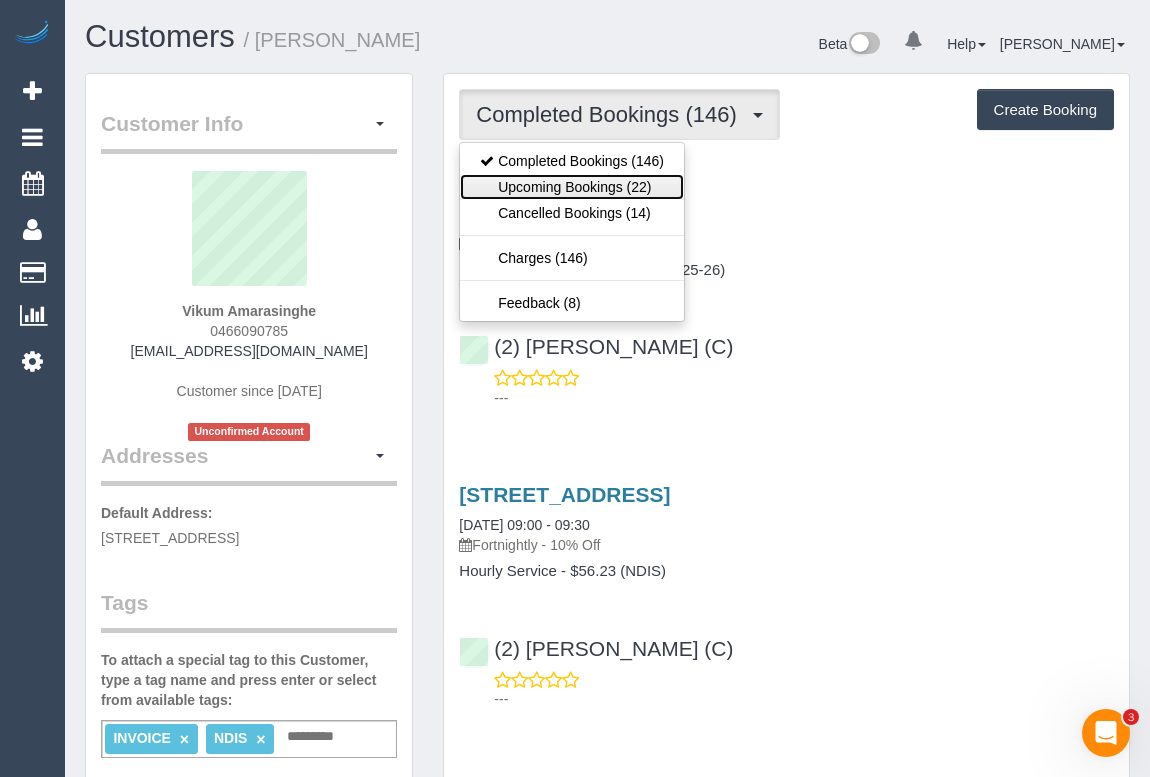 click on "Upcoming Bookings (22)" at bounding box center [572, 187] 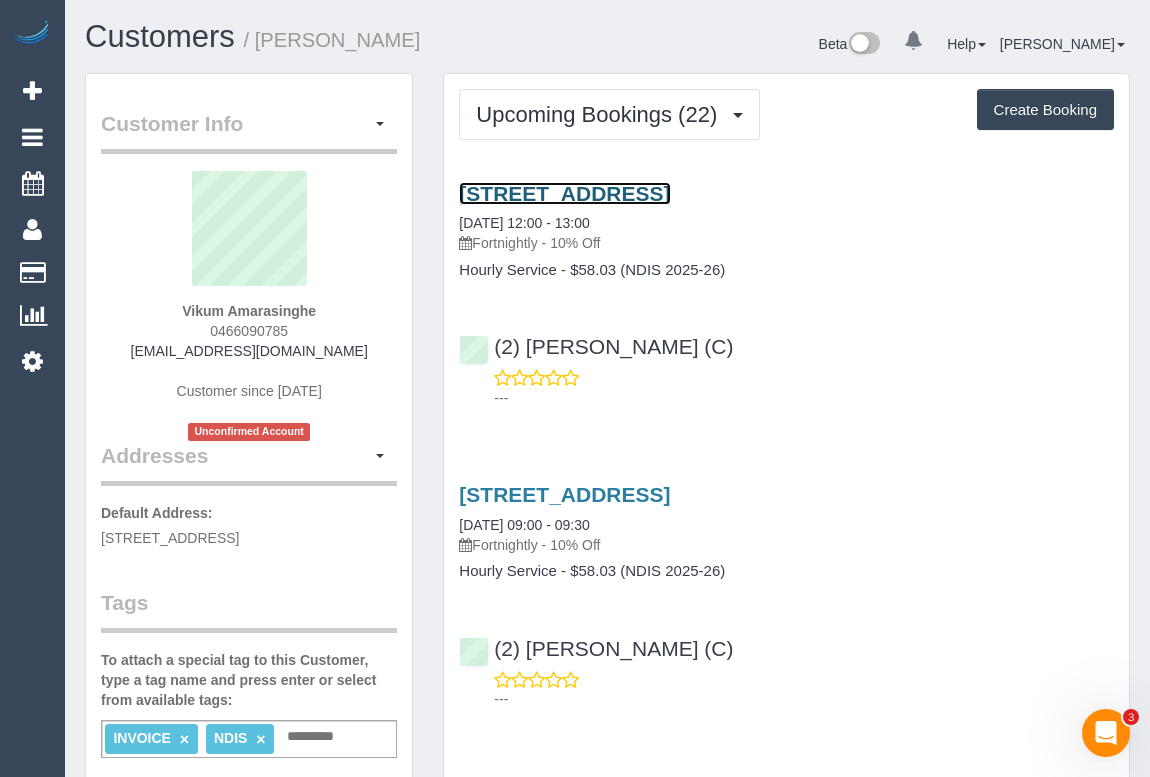 click on "56 Kambara Drive, Mulgrave, VIC 3170" at bounding box center [564, 193] 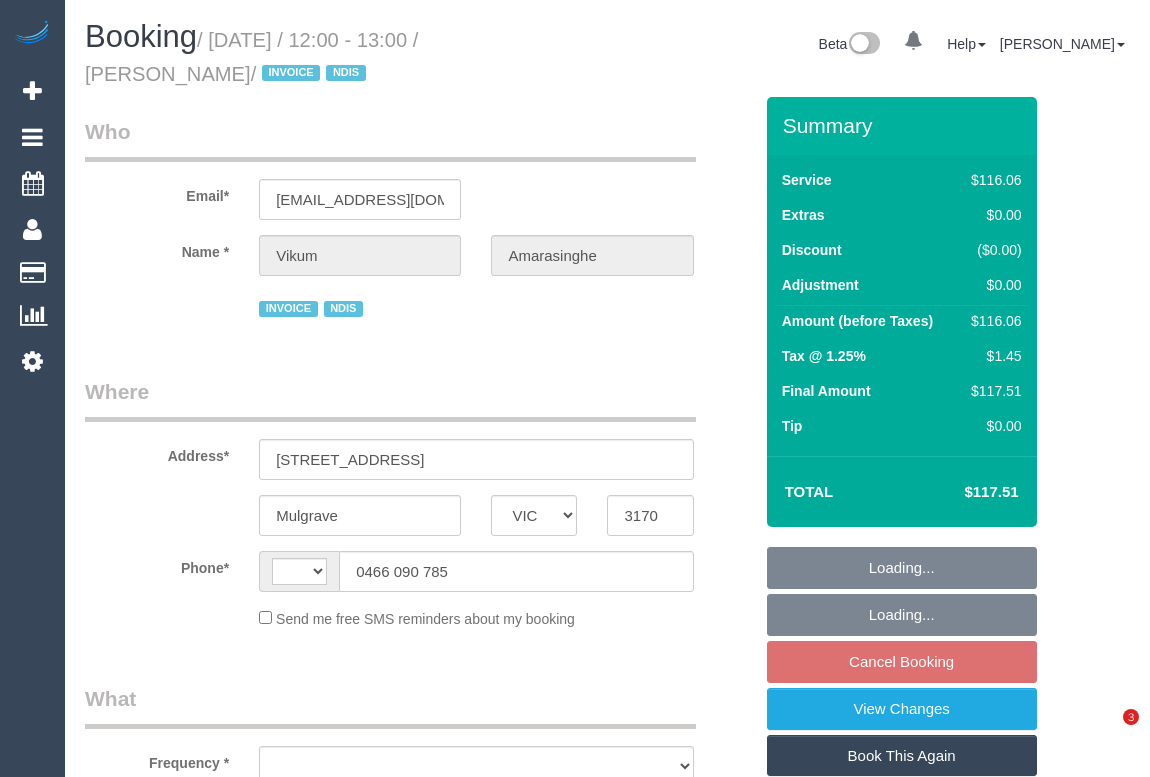 select on "VIC" 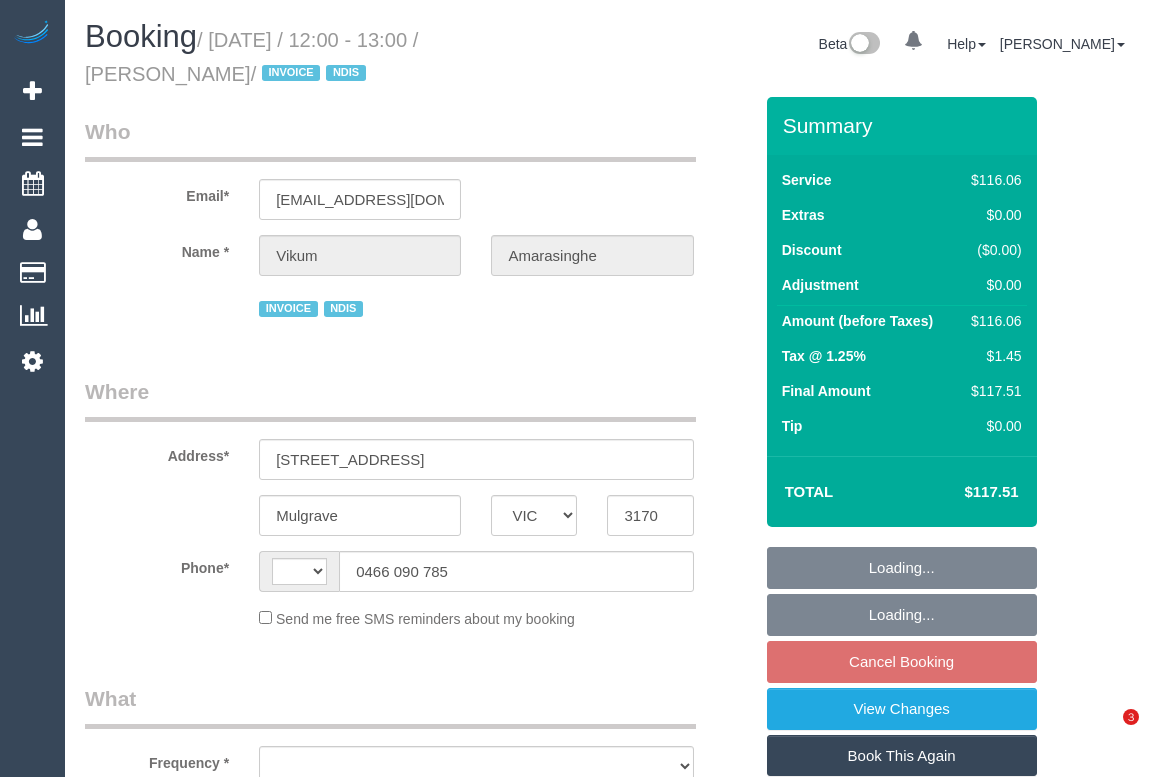scroll, scrollTop: 0, scrollLeft: 0, axis: both 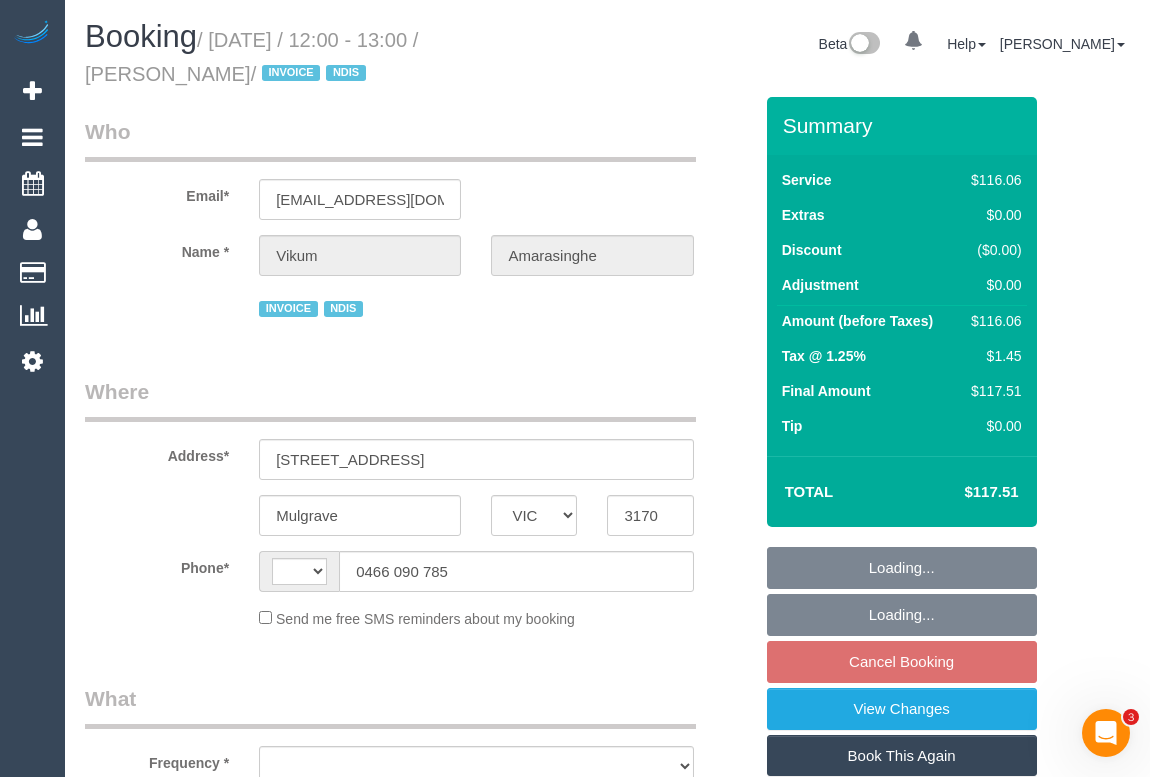 select on "number:28" 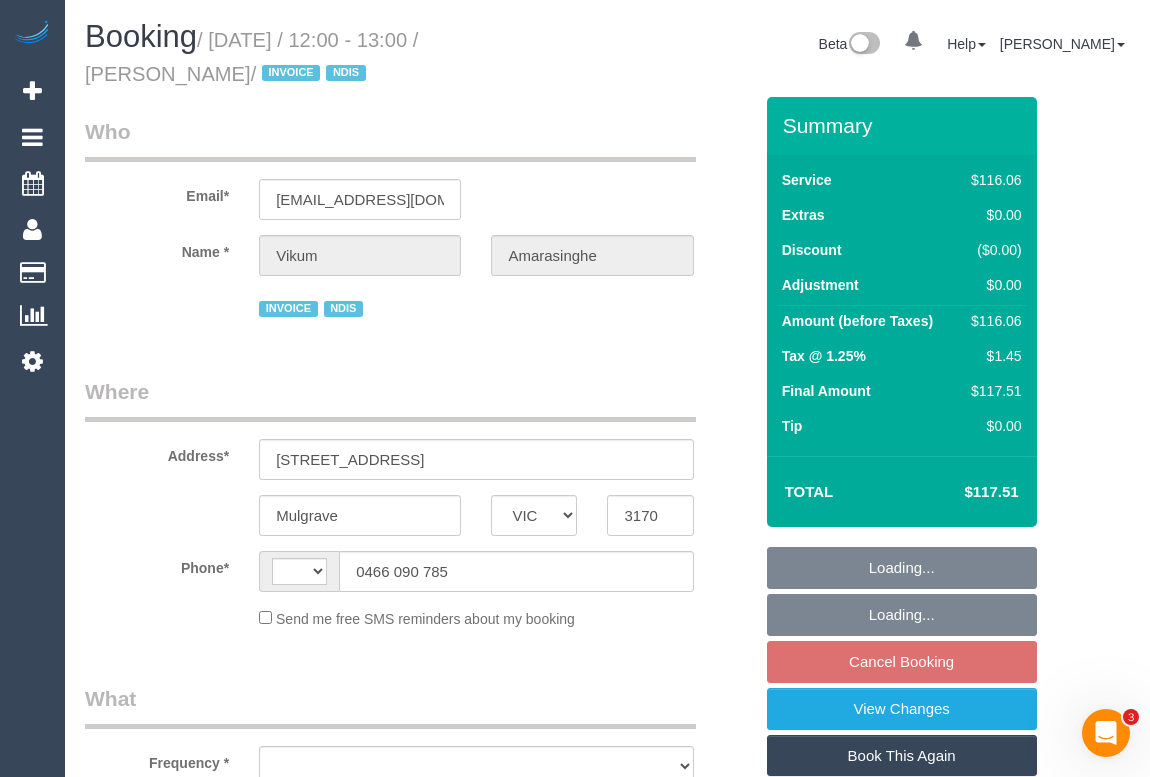 select on "string:AU" 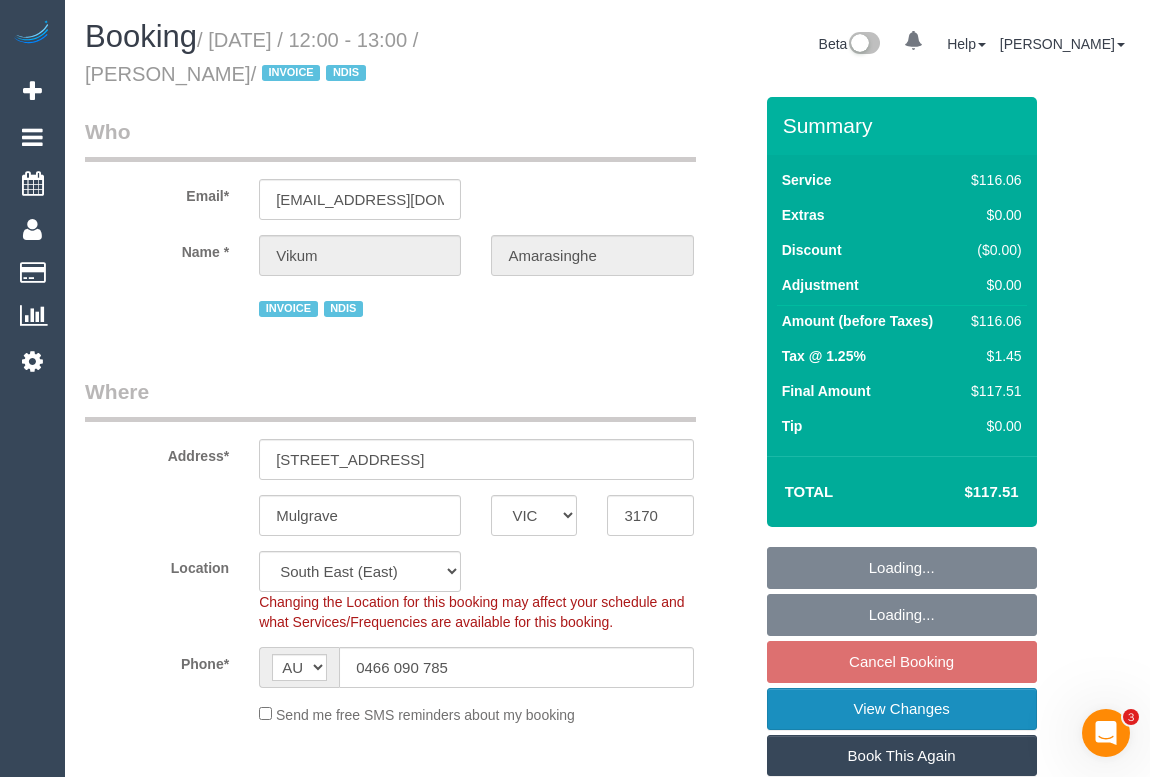 select on "object:1270" 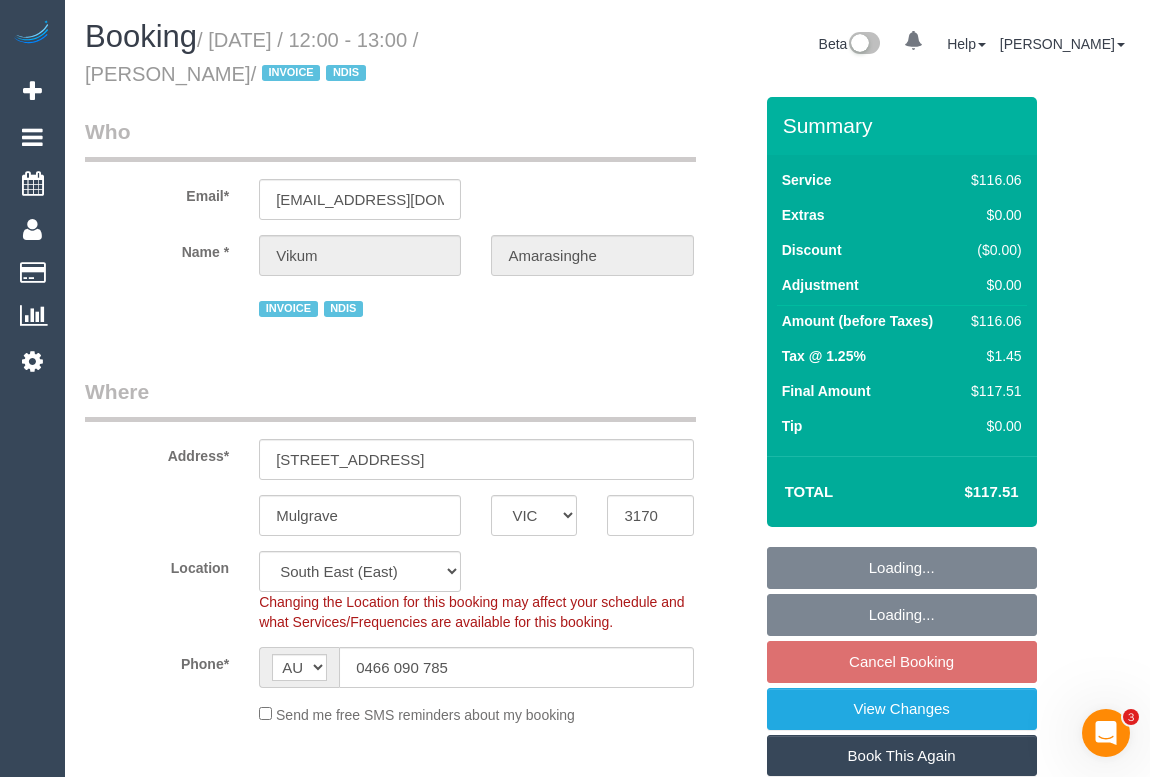 click on "Loading...
Loading...
Cancel Booking
View Changes
Book This Again
Complete
Back" at bounding box center [902, 709] 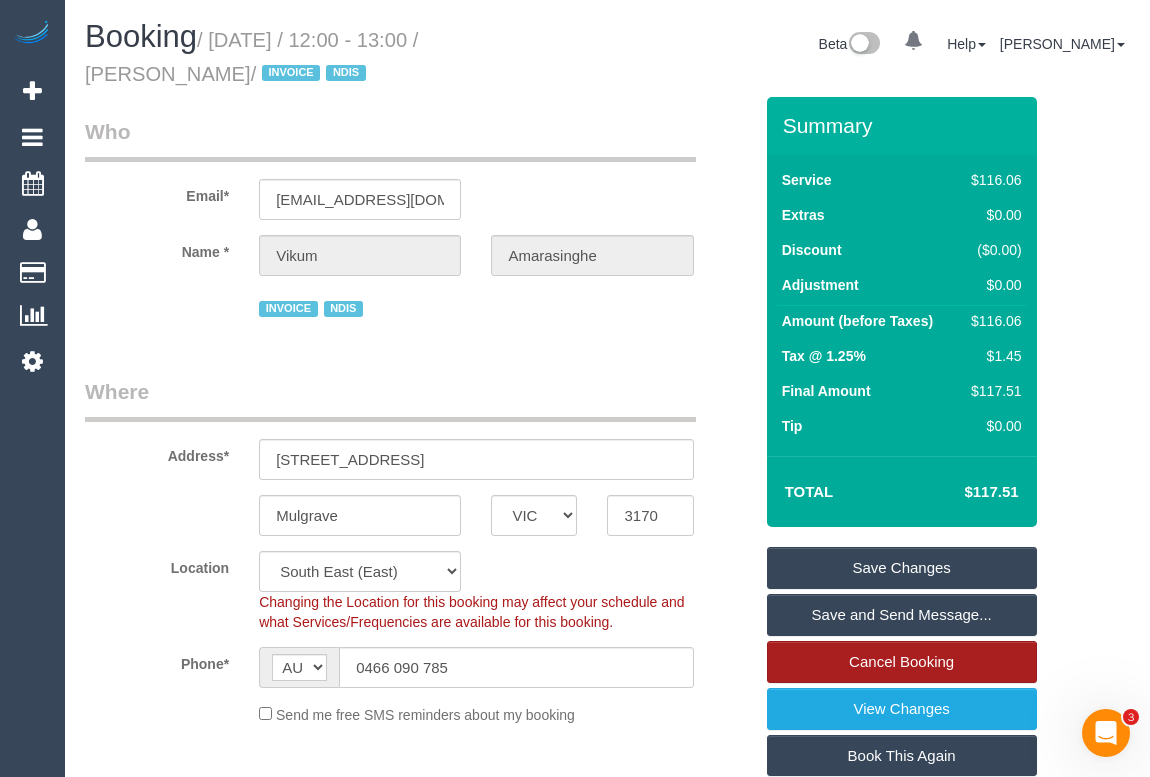 click on "Cancel Booking" at bounding box center (902, 662) 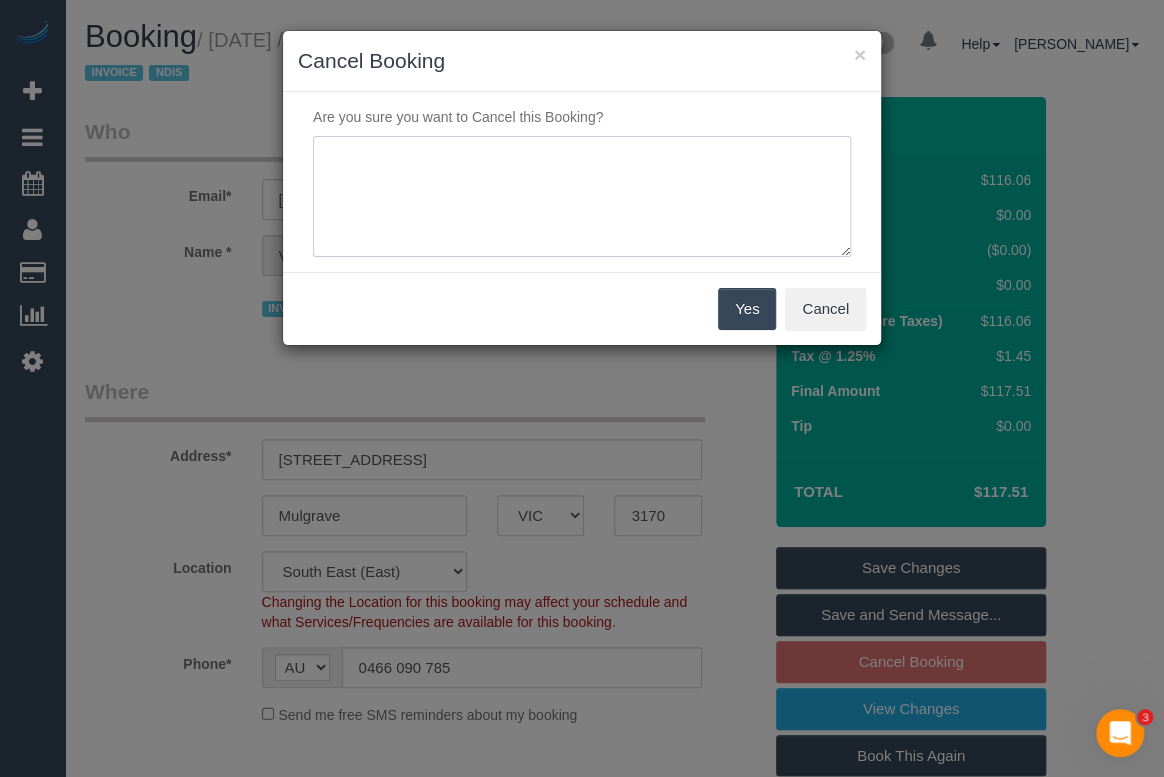 click at bounding box center (582, 197) 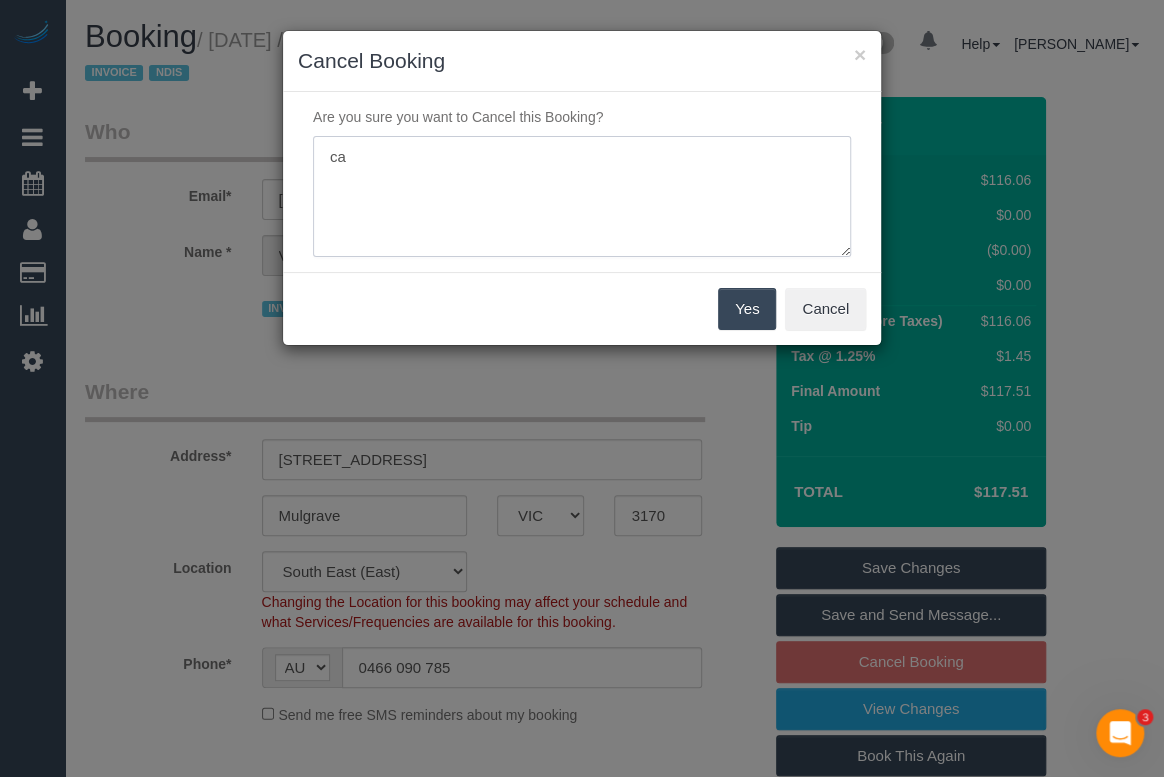 type on "c" 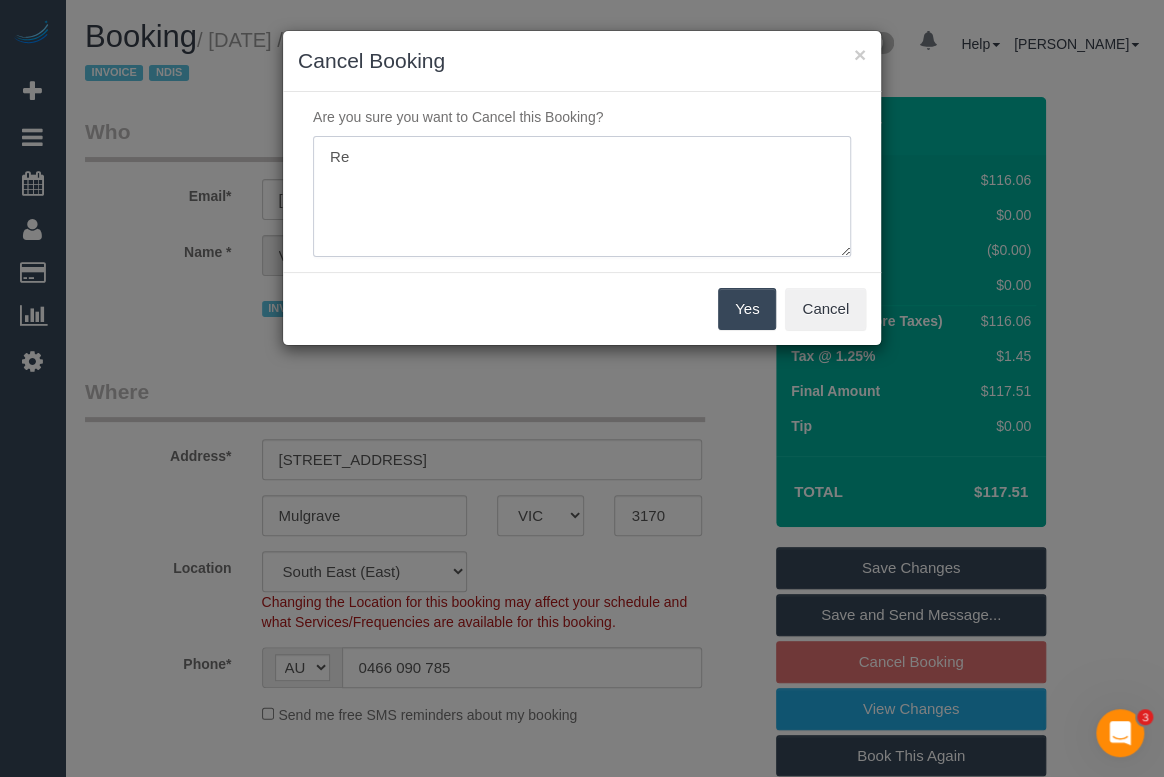 type on "R" 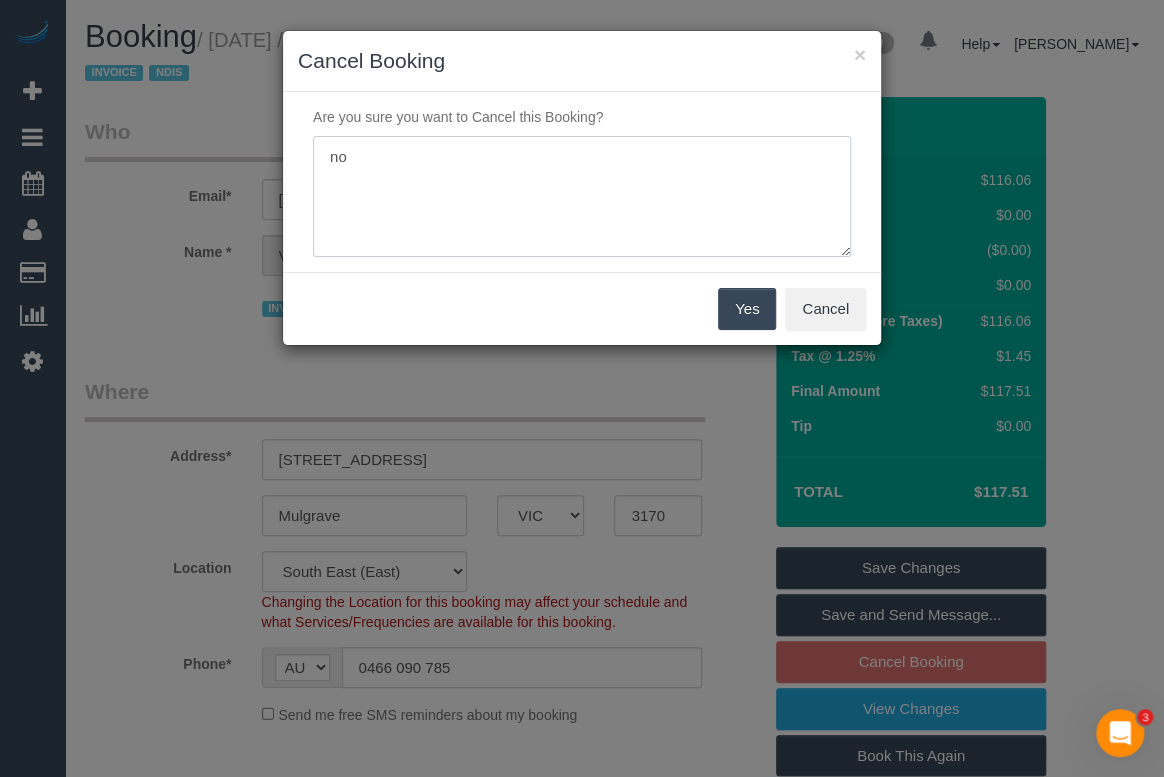 type on "n" 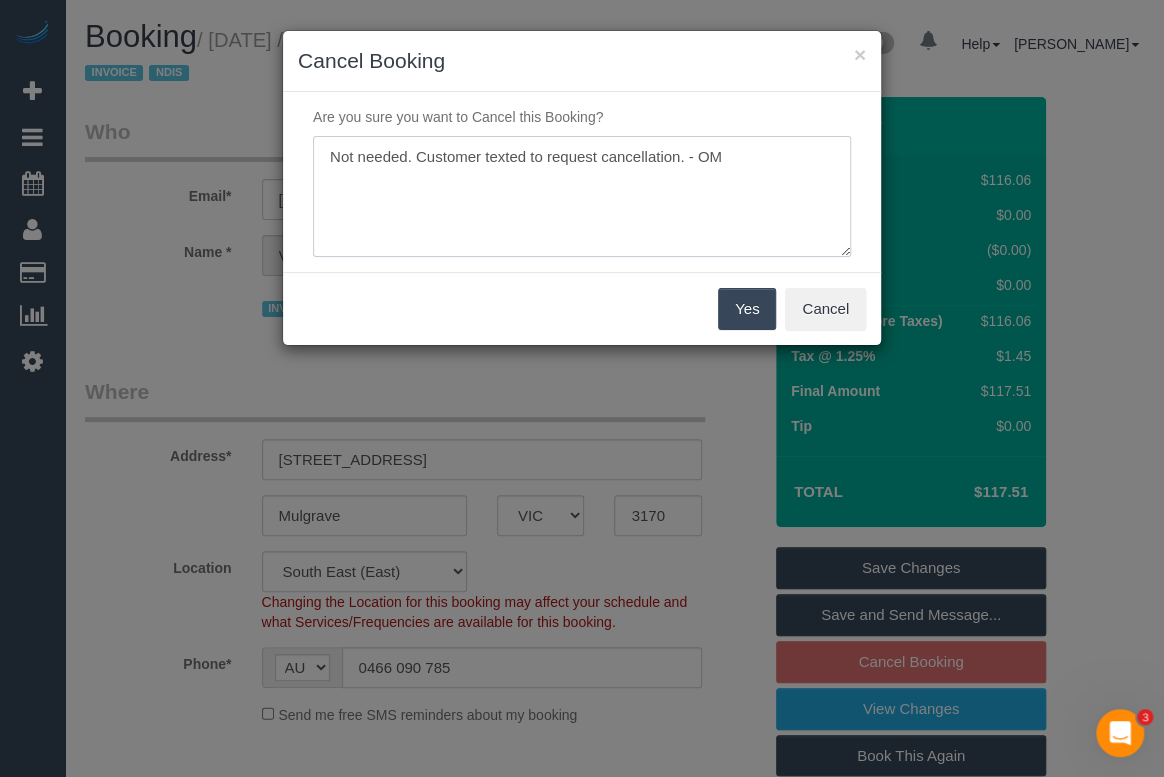 type on "Not needed. Customer texted to request cancellation. - OM" 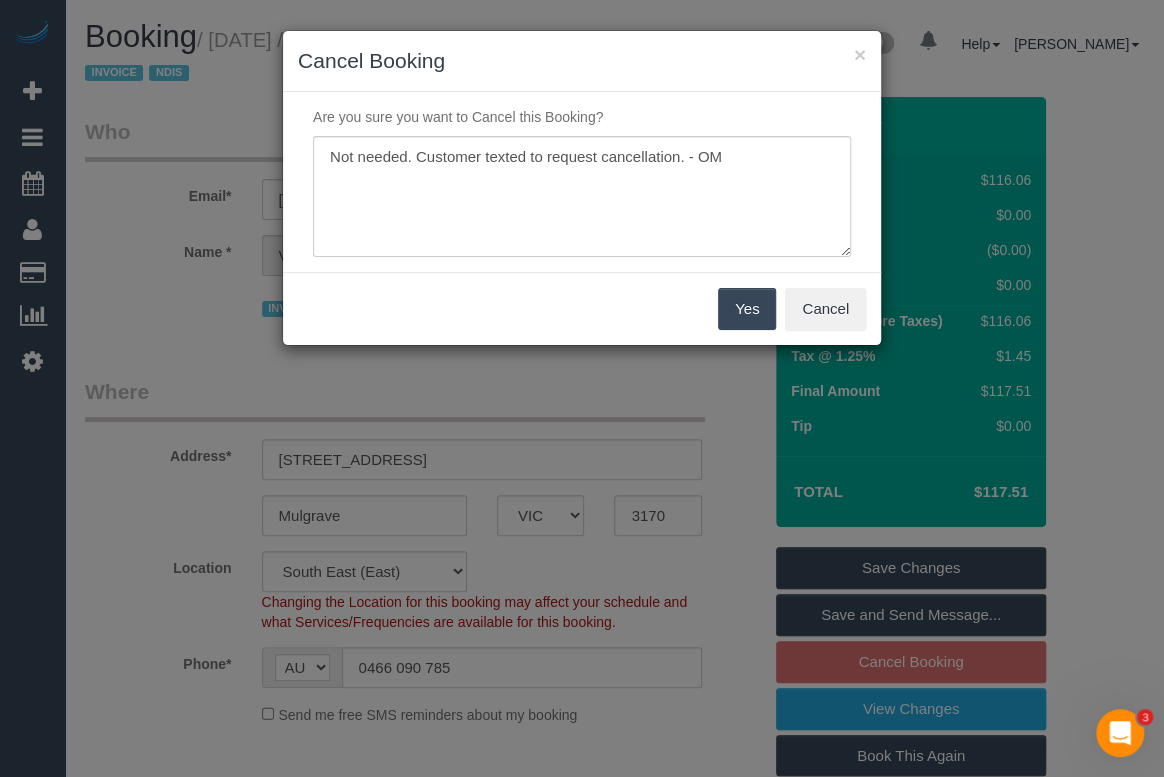 click on "Yes" at bounding box center [747, 309] 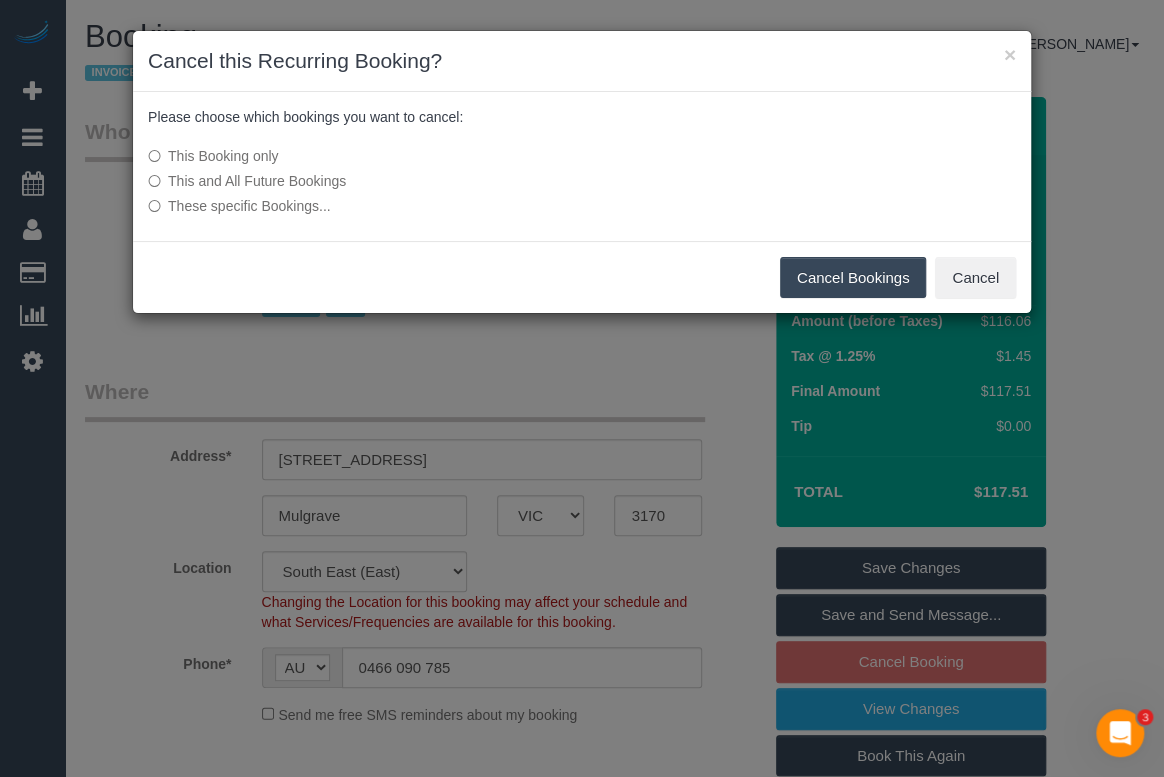 click on "Cancel Bookings" at bounding box center [853, 278] 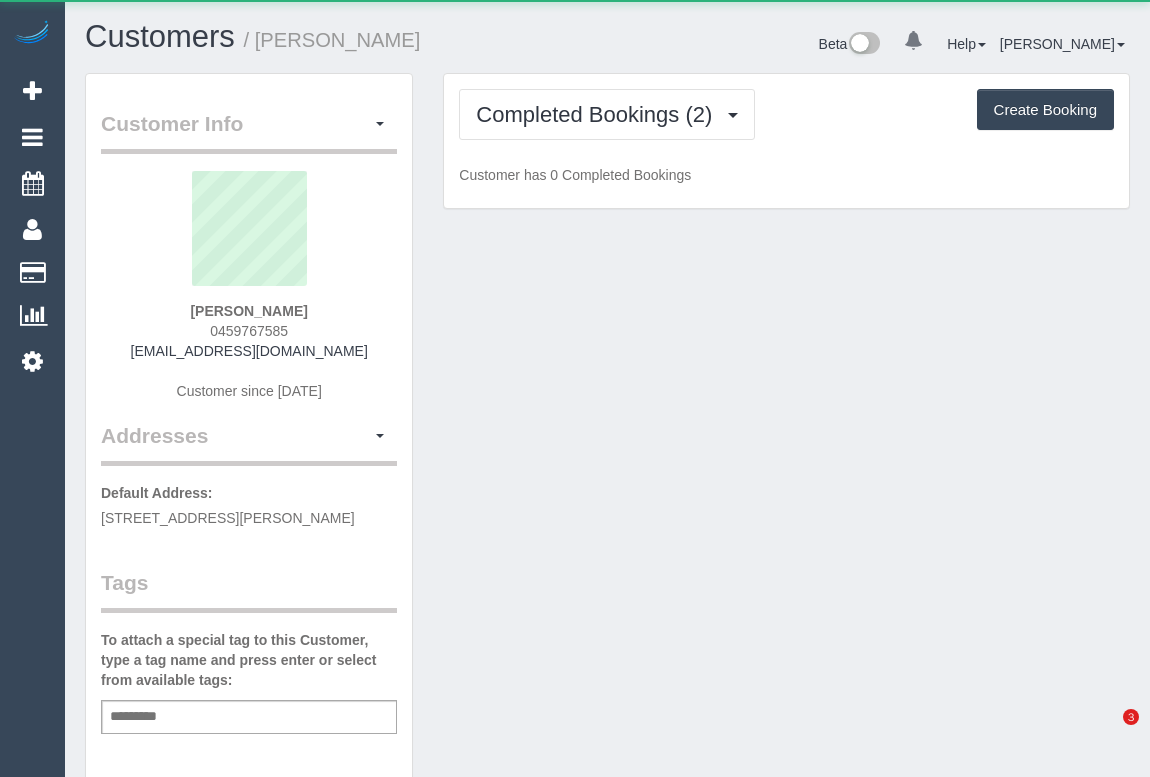scroll, scrollTop: 0, scrollLeft: 0, axis: both 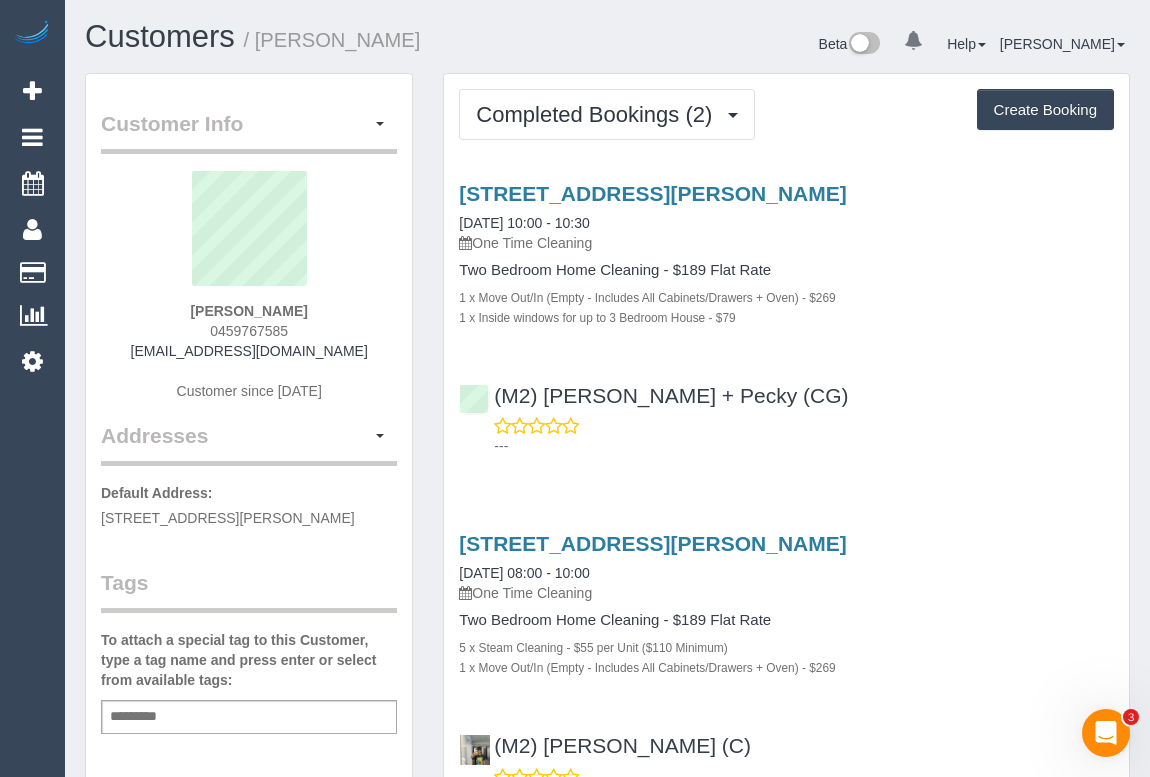 drag, startPoint x: 175, startPoint y: 310, endPoint x: 376, endPoint y: 310, distance: 201 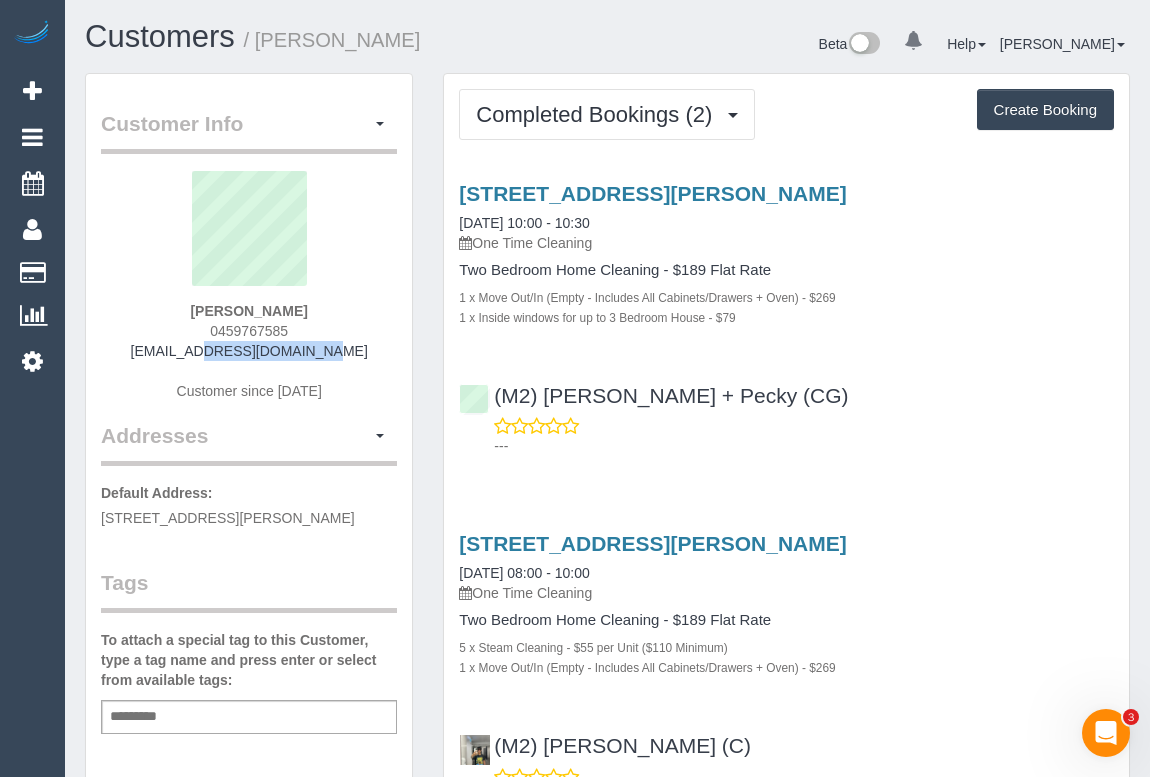 drag, startPoint x: 162, startPoint y: 350, endPoint x: 349, endPoint y: 350, distance: 187 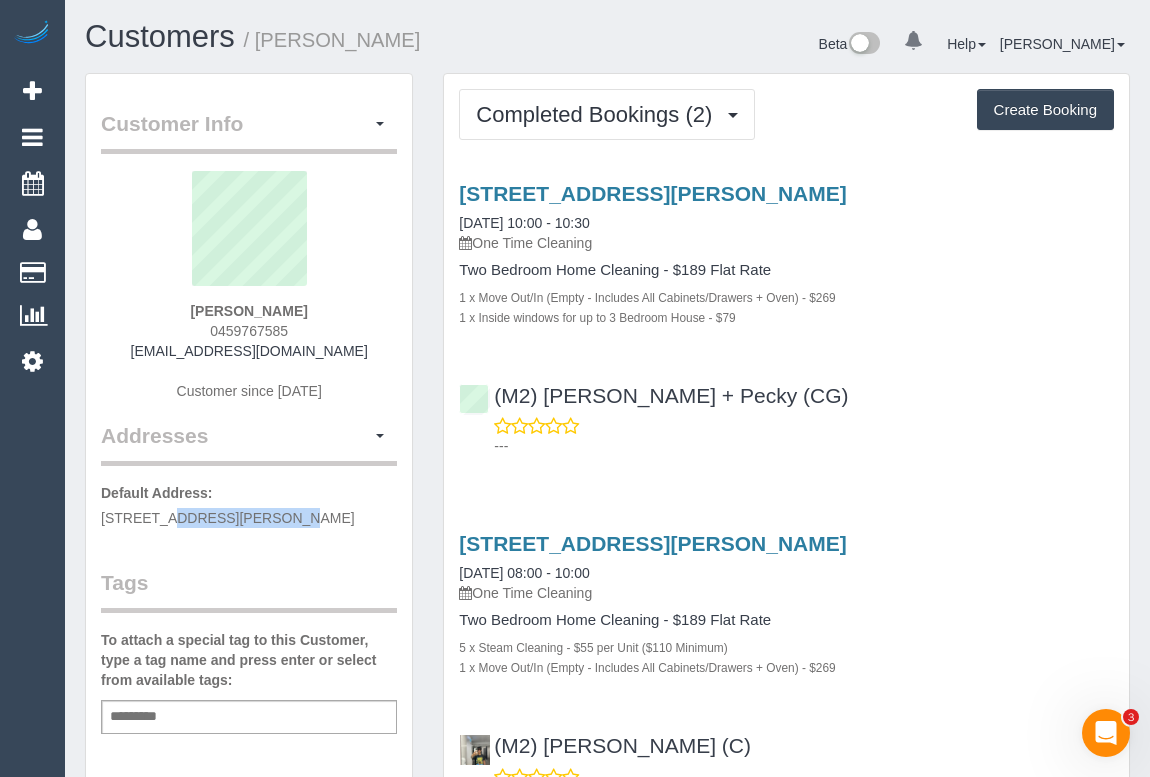drag, startPoint x: 98, startPoint y: 510, endPoint x: 200, endPoint y: 512, distance: 102.01961 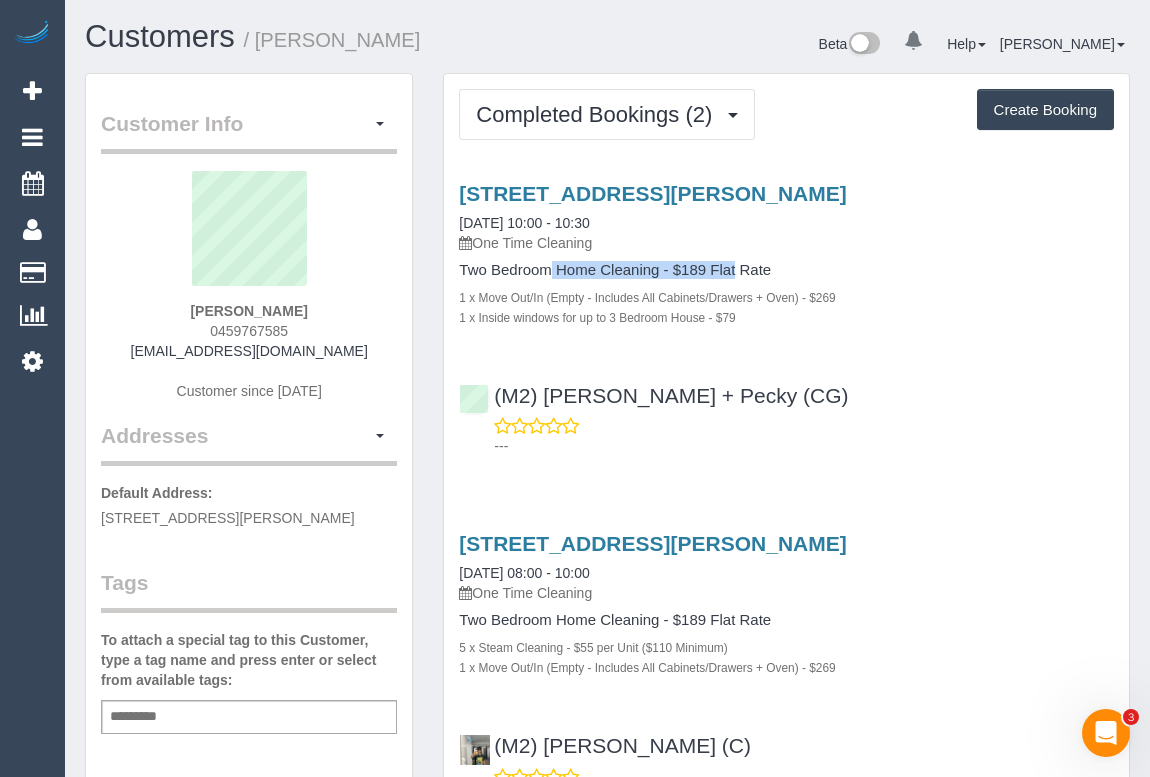 drag, startPoint x: 457, startPoint y: 271, endPoint x: 662, endPoint y: 274, distance: 205.02196 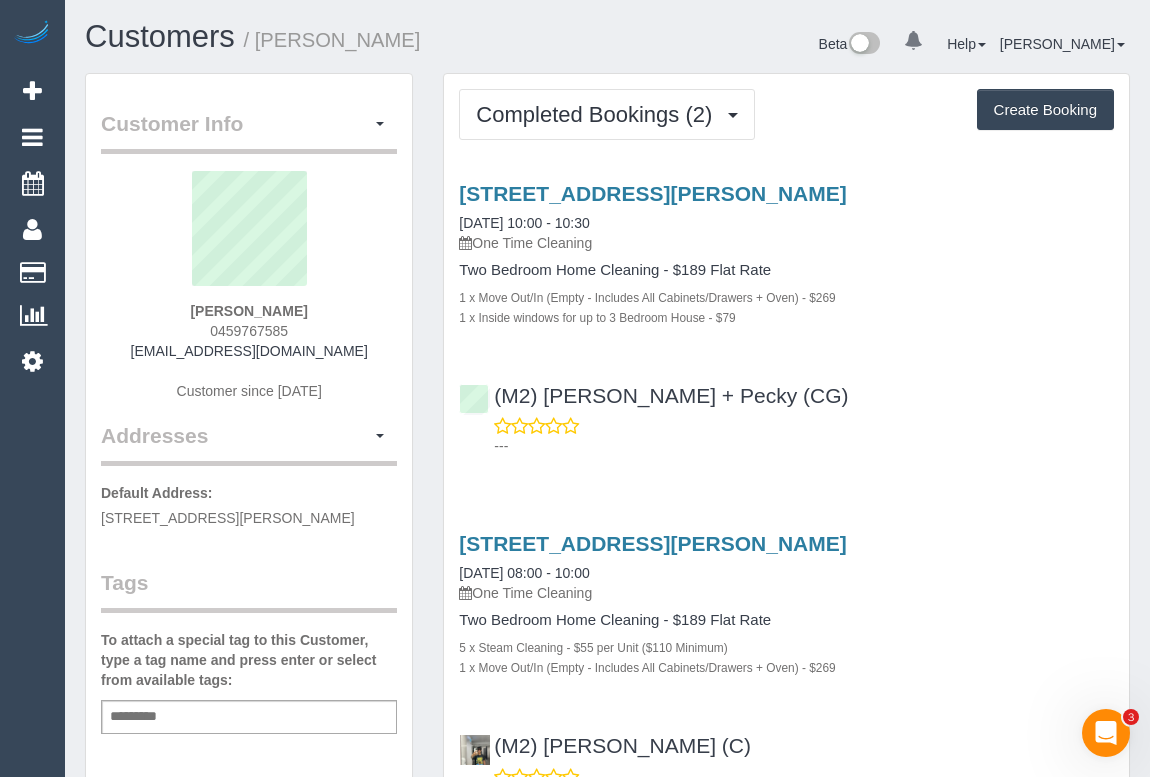 click on "2/34 Bolingbroke Street, Pascoe Vale, VIC 3044
02/07/2025 10:00 - 10:30
One Time Cleaning
Two Bedroom Home Cleaning - $189 Flat Rate
1 x Move Out/In (Empty - Includes All Cabinets/Drawers + Oven) - $269
1 x Inside windows for up to 3 Bedroom House - $79" at bounding box center (786, 254) 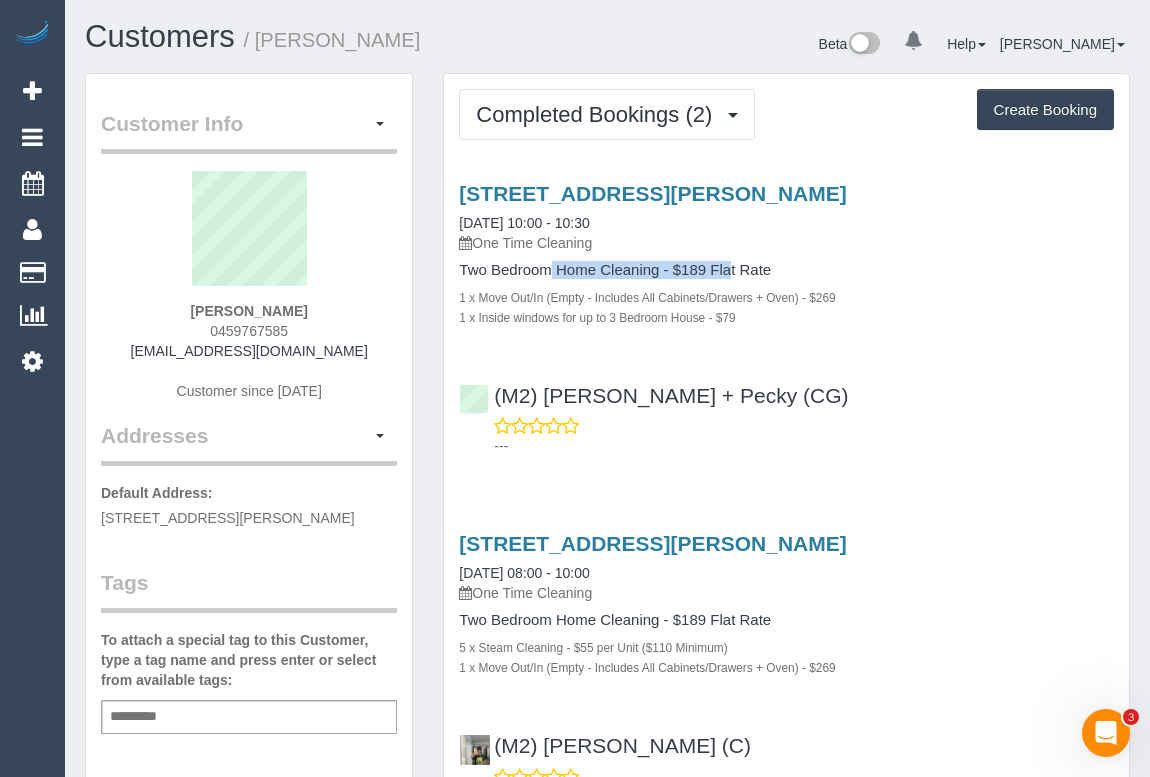drag, startPoint x: 451, startPoint y: 268, endPoint x: 659, endPoint y: 270, distance: 208.00961 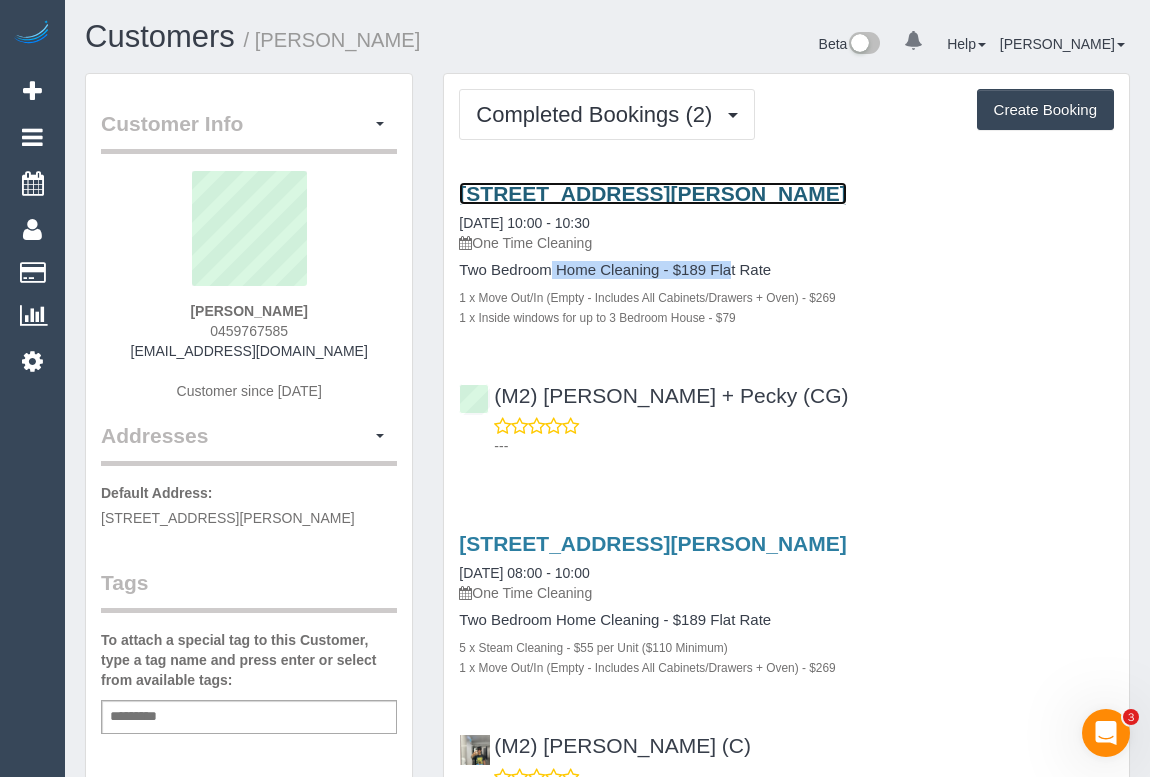 click on "2/34 Bolingbroke Street, Pascoe Vale, VIC 3044" at bounding box center (652, 193) 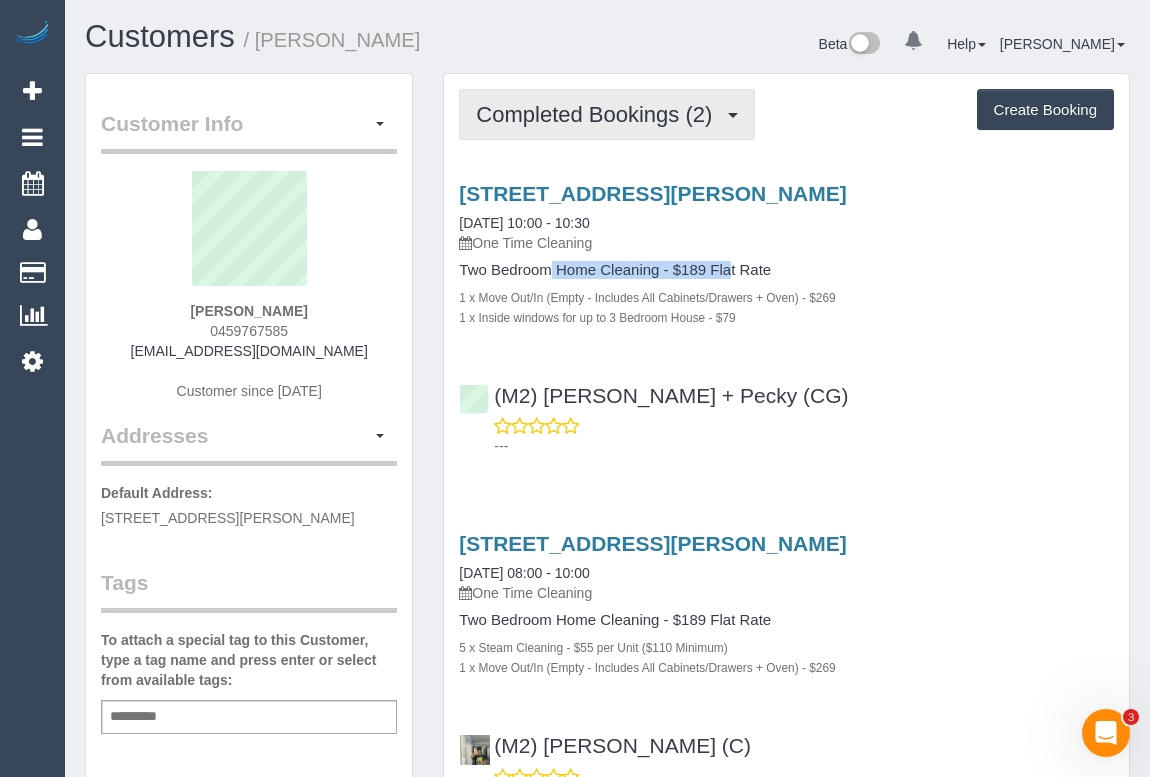 click on "Completed Bookings (2)" at bounding box center (599, 114) 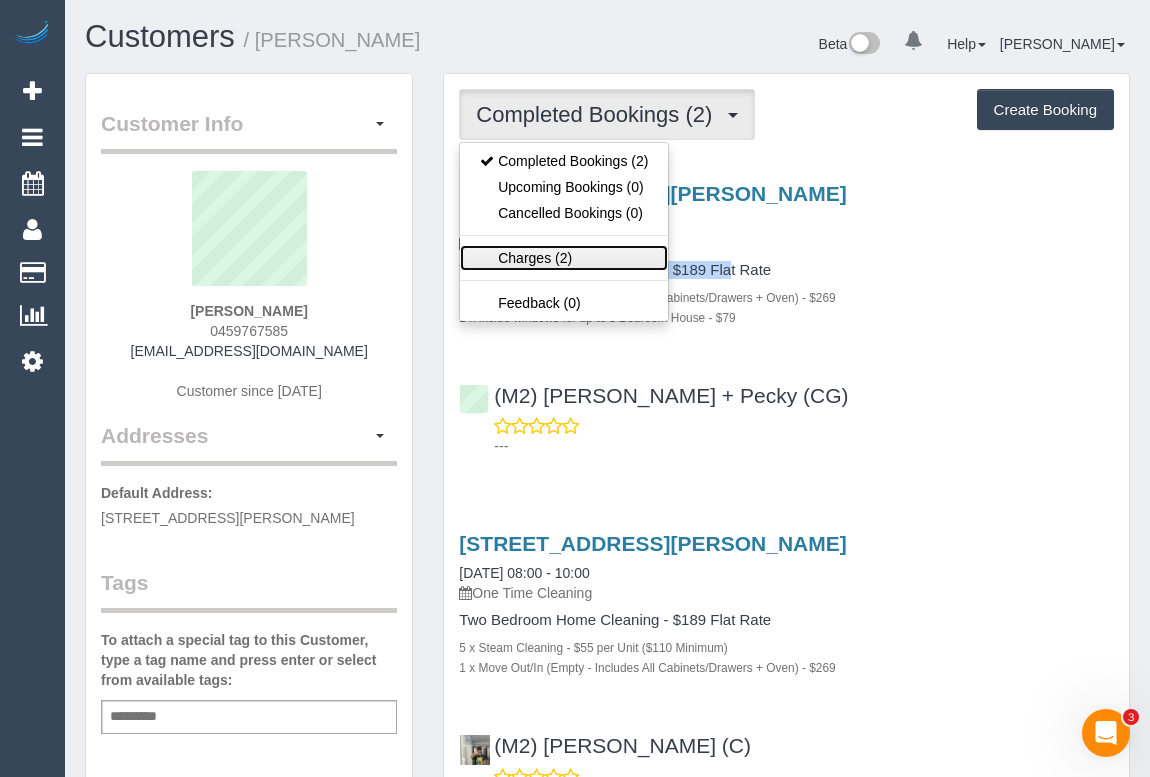 click on "Charges (2)" at bounding box center (564, 258) 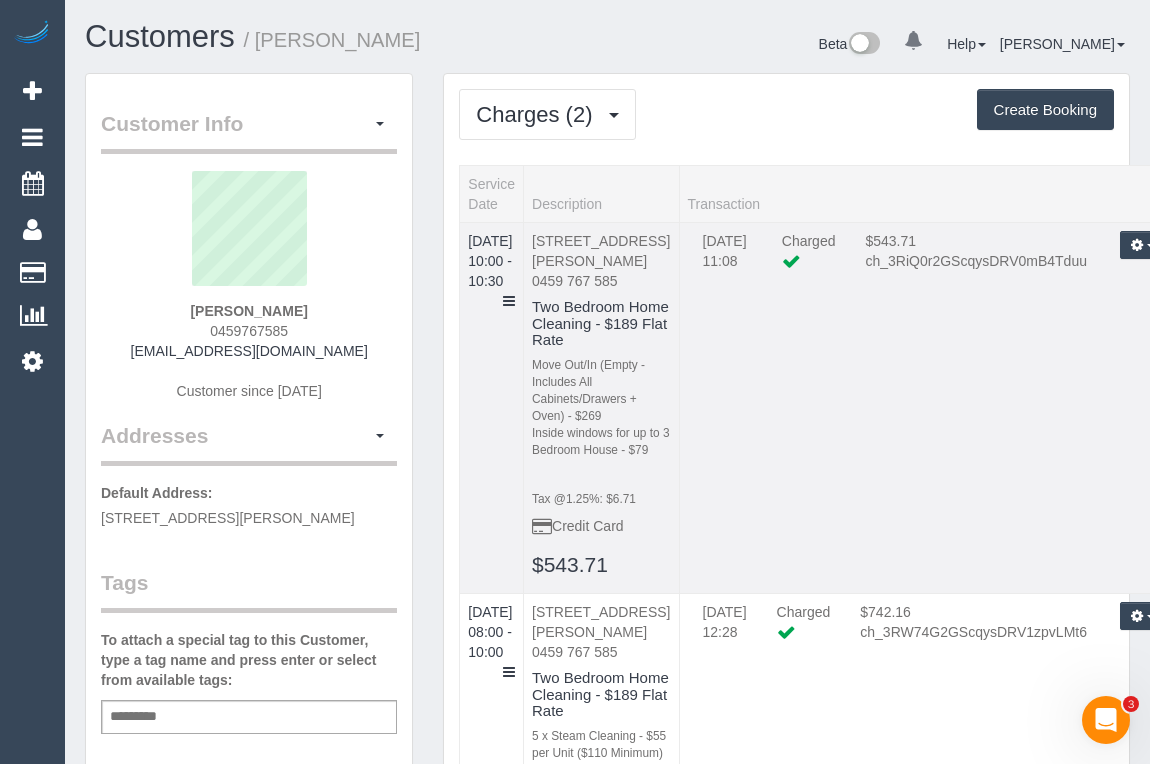 drag, startPoint x: 869, startPoint y: 400, endPoint x: 873, endPoint y: 415, distance: 15.524175 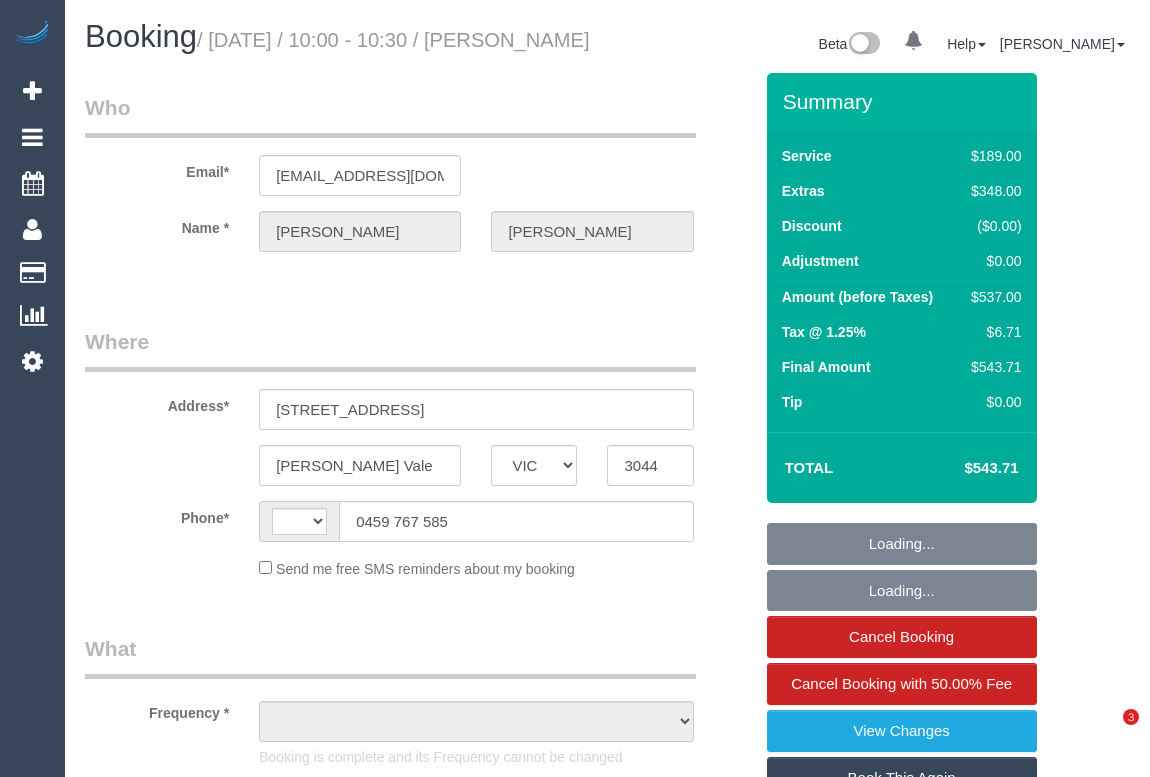 select on "VIC" 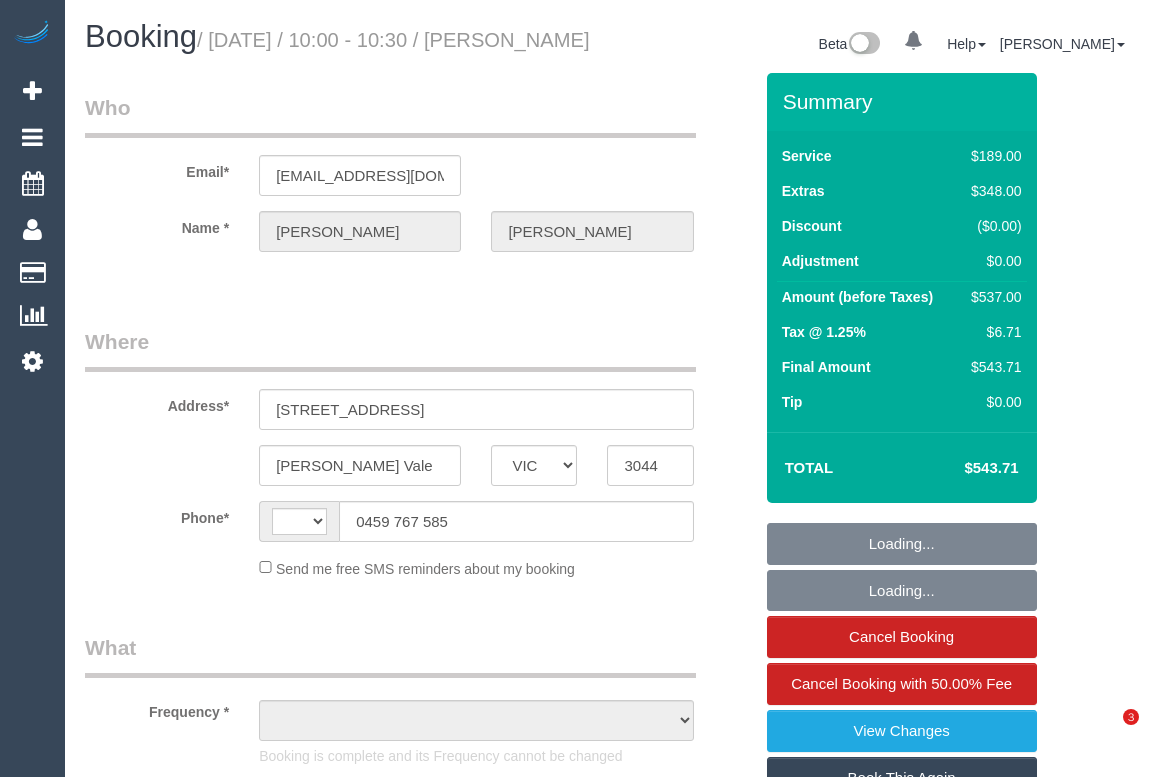 scroll, scrollTop: 0, scrollLeft: 0, axis: both 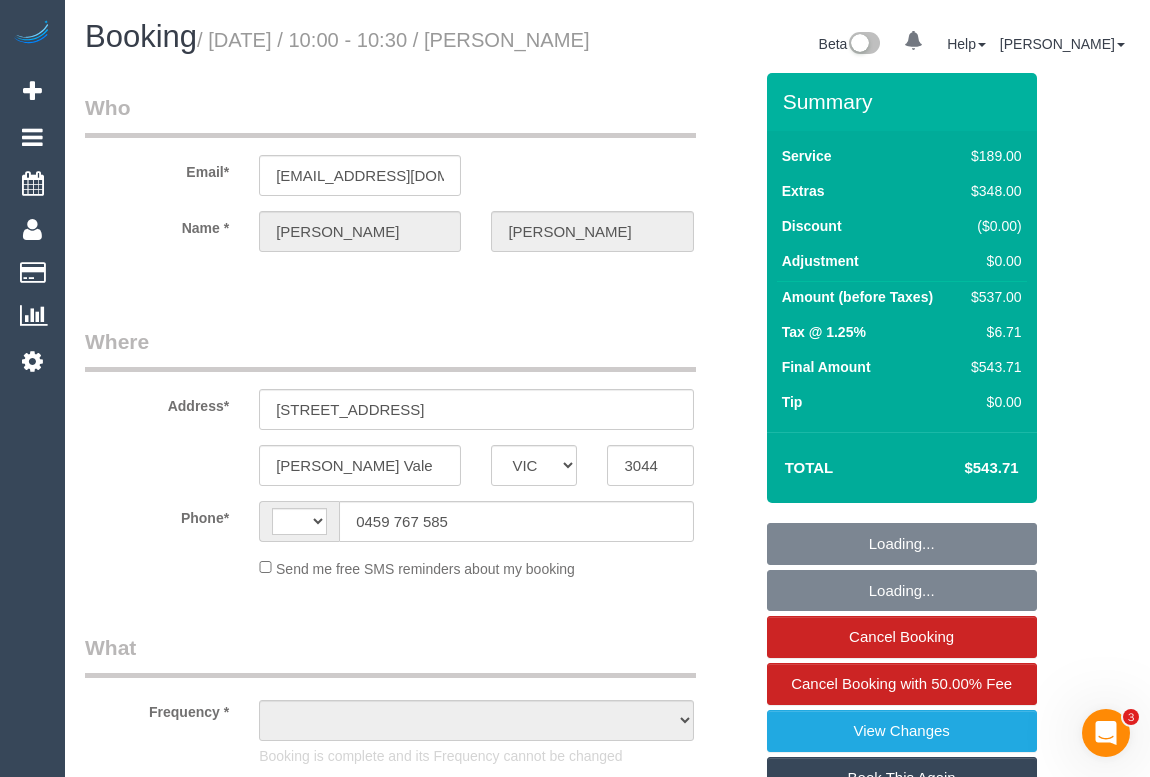 select on "number:27" 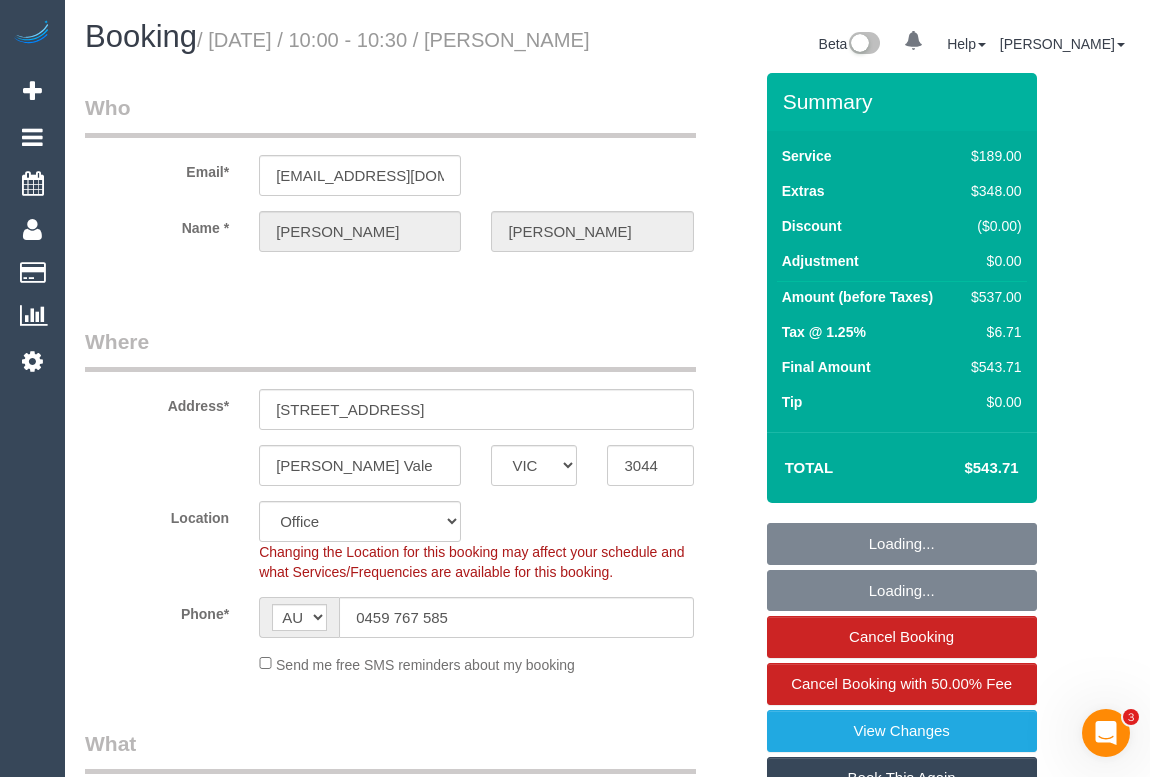 select on "object:810" 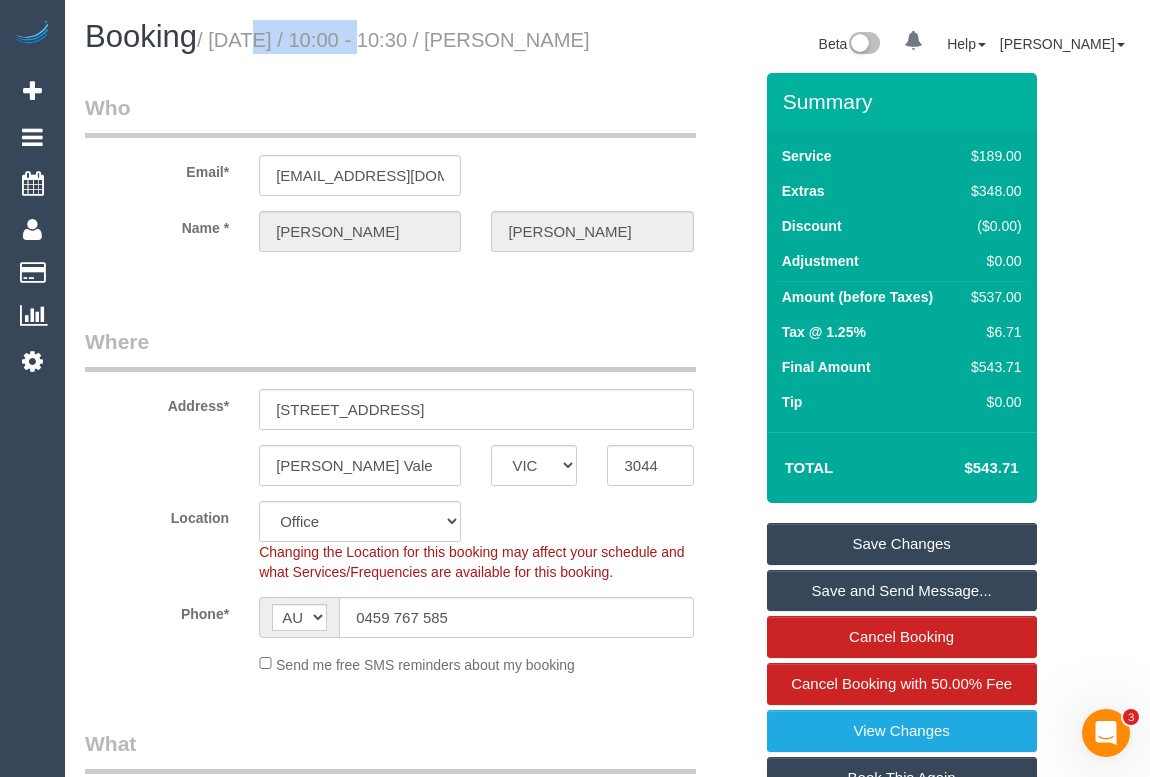 drag, startPoint x: 338, startPoint y: 32, endPoint x: 217, endPoint y: 32, distance: 121 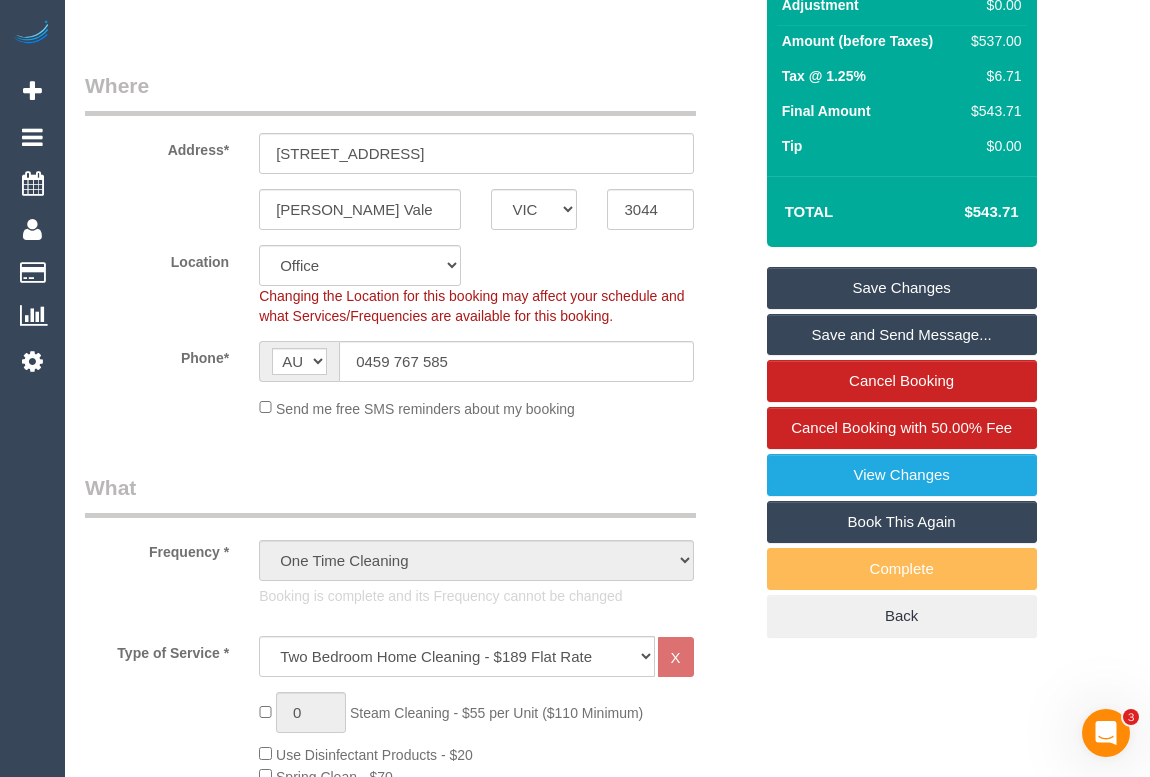 scroll, scrollTop: 545, scrollLeft: 0, axis: vertical 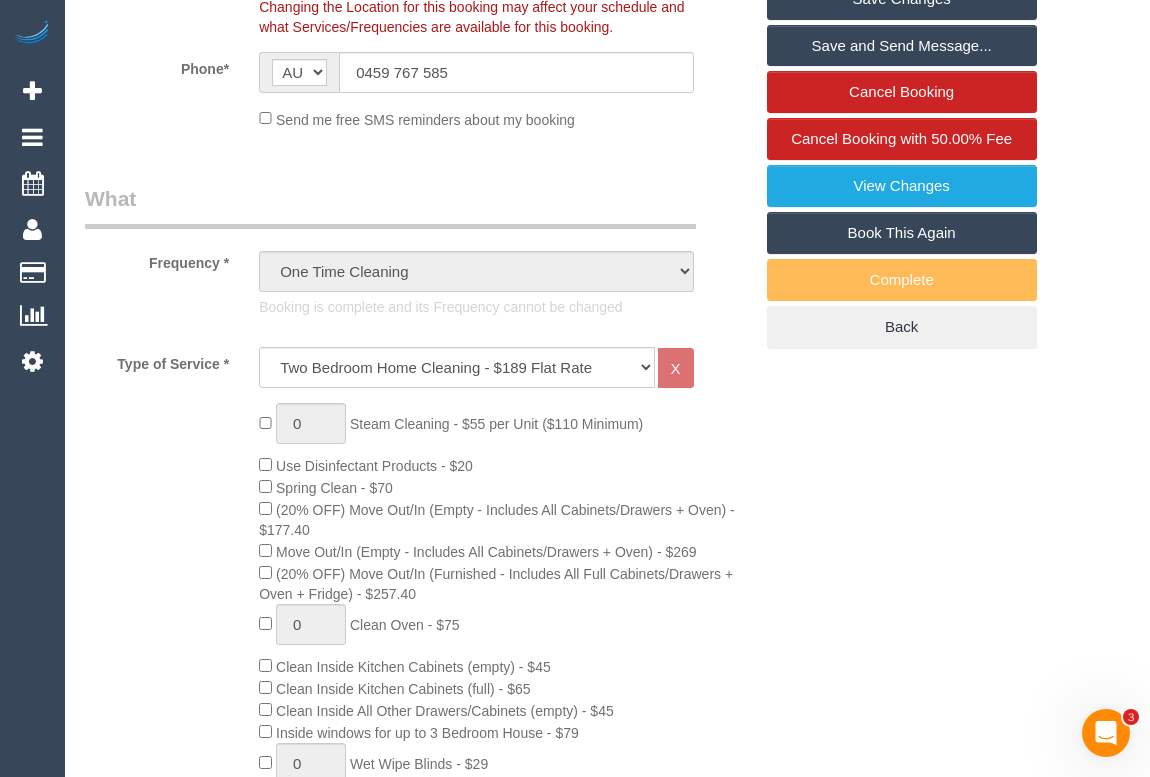 drag, startPoint x: 281, startPoint y: 577, endPoint x: 660, endPoint y: 578, distance: 379.0013 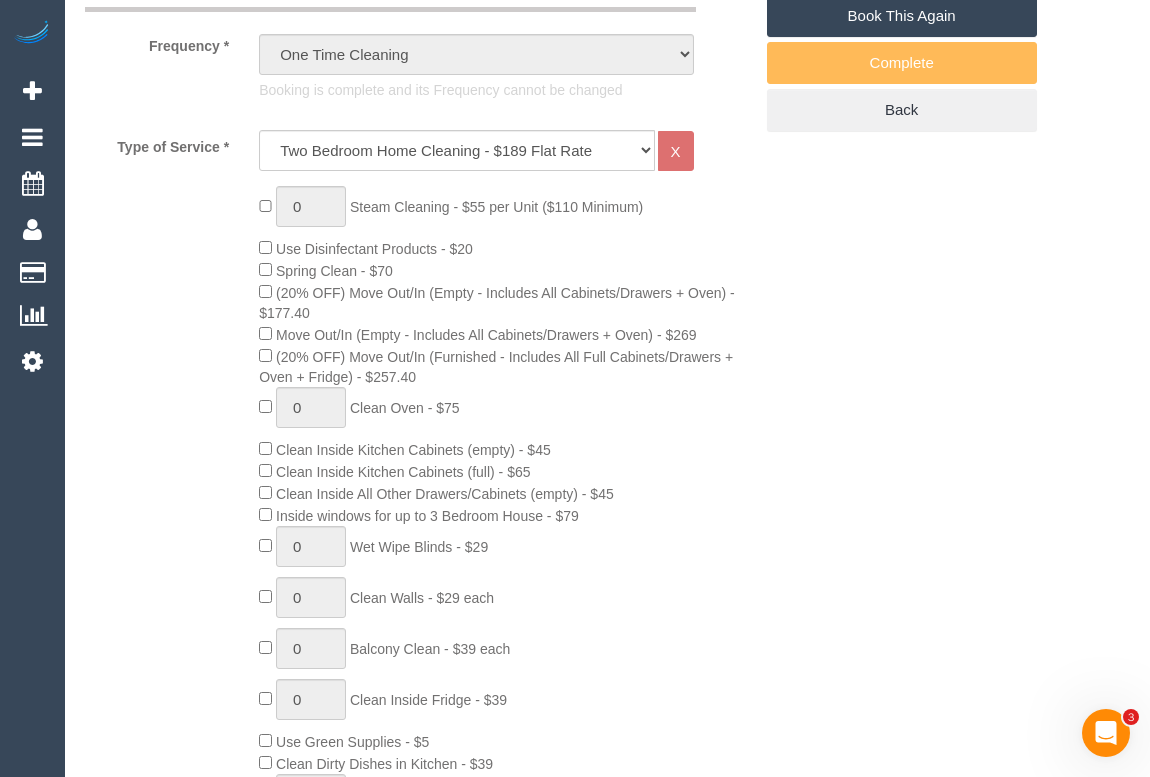 scroll, scrollTop: 818, scrollLeft: 0, axis: vertical 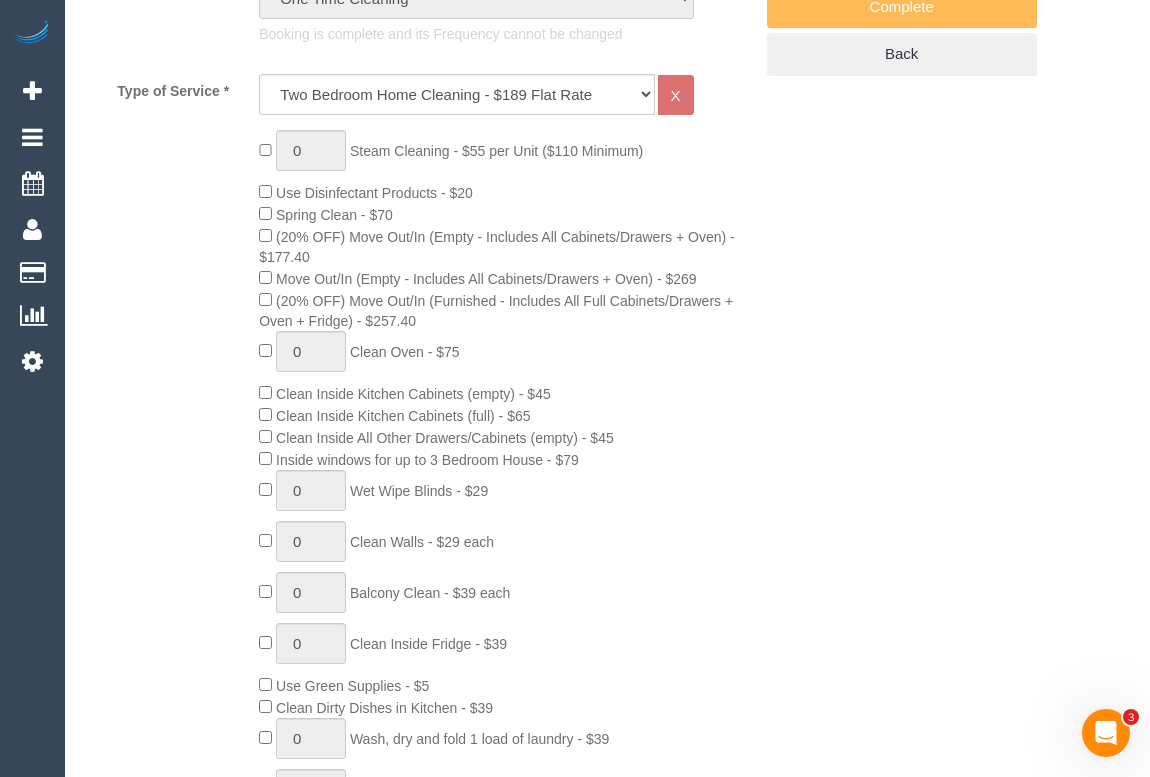 drag, startPoint x: 280, startPoint y: 486, endPoint x: 554, endPoint y: 486, distance: 274 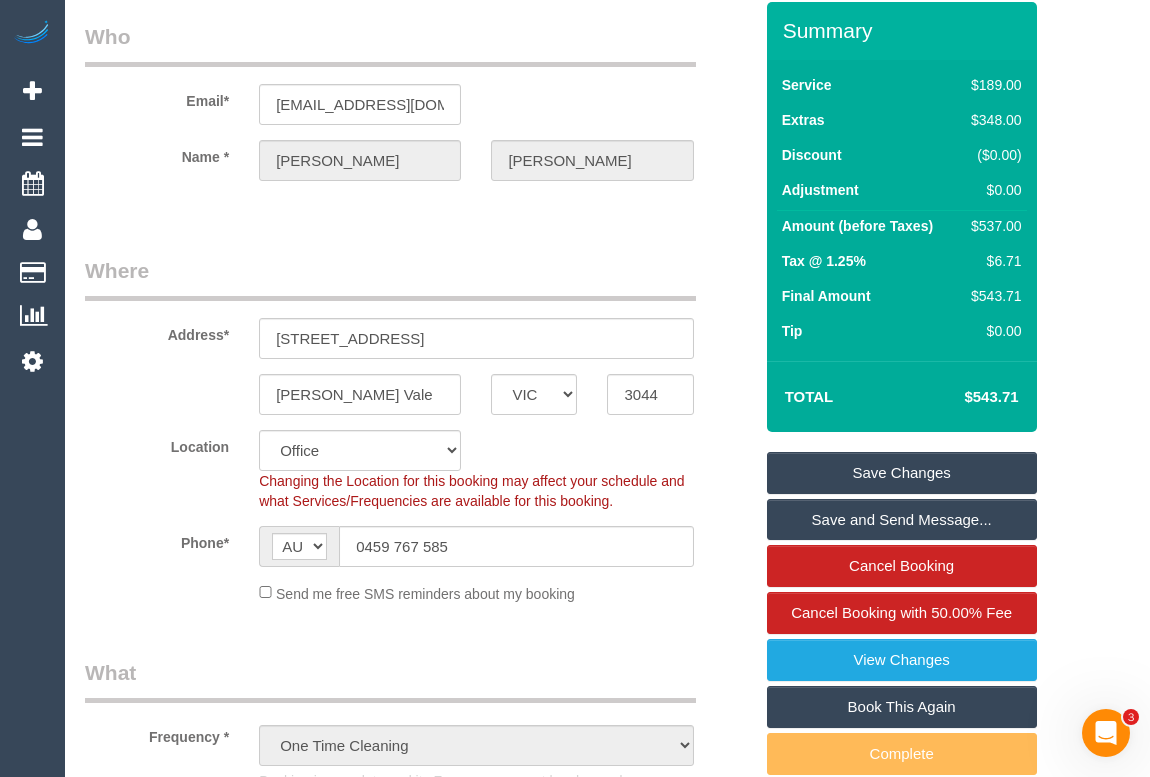scroll, scrollTop: 0, scrollLeft: 0, axis: both 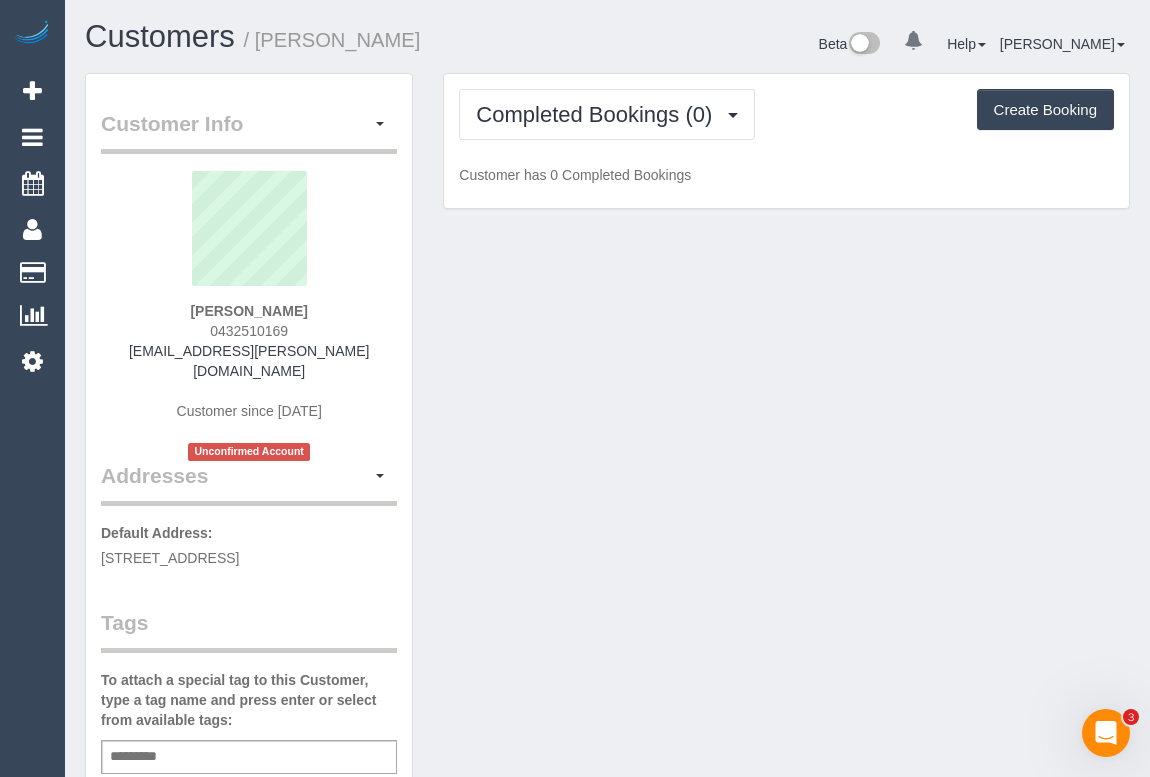 drag, startPoint x: 206, startPoint y: 331, endPoint x: 389, endPoint y: 331, distance: 183 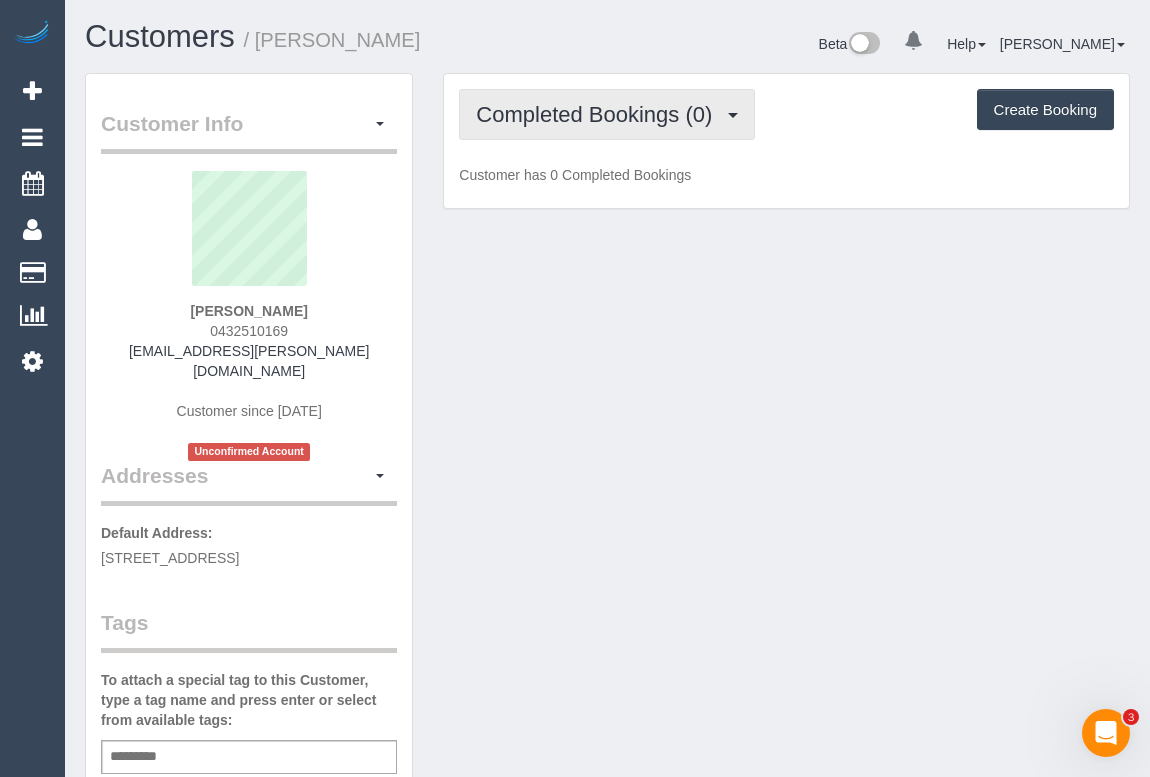 click on "Completed Bookings (0)" at bounding box center (607, 114) 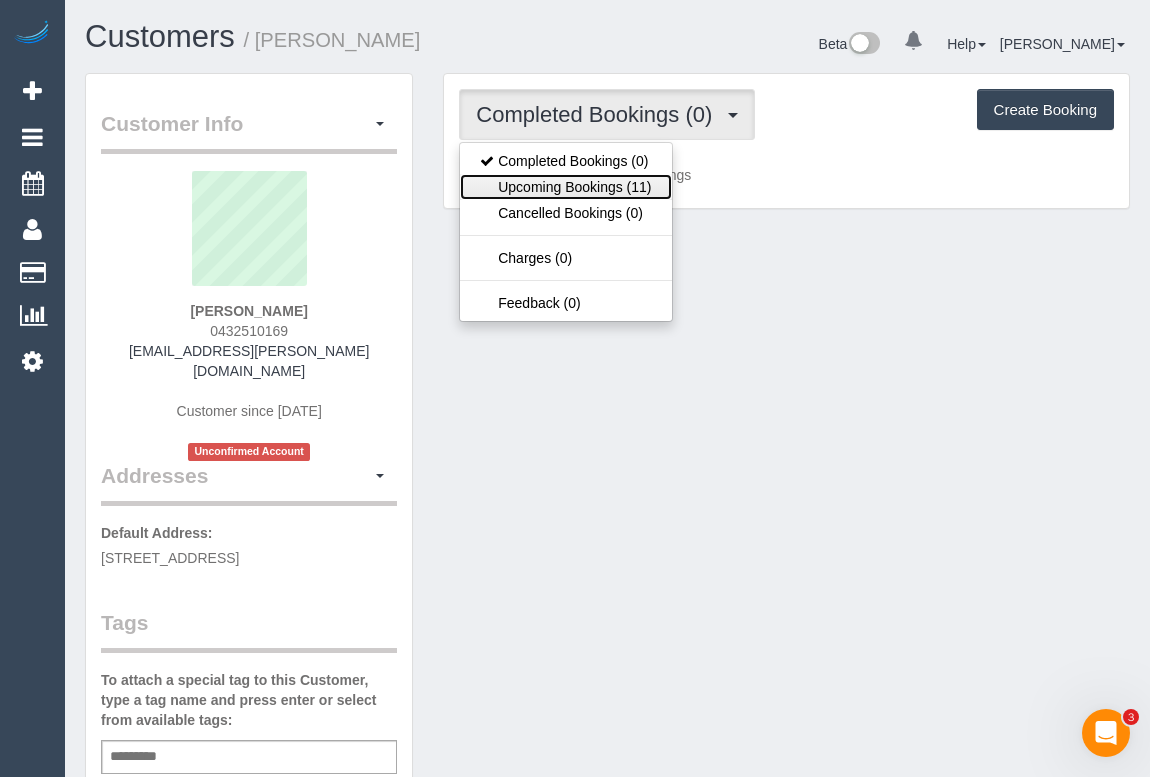 click on "Upcoming Bookings (11)" at bounding box center (565, 187) 